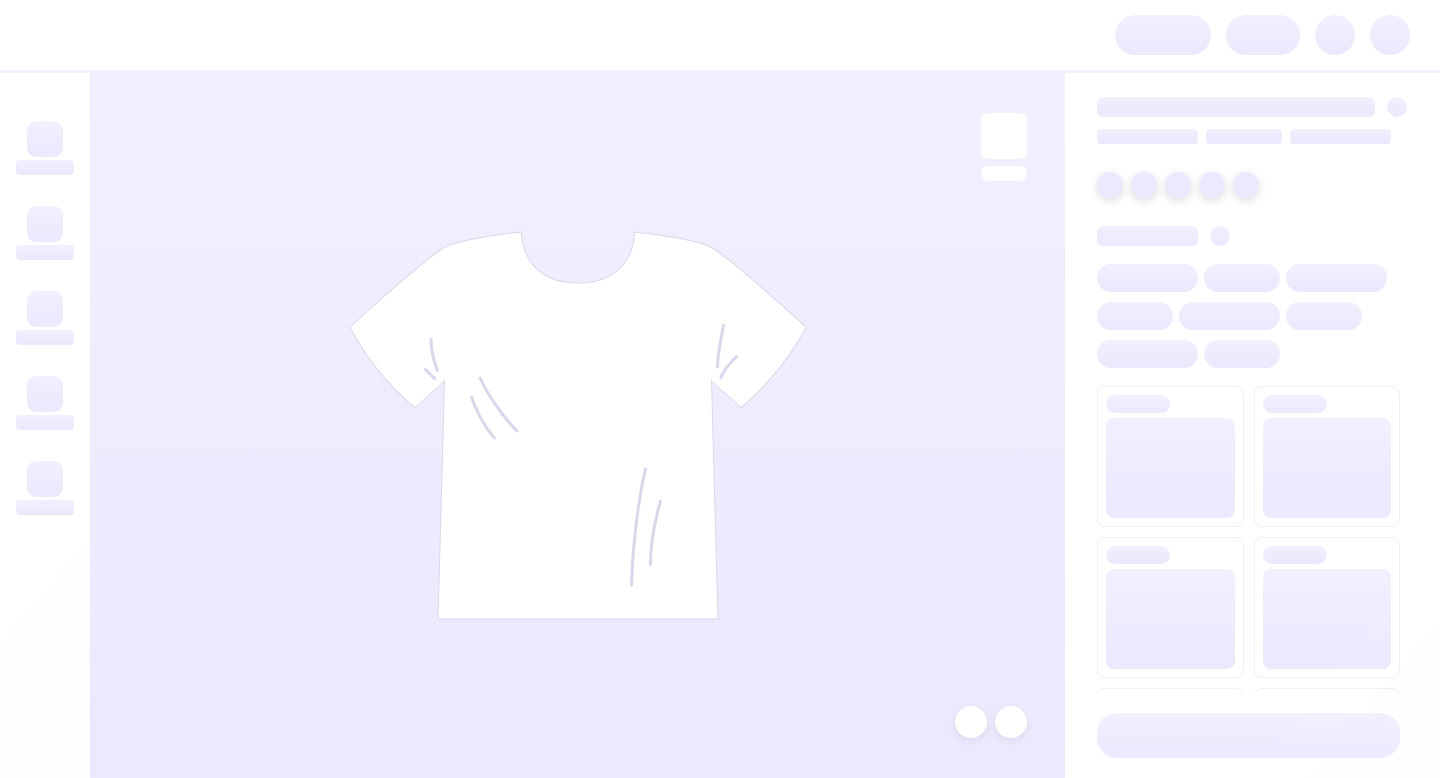 scroll, scrollTop: 0, scrollLeft: 0, axis: both 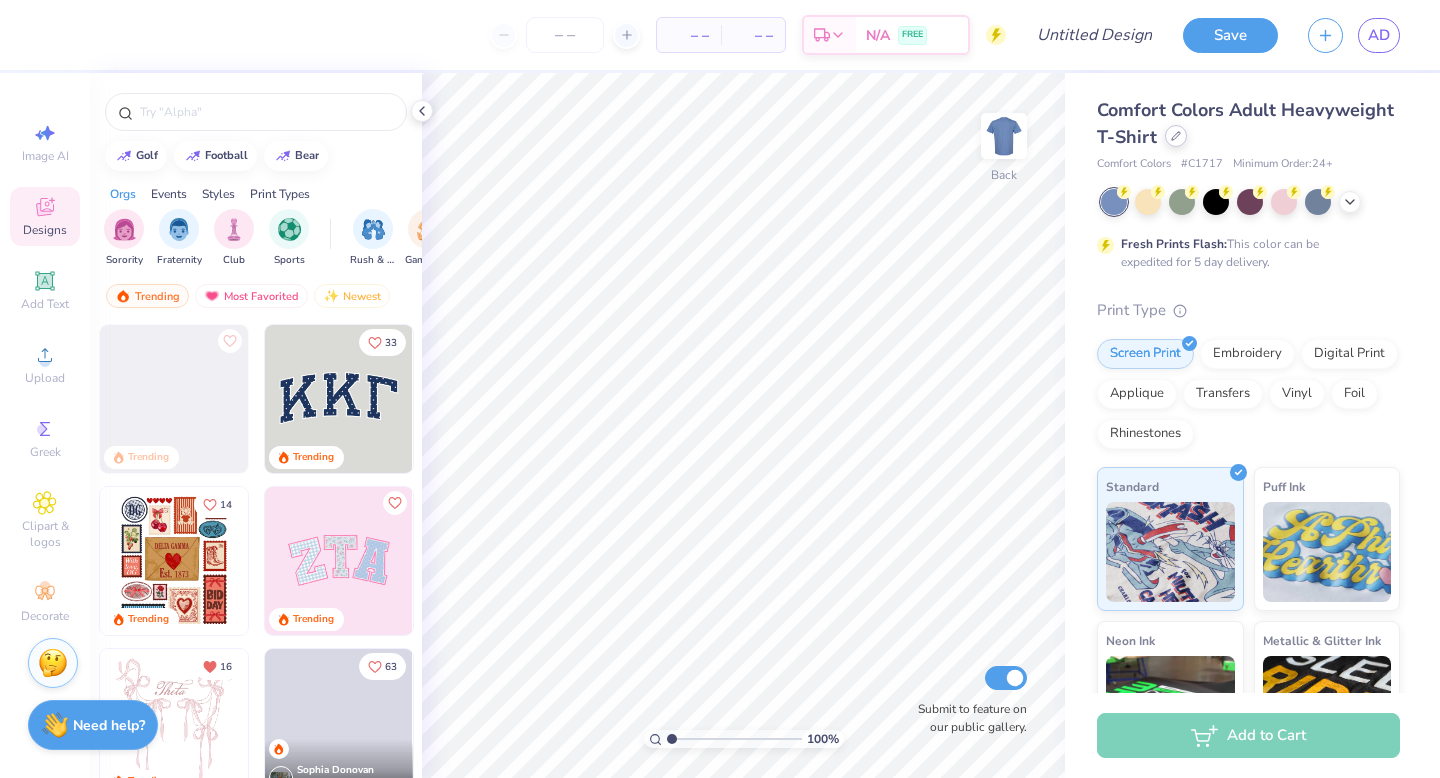 click at bounding box center [1176, 136] 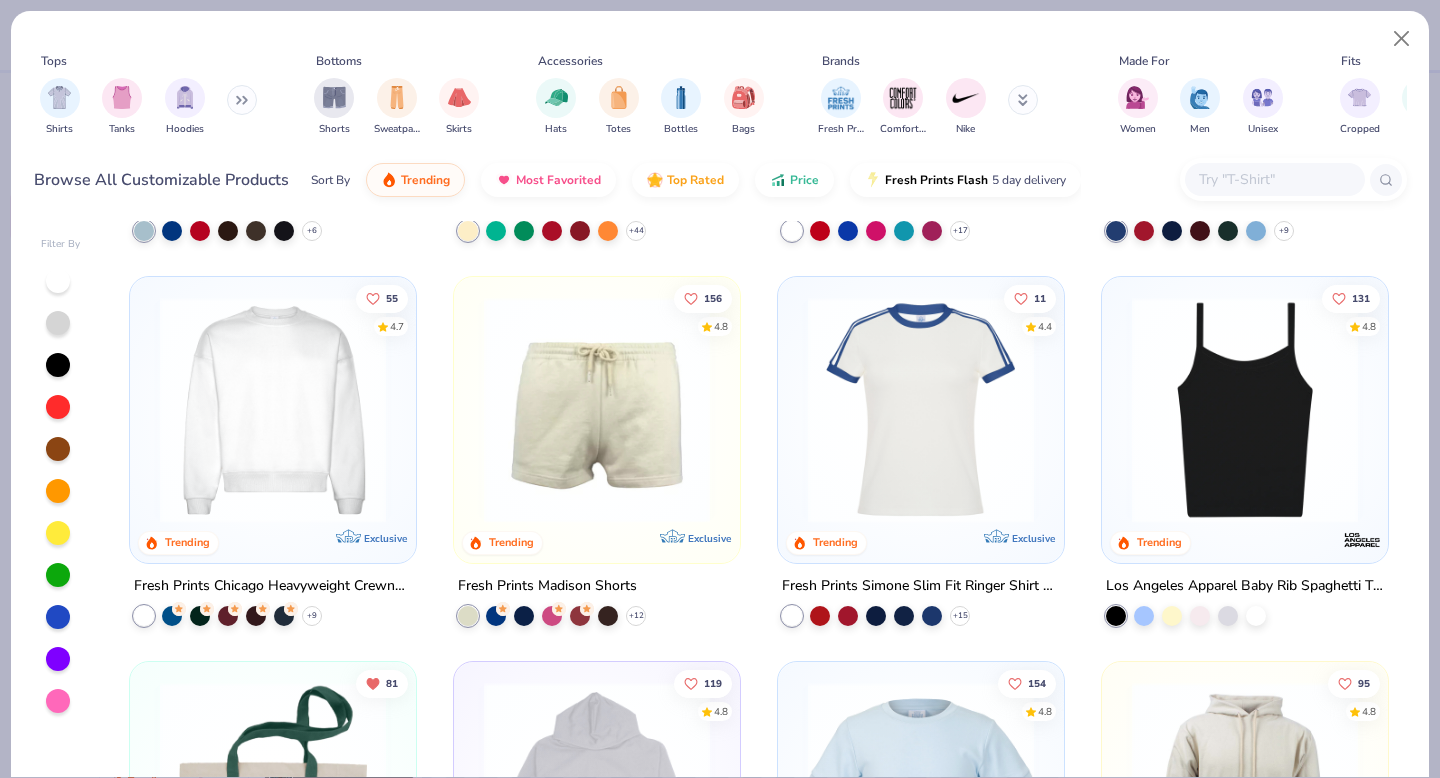 scroll, scrollTop: 1495, scrollLeft: 0, axis: vertical 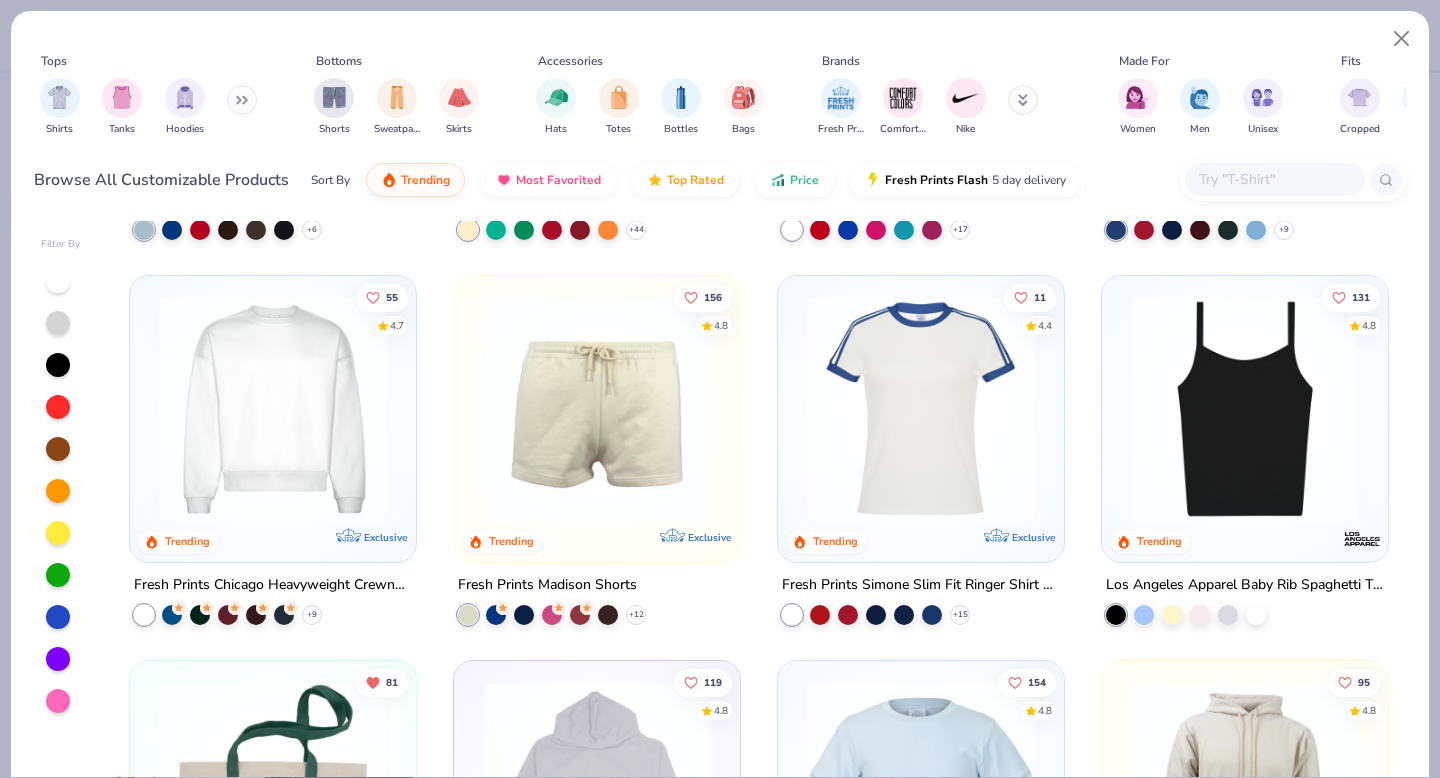 click at bounding box center (1245, 414) 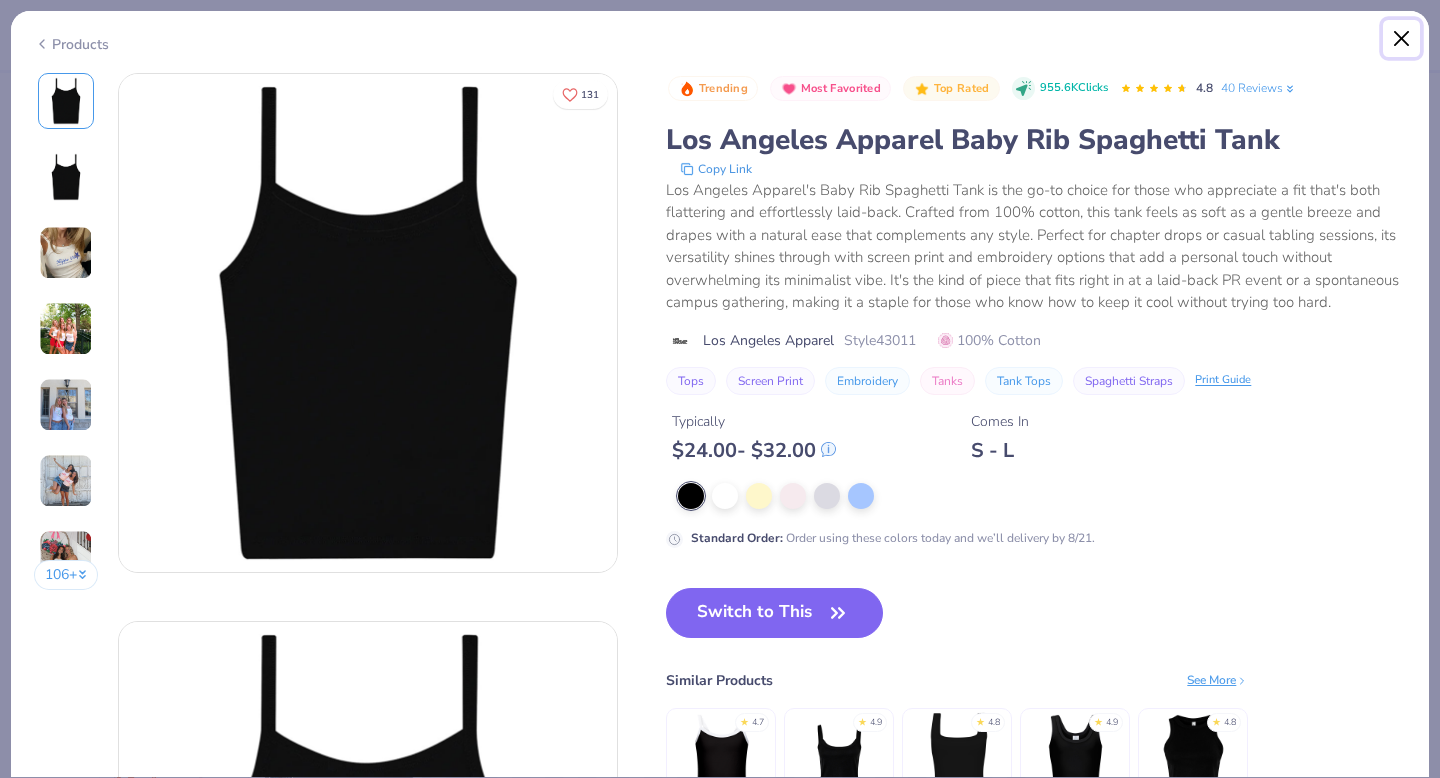 click at bounding box center [1402, 39] 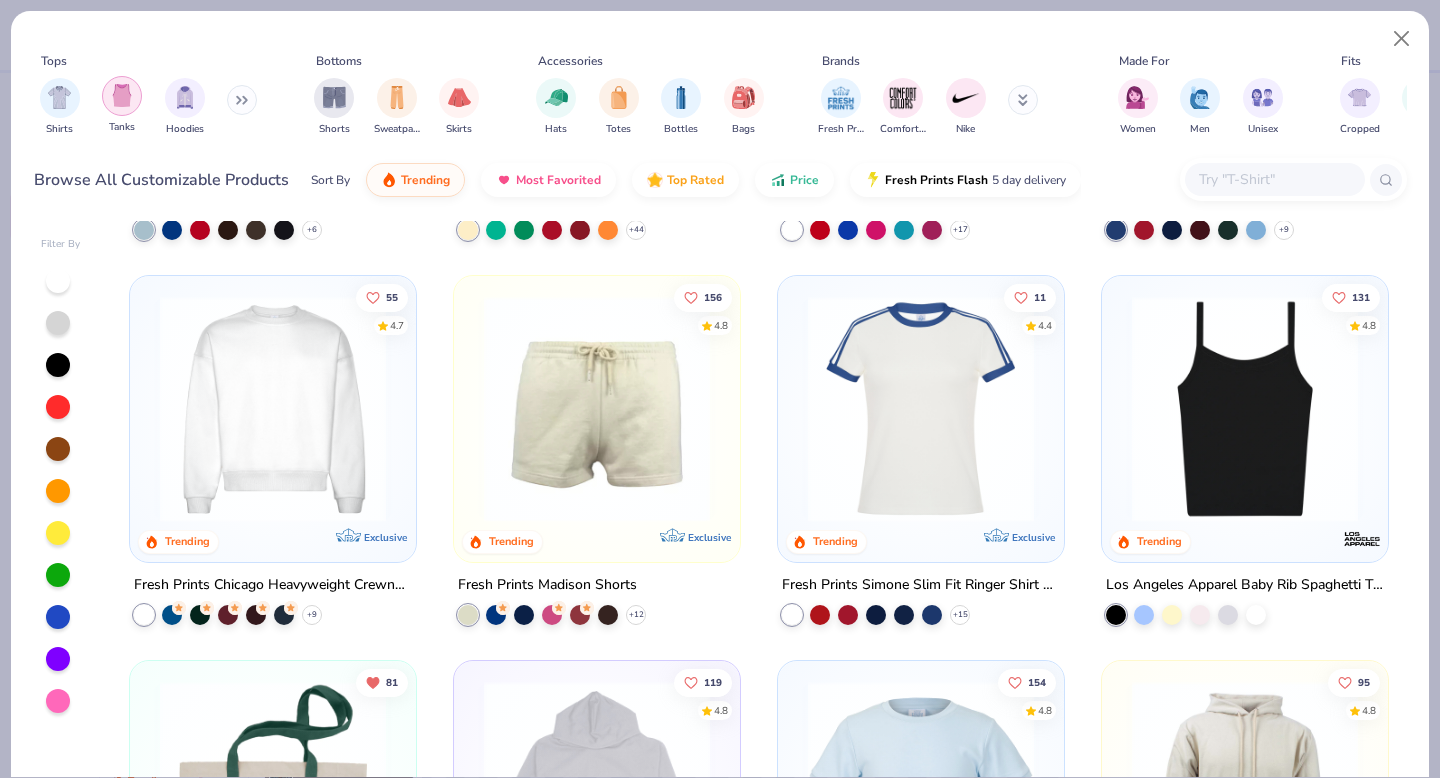click at bounding box center (122, 95) 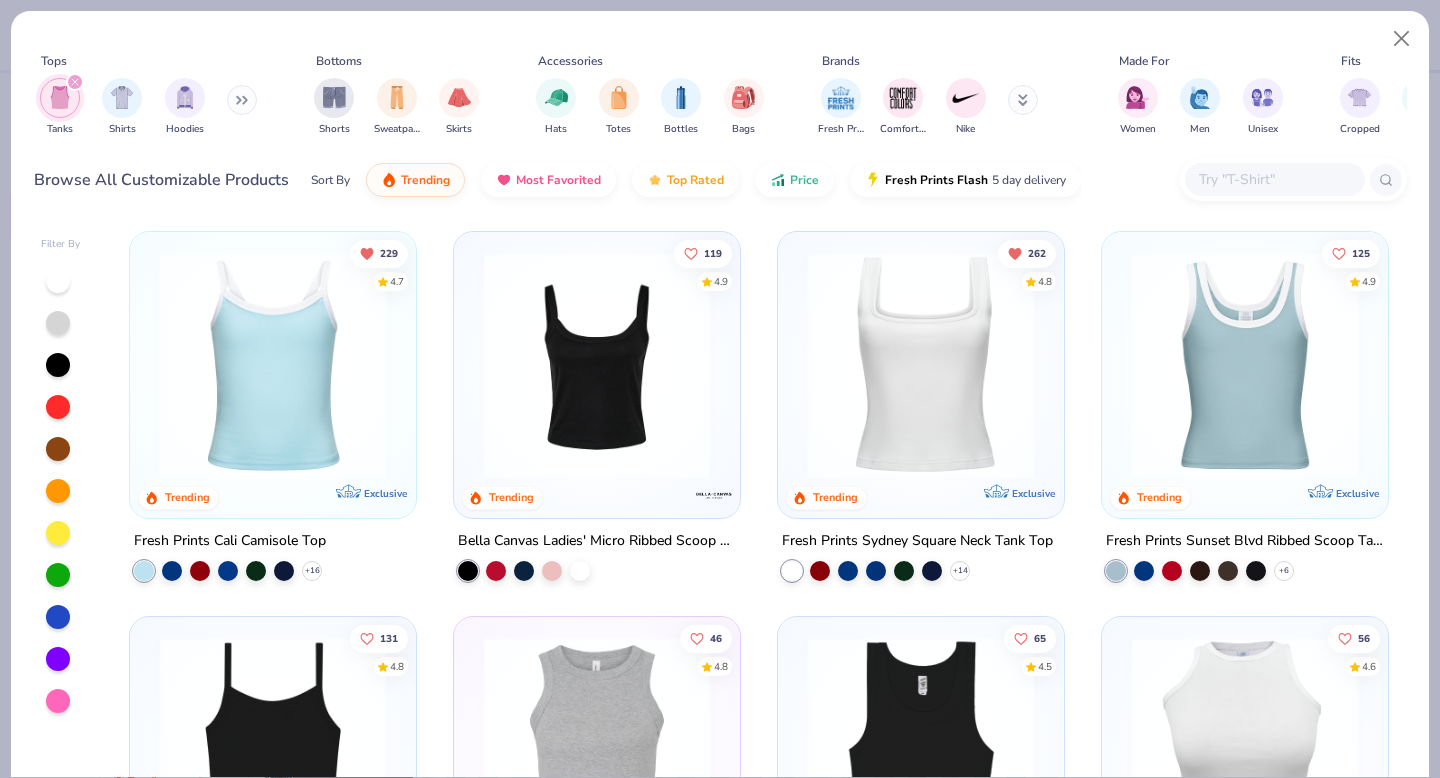 click at bounding box center (273, 365) 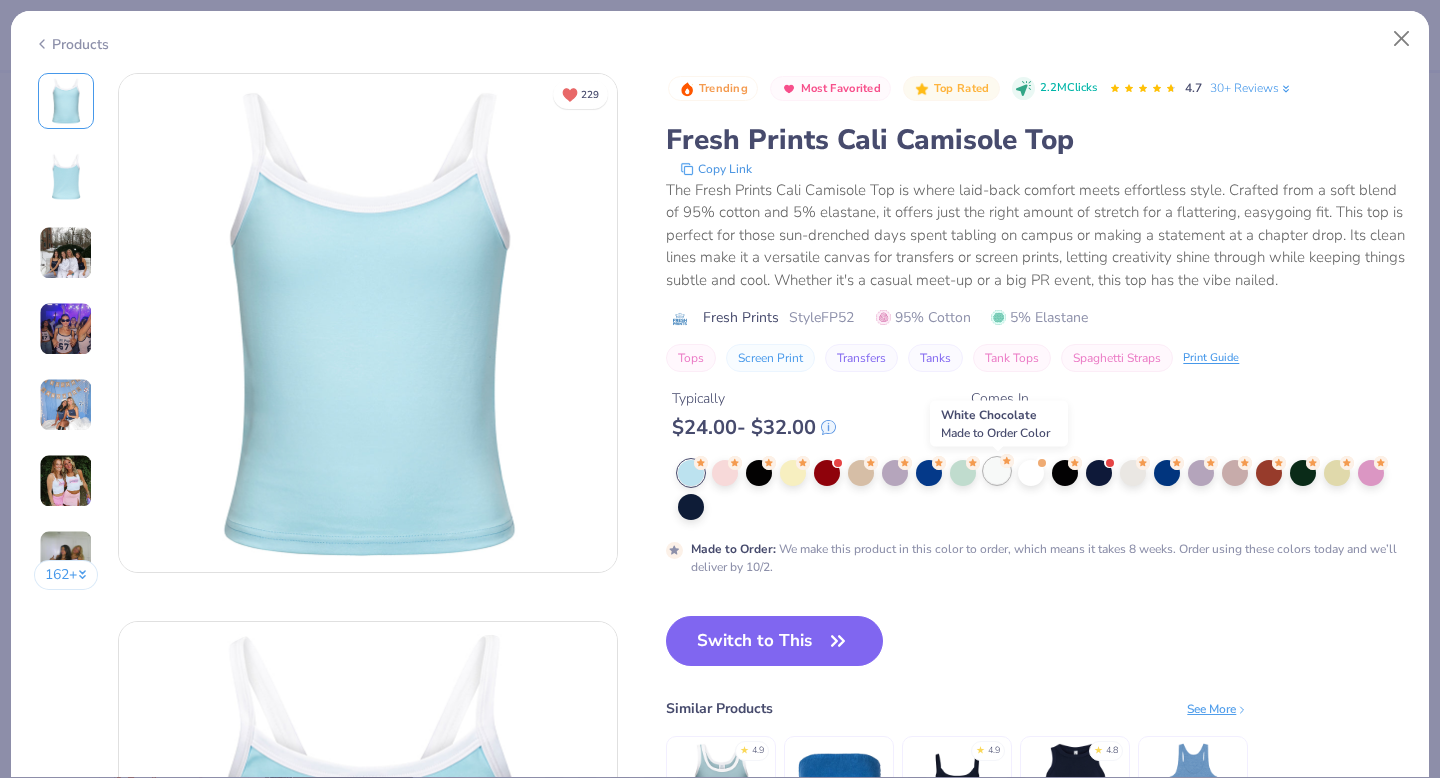 click 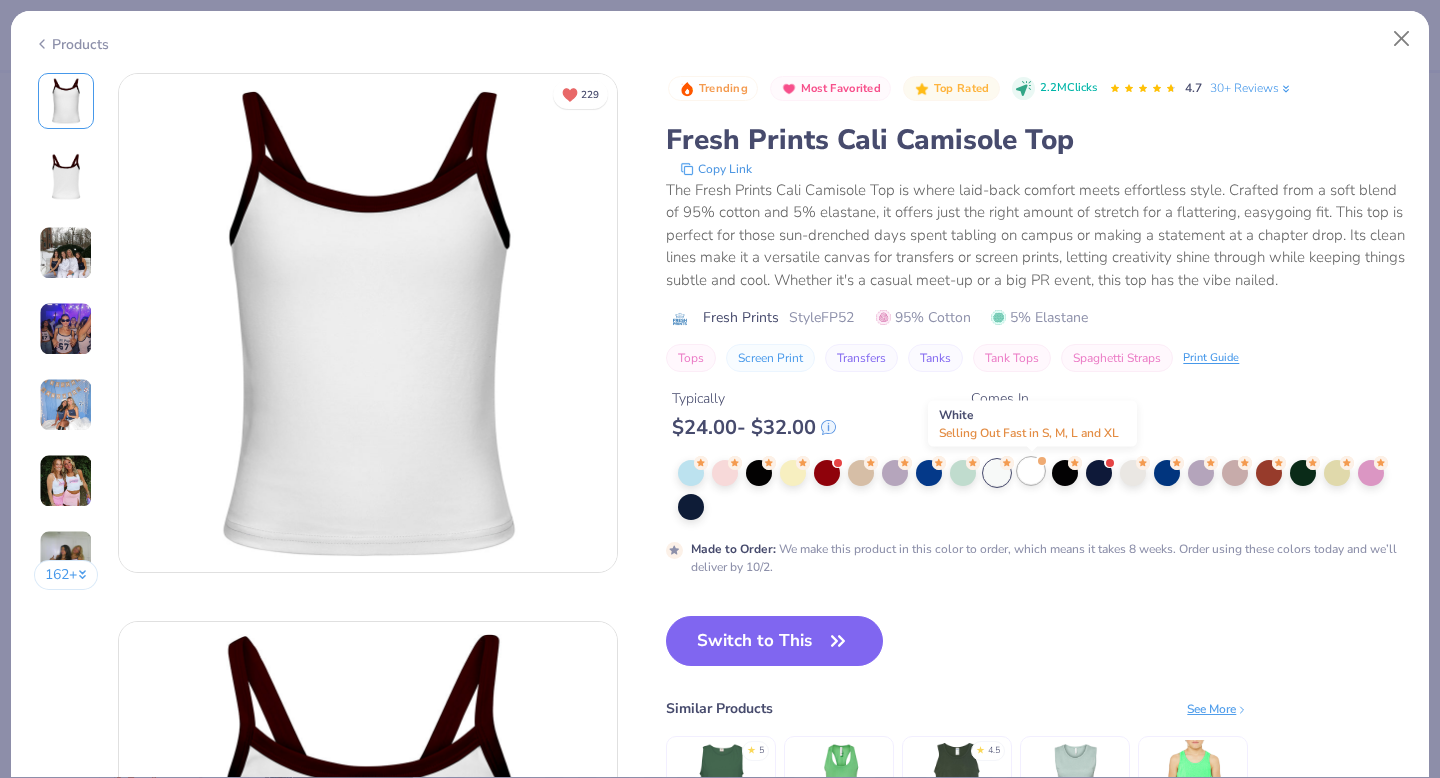 click at bounding box center [1031, 471] 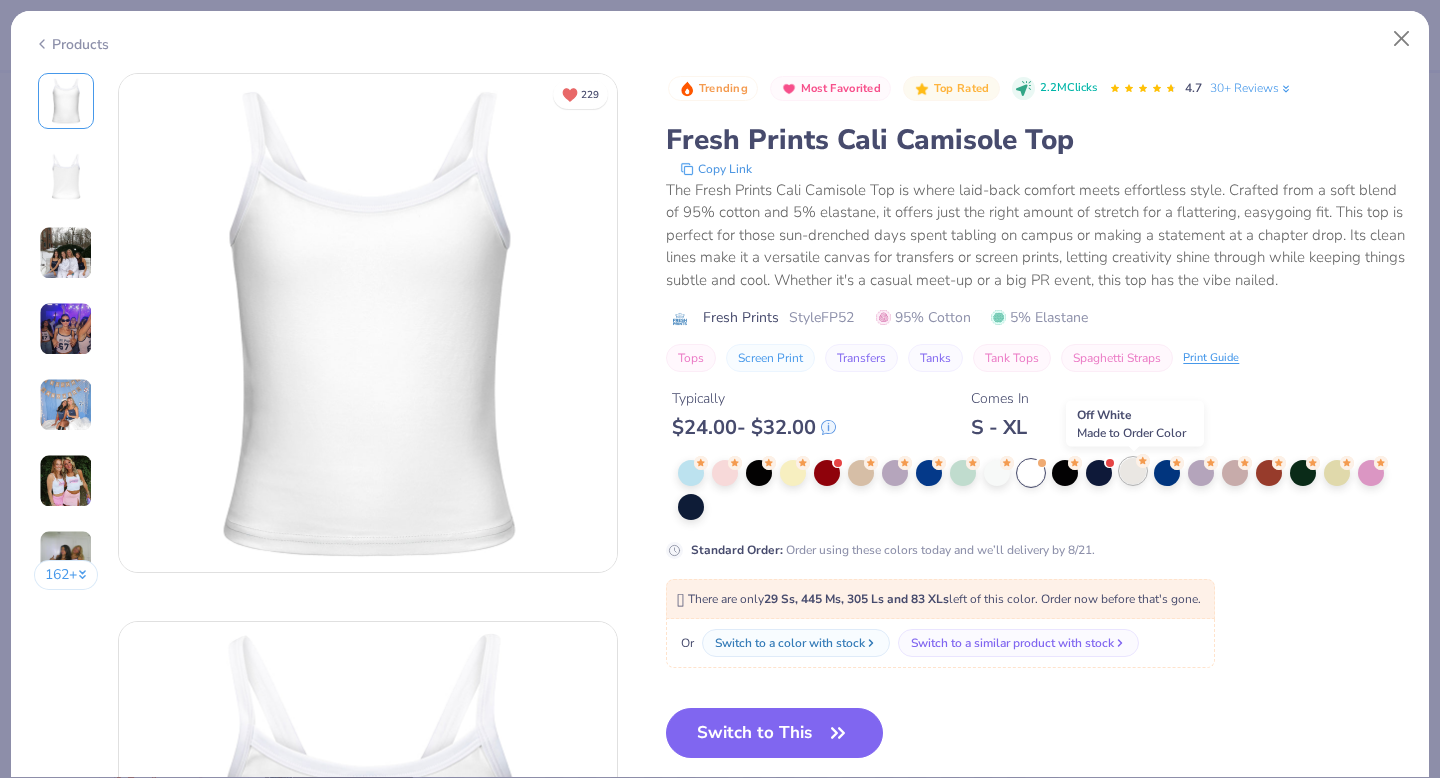 click at bounding box center (1133, 471) 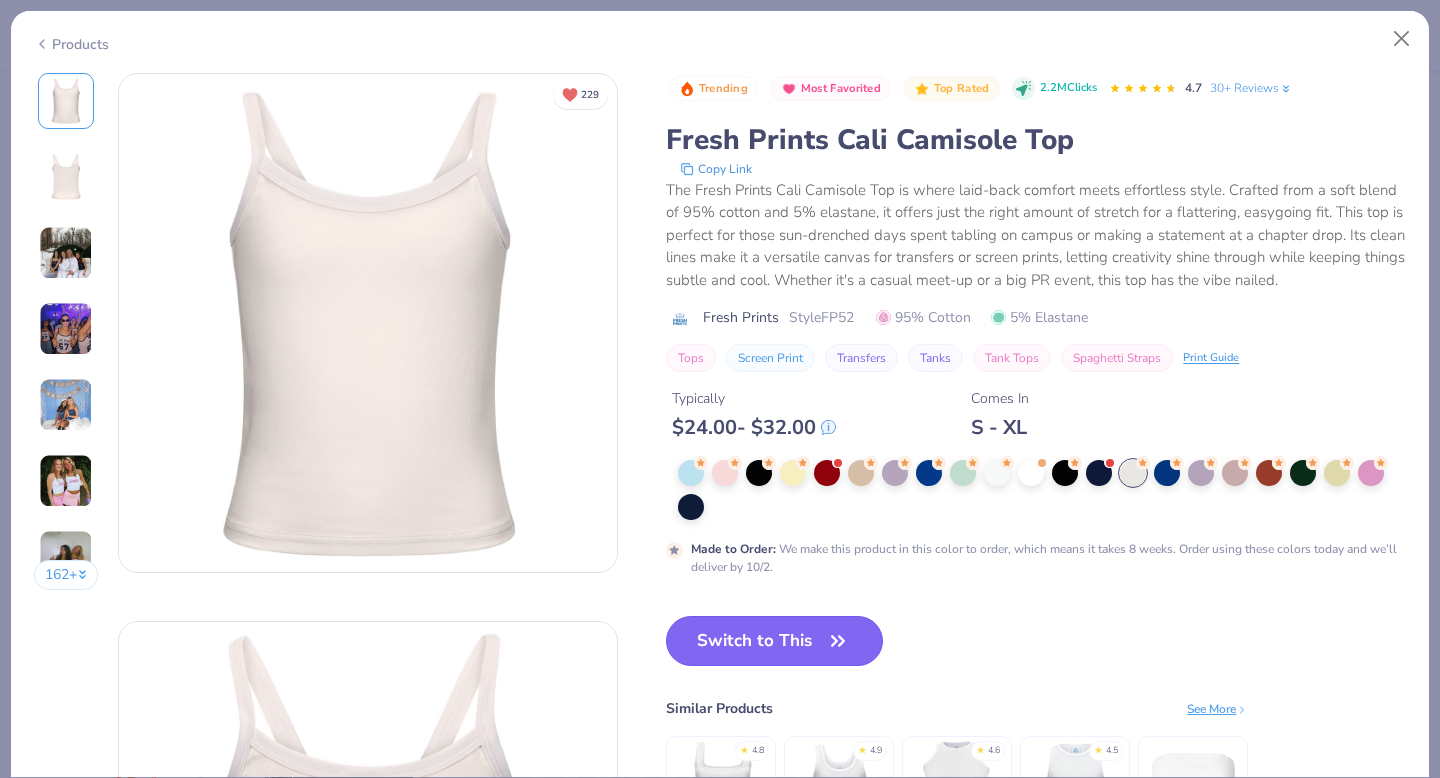 click on "Switch to This" at bounding box center [774, 641] 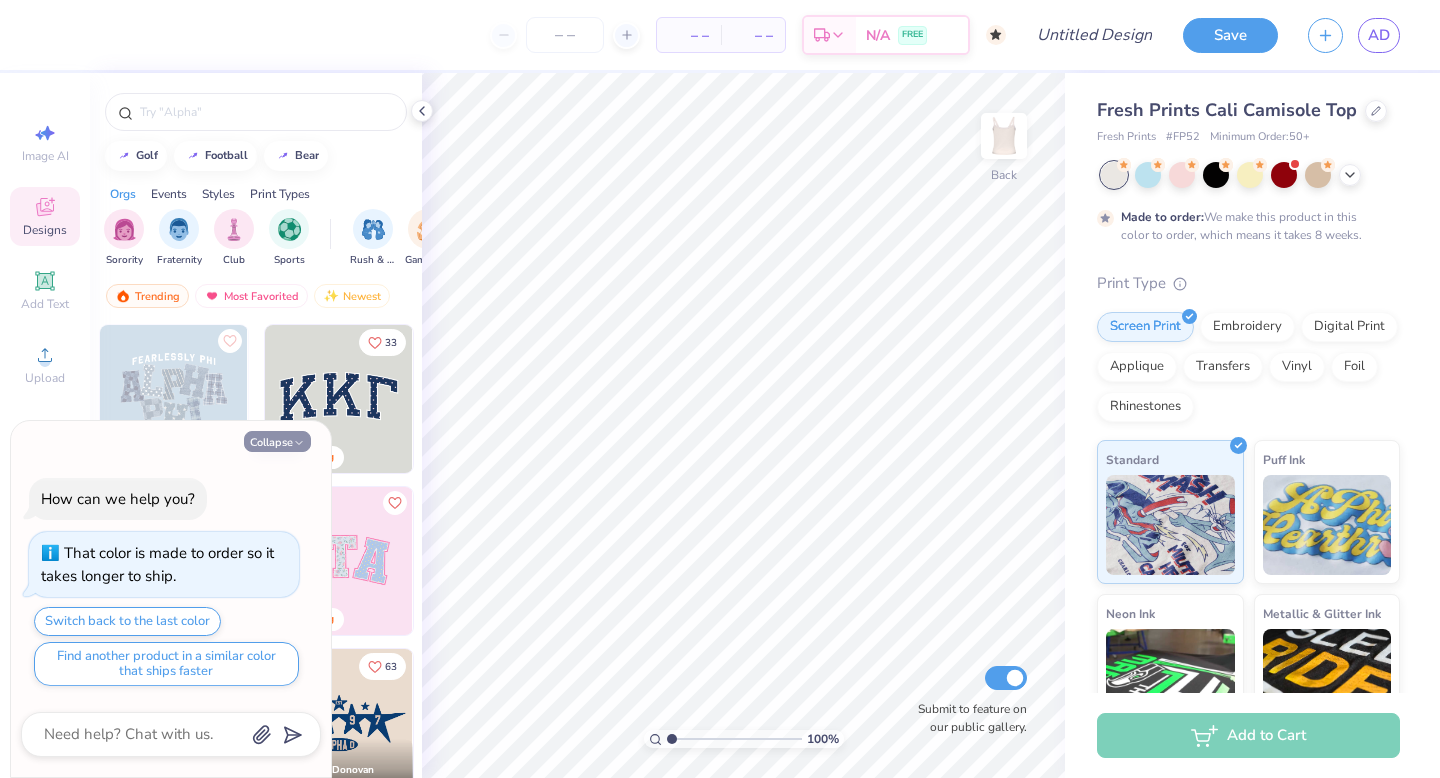 click on "Collapse" at bounding box center (277, 441) 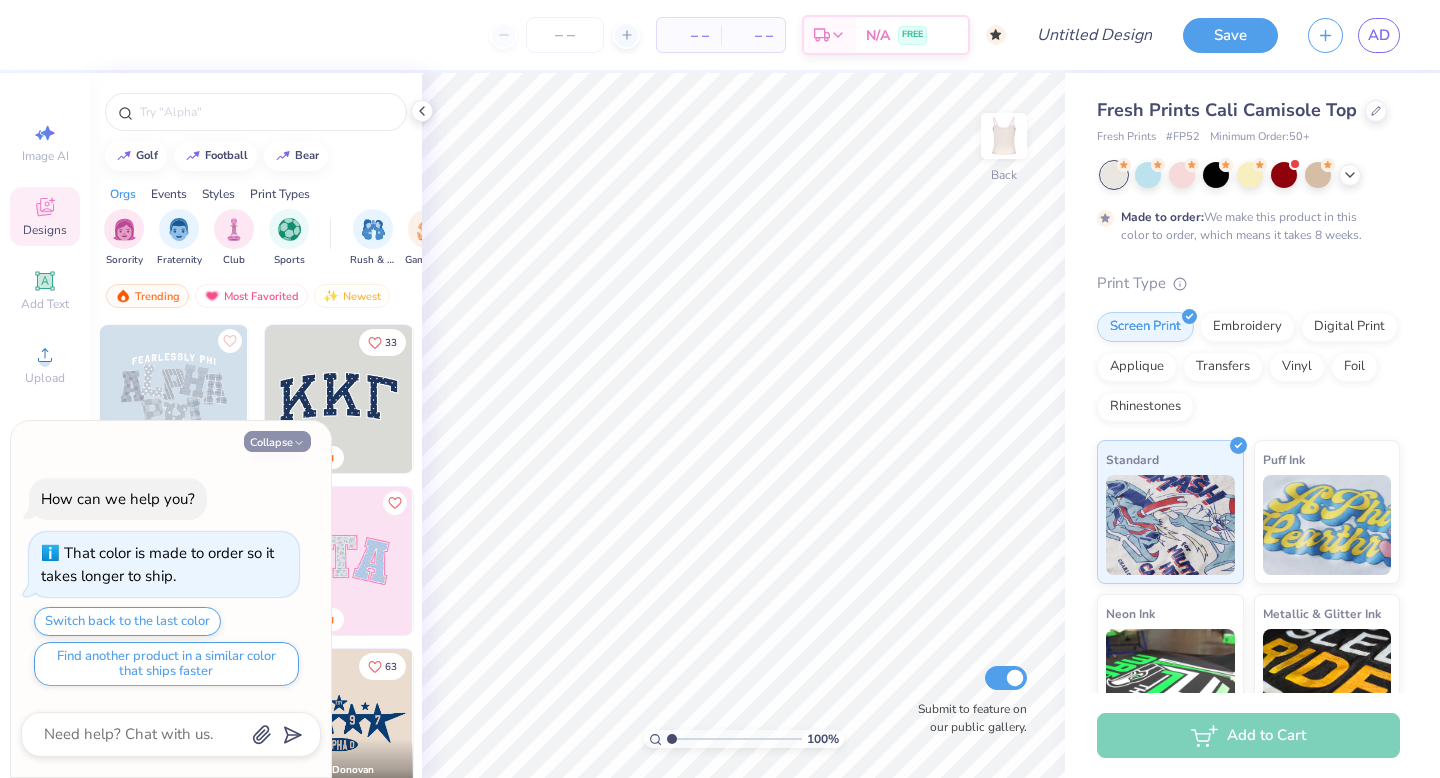 type on "x" 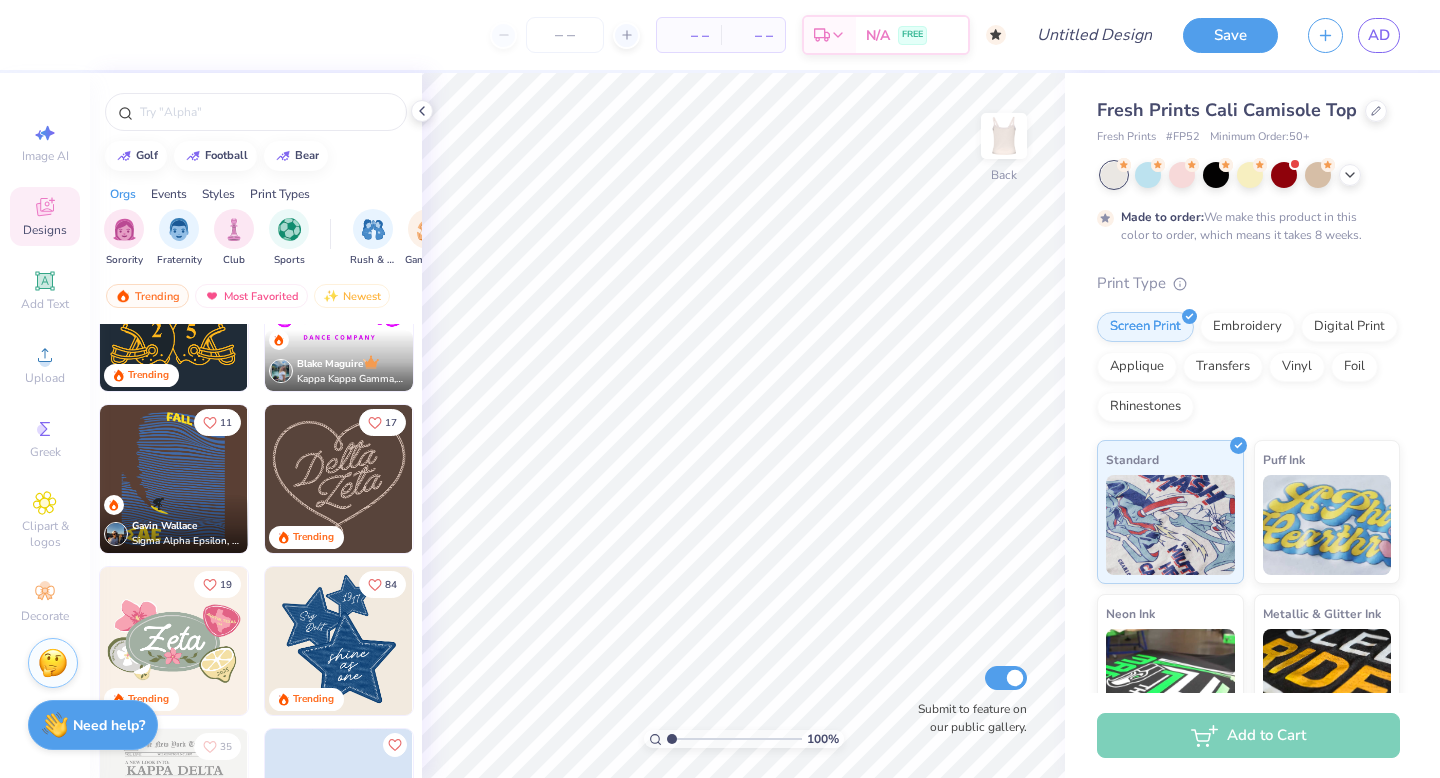 scroll, scrollTop: 570, scrollLeft: 0, axis: vertical 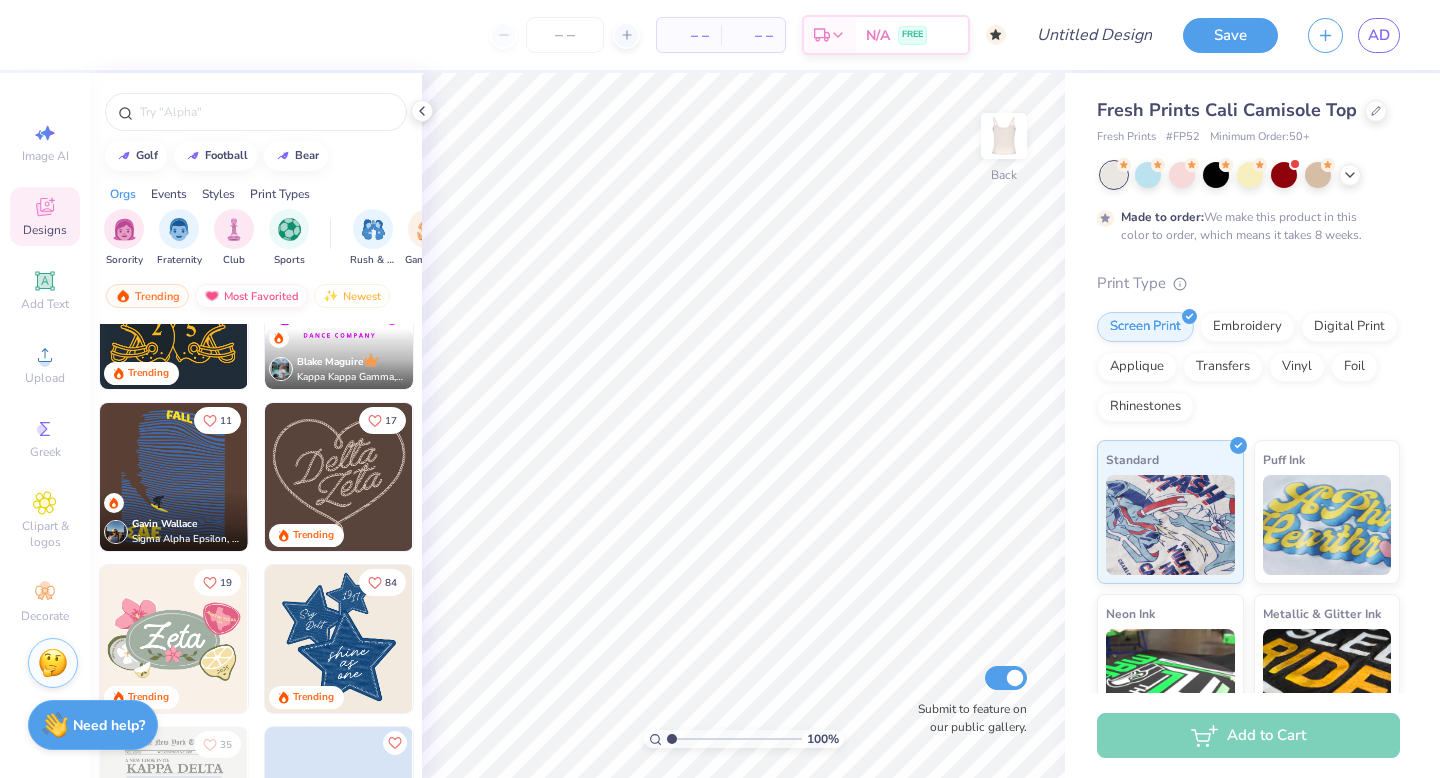 click on "Most Favorited" at bounding box center (251, 296) 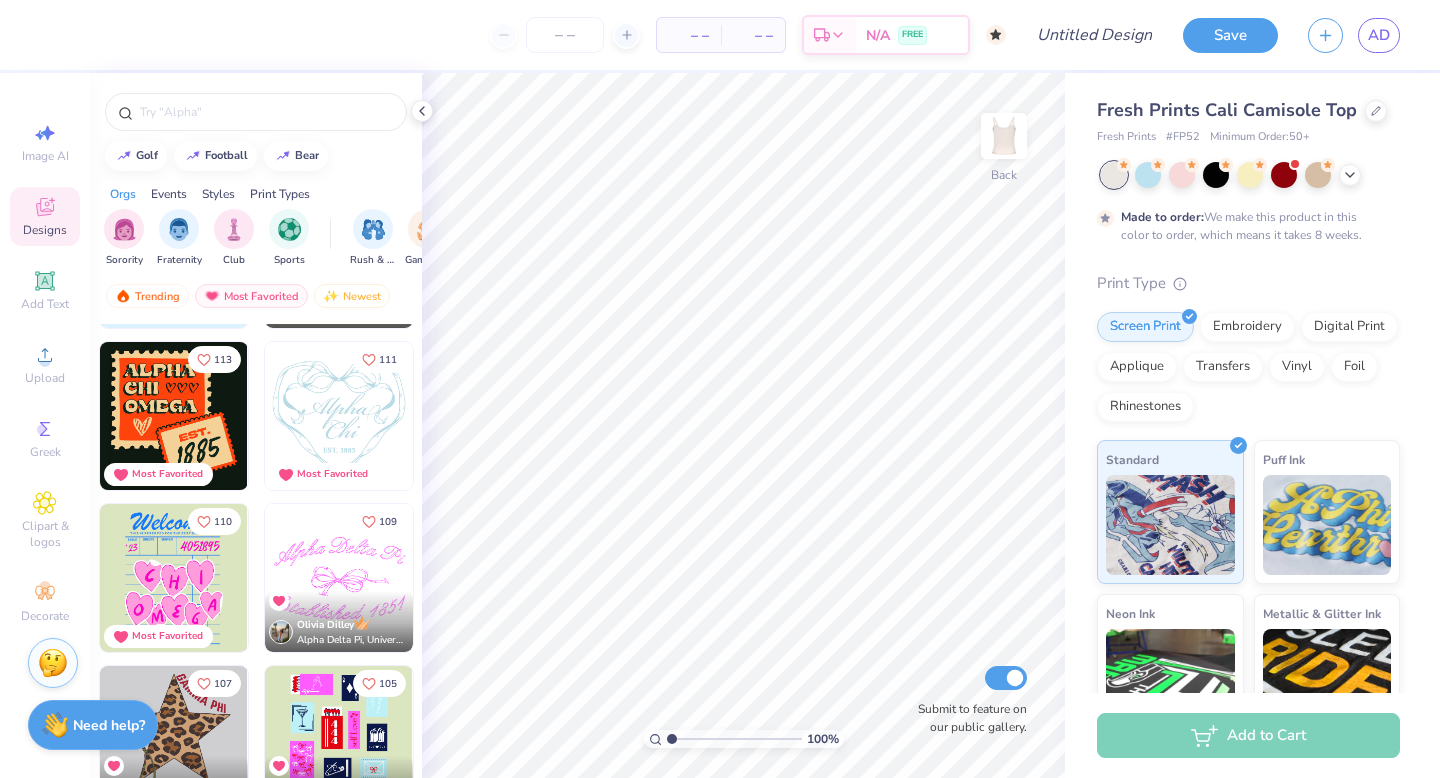 scroll, scrollTop: 1608, scrollLeft: 0, axis: vertical 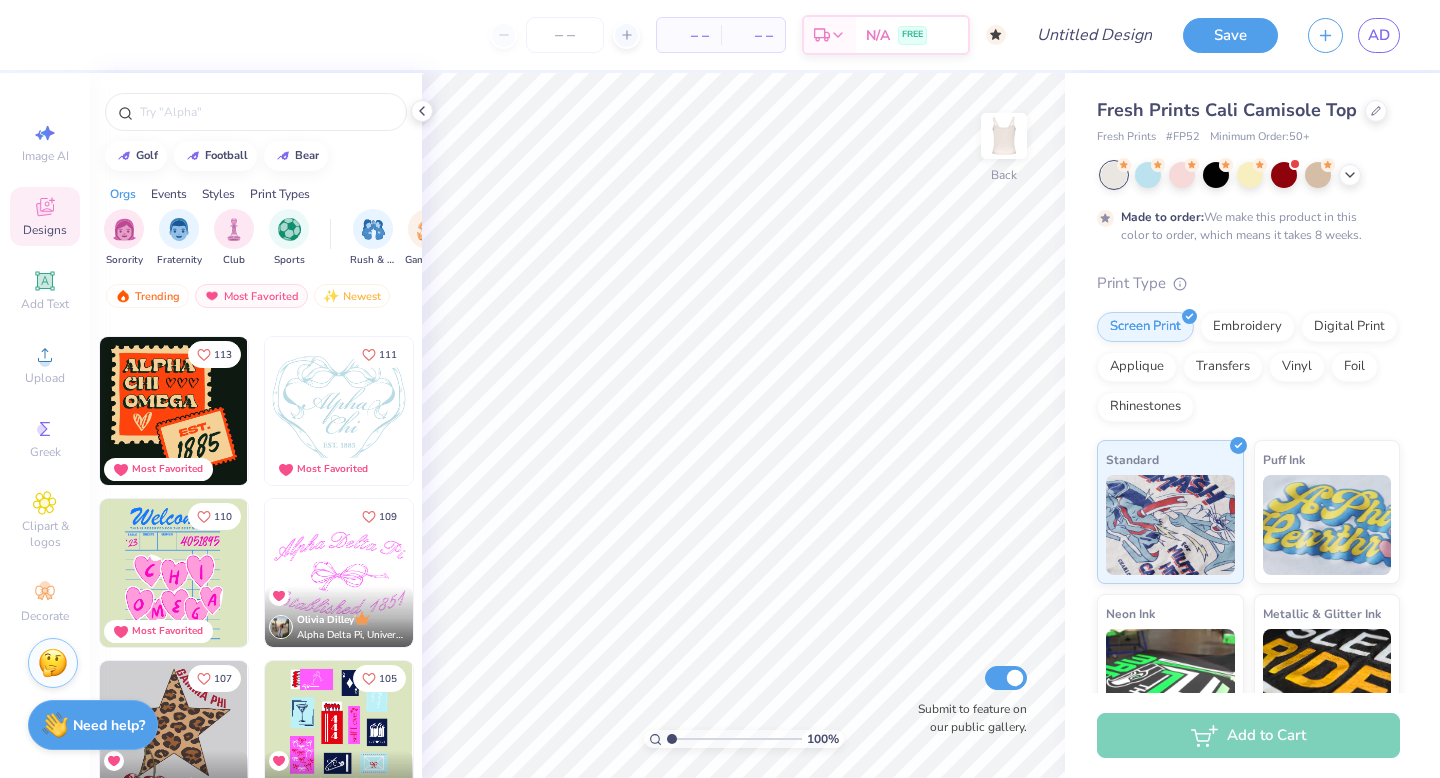 click at bounding box center [339, 411] 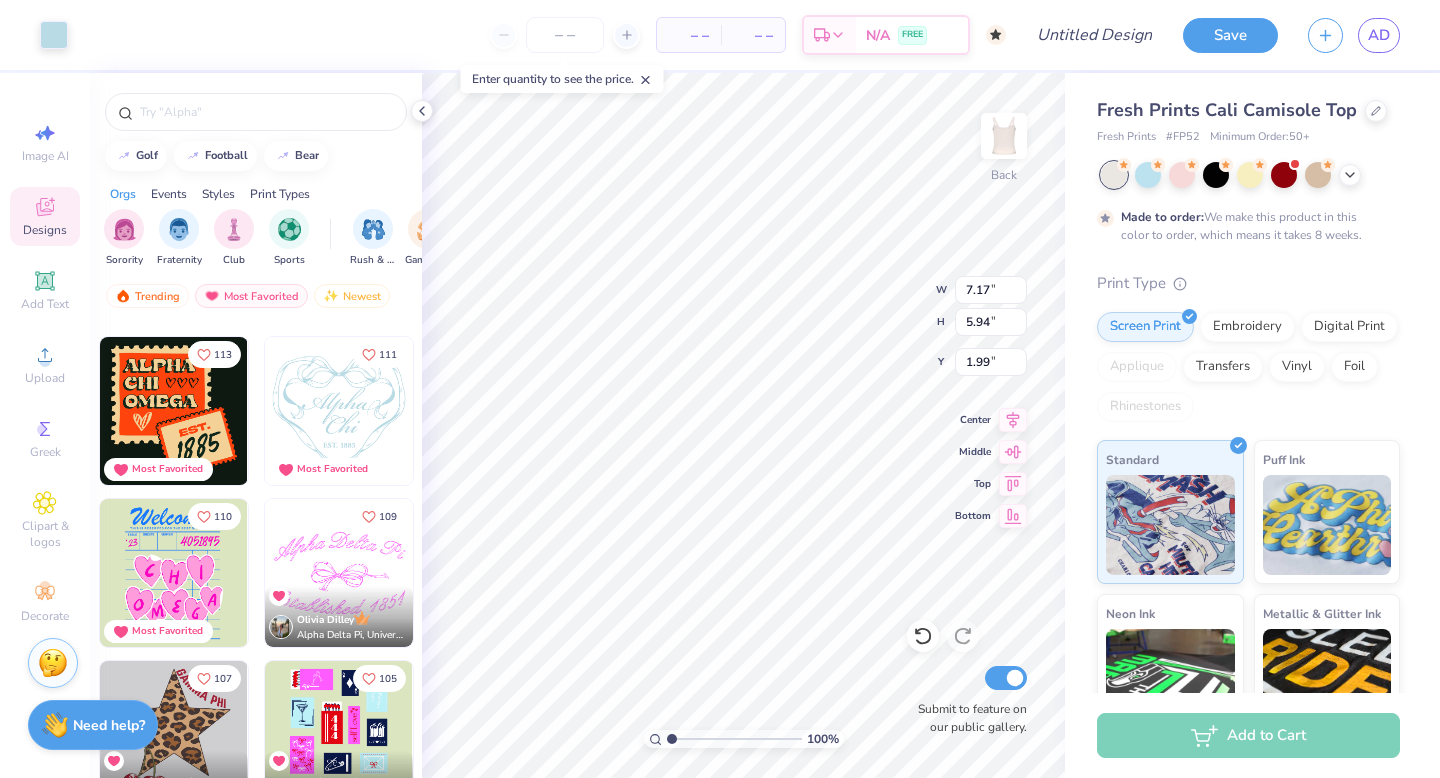 type on "1.91" 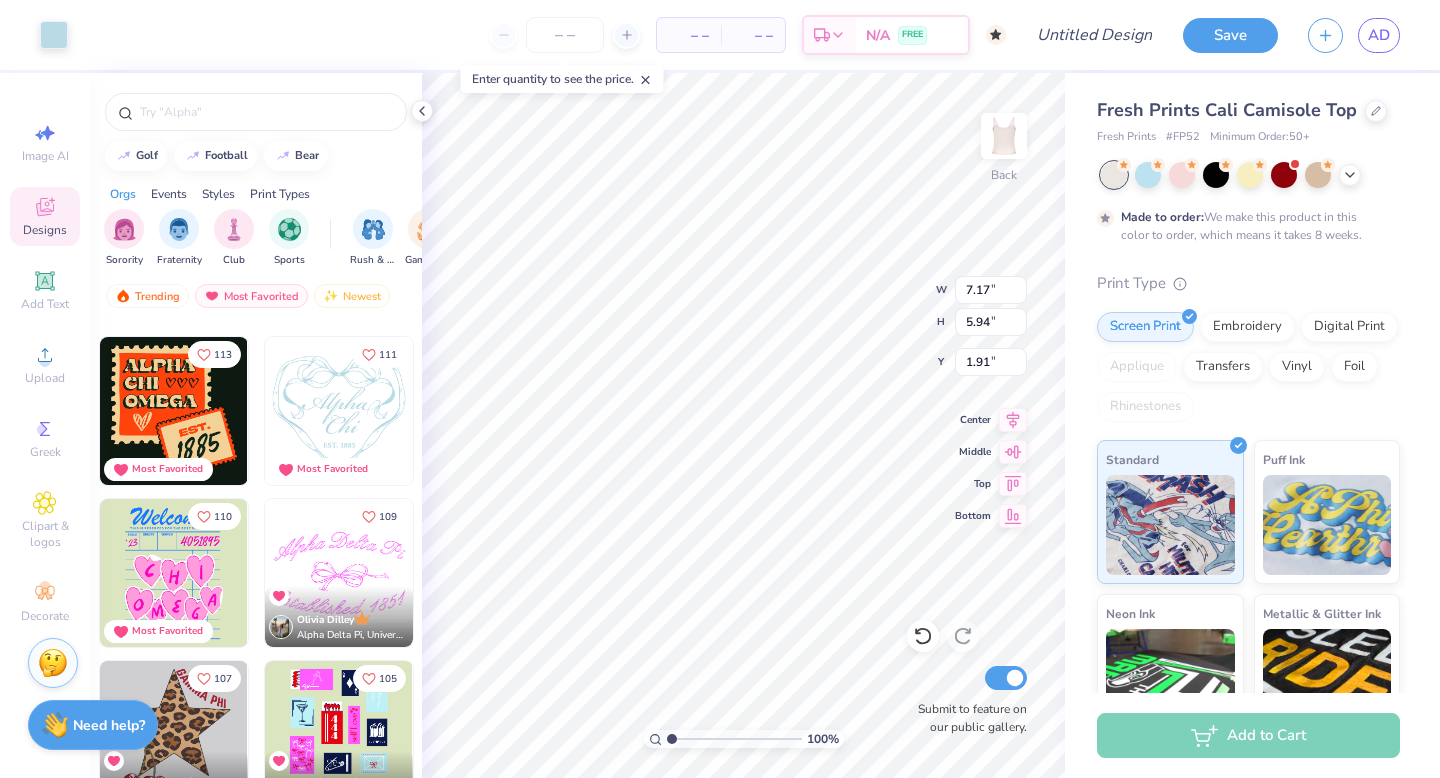 type on "8.08" 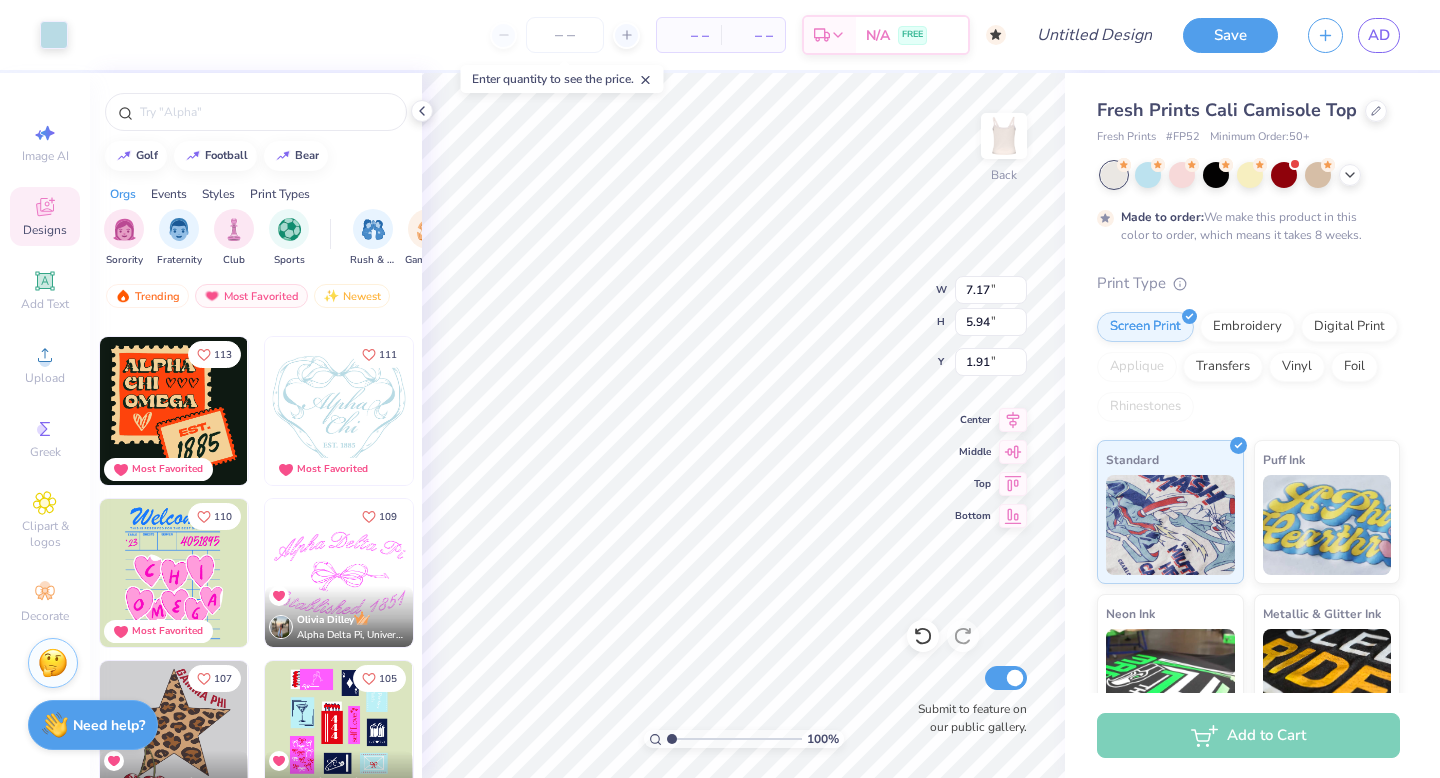 type on "6.69" 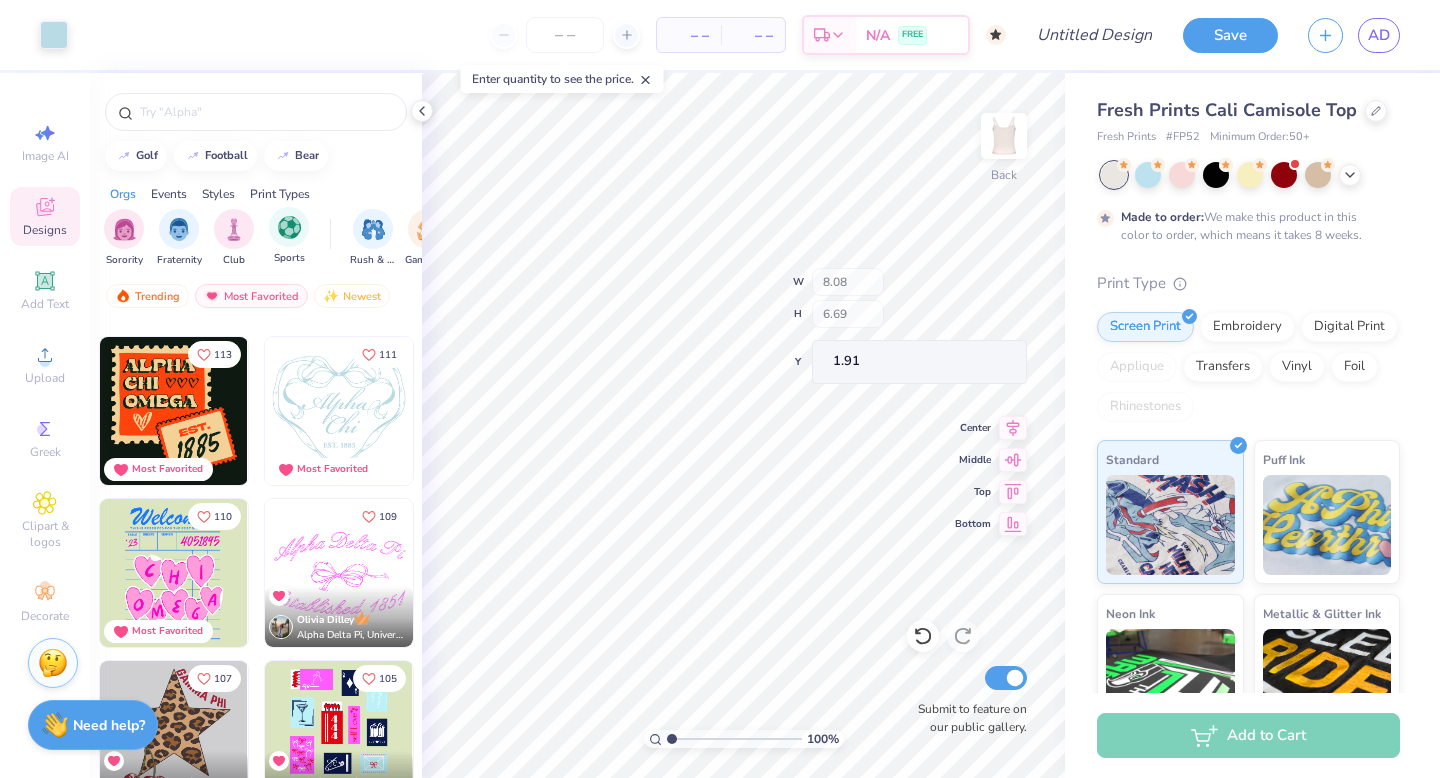 click on "Art colors – – Per Item – – Total Est.  Delivery N/A FREE Design Title Save AD Image AI Designs Add Text Upload Greek Clipart & logos Decorate golf football bear Orgs Events Styles Print Types Sorority Fraternity Club Sports Rush & Bid Game Day Parent's Weekend PR & General Philanthropy Big Little Reveal Retreat Date Parties & Socials Spring Break Greek Week Formal & Semi Holidays Graduation Founder’s Day Classic Minimalist Varsity Y2K Typography Handdrawn Cartoons Grunge 80s & 90s 60s & 70s Embroidery Screen Print Applique Digital Print Patches Vinyl Transfers Trending Most Favorited Newest 125 Most Favorited 124 [FIRST] [LAST] [ORG] [ORG], [UNIVERSITY] 118 Most Favorited 115 [FIRST] [LAST] [ORG] [ORG], [UNIVERSITY] 113 Most Favorited 111 Most Favorited 110 Most Favorited 109 [FIRST] [LAST] [ORG] [ORG], [UNIVERSITY] 107 [FIRST] [LAST] [ORG] [ORG], [UNIVERSITY] 105 [FIRST] [LAST] [ORG] [ORG], [UNIVERSITY] 101 Most Favorited 98 98 95" at bounding box center [720, 389] 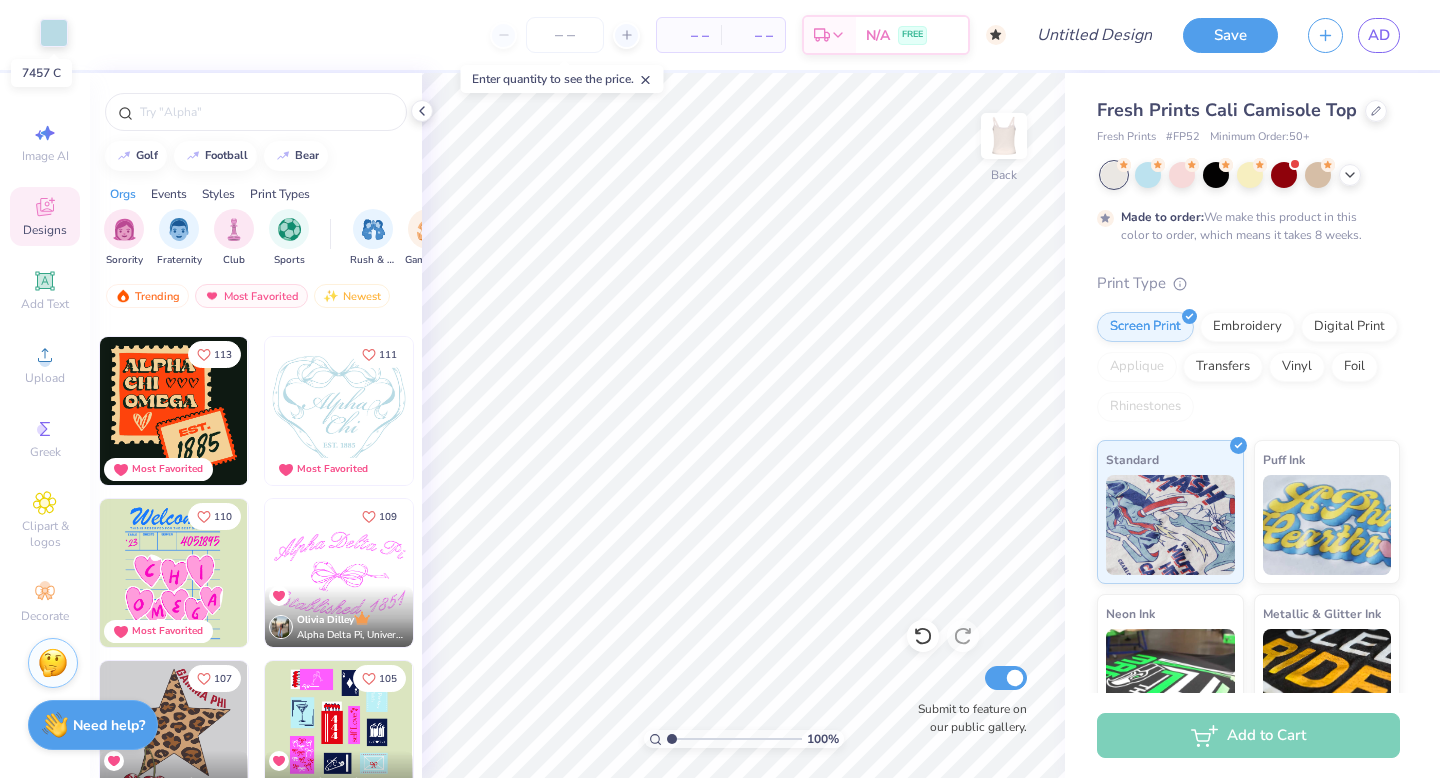 click at bounding box center [54, 33] 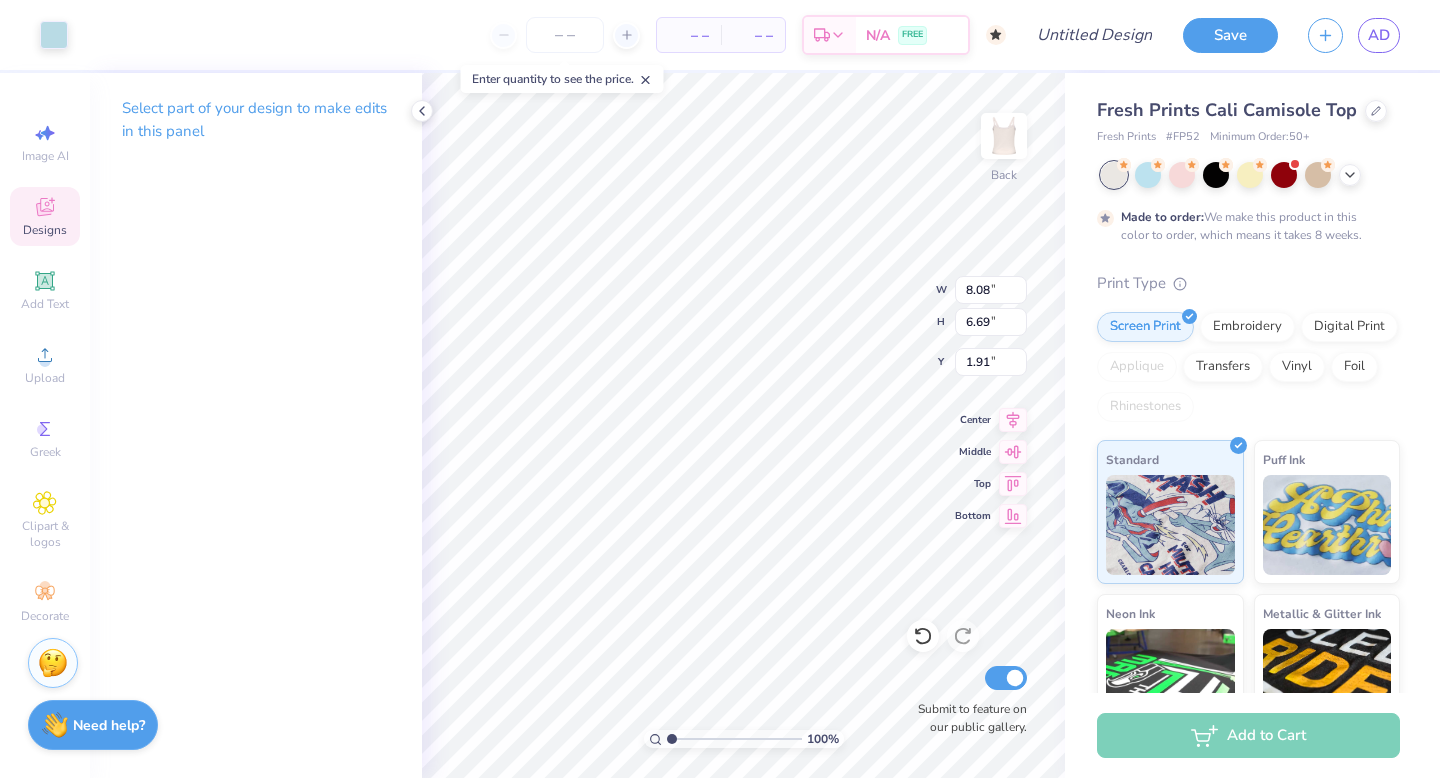 click on "Art colors" at bounding box center [34, 35] 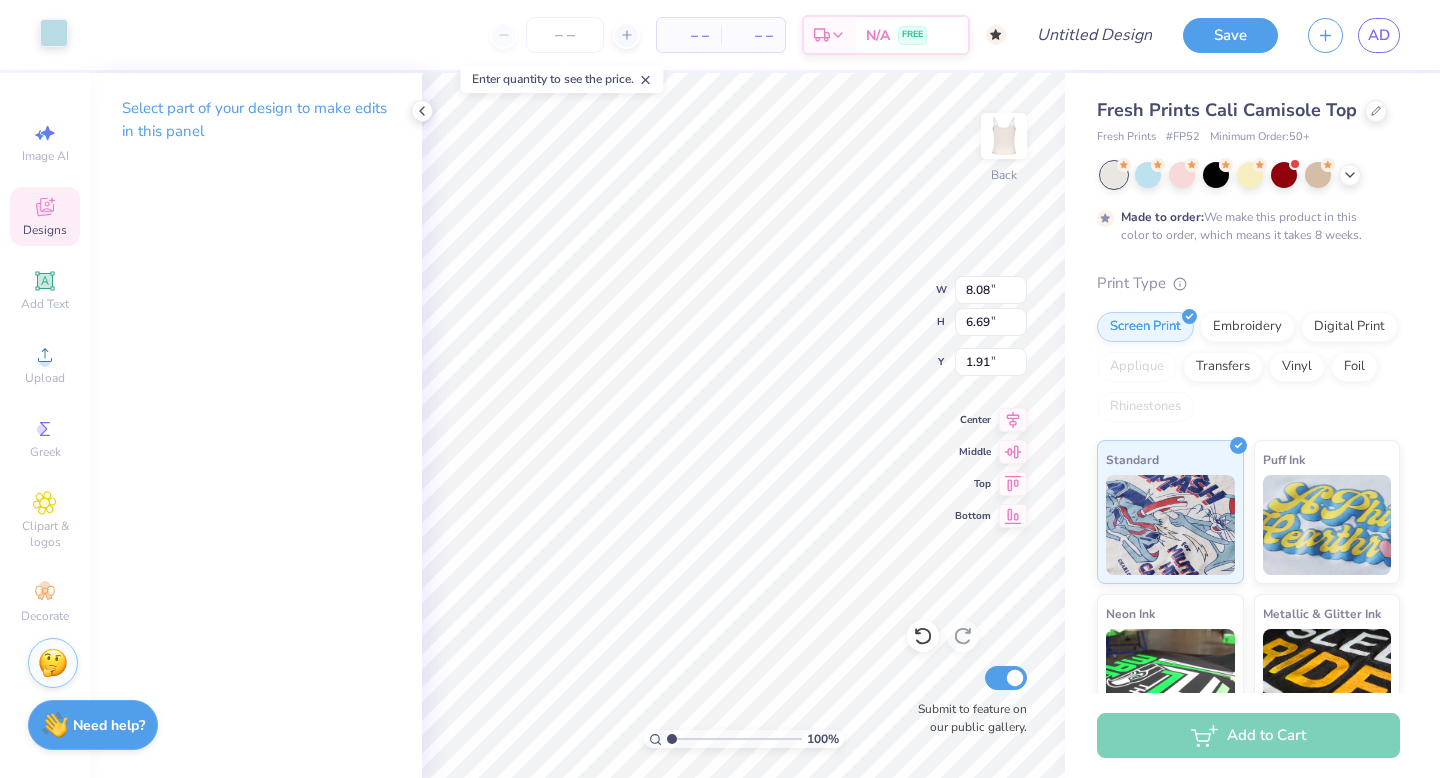 click at bounding box center [54, 33] 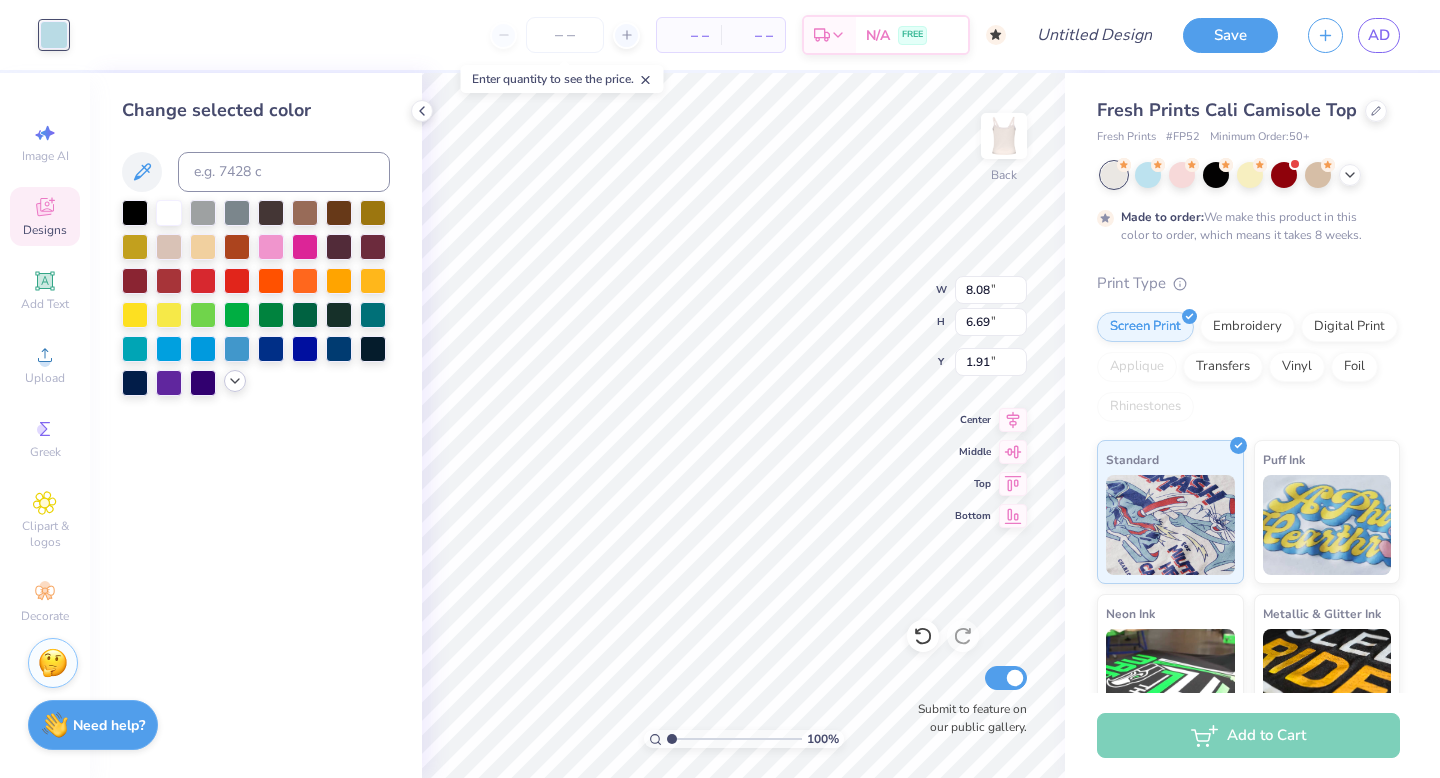 click 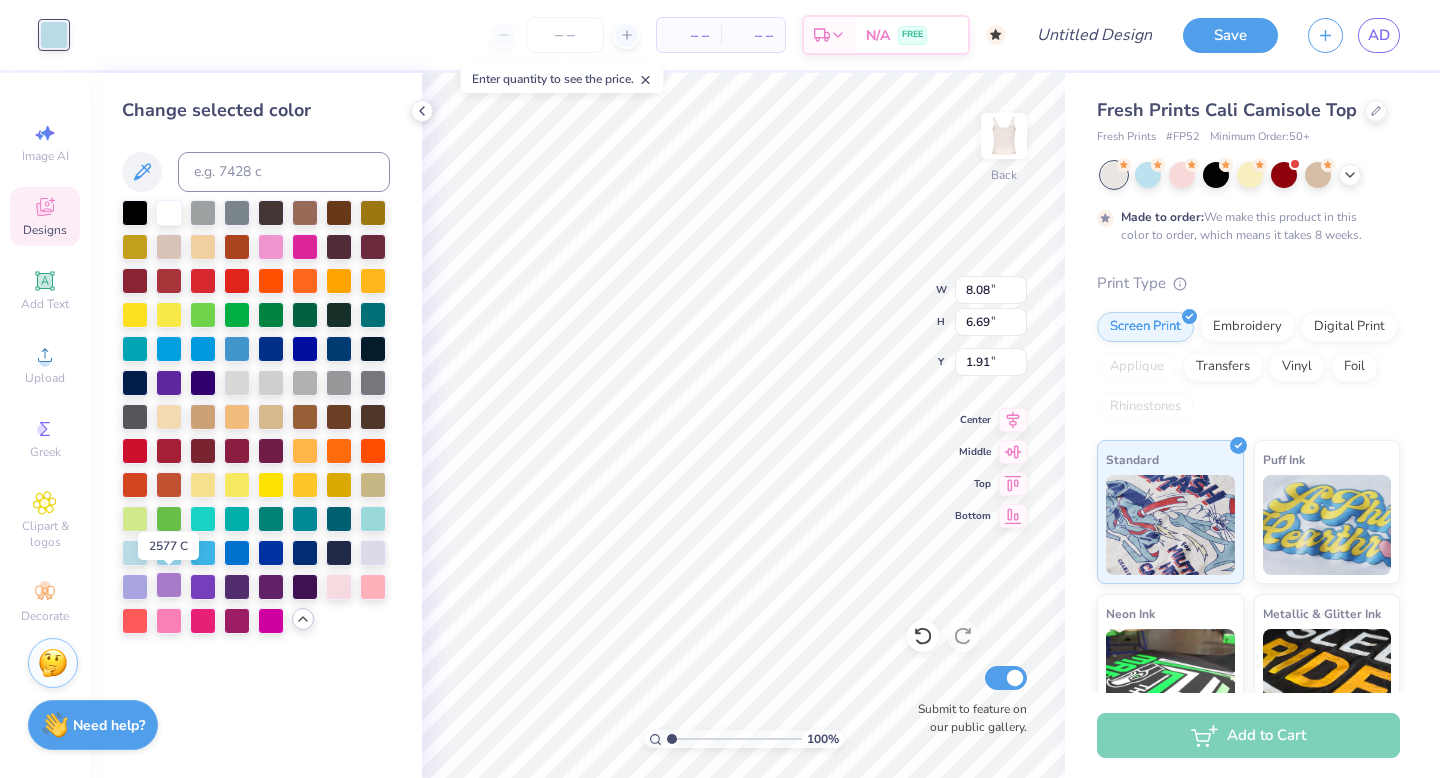 click at bounding box center (169, 585) 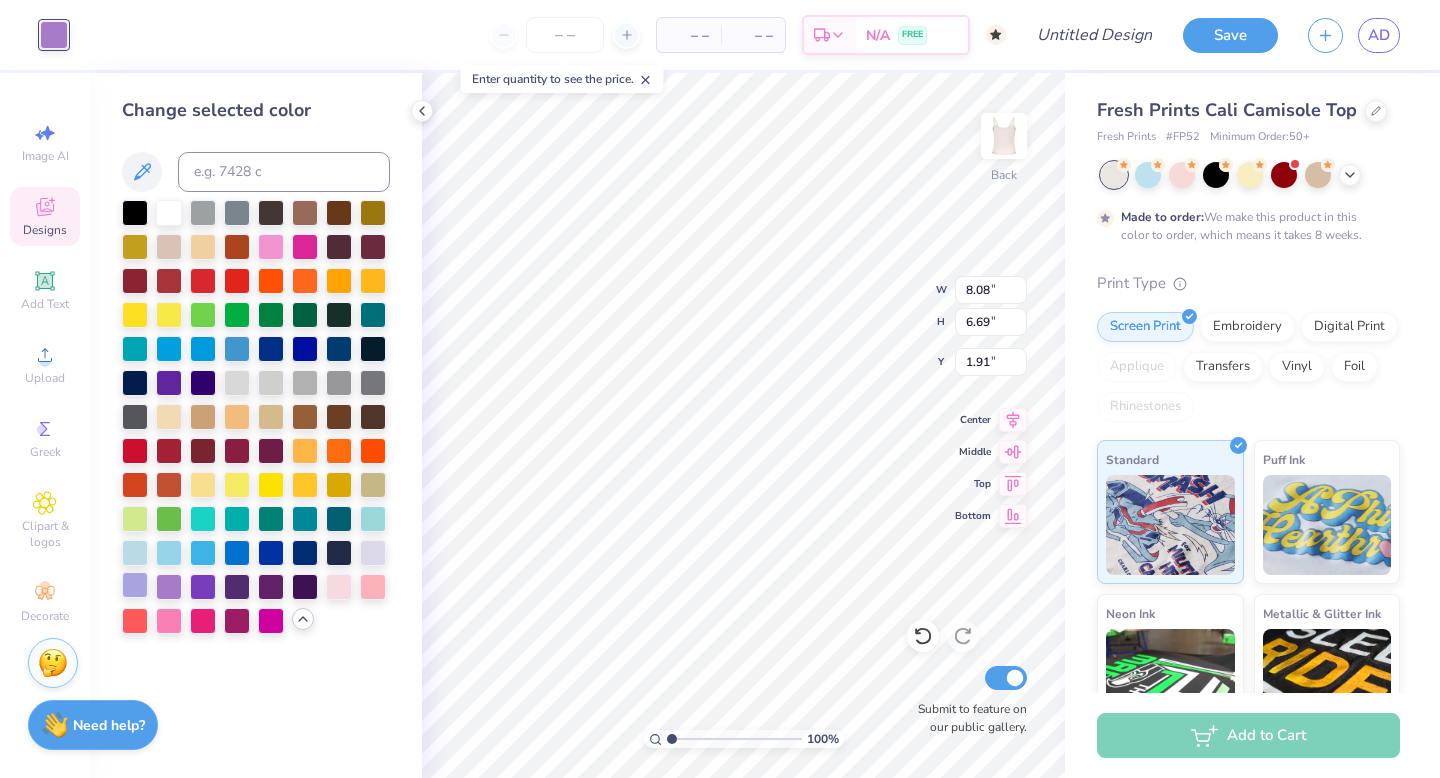 click at bounding box center (135, 585) 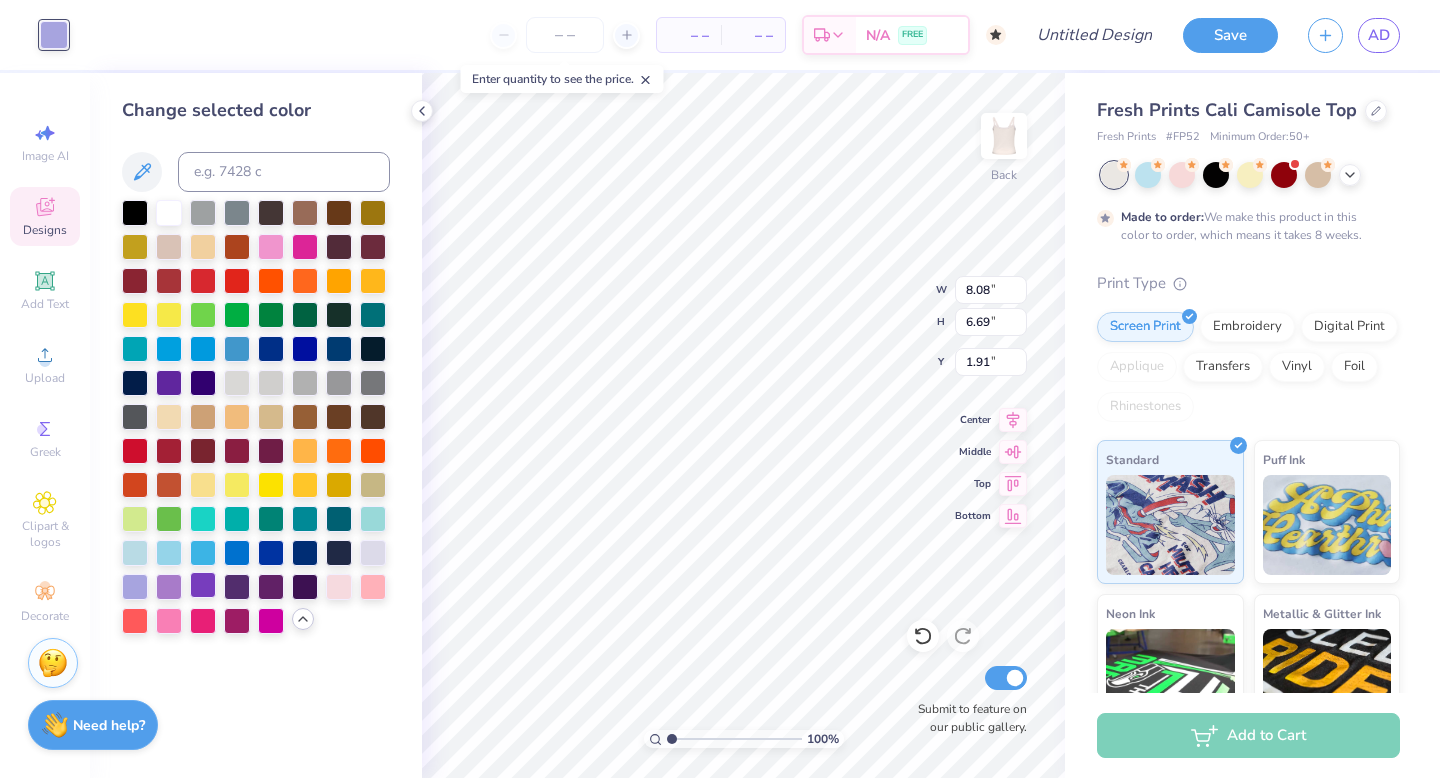 click at bounding box center (203, 585) 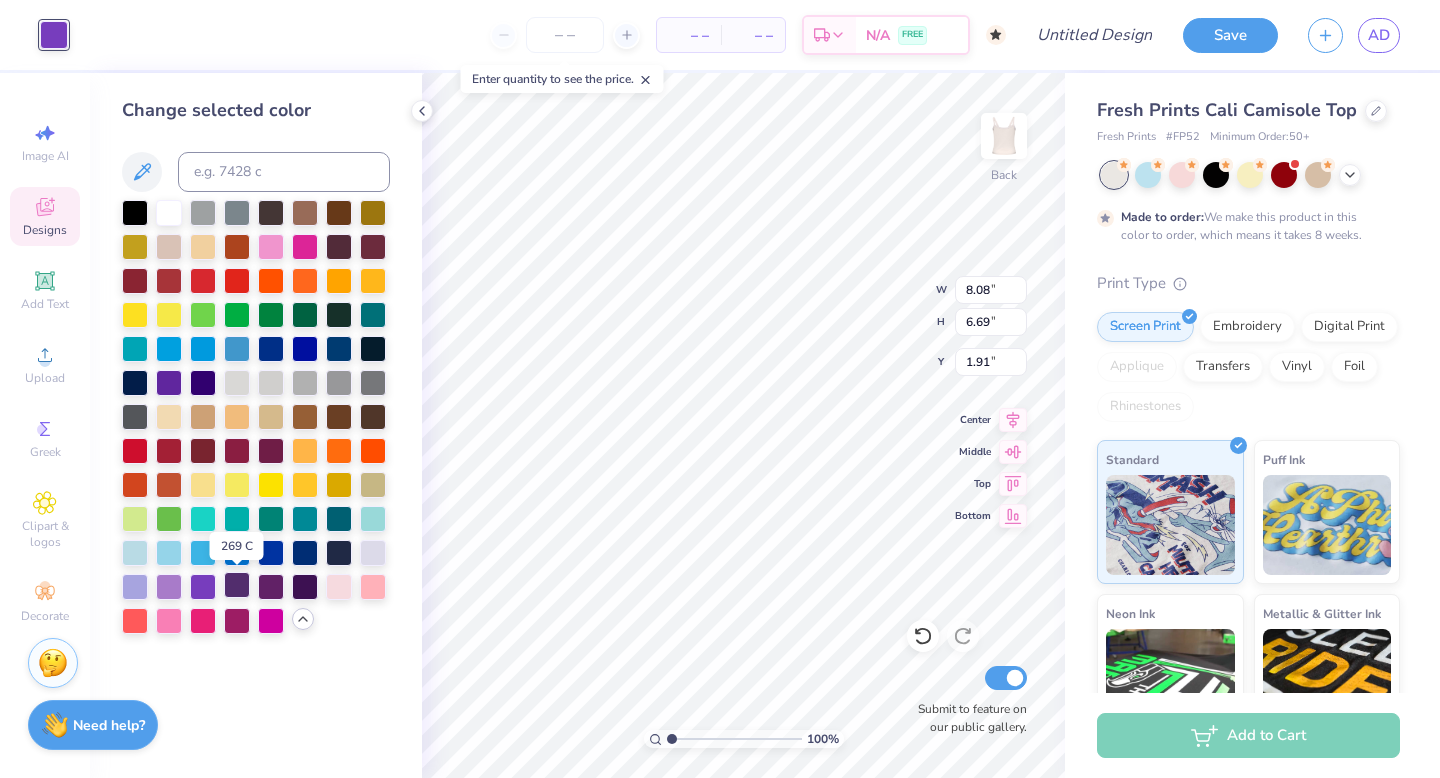 click at bounding box center (237, 585) 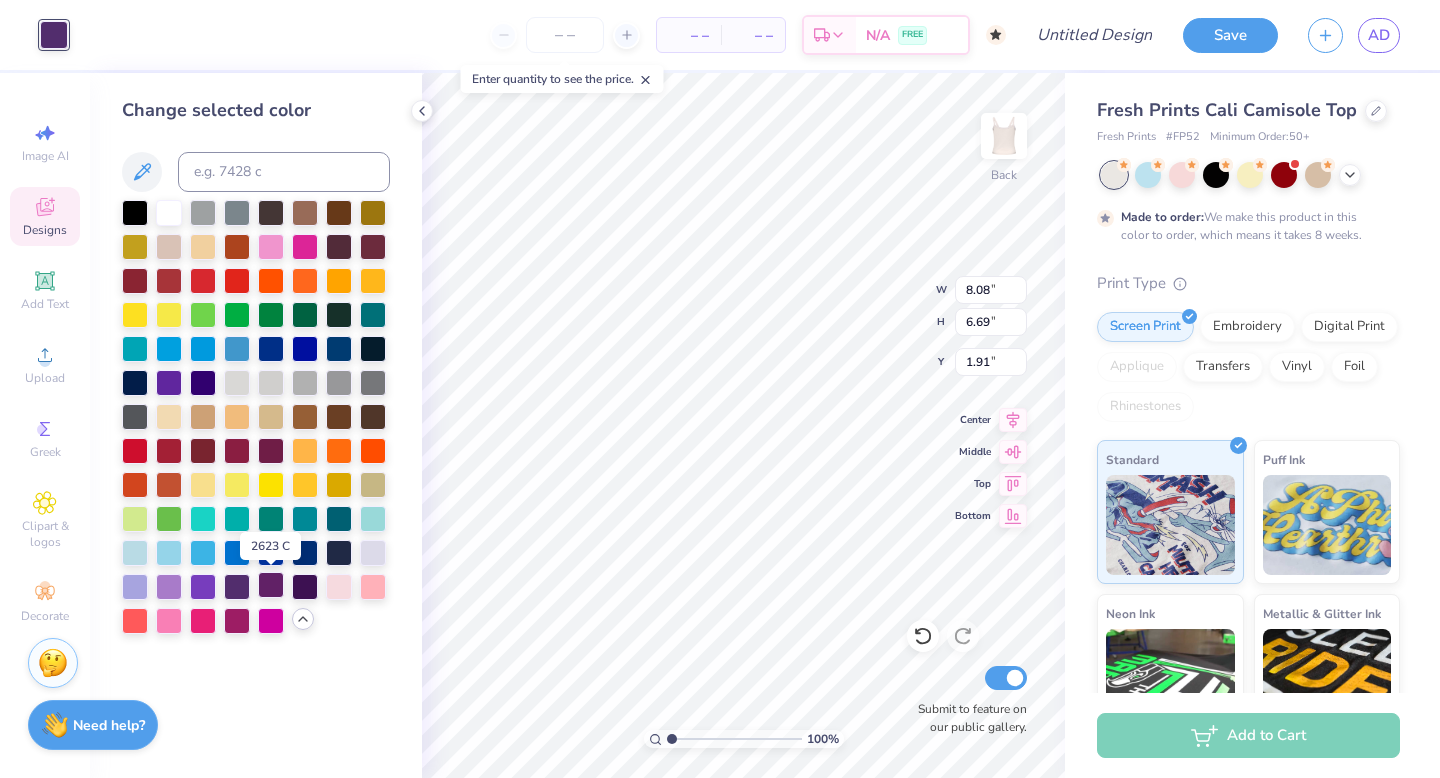 click at bounding box center [271, 585] 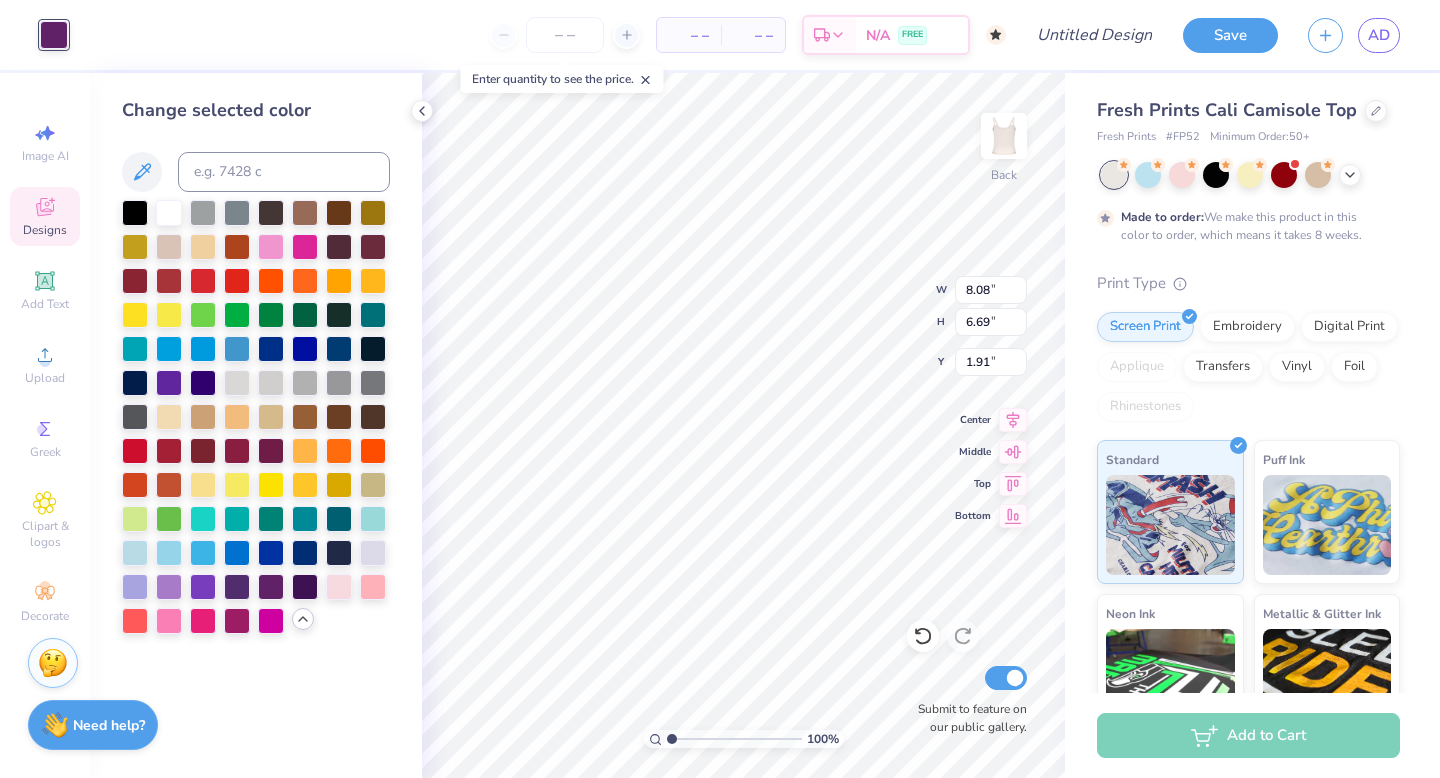 click at bounding box center (256, 417) 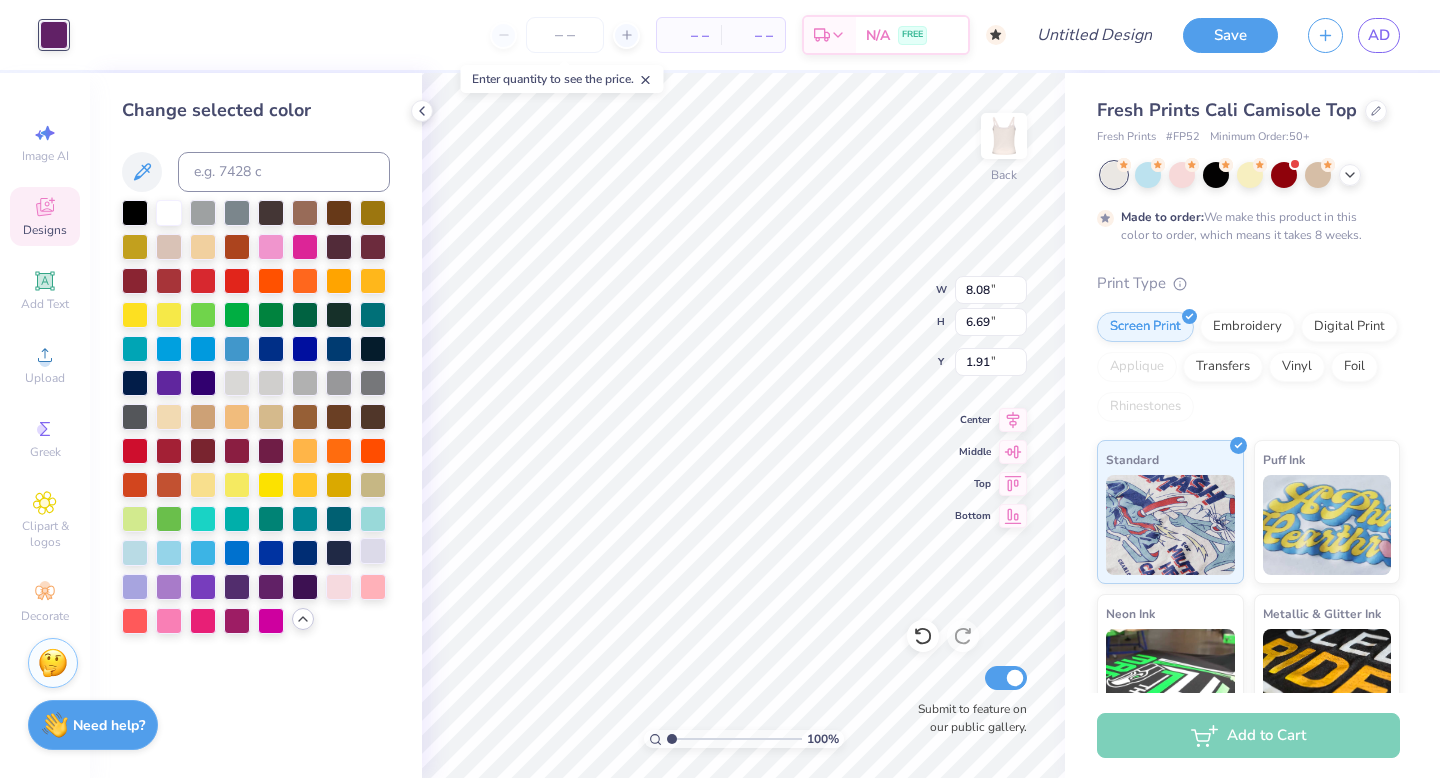 click at bounding box center [373, 551] 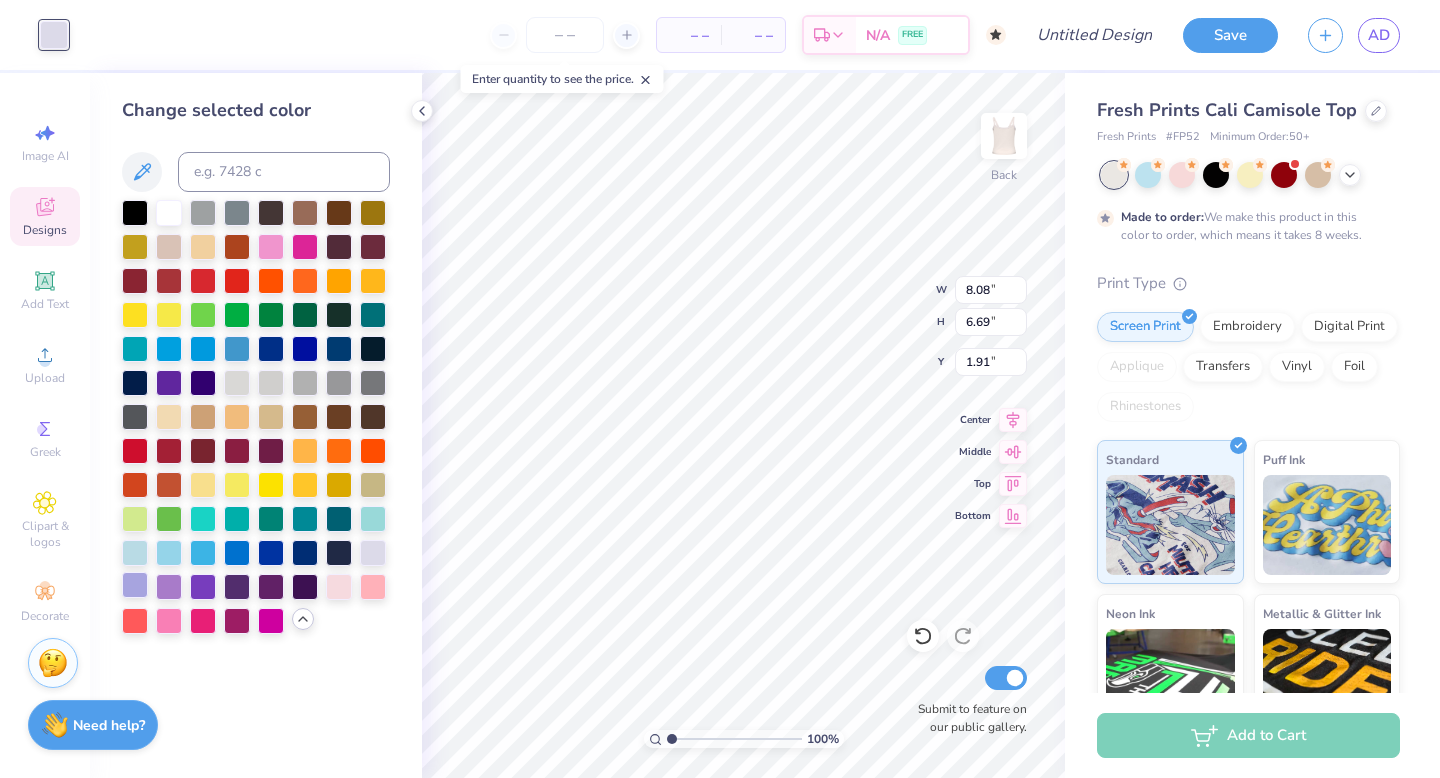 click at bounding box center (135, 585) 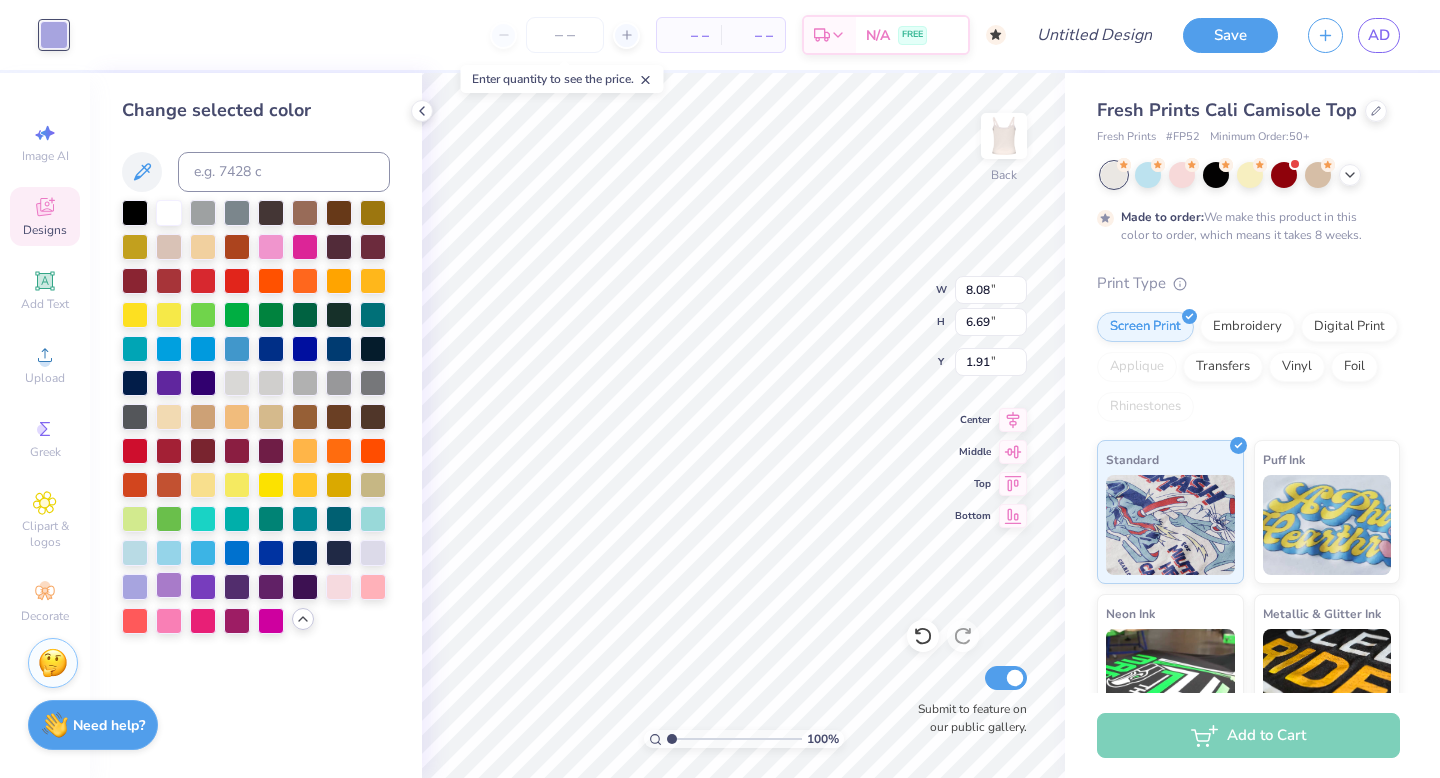 click at bounding box center [169, 585] 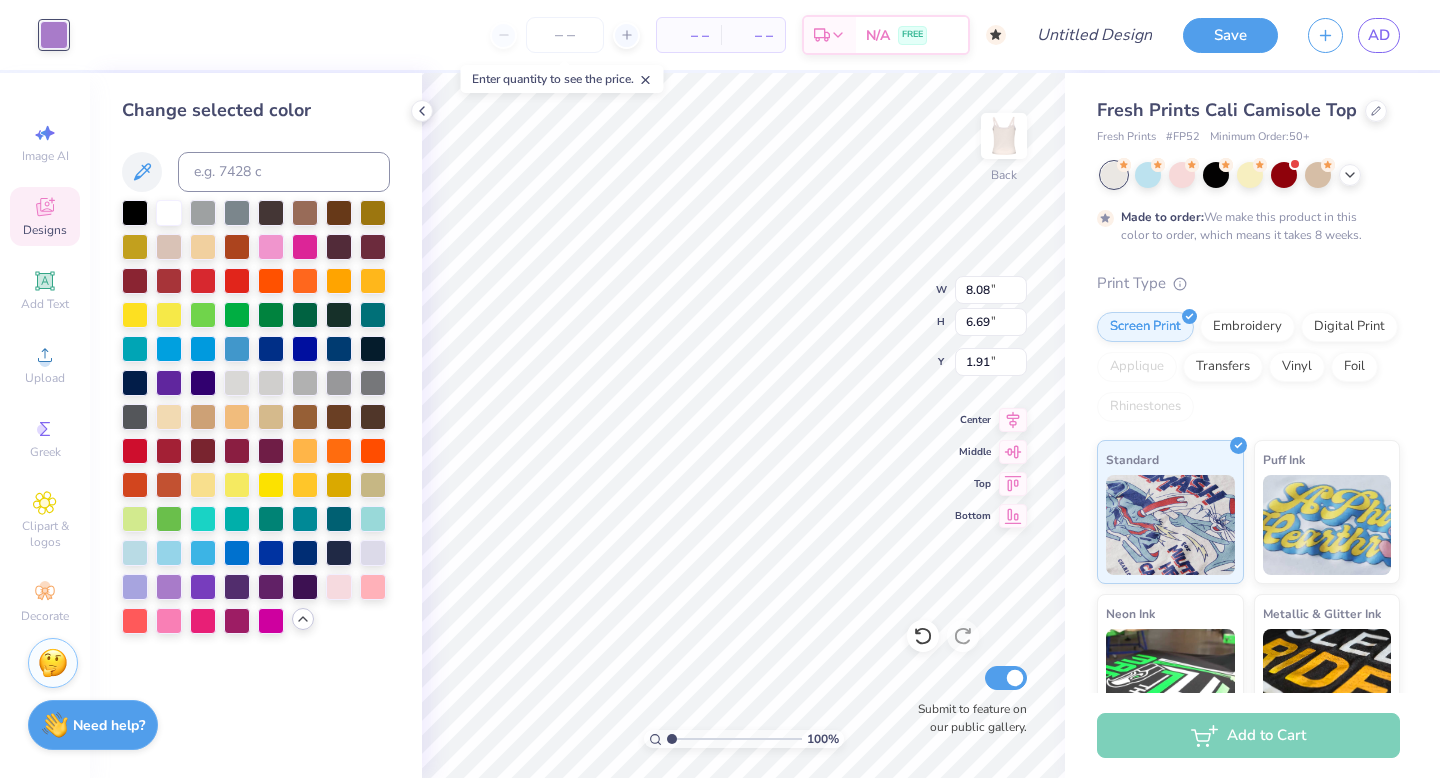 click at bounding box center (1250, 175) 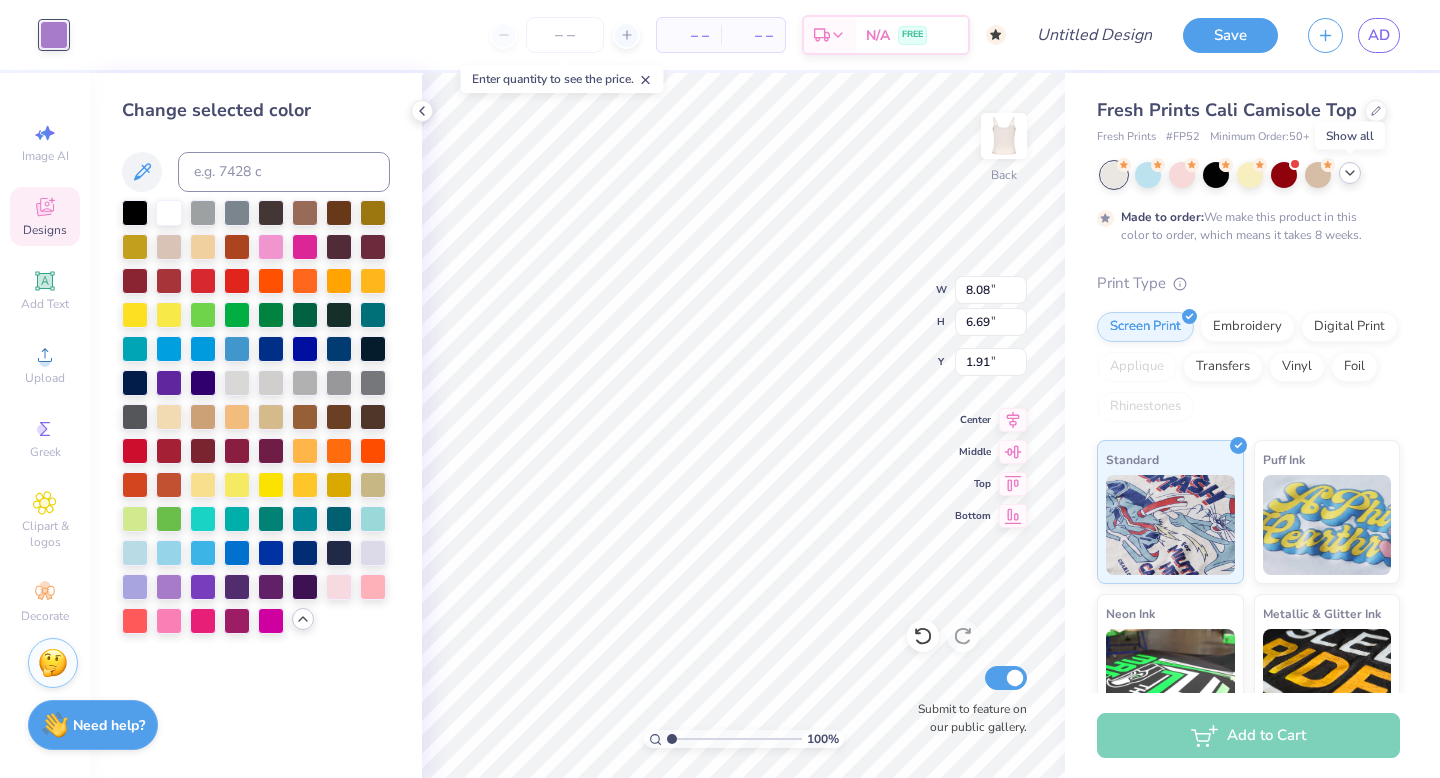 click 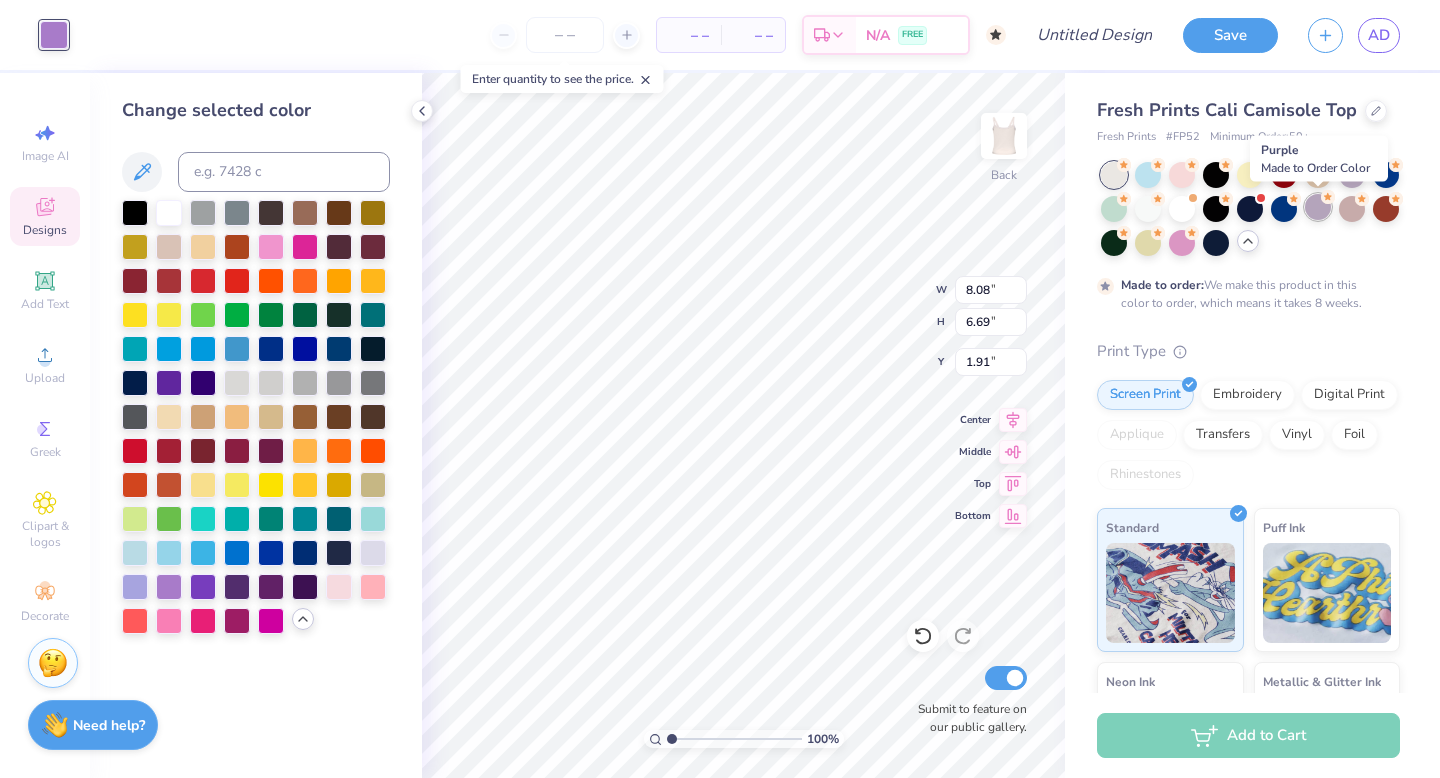 click at bounding box center [1318, 207] 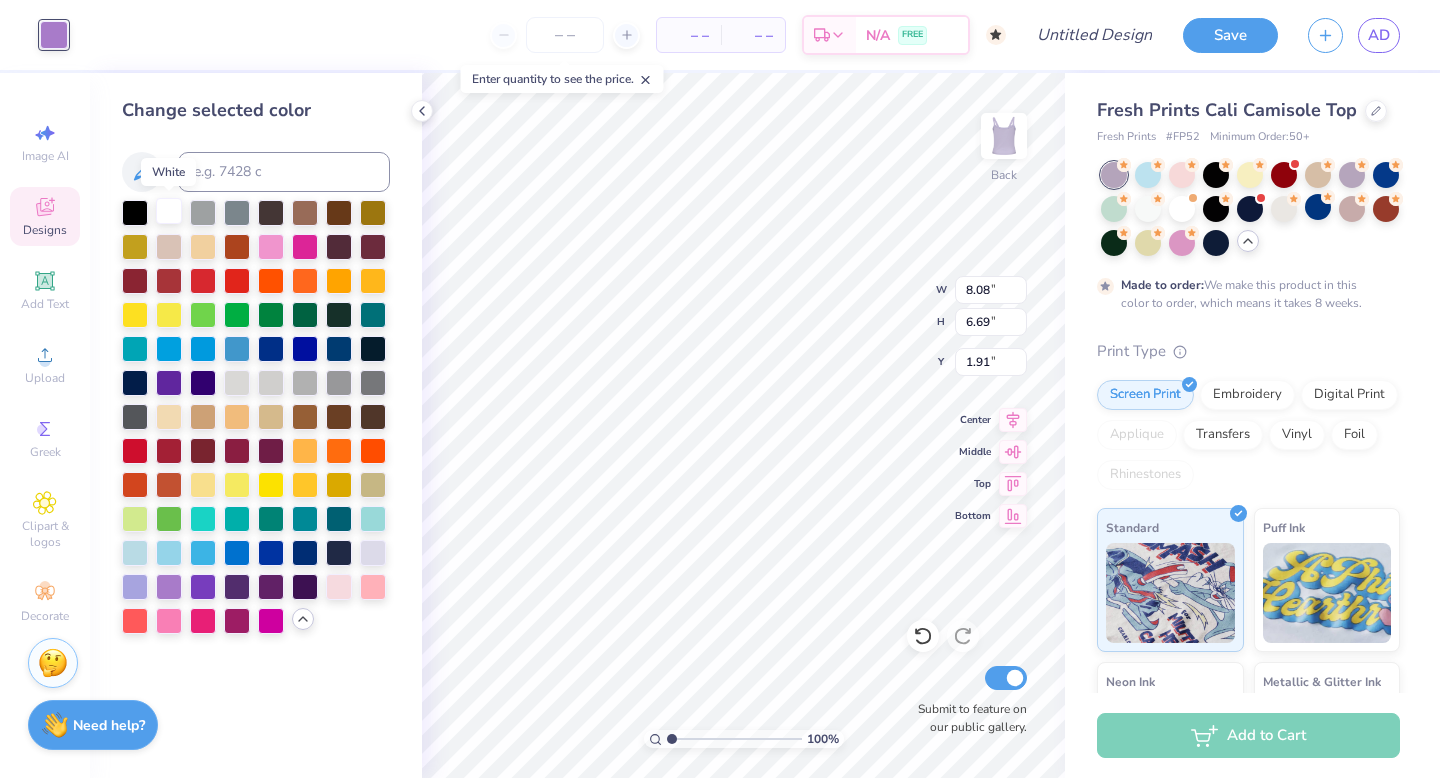 click at bounding box center (169, 211) 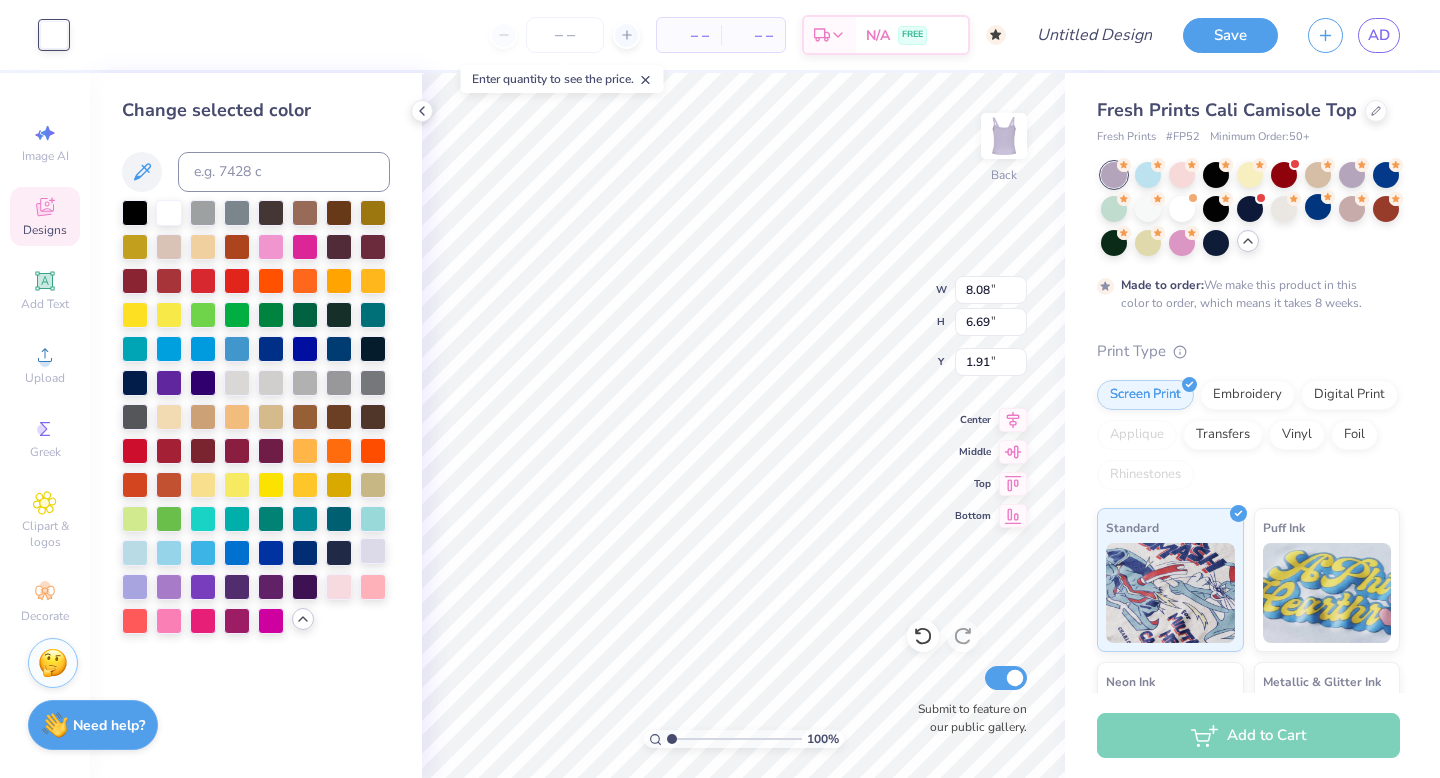 click at bounding box center (373, 551) 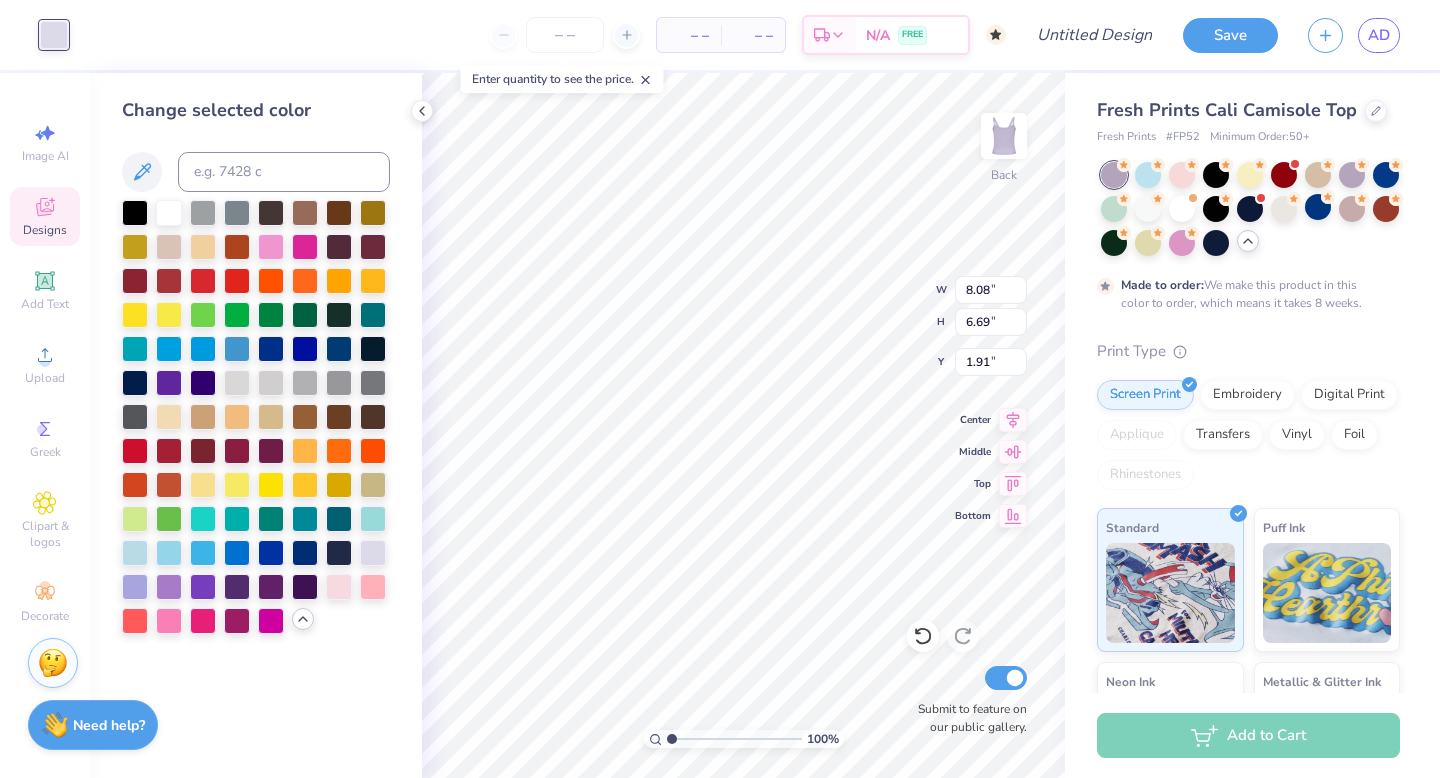 type on "2.41" 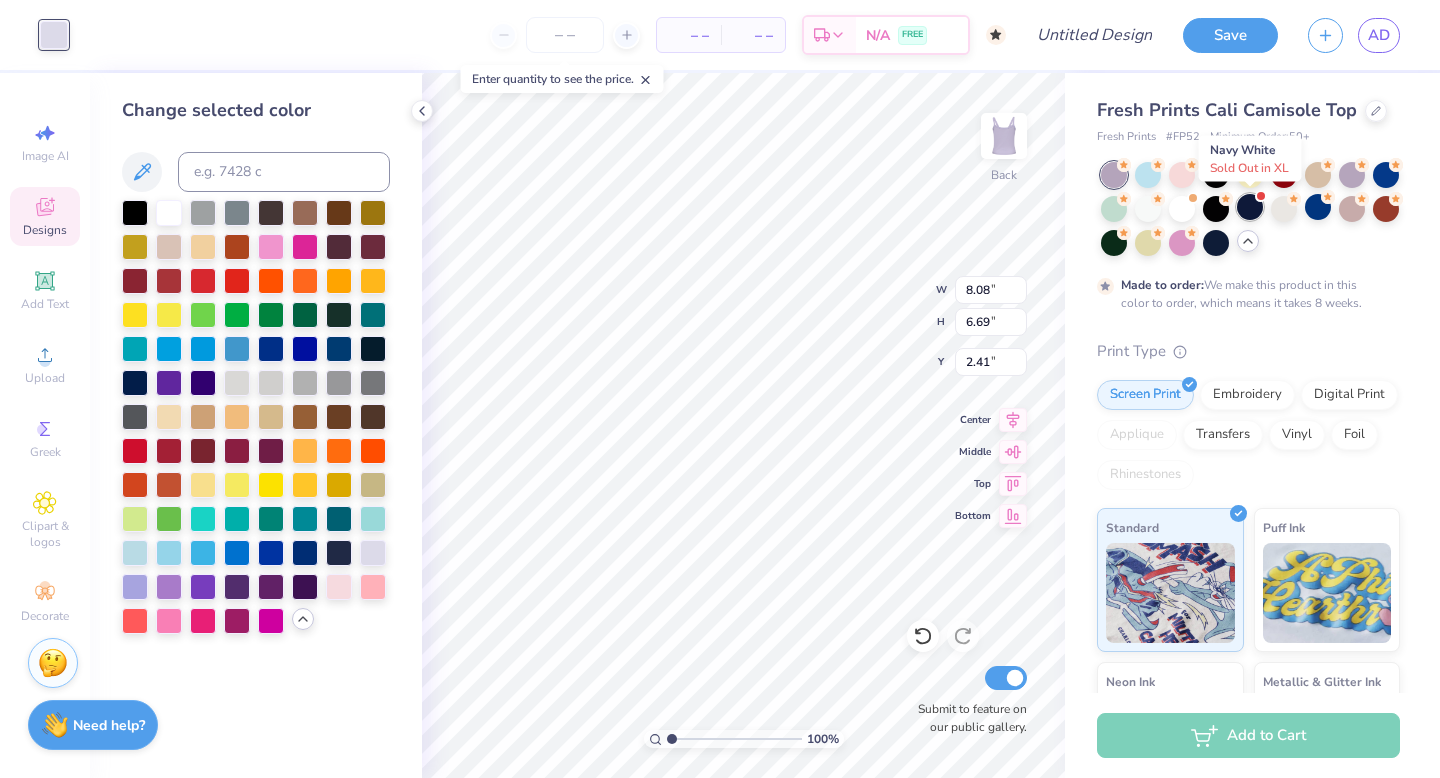 click at bounding box center [1250, 207] 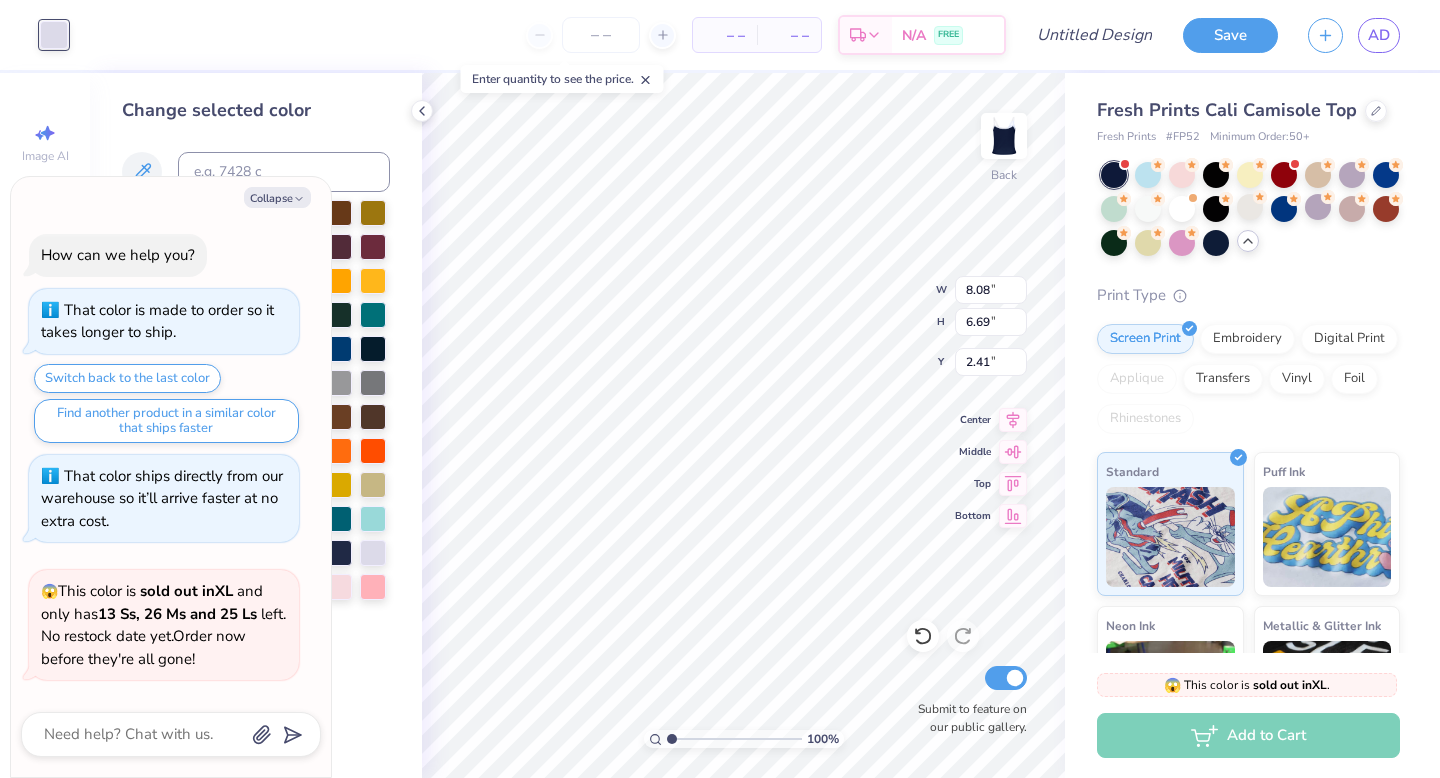 scroll, scrollTop: 138, scrollLeft: 0, axis: vertical 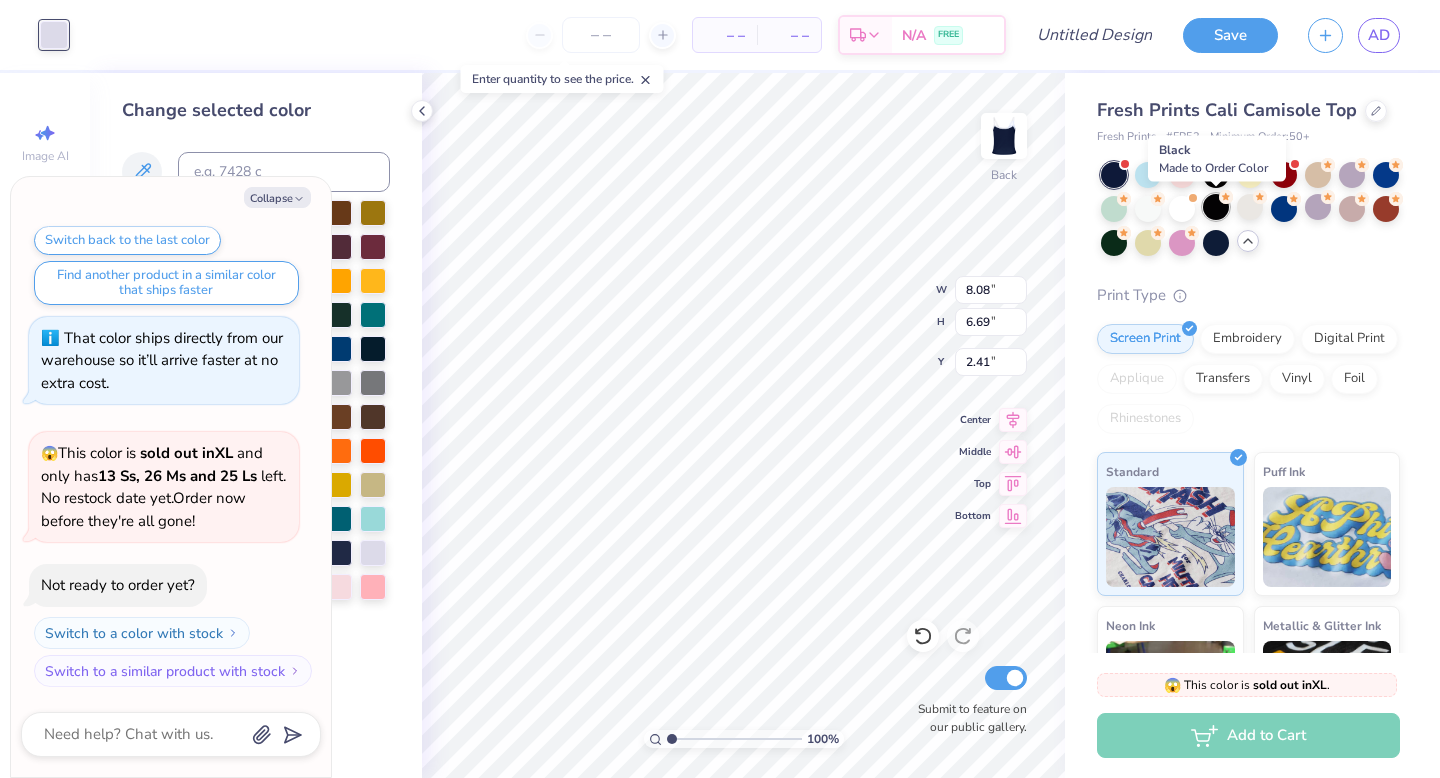 click at bounding box center [1216, 207] 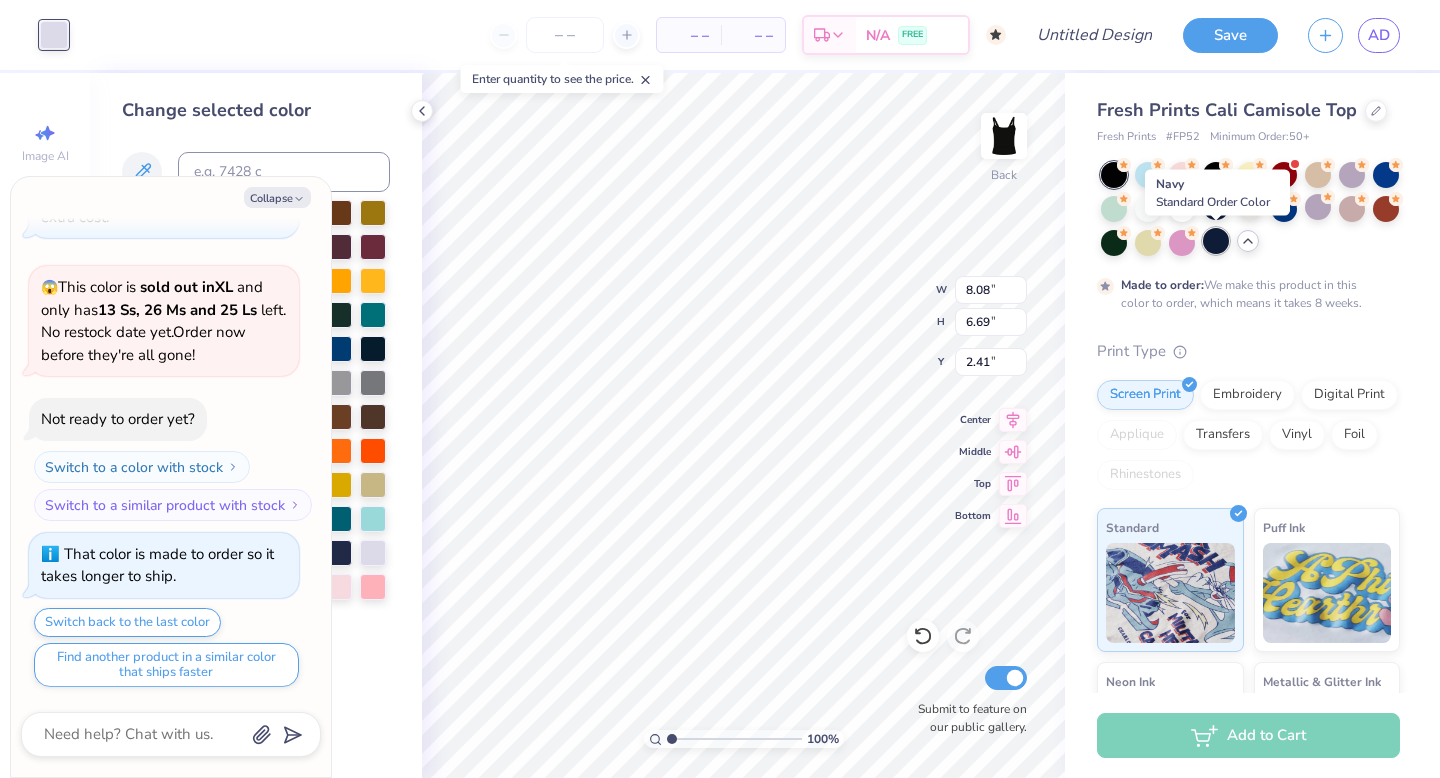 click at bounding box center (1216, 241) 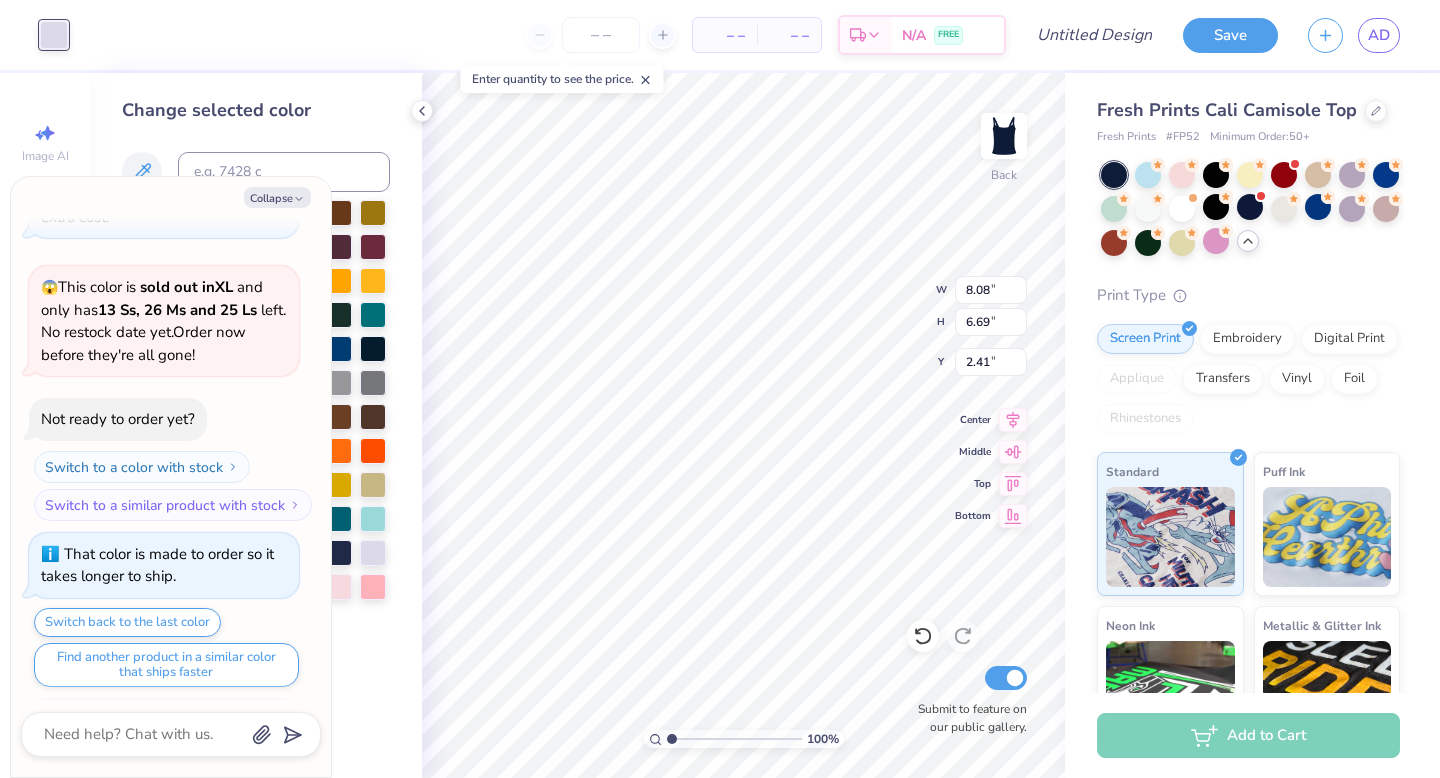 scroll, scrollTop: 404, scrollLeft: 0, axis: vertical 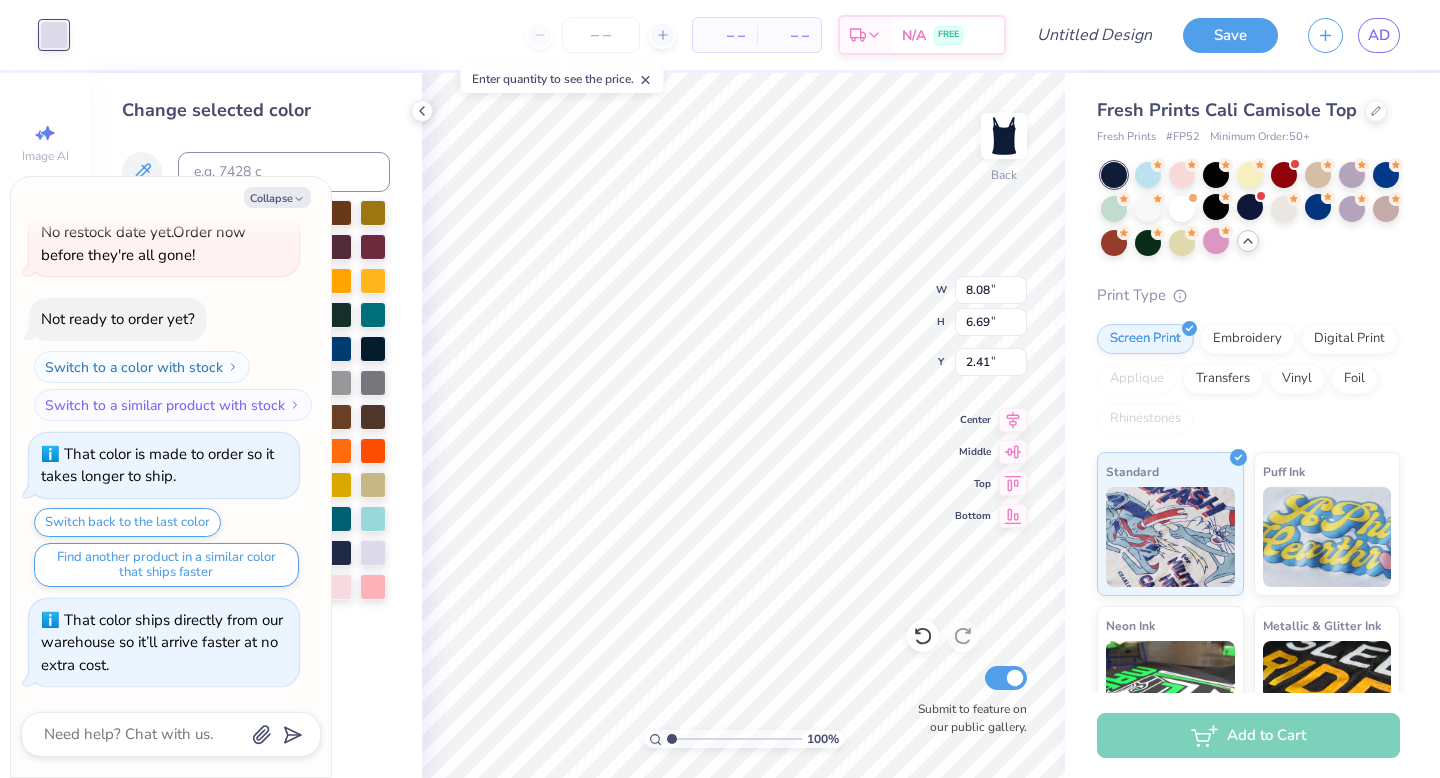 click 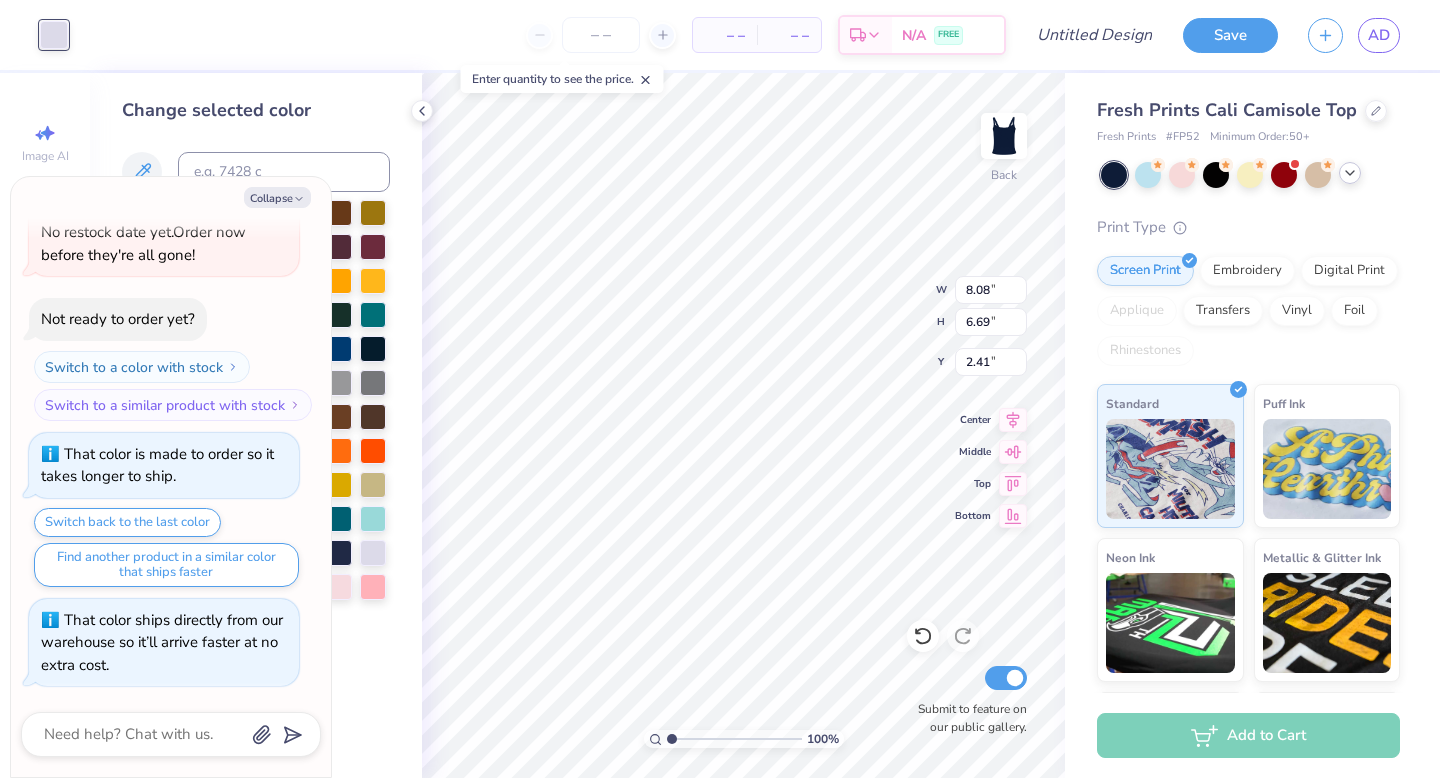 click 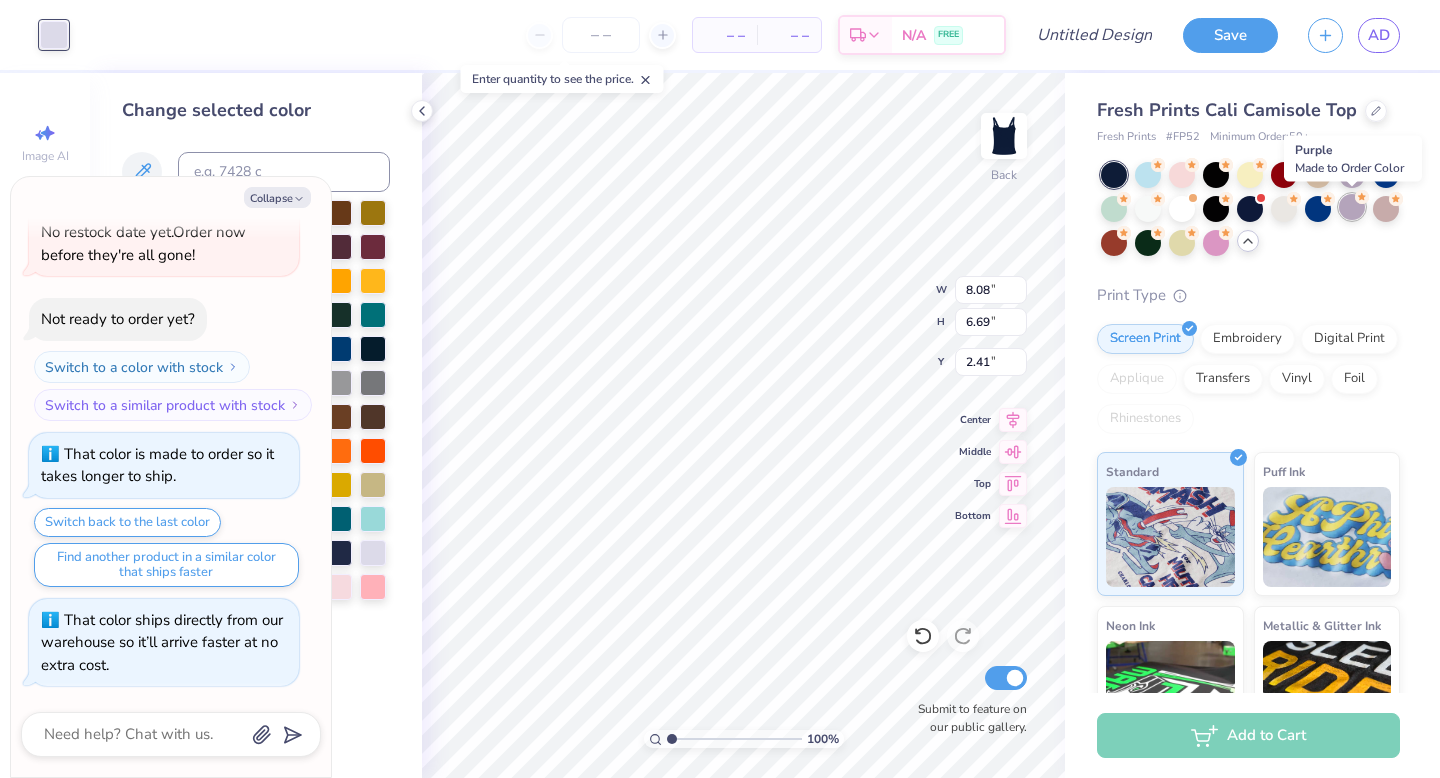 click 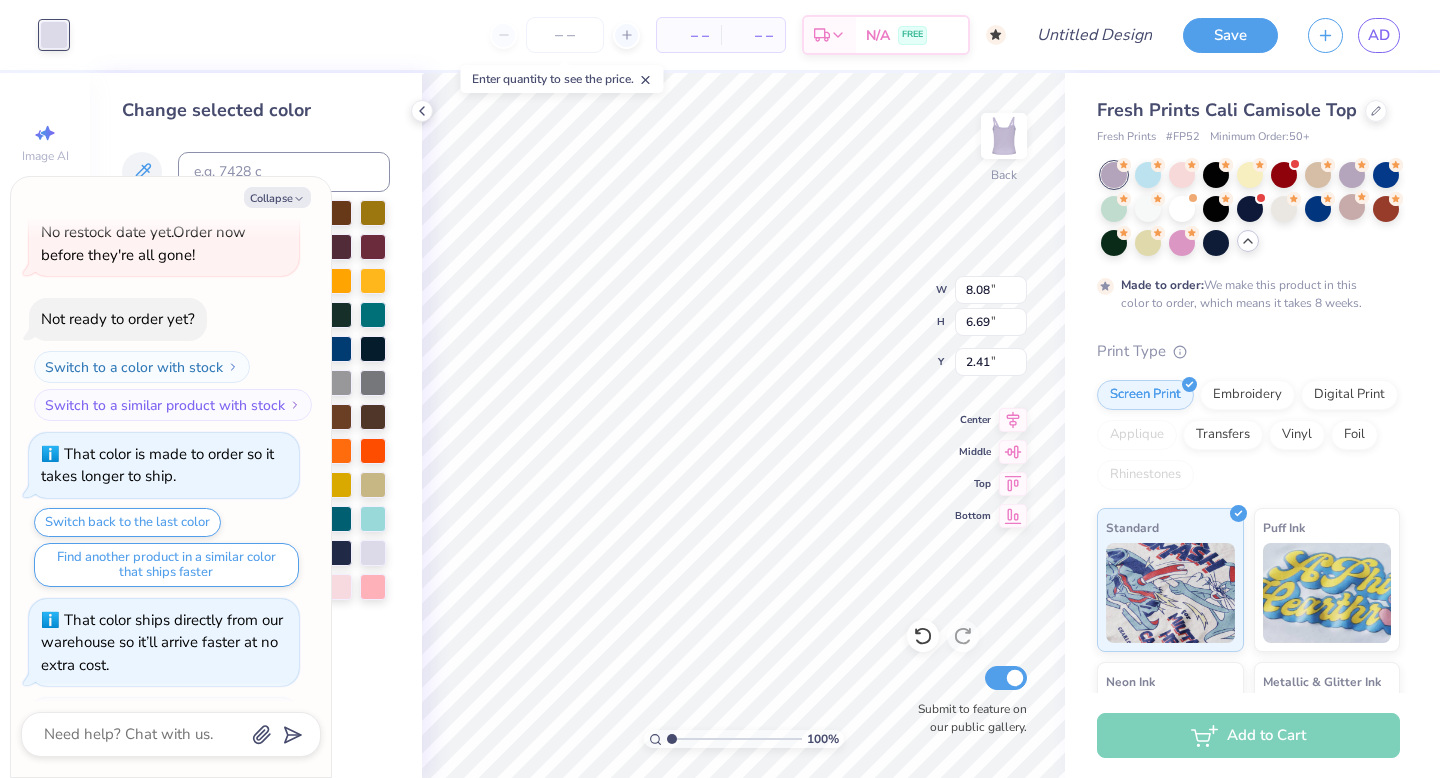 scroll, scrollTop: 570, scrollLeft: 0, axis: vertical 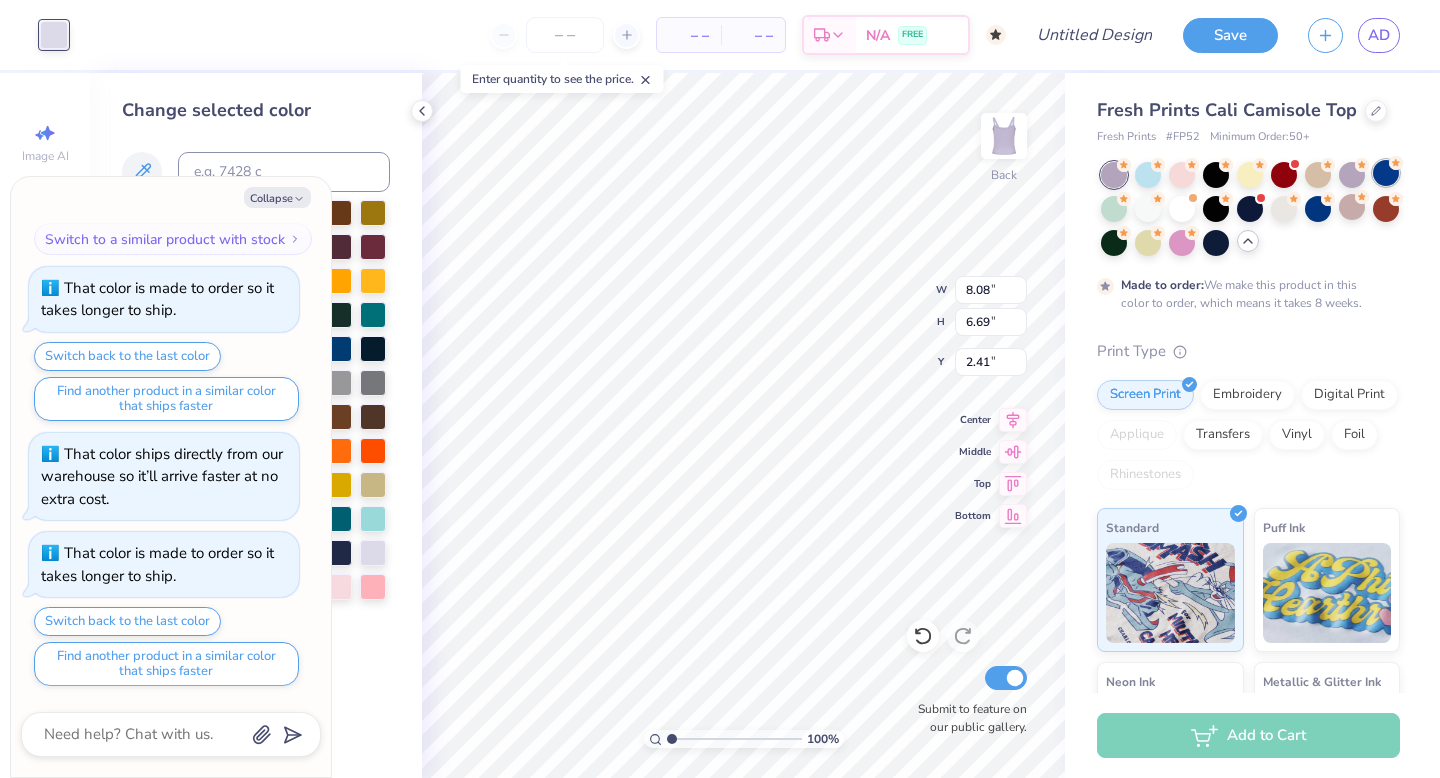 click at bounding box center (1386, 173) 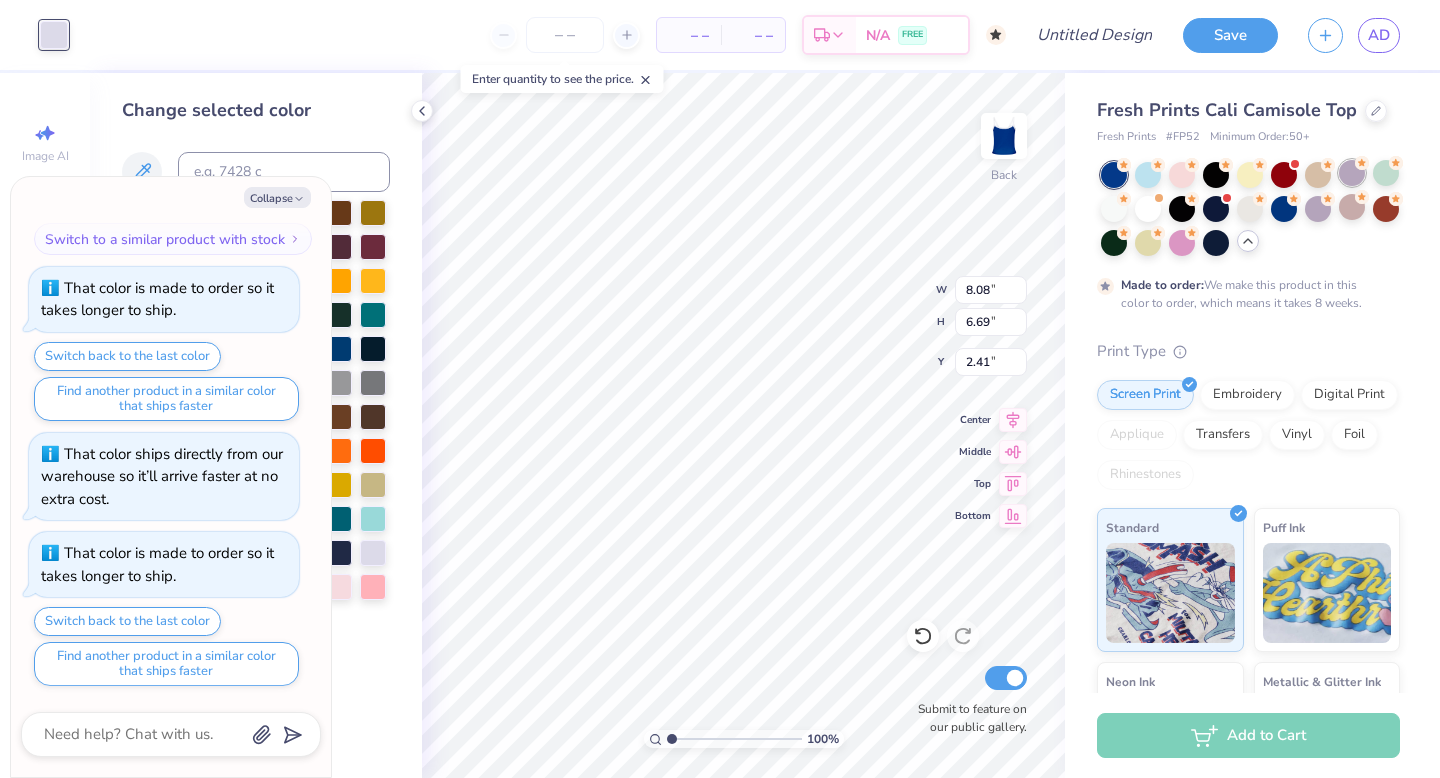 click at bounding box center [1352, 173] 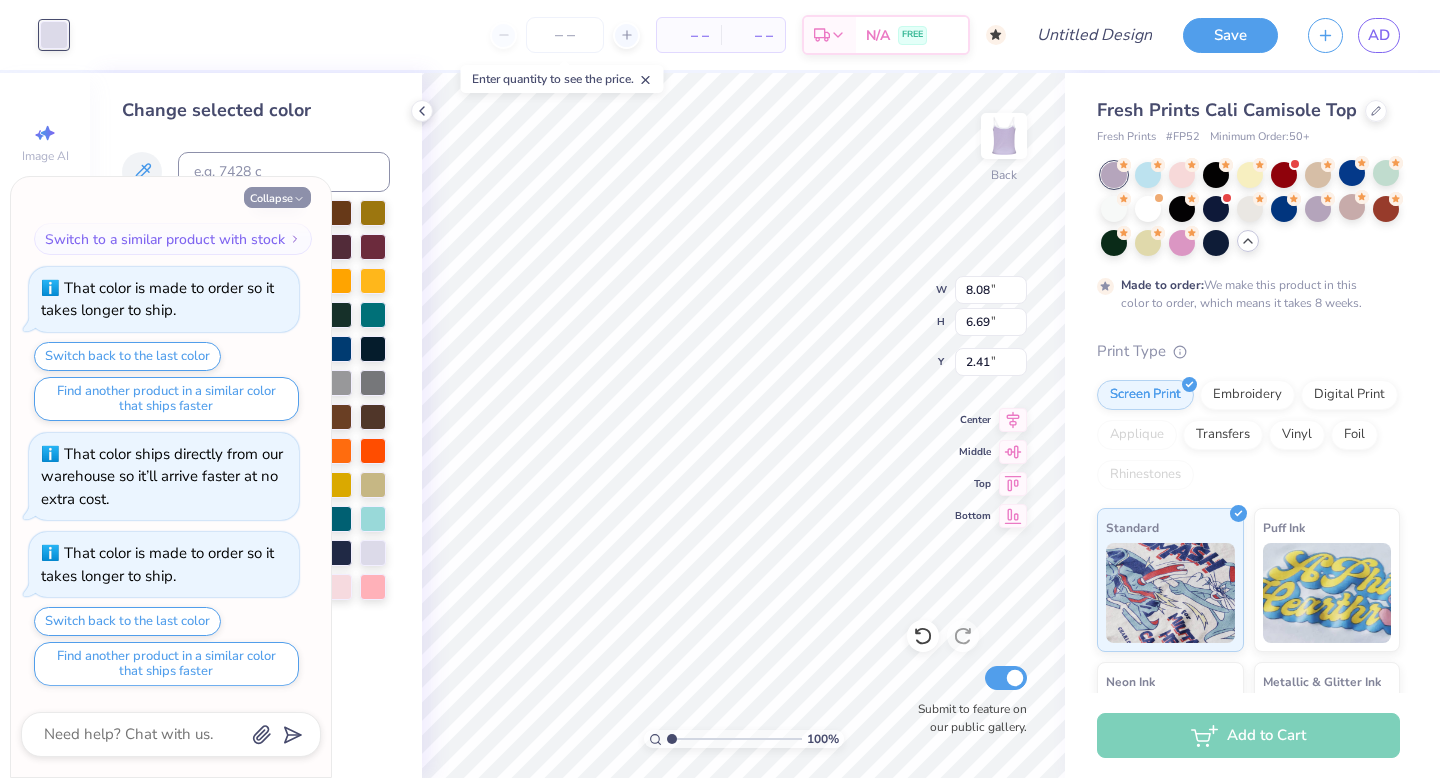 click on "Collapse" at bounding box center [277, 197] 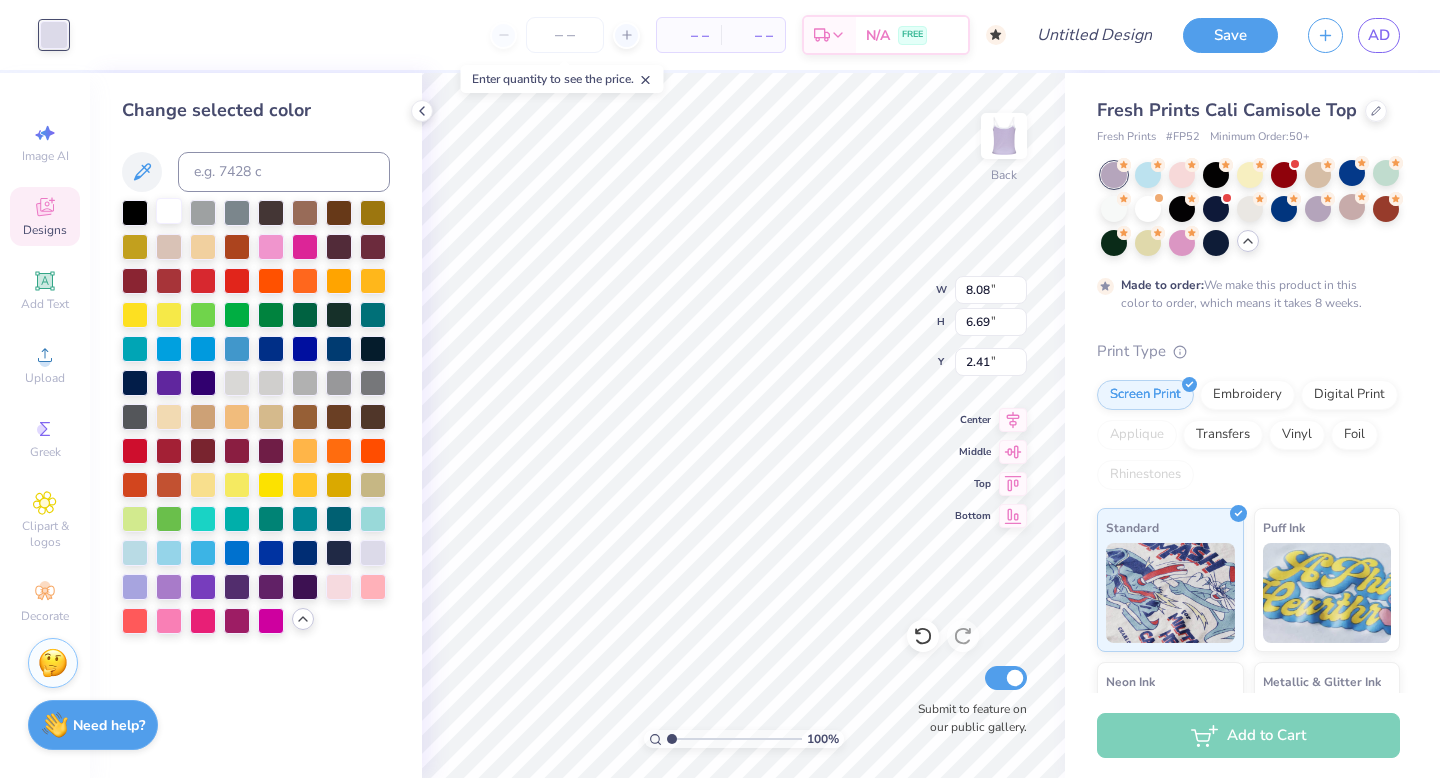 click at bounding box center [169, 211] 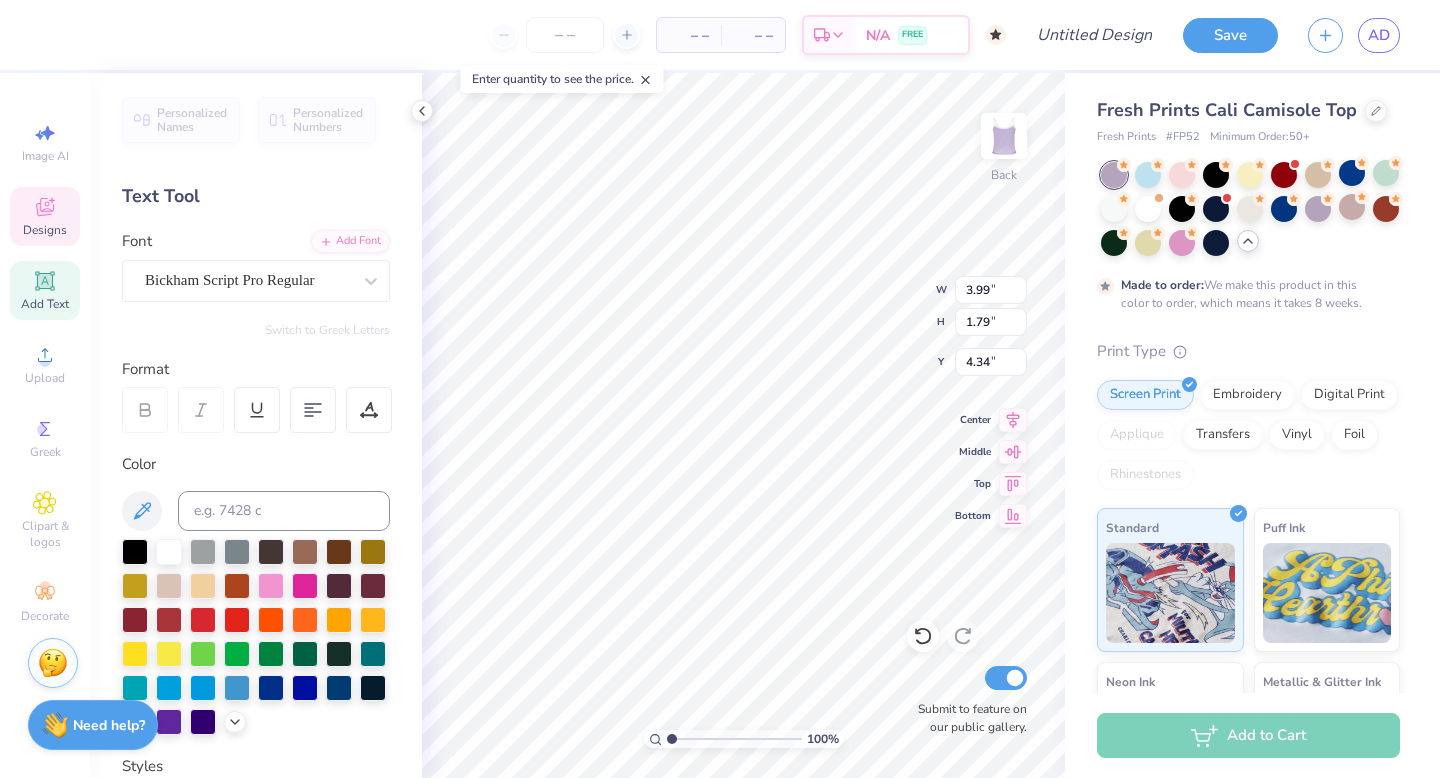 type on "Delta" 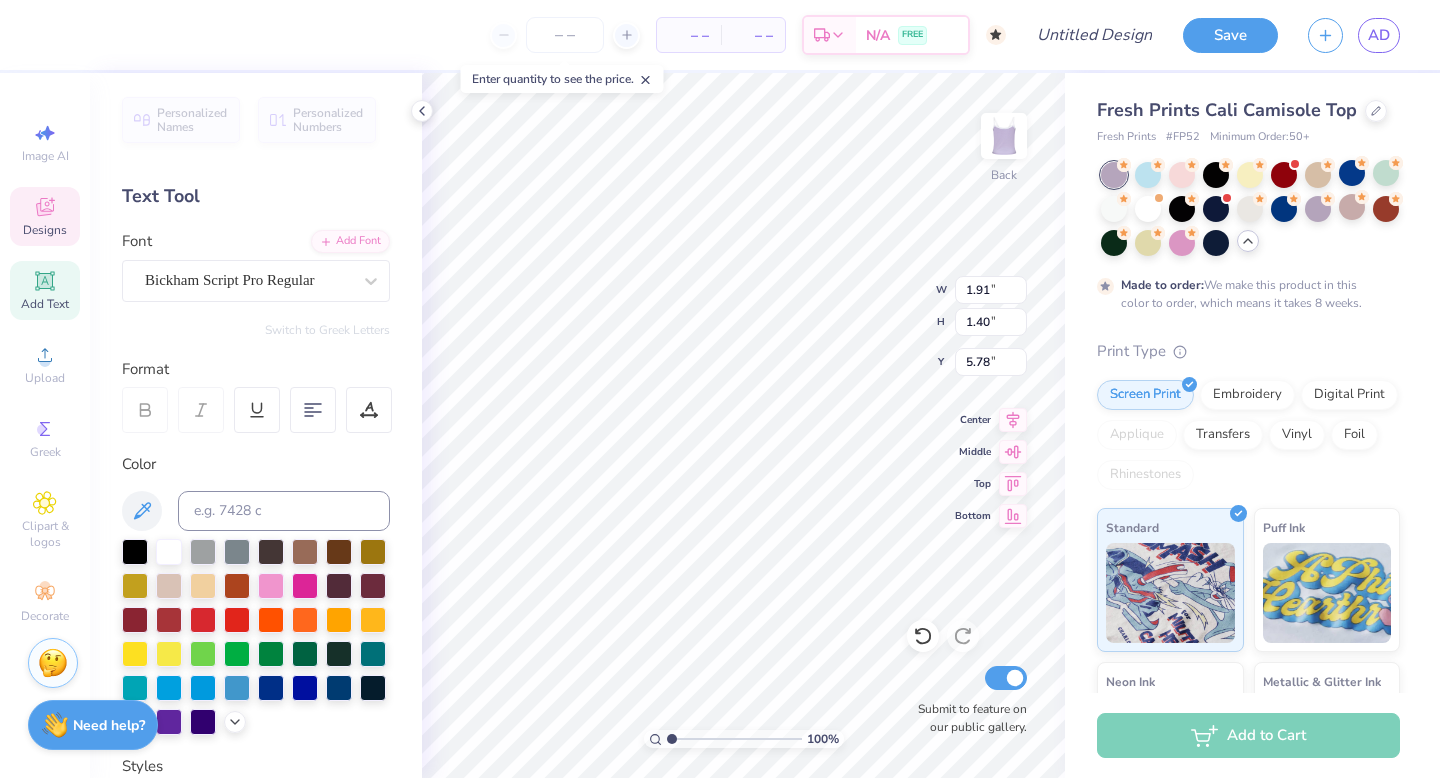 type on "1.91" 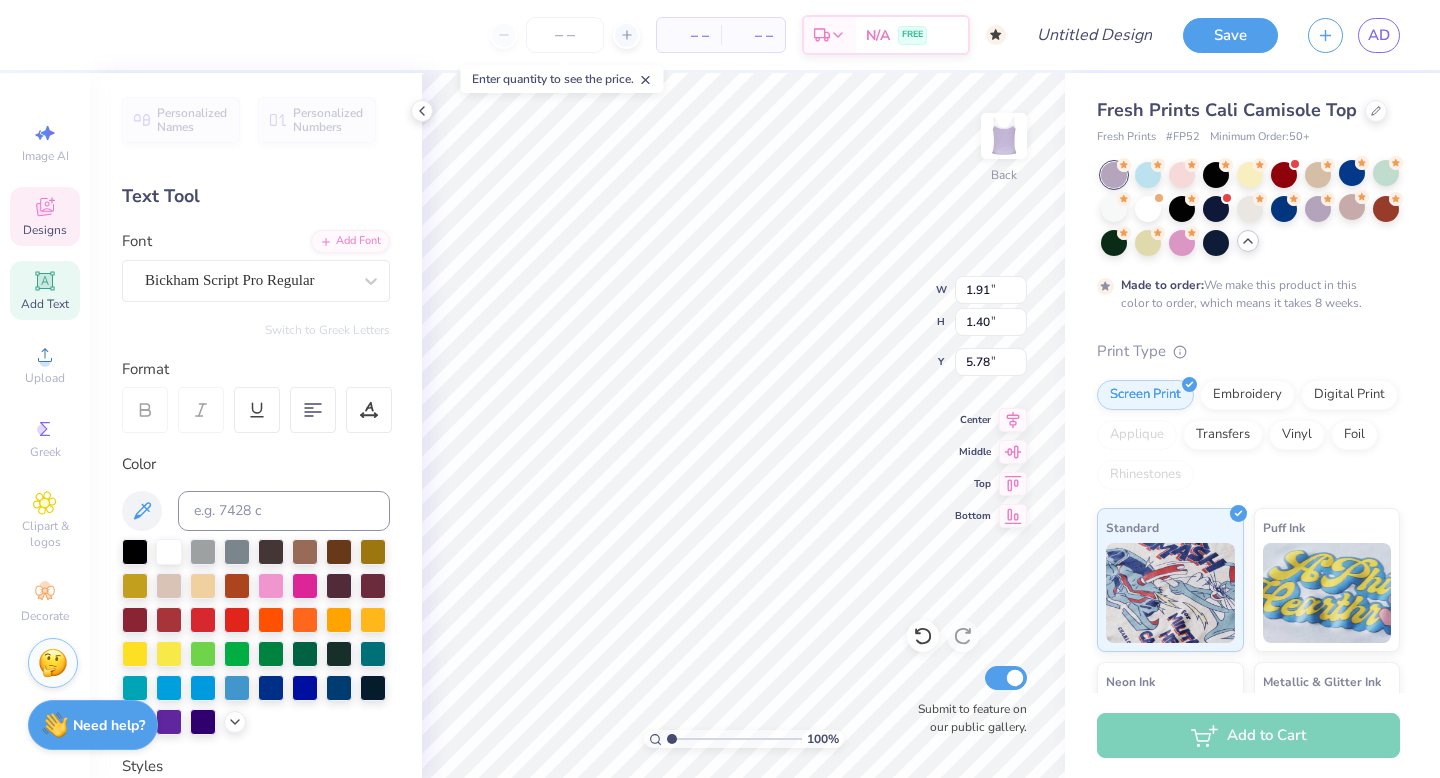 type on "3.54" 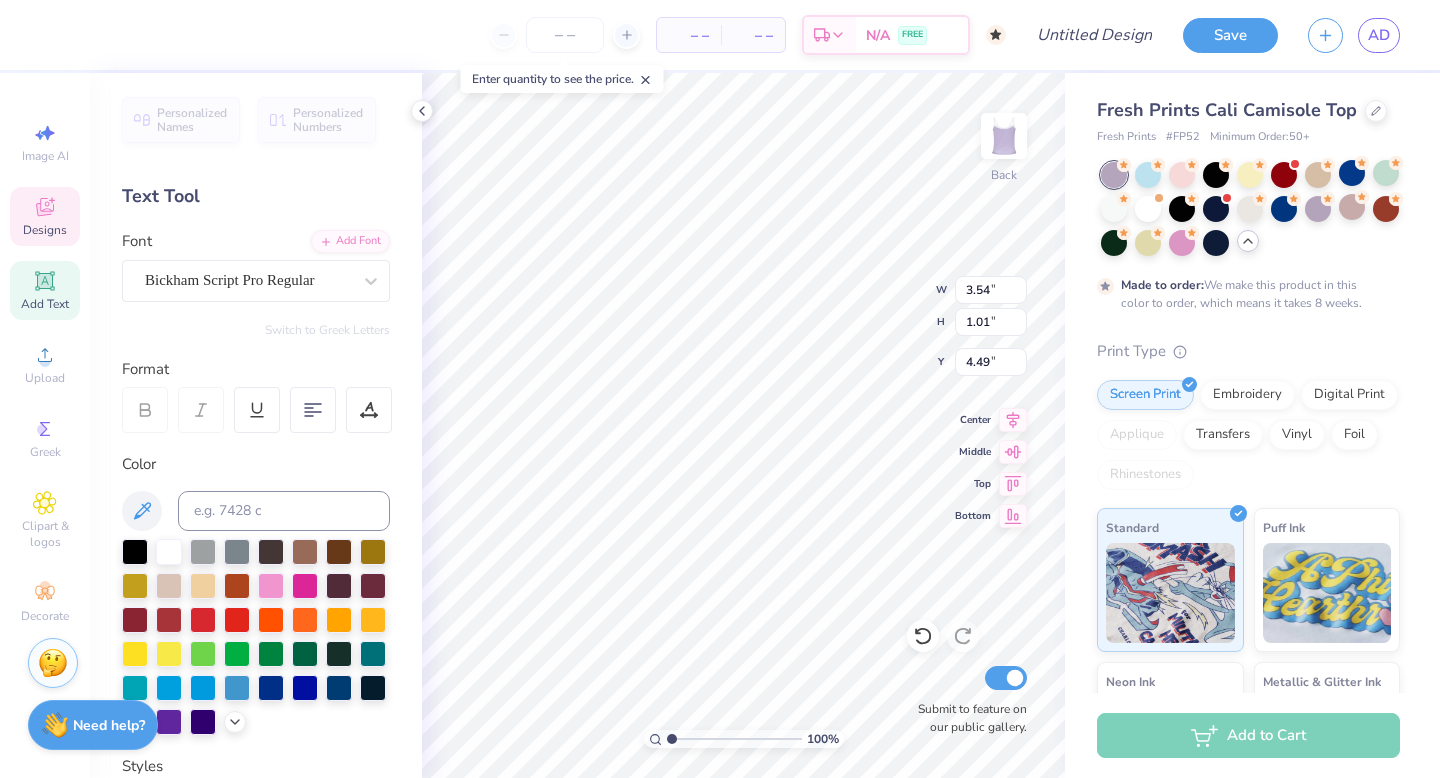 type on "2.56" 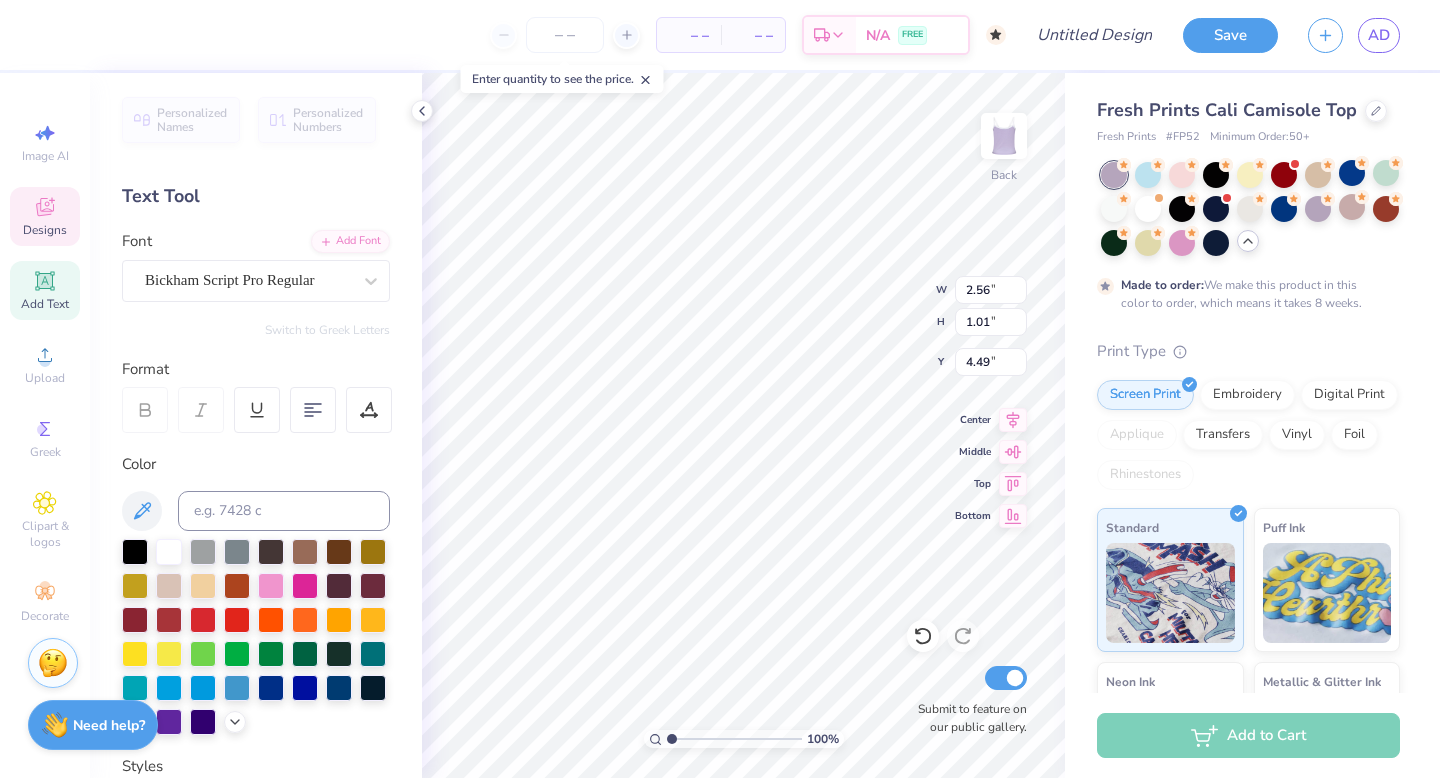 type on "0.73" 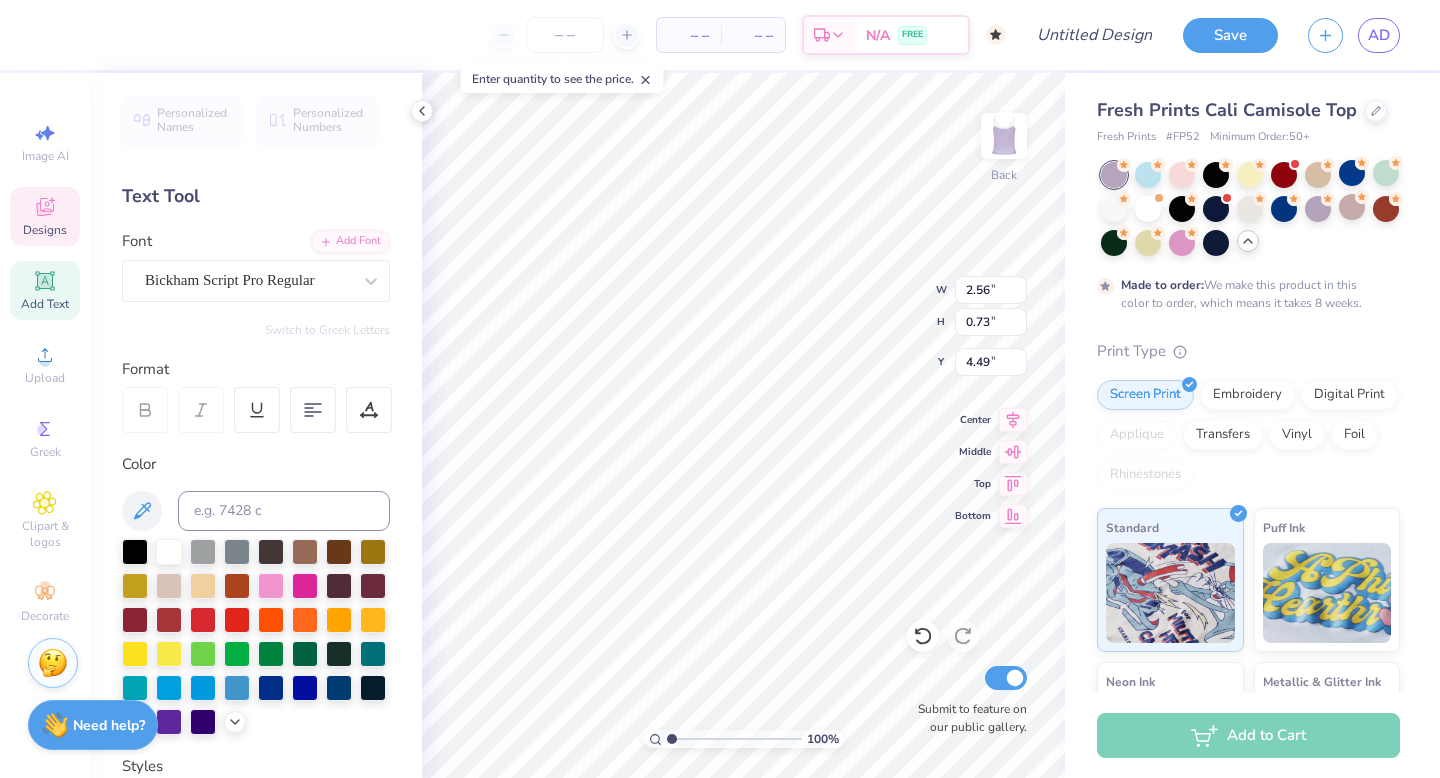 type on "2.57" 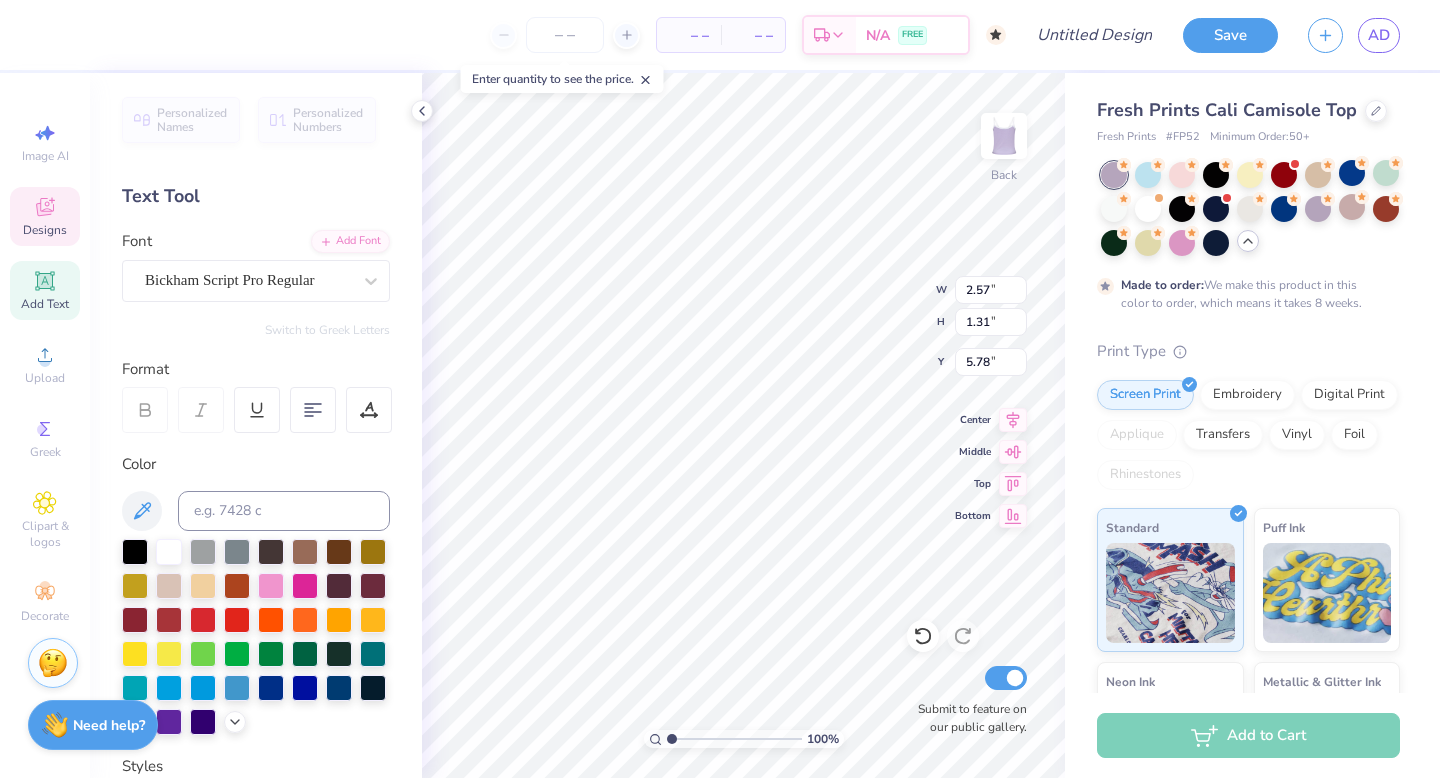 type on "5.69" 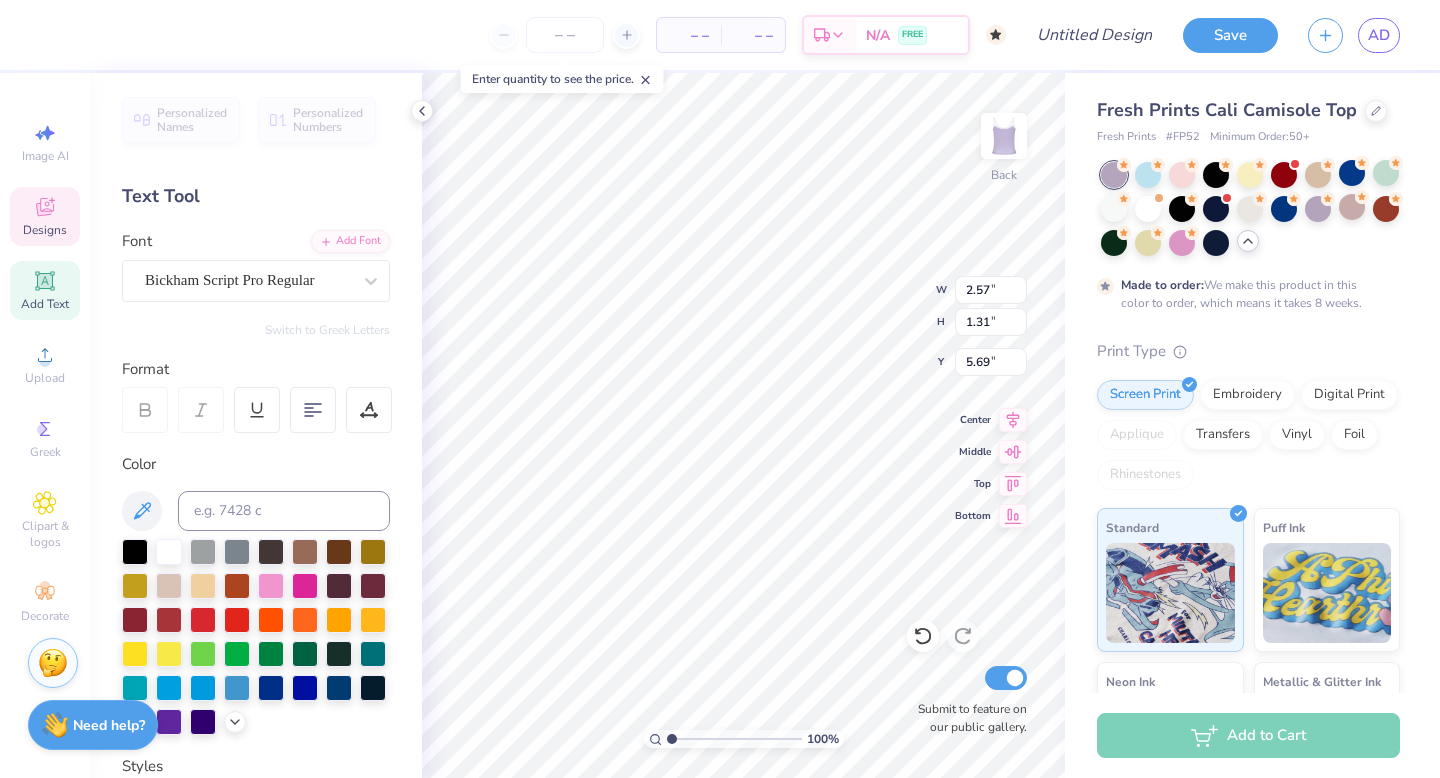 type on "1.71" 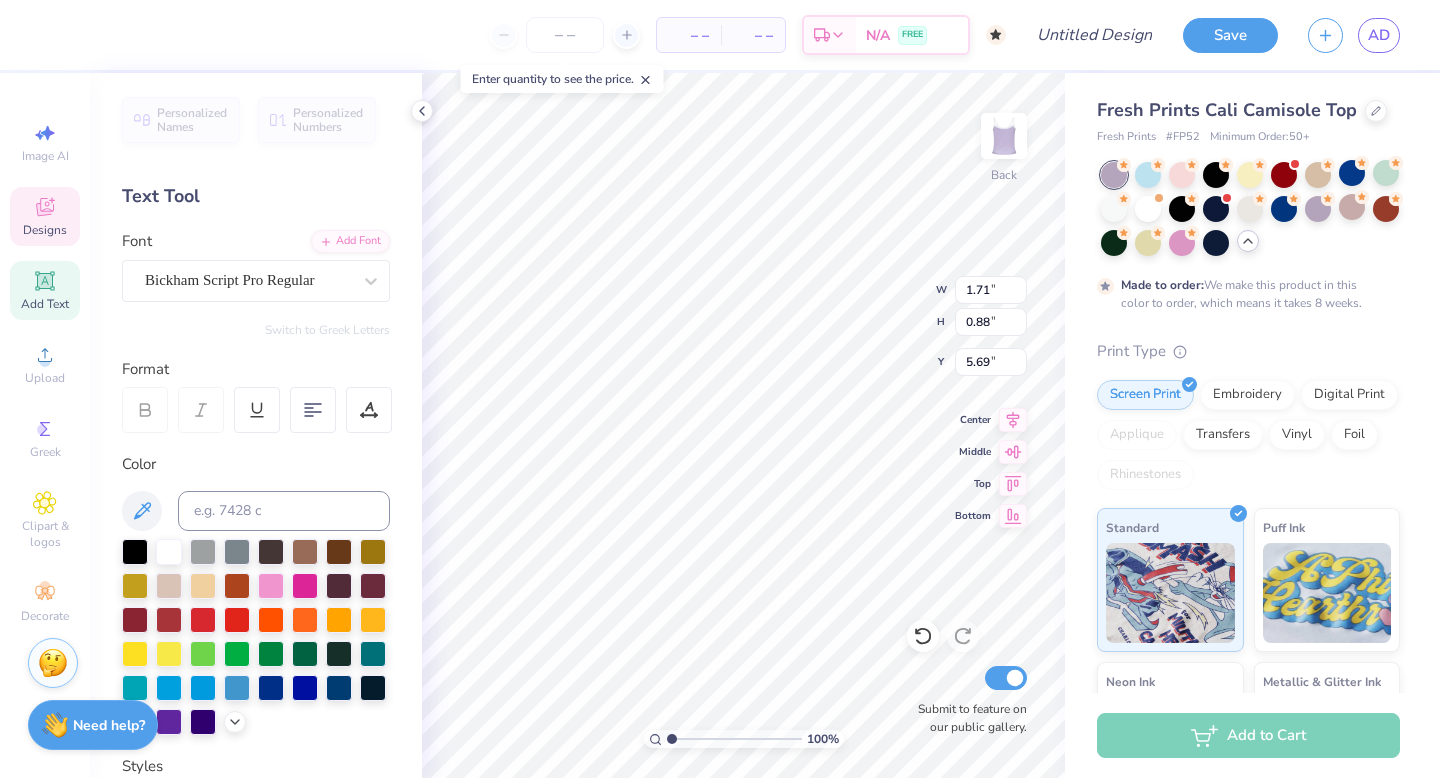 type on "5.22" 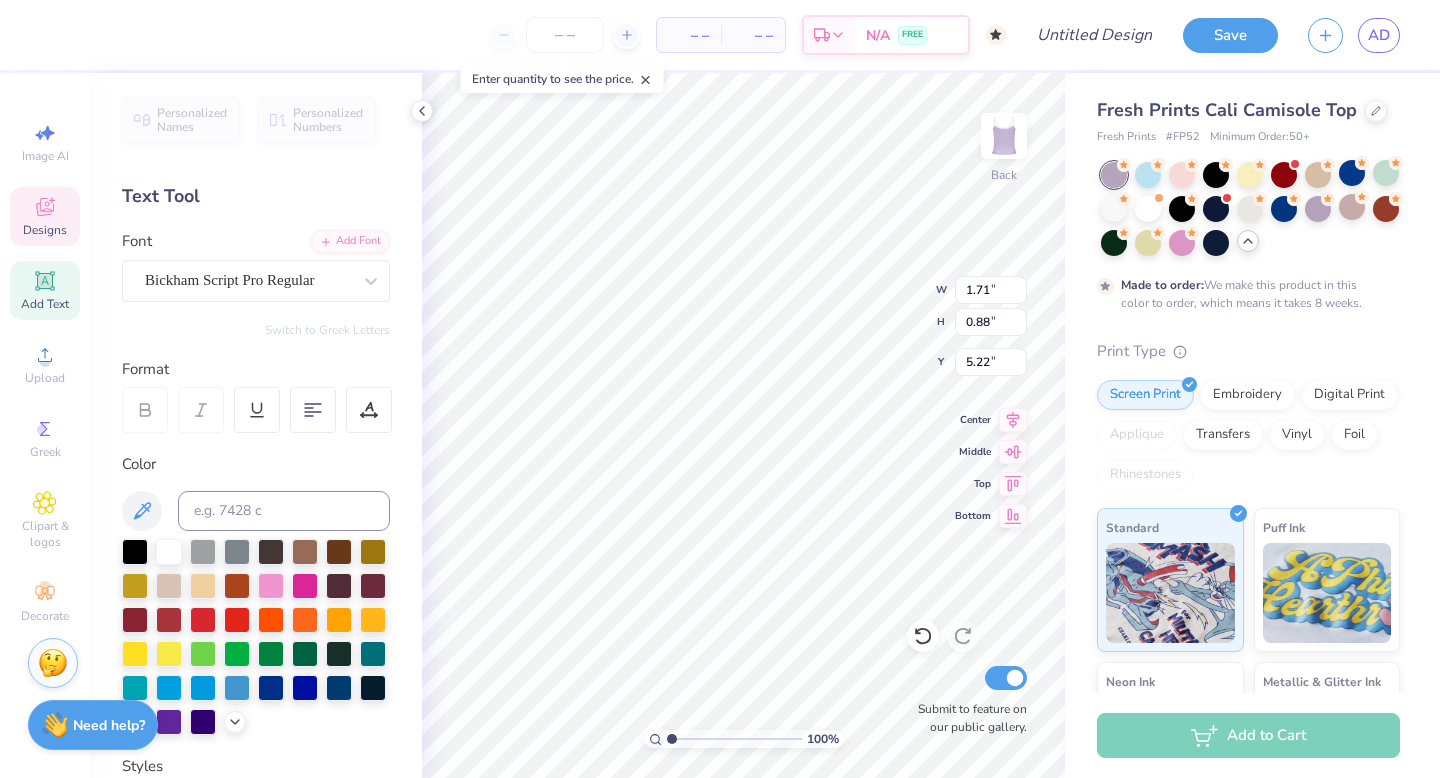 type on "8.08" 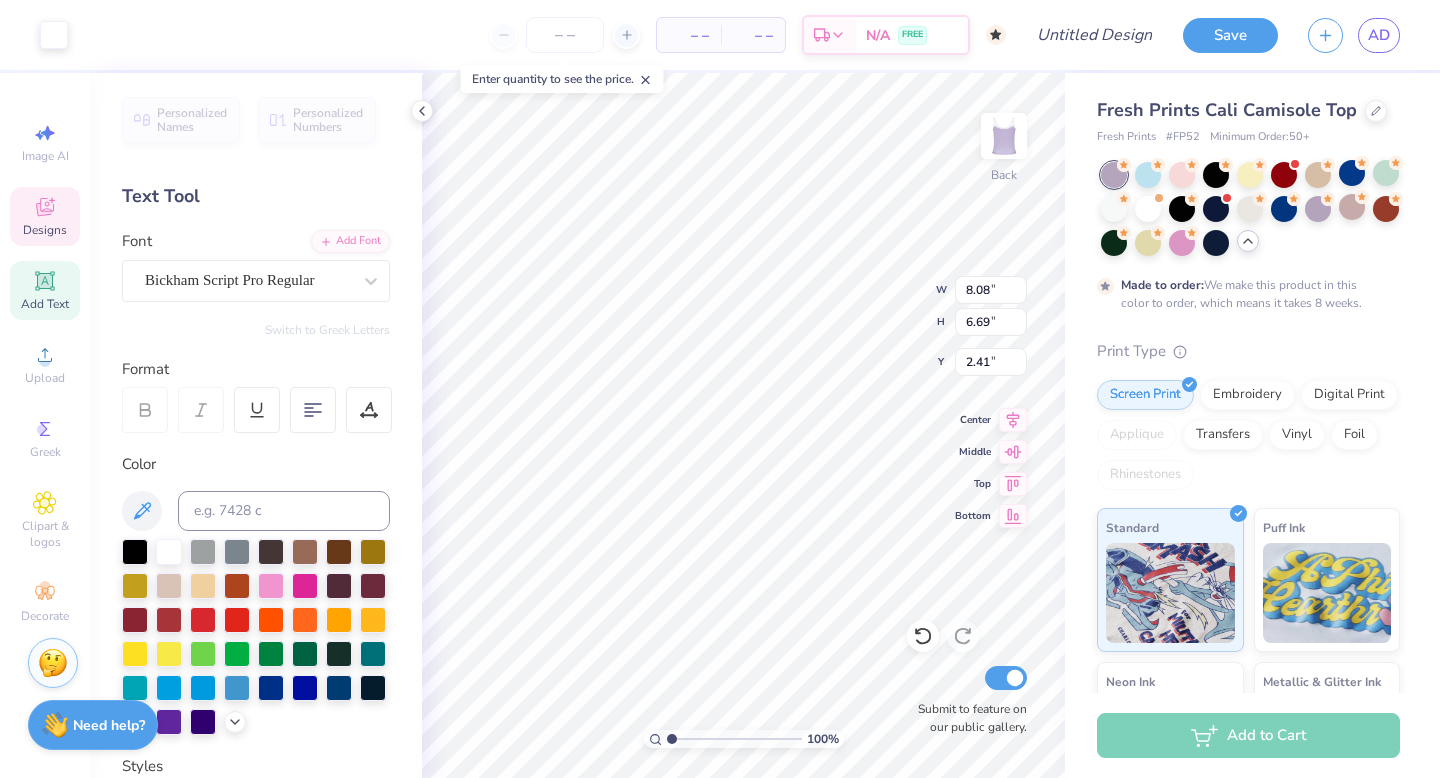 type on "2.56" 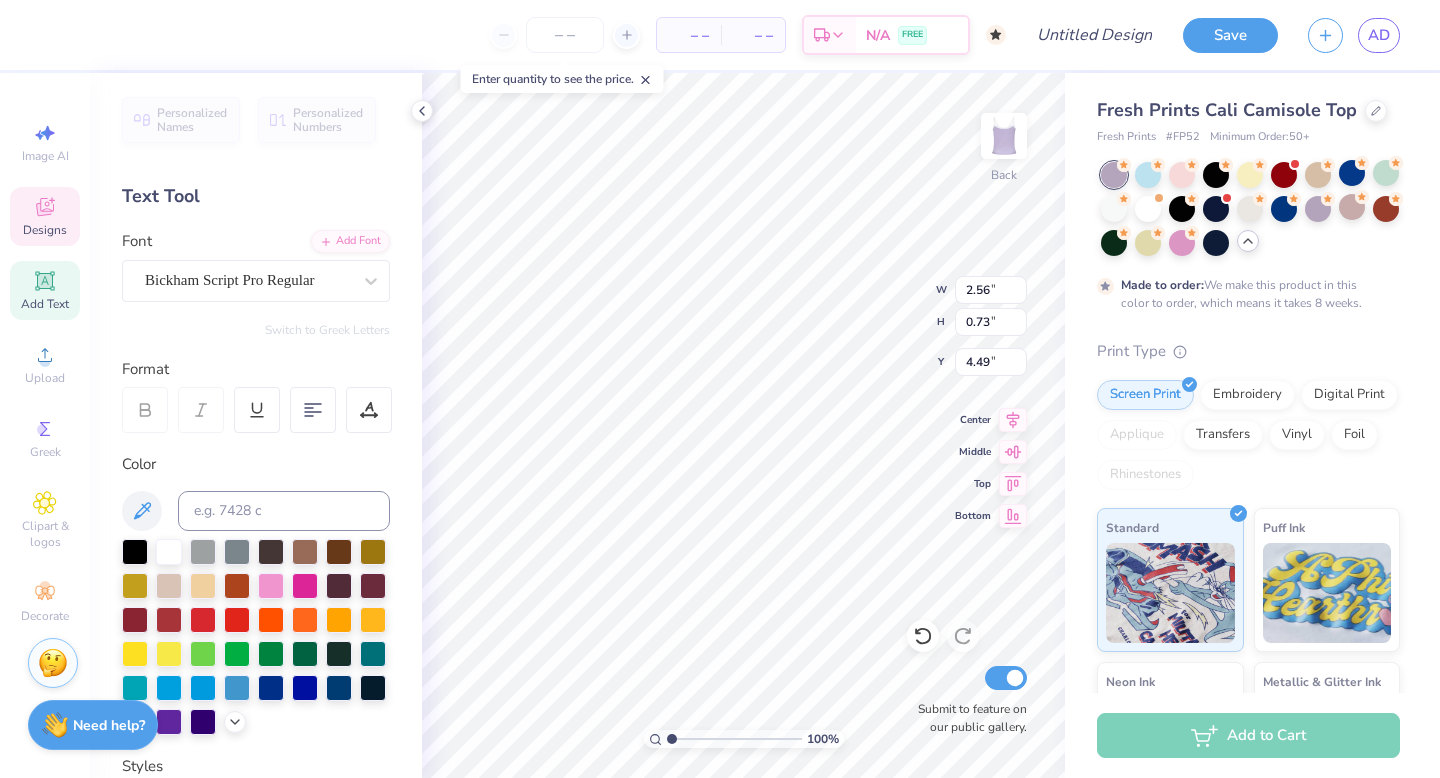 scroll, scrollTop: 0, scrollLeft: 2, axis: horizontal 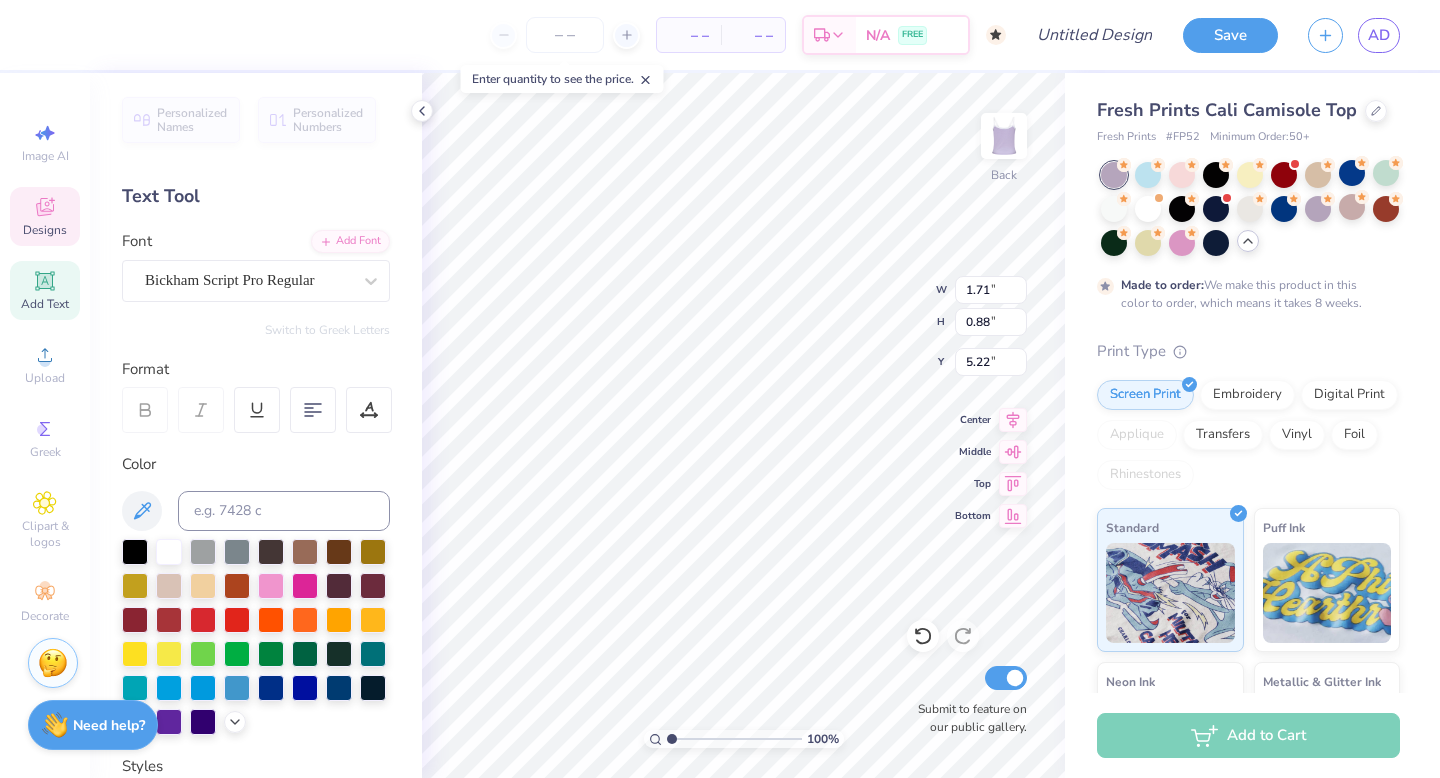 type on "1.71" 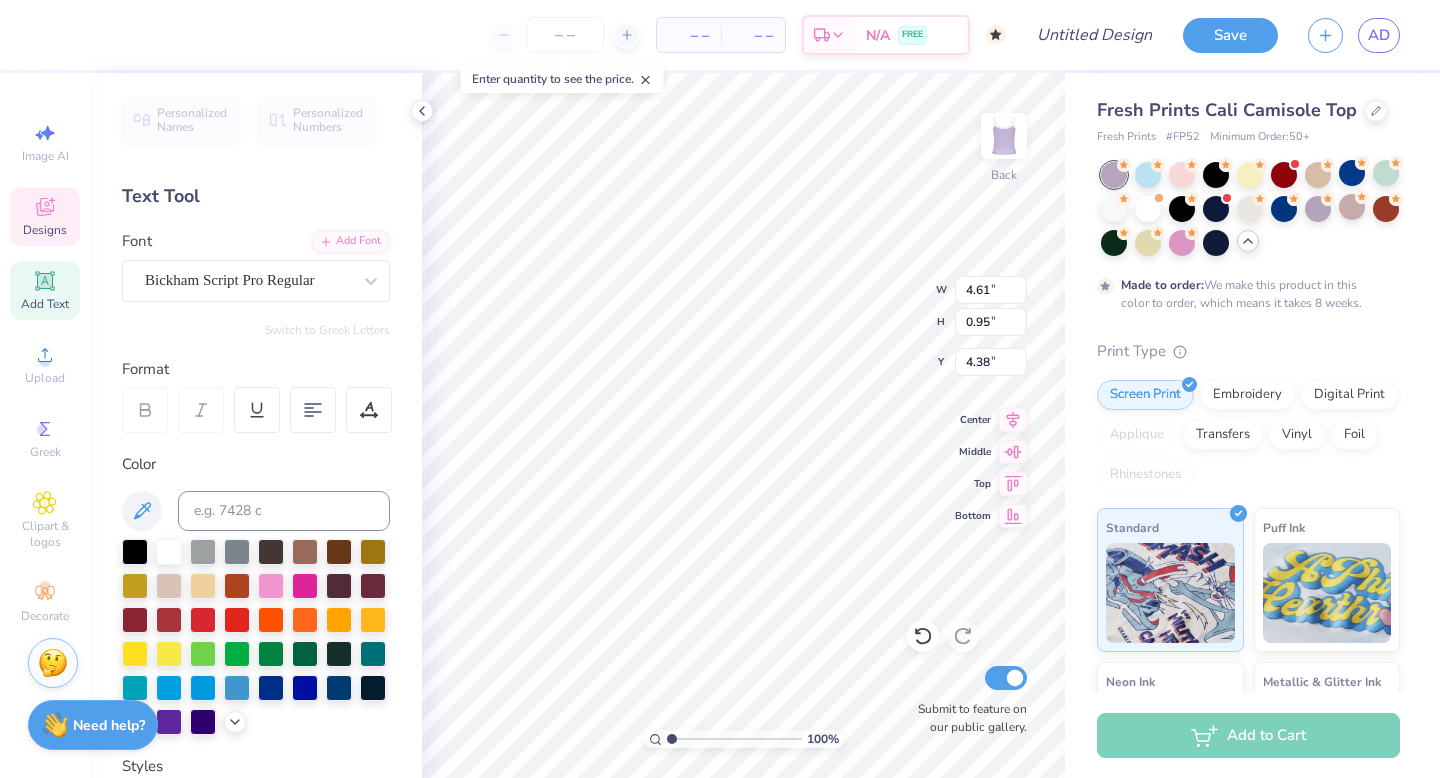 type on "4.32" 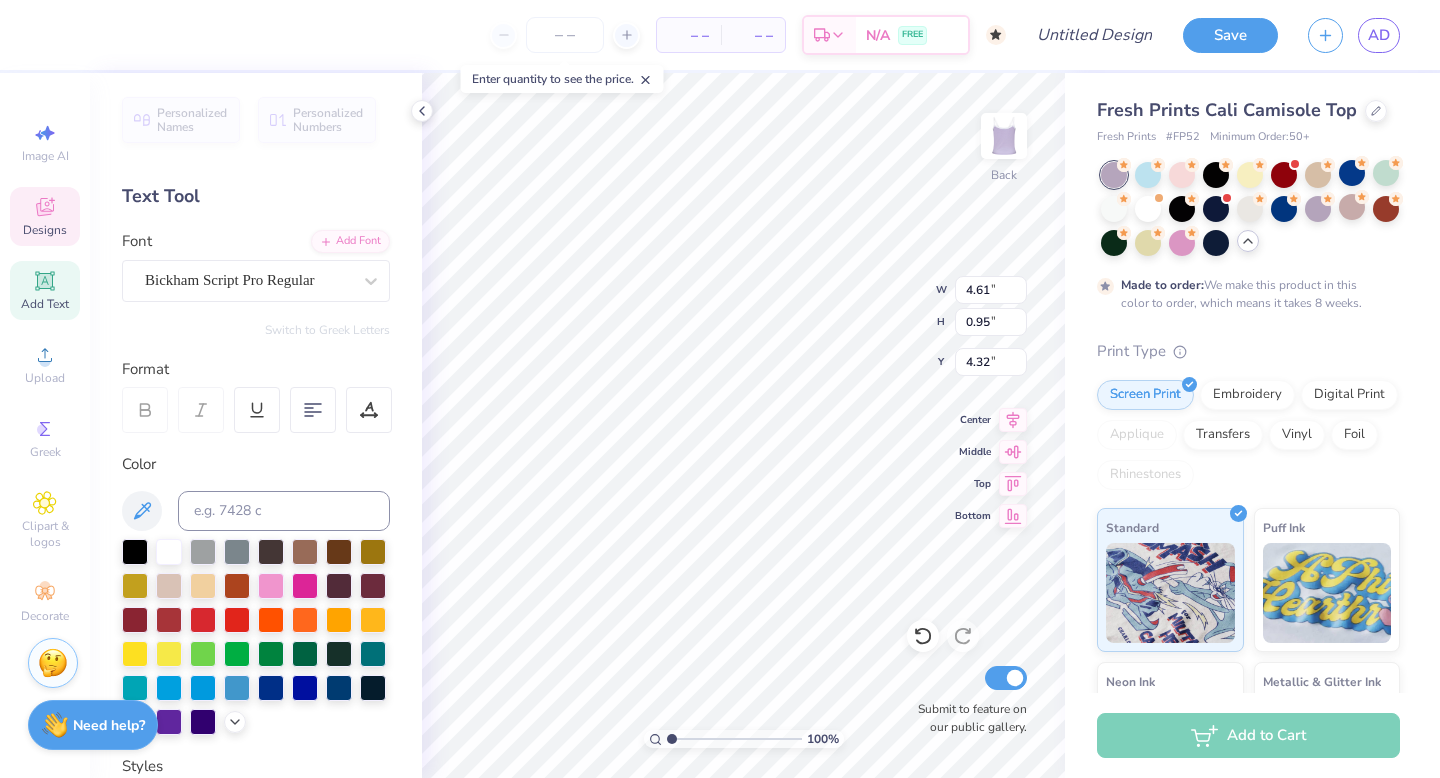 type on "2.81" 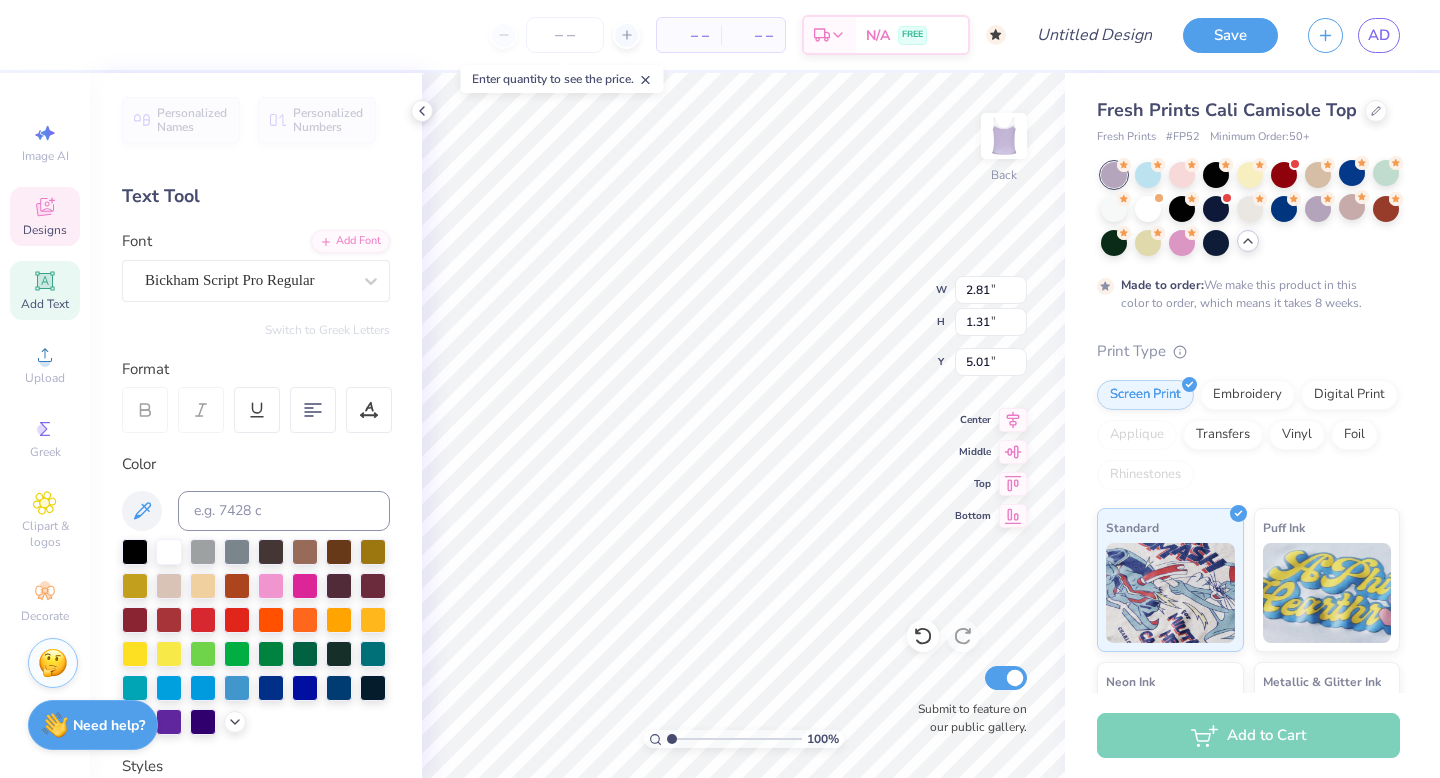 type on "5.27" 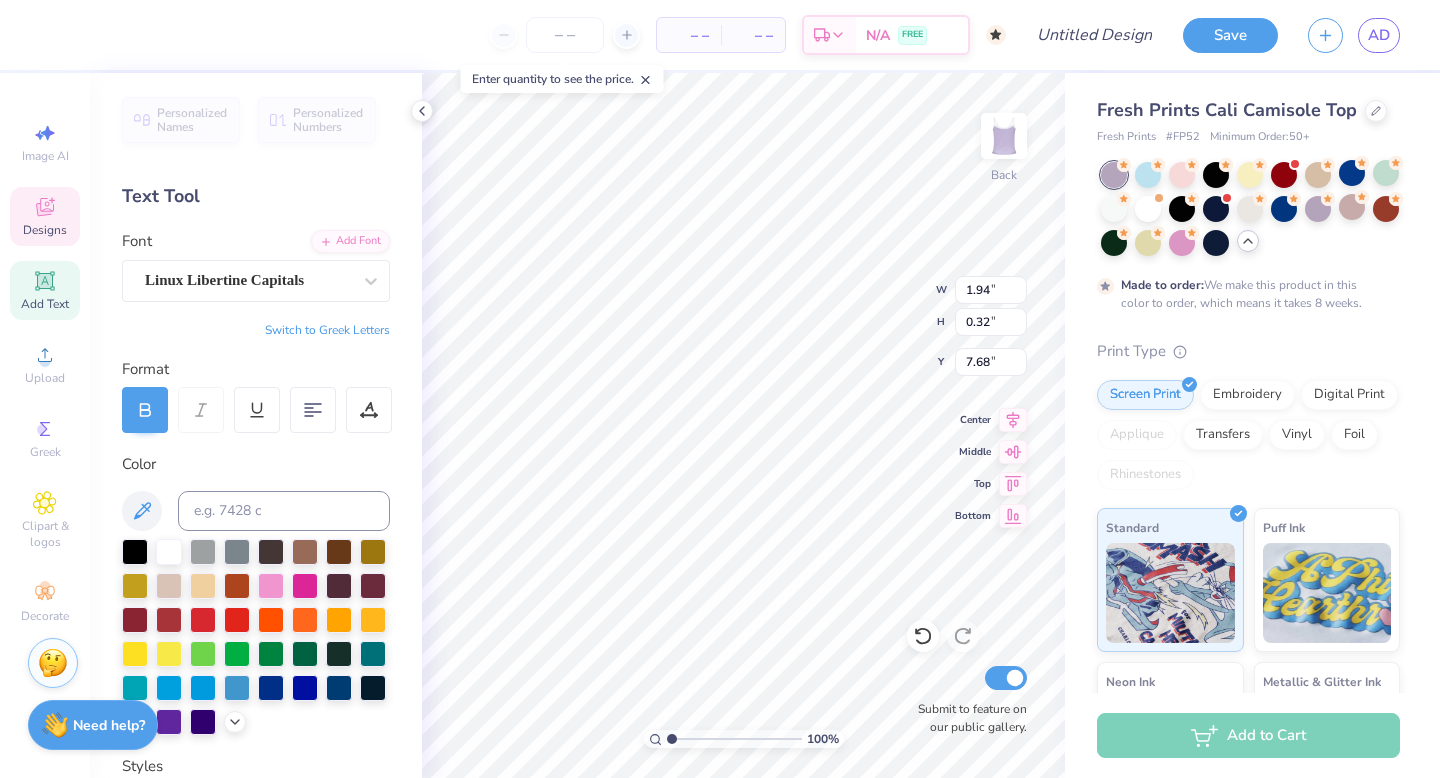 scroll, scrollTop: 0, scrollLeft: 2, axis: horizontal 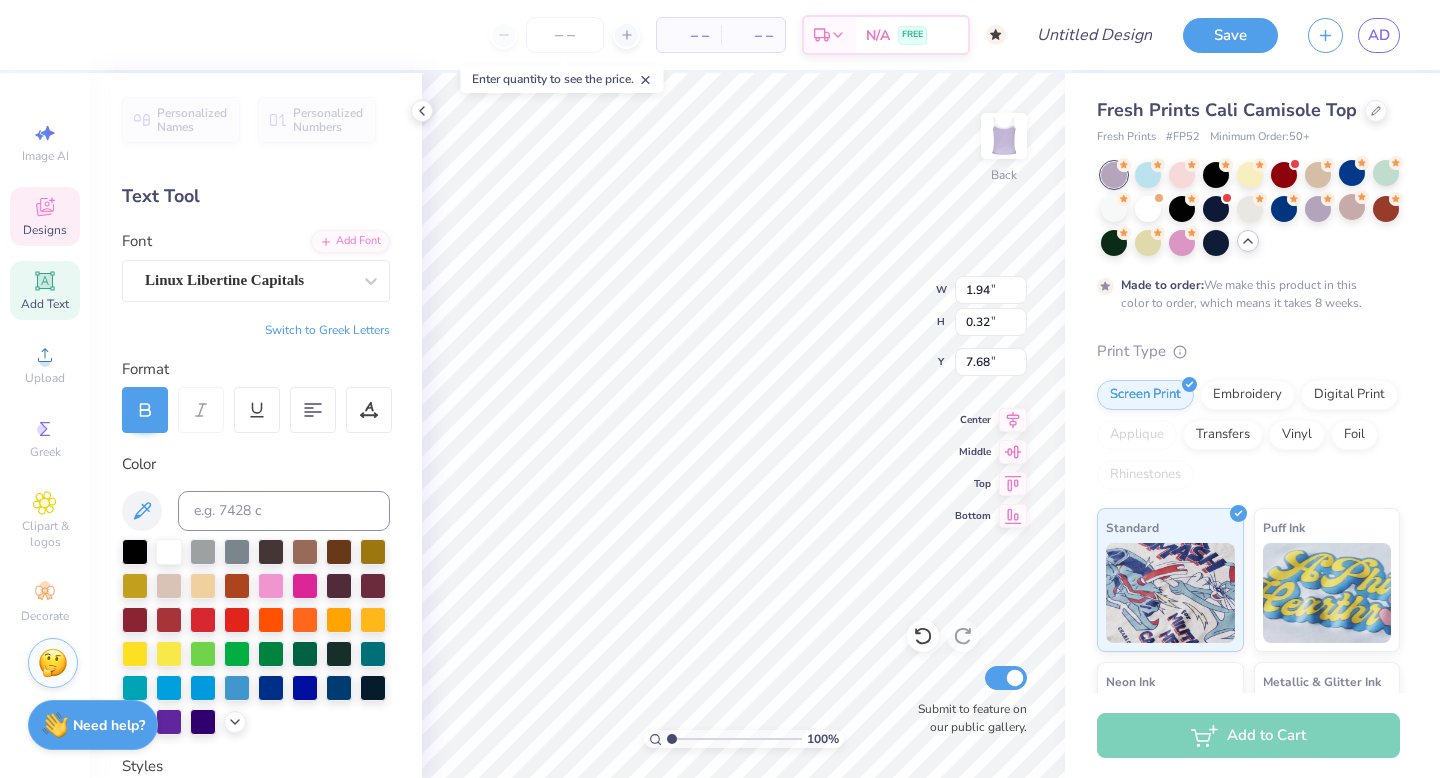 type on "2.81" 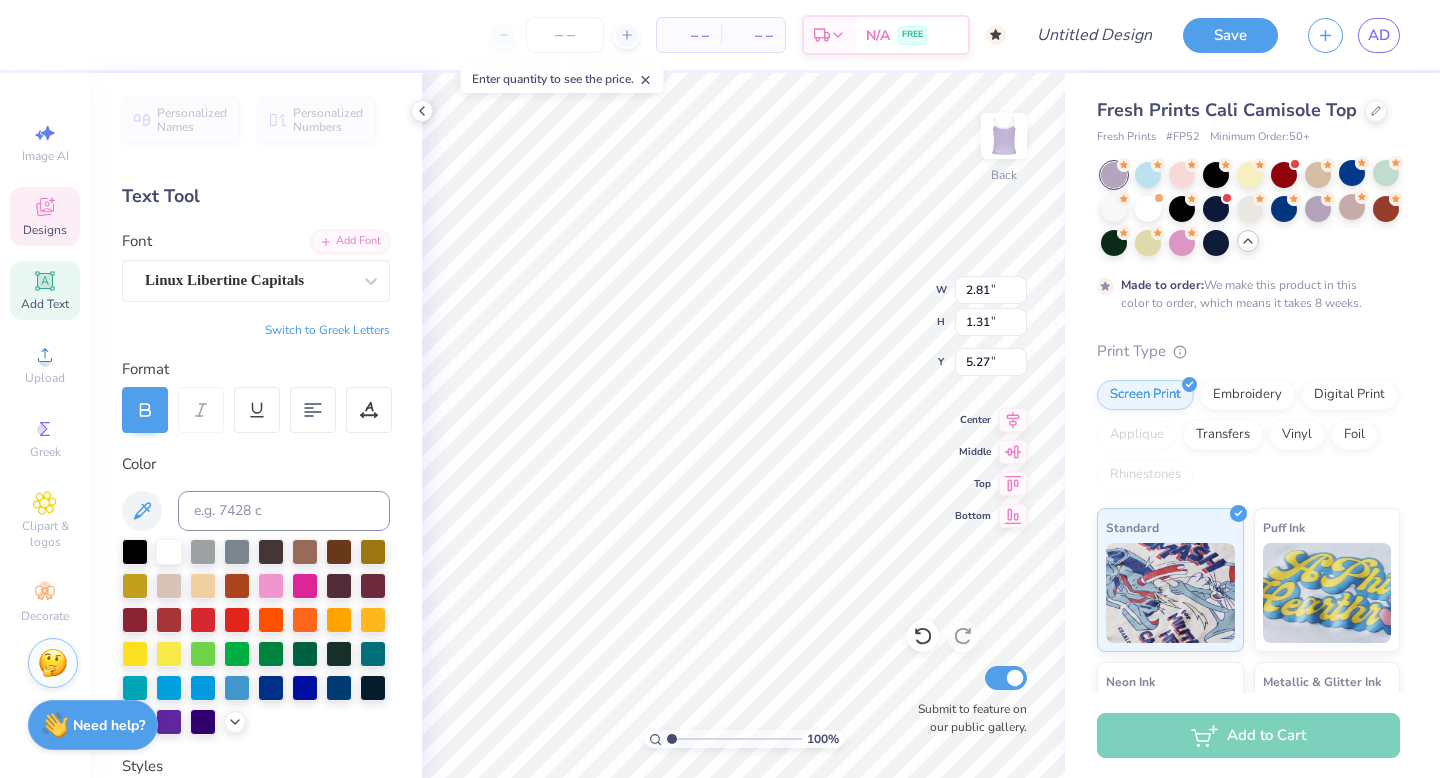 type on "1.94" 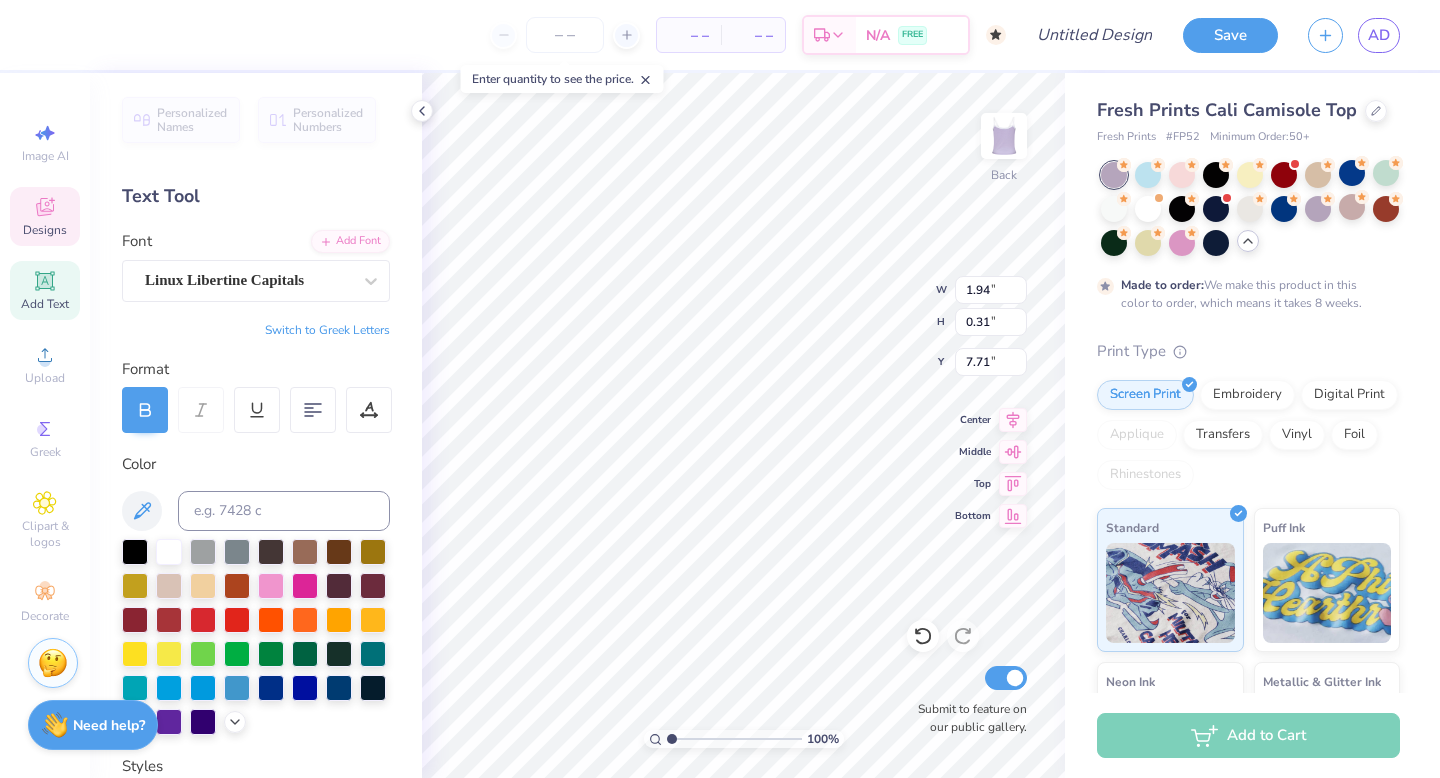 type on "6.69" 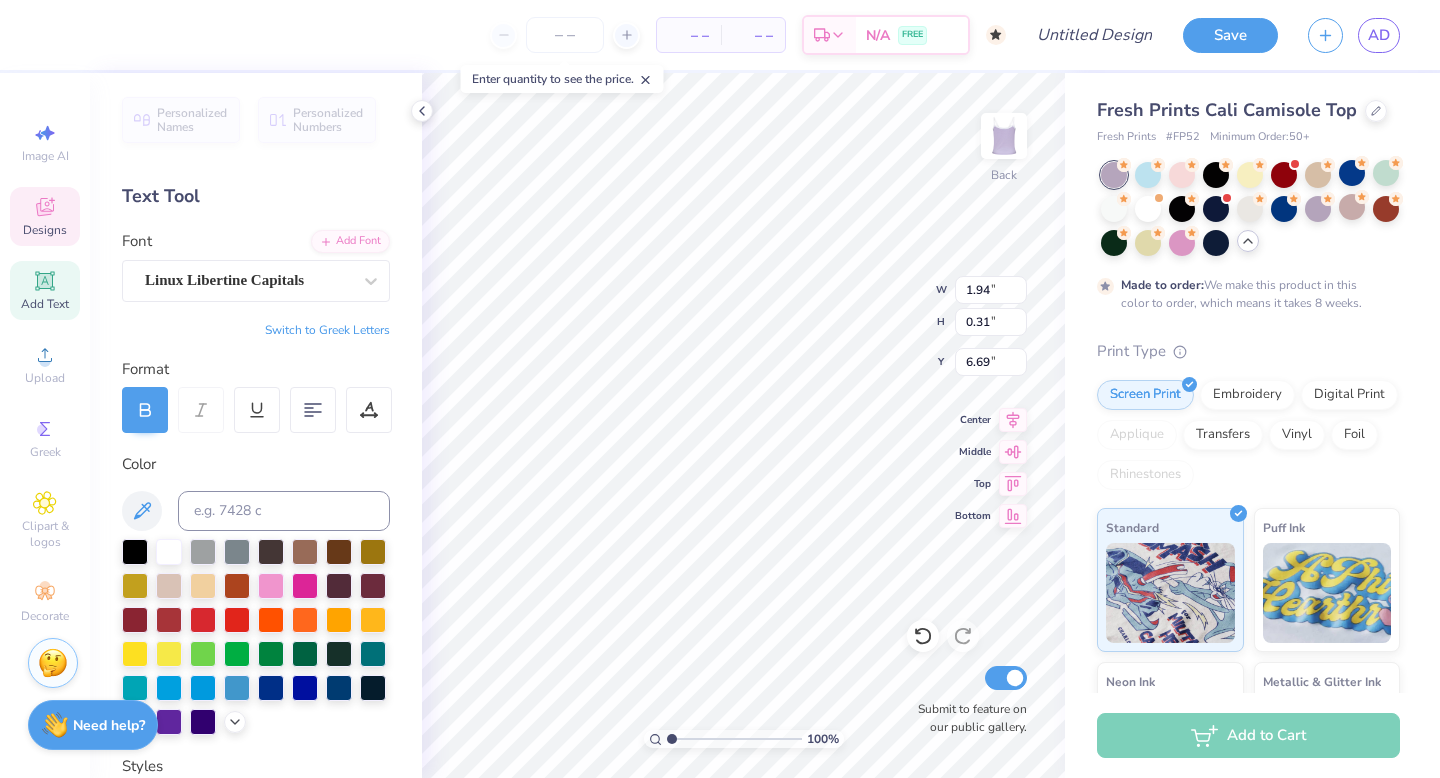 scroll, scrollTop: 0, scrollLeft: 2, axis: horizontal 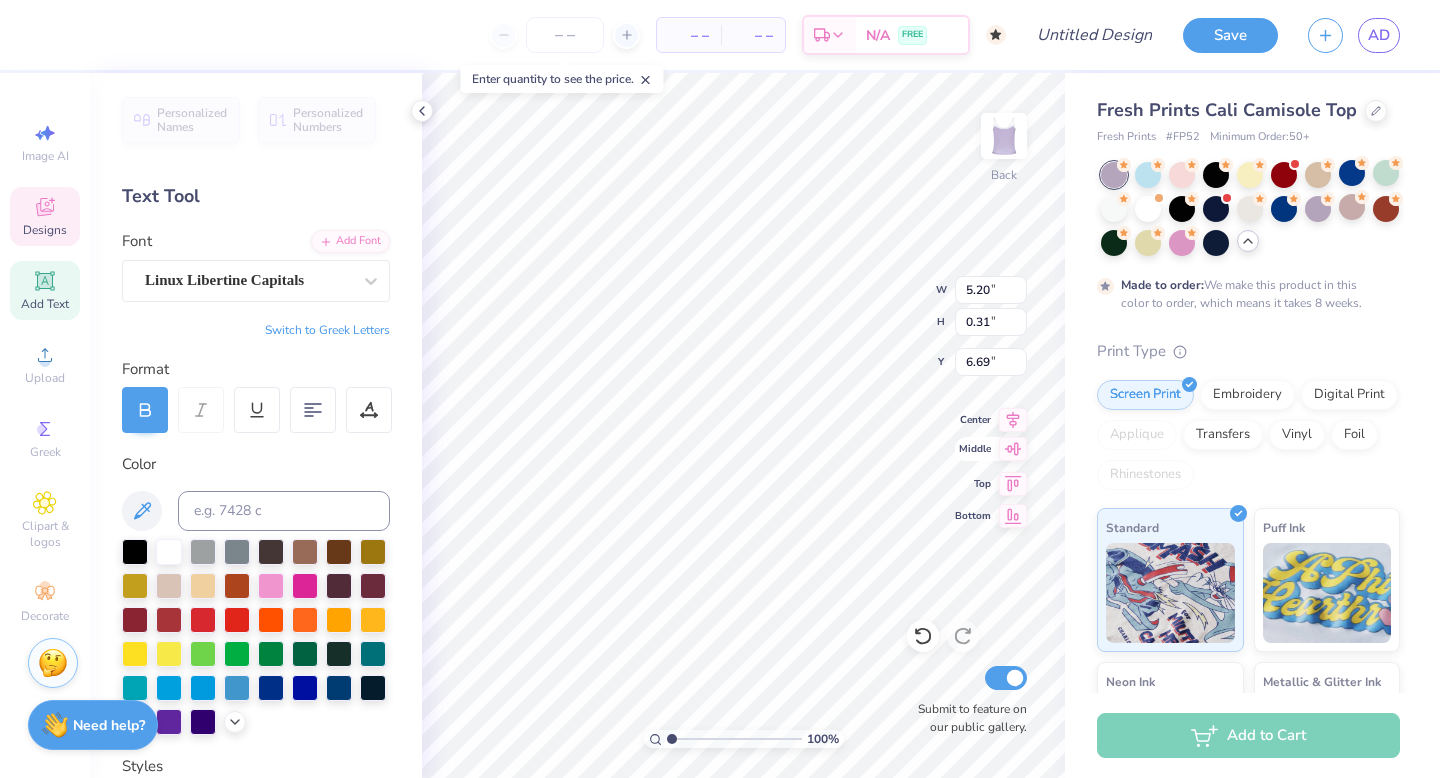 type on "Fall Recruitment
2025" 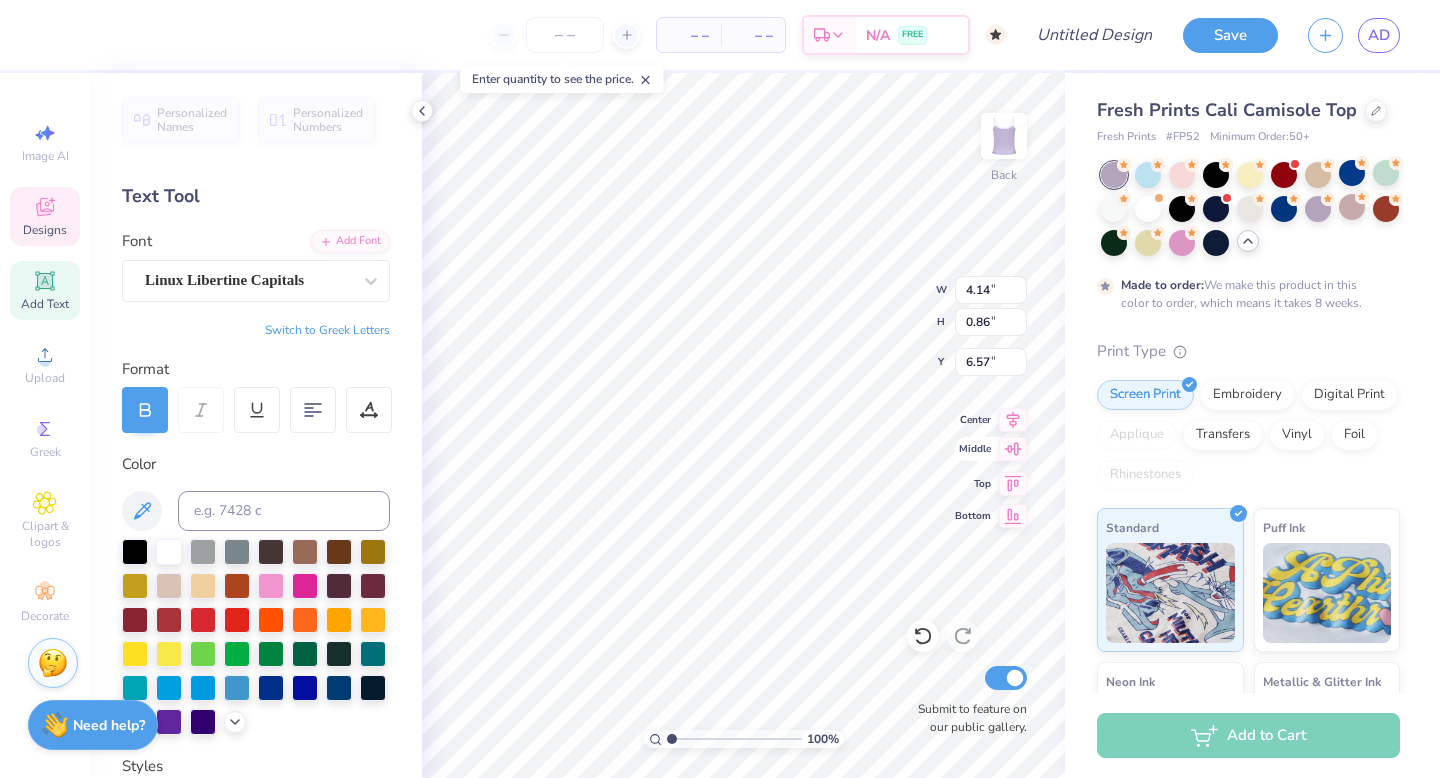type on "4.14" 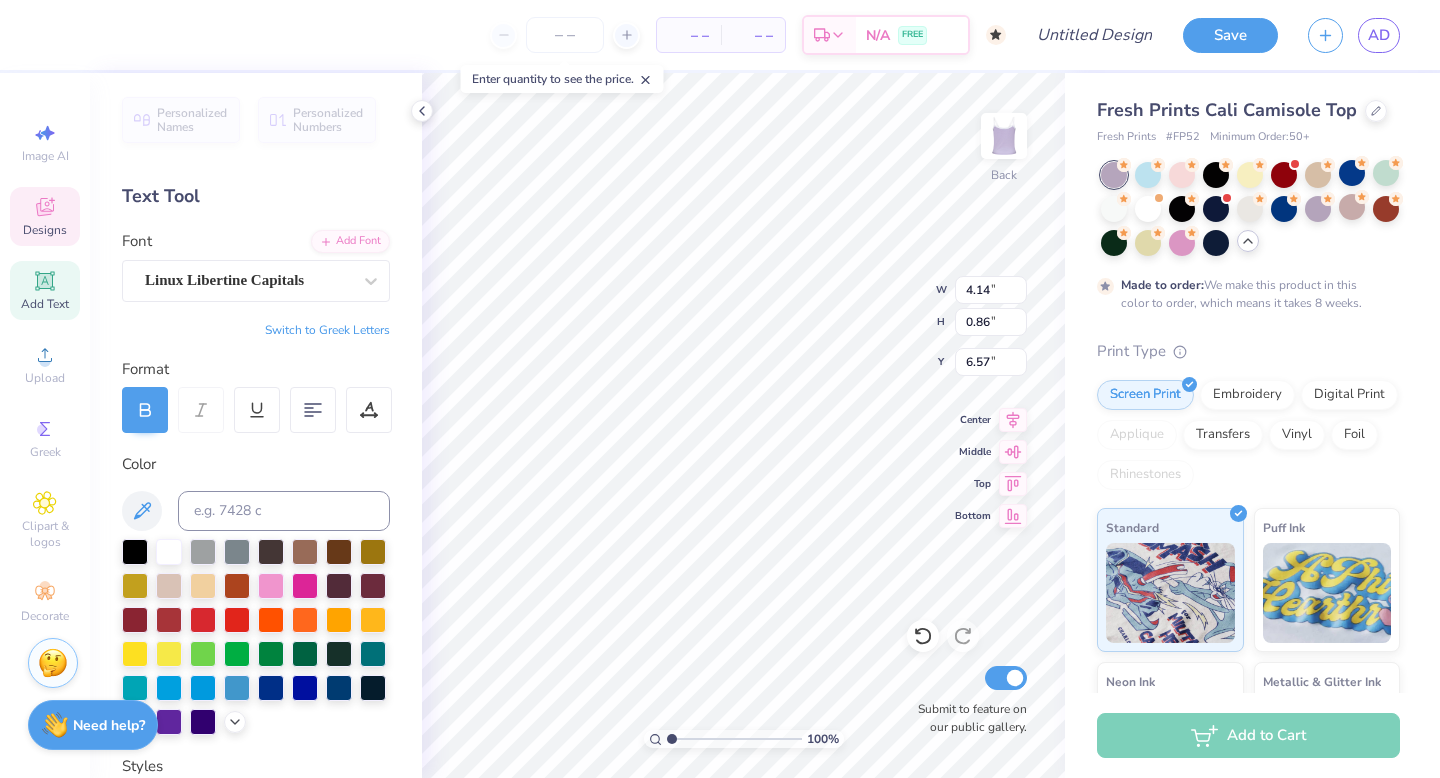 click on "Personalized Names Personalized Numbers Text Tool  Add Font Font Linux Libertine Capitals Switch to Greek Letters Format Color Styles Text Shape" at bounding box center (256, 425) 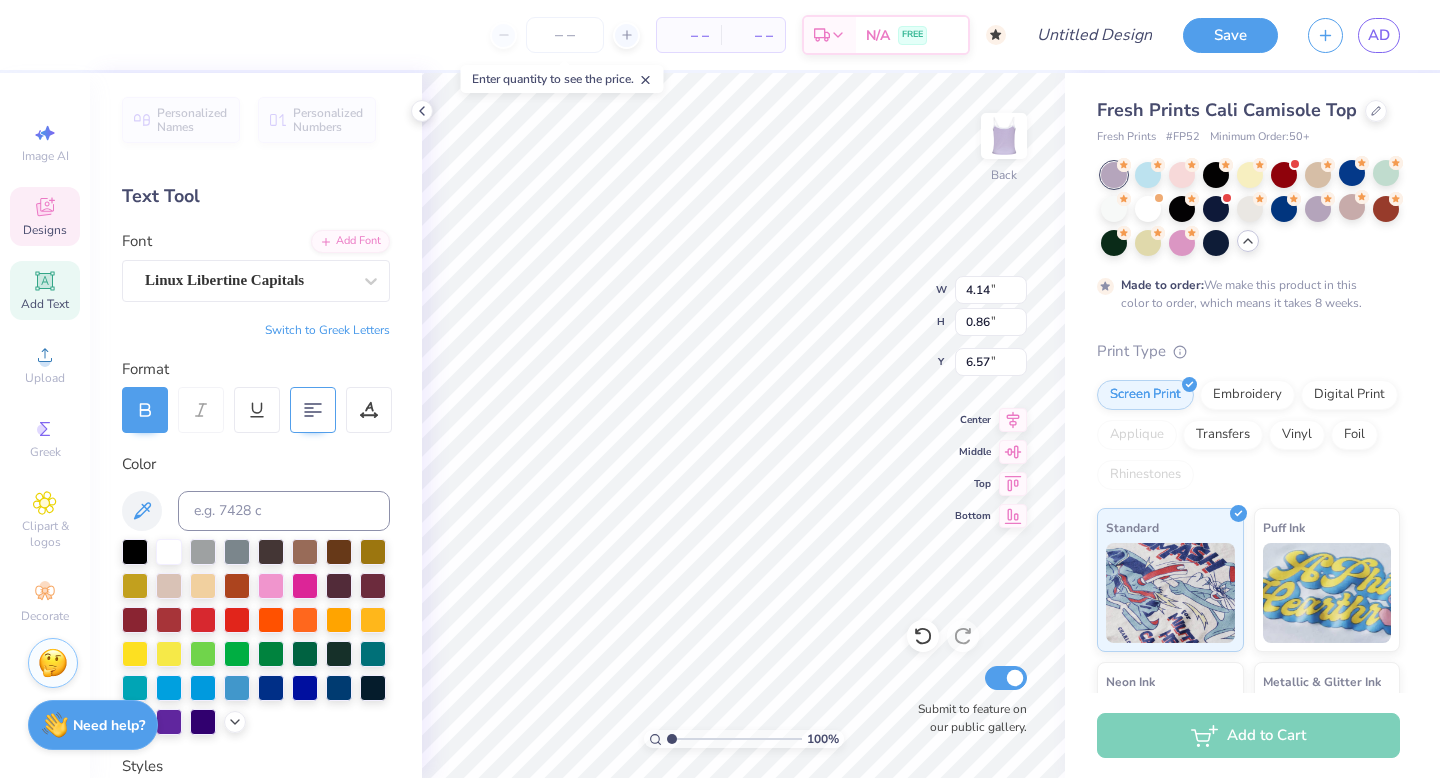 click 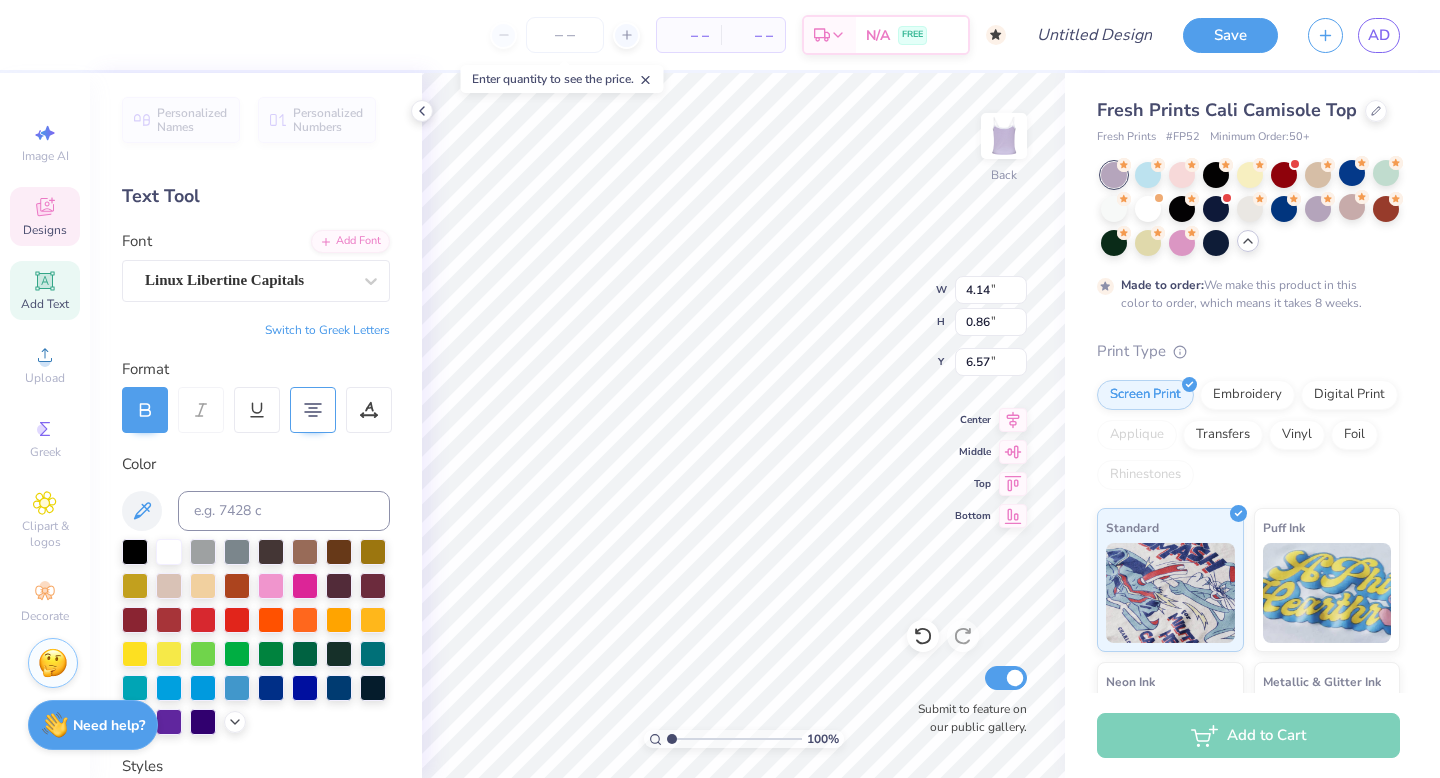 type on "6.37" 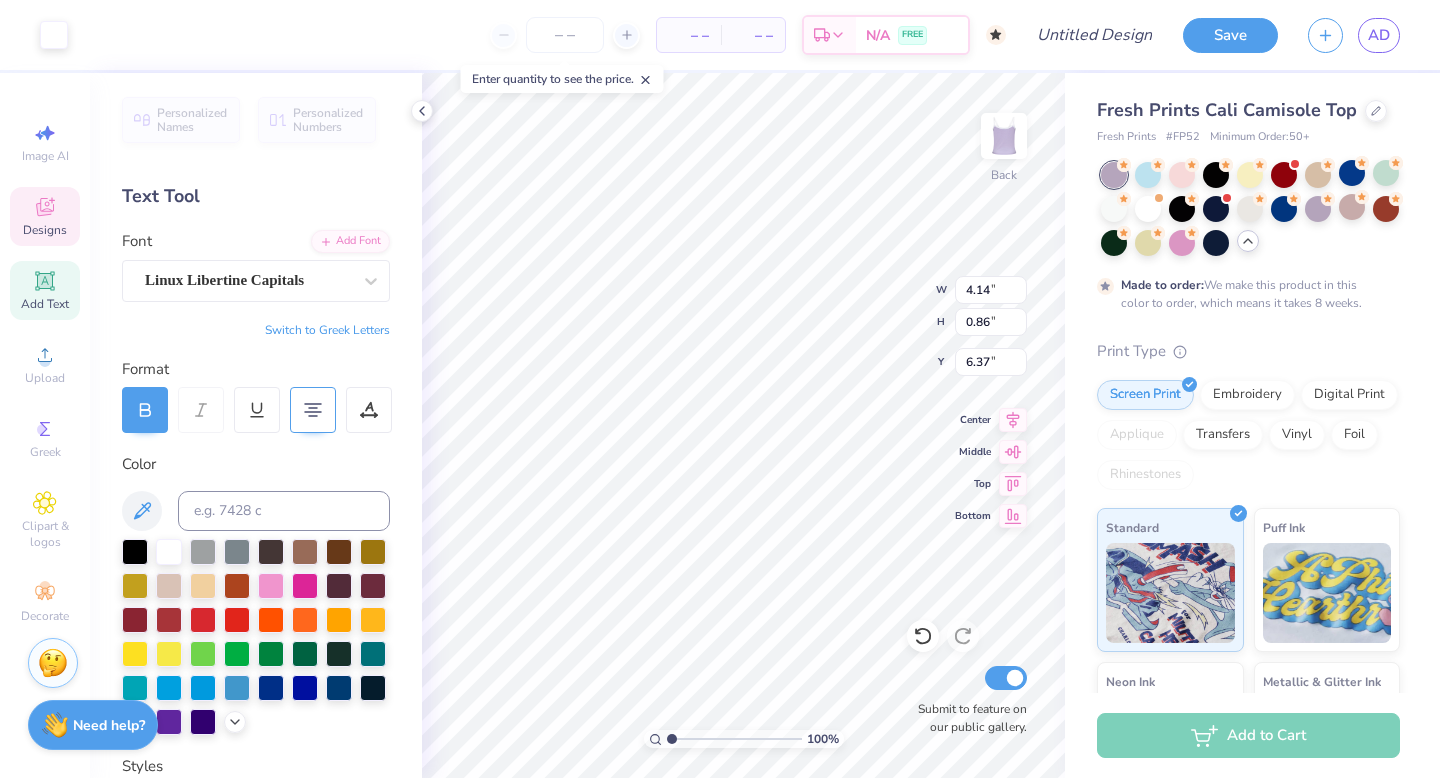 type on "6.57" 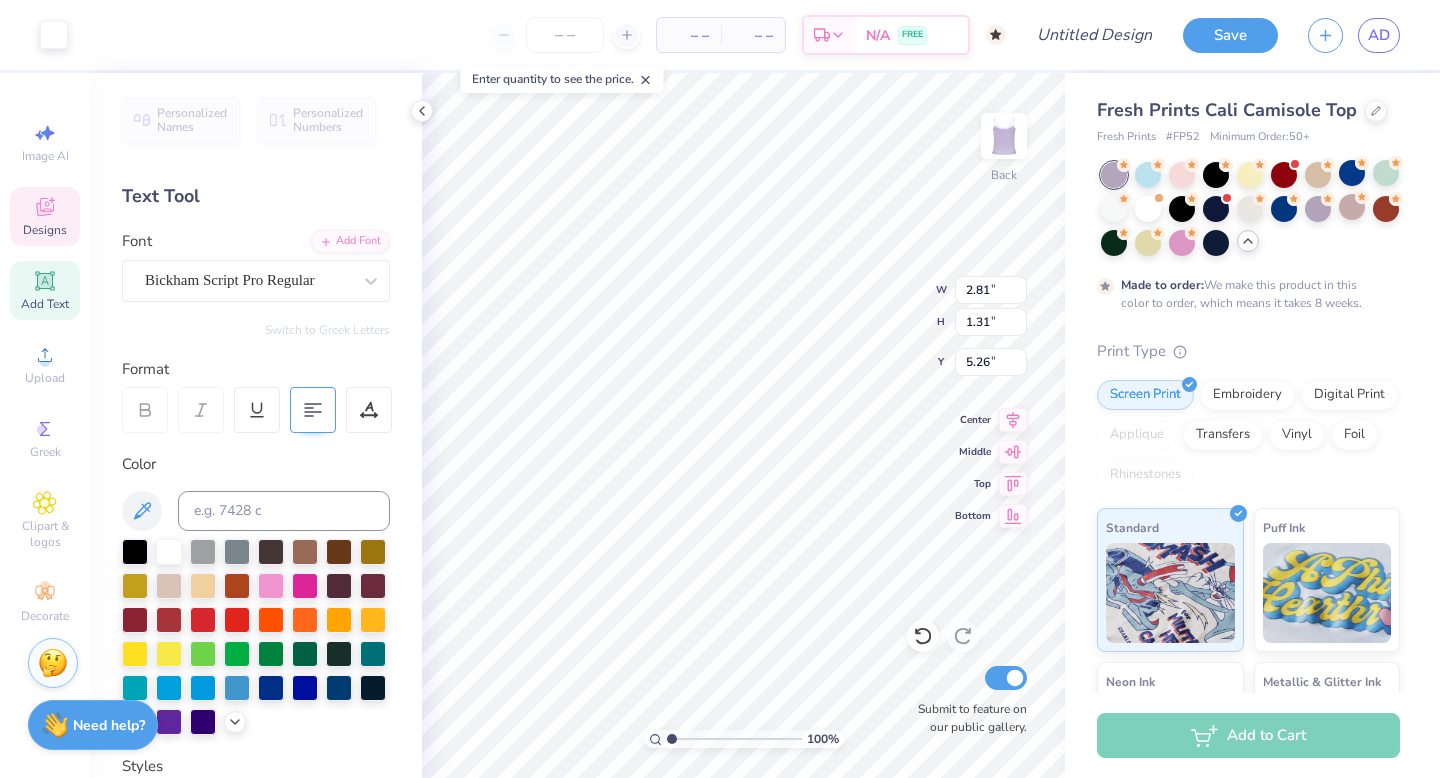 type on "5.26" 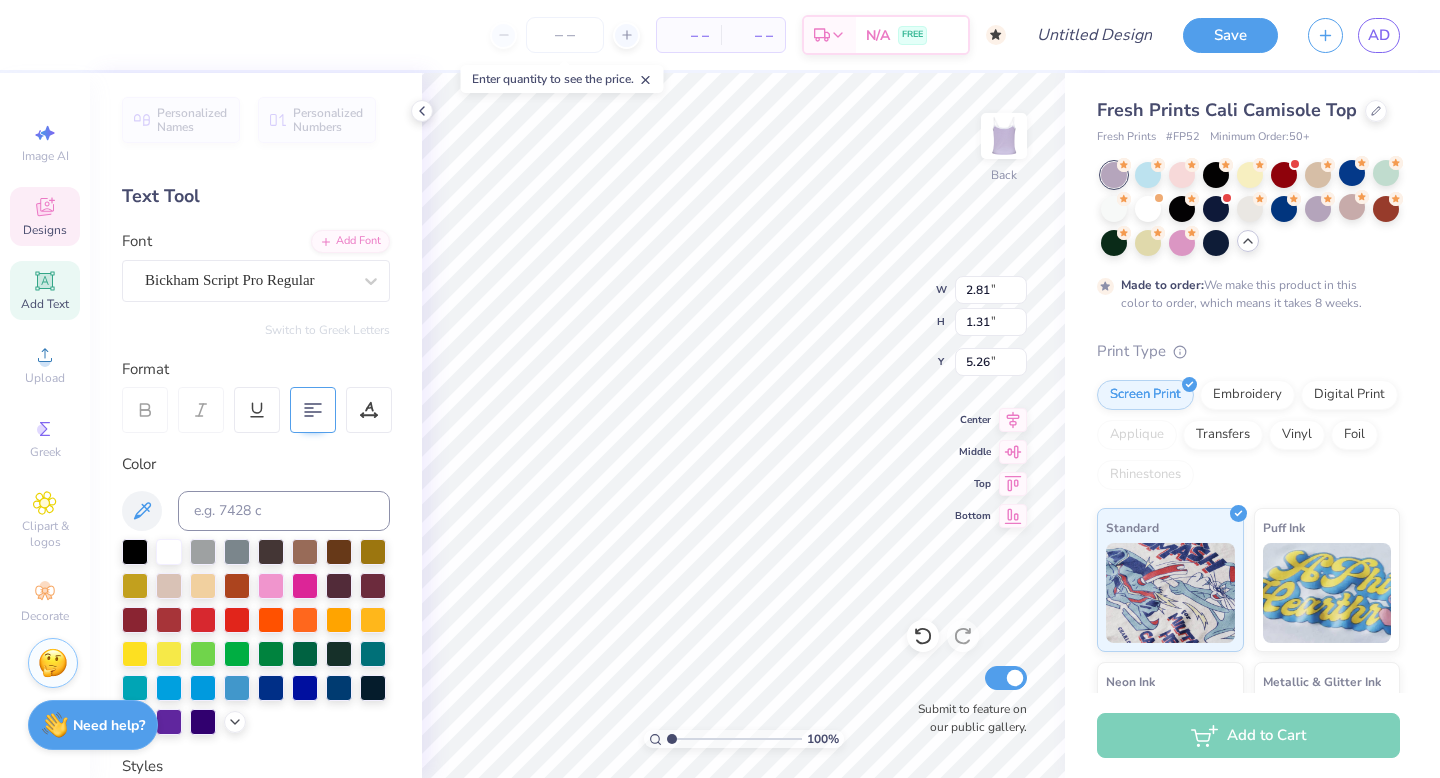 type on "4.14" 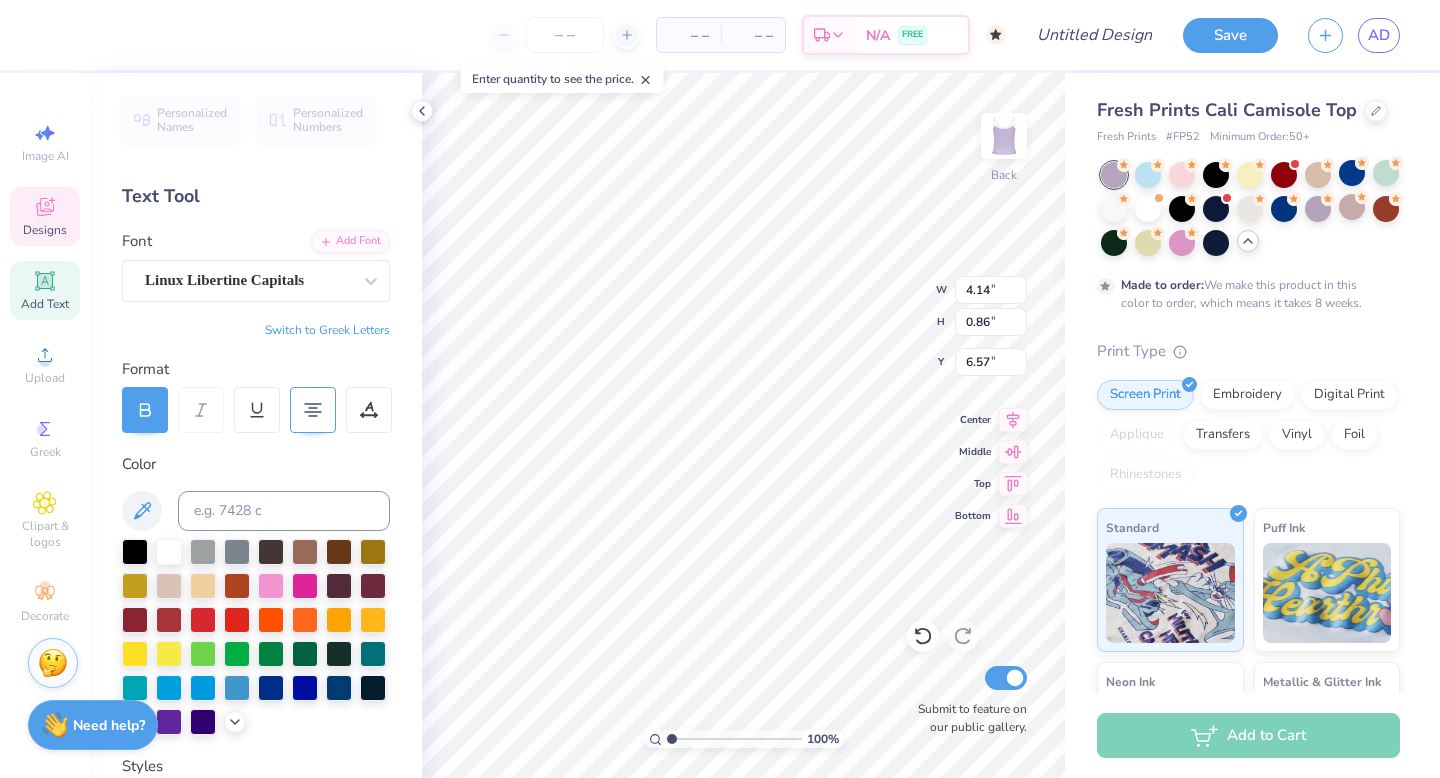 scroll, scrollTop: 0, scrollLeft: 4, axis: horizontal 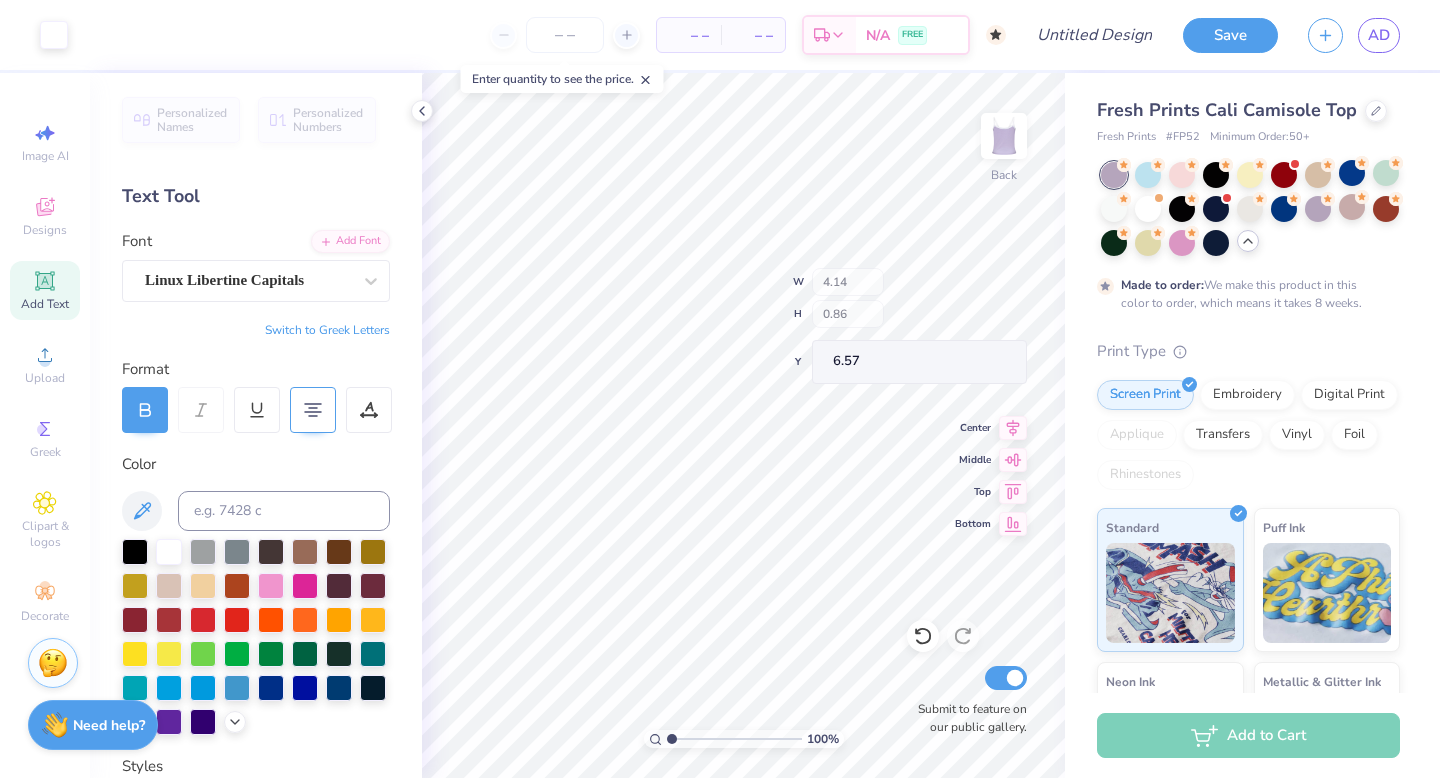 type on "8.08" 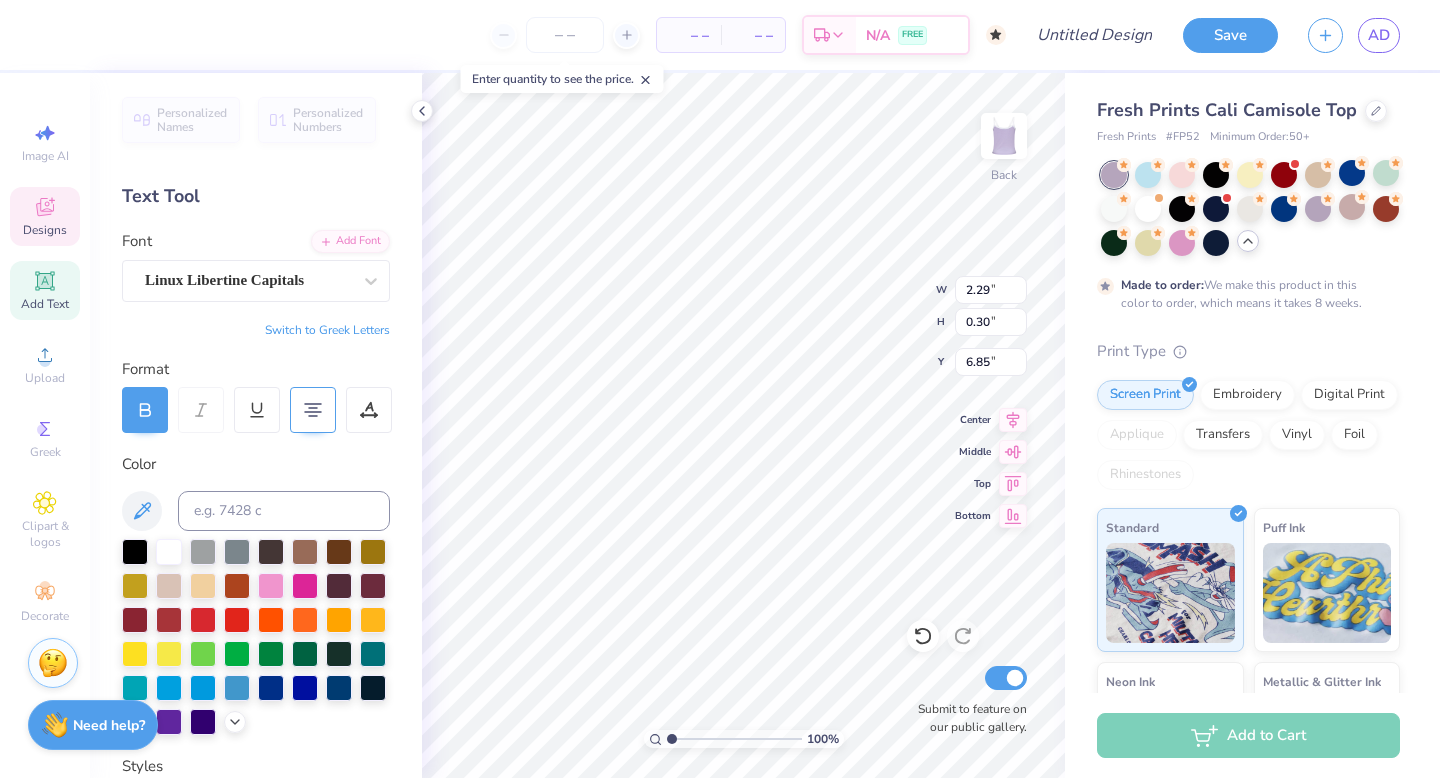 scroll, scrollTop: 0, scrollLeft: 1, axis: horizontal 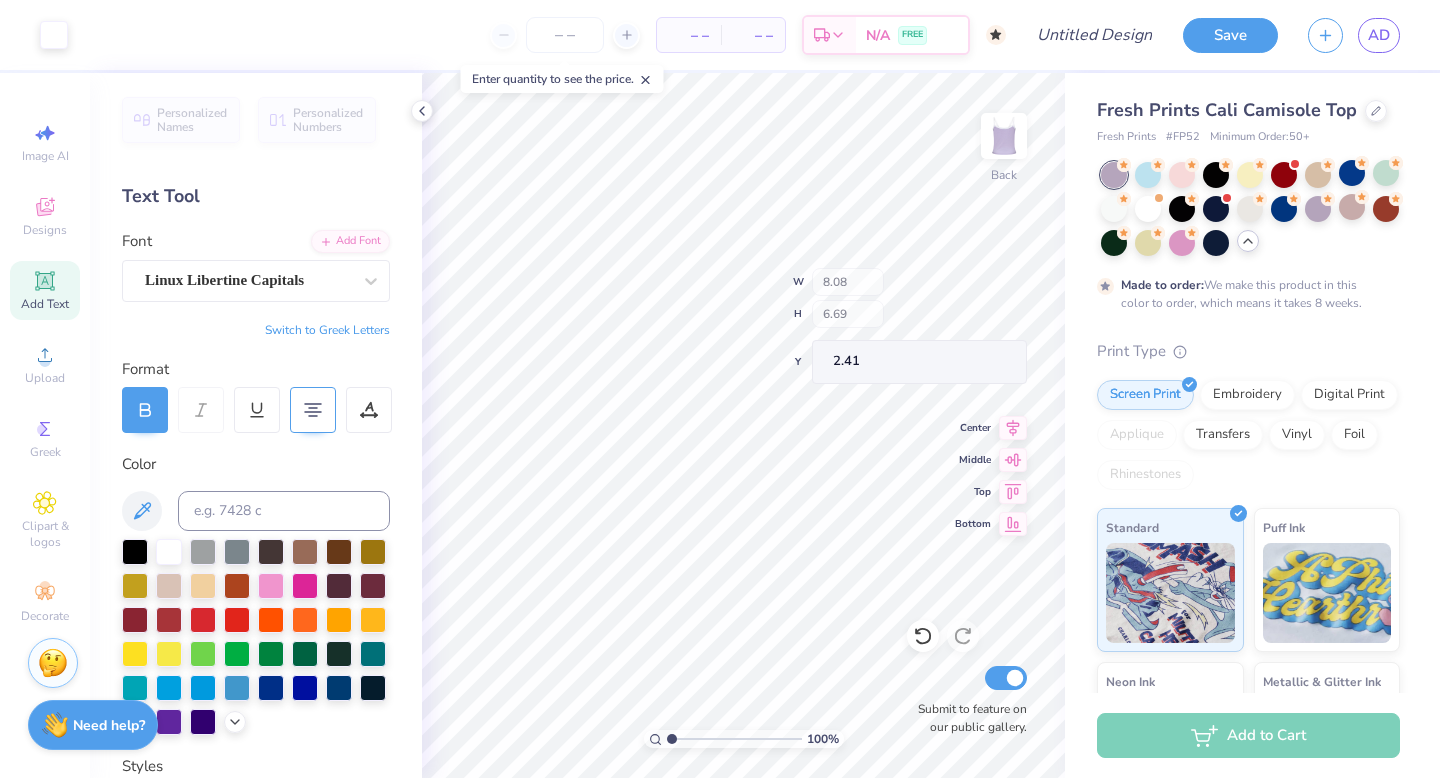 type on "8.08" 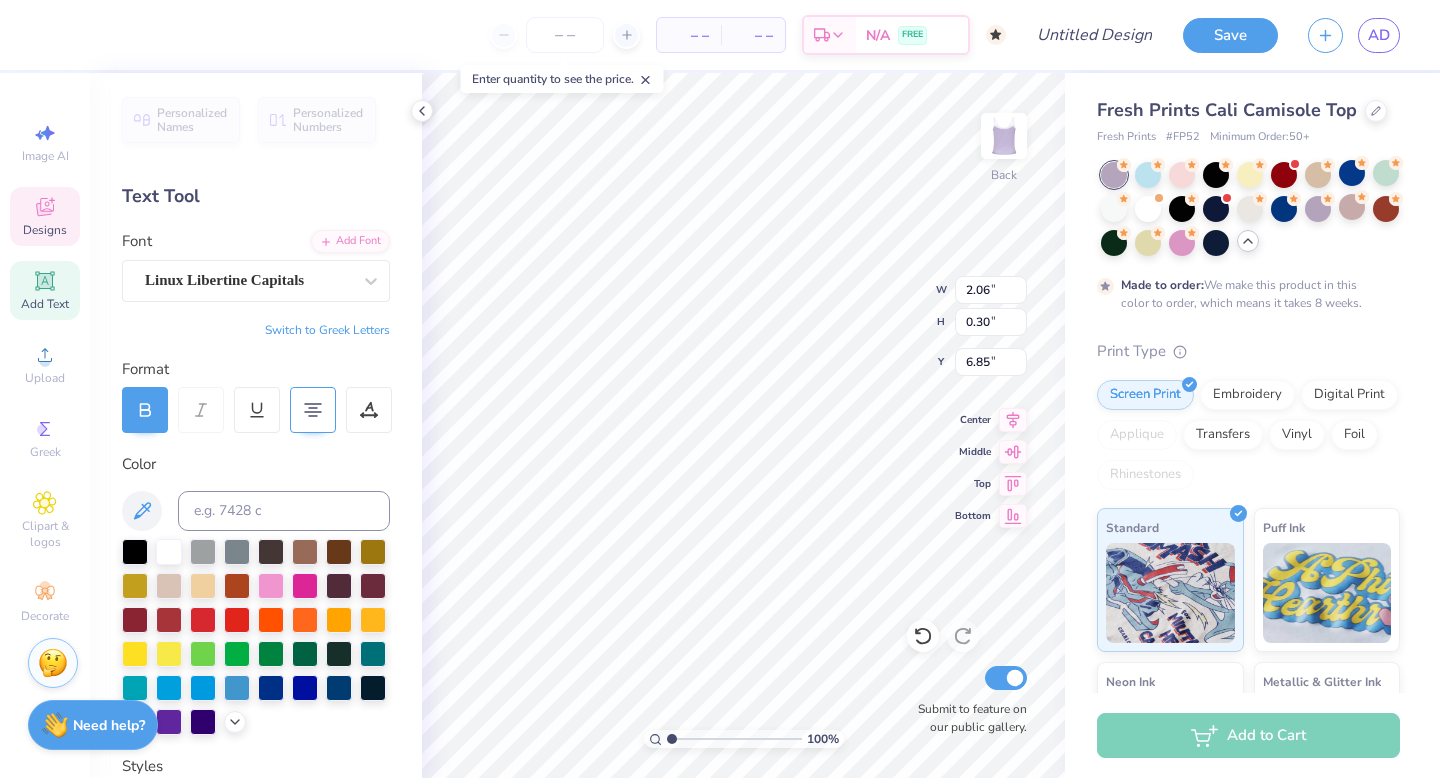 type on "2.81" 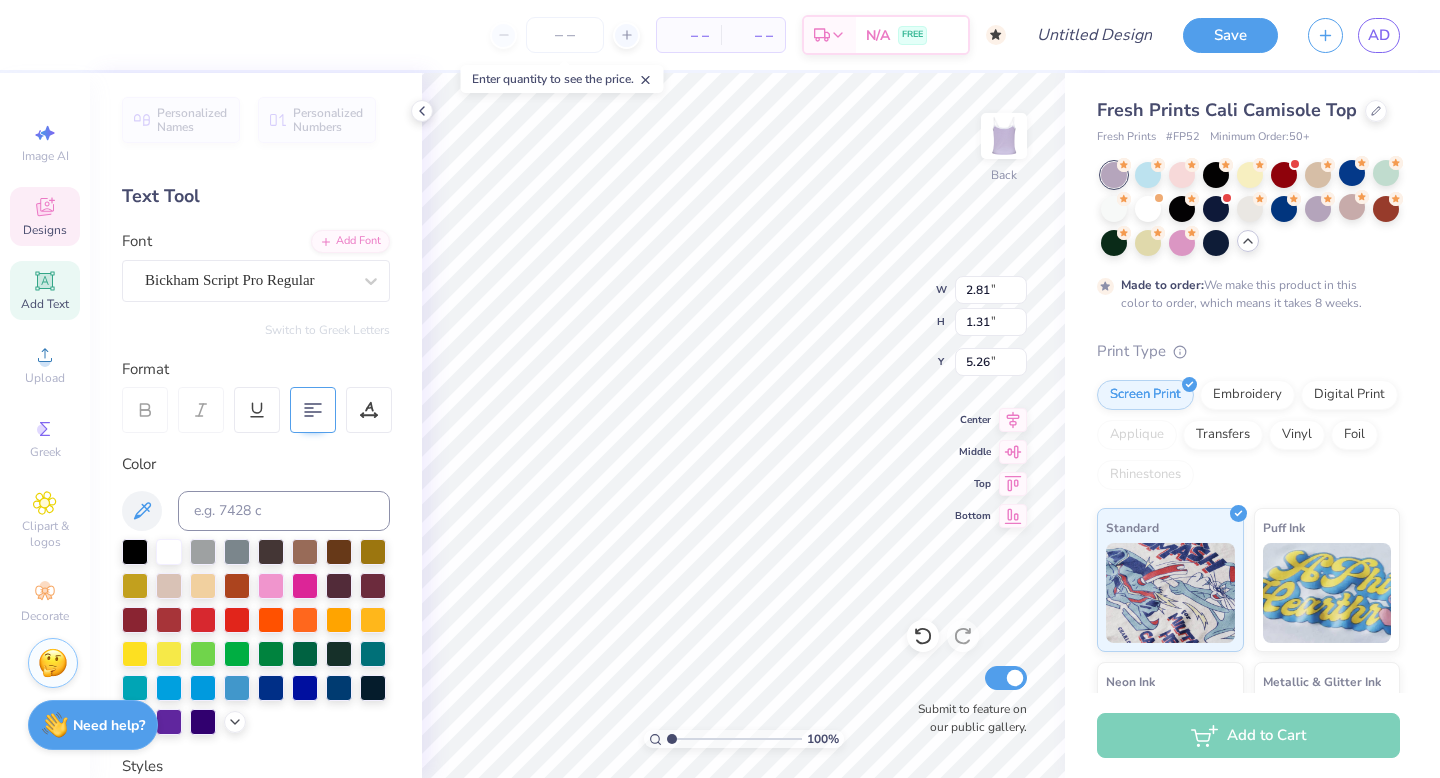 type on "5.69" 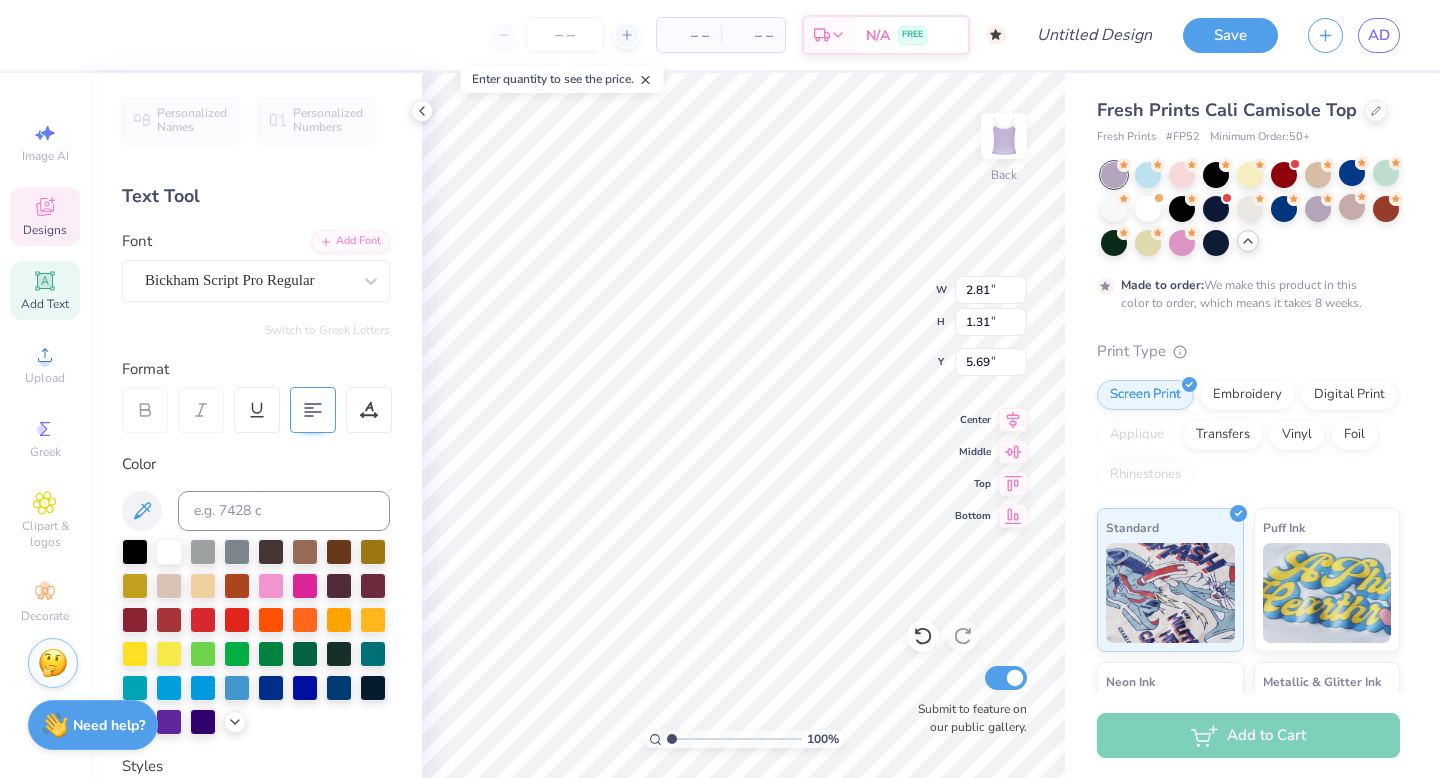 type on "4.61" 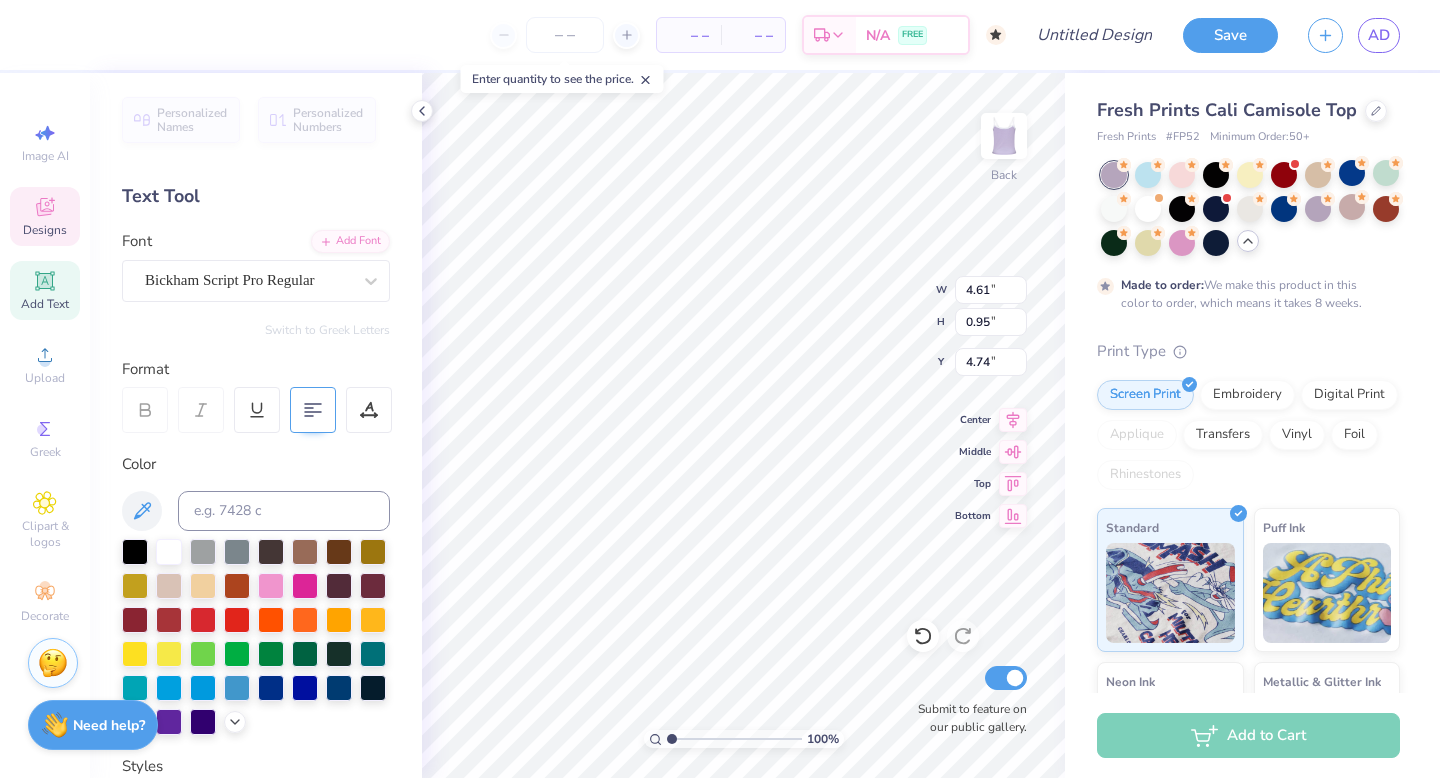 type on "4.57" 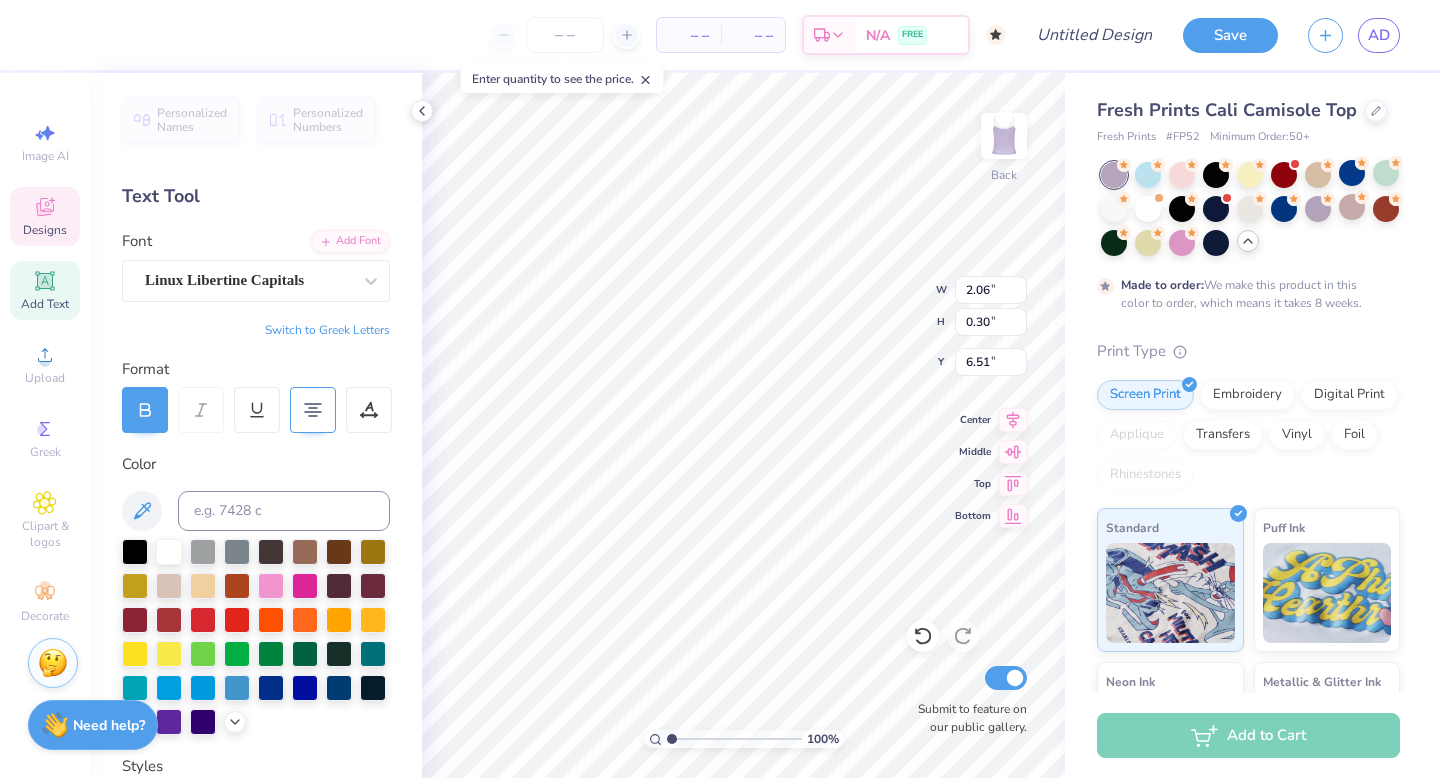 type on "6.51" 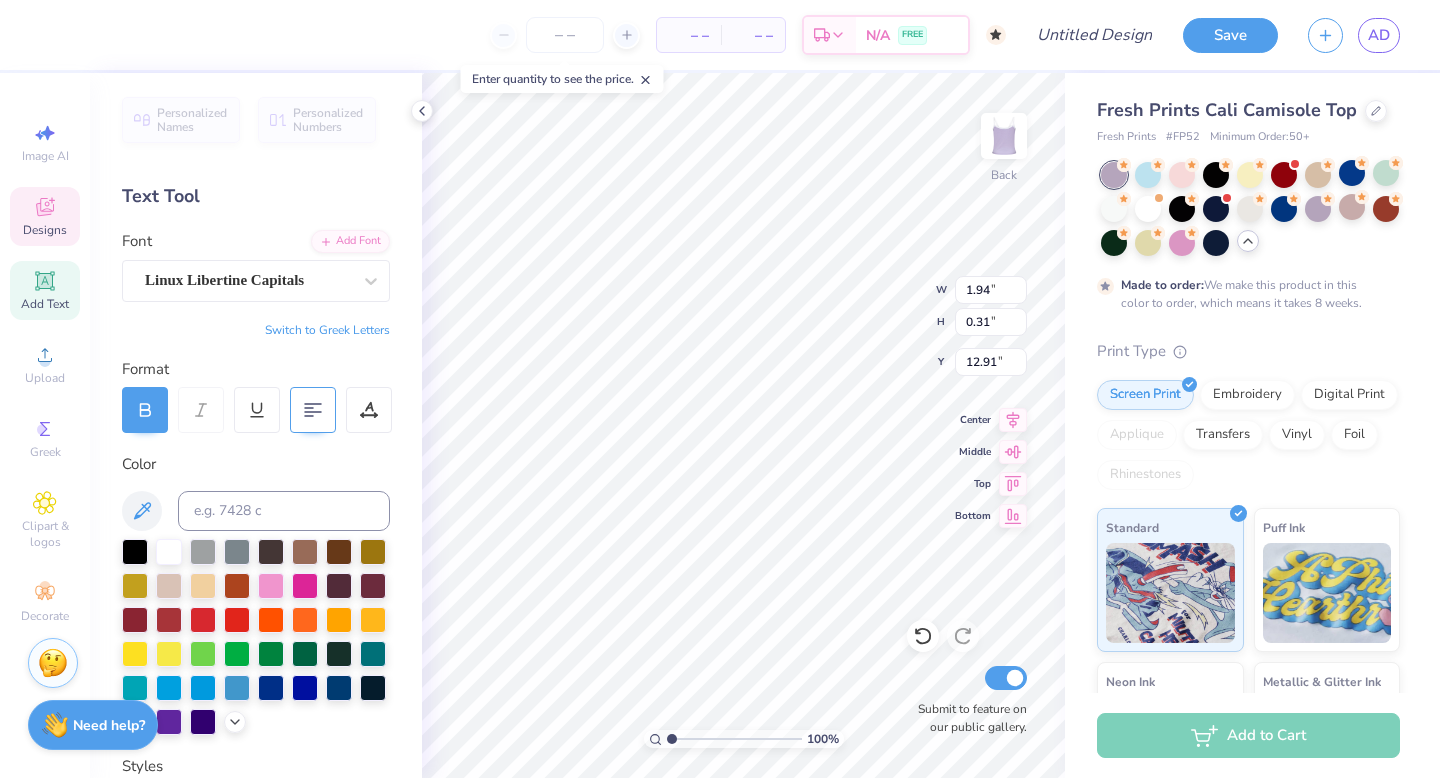 type on "12.91" 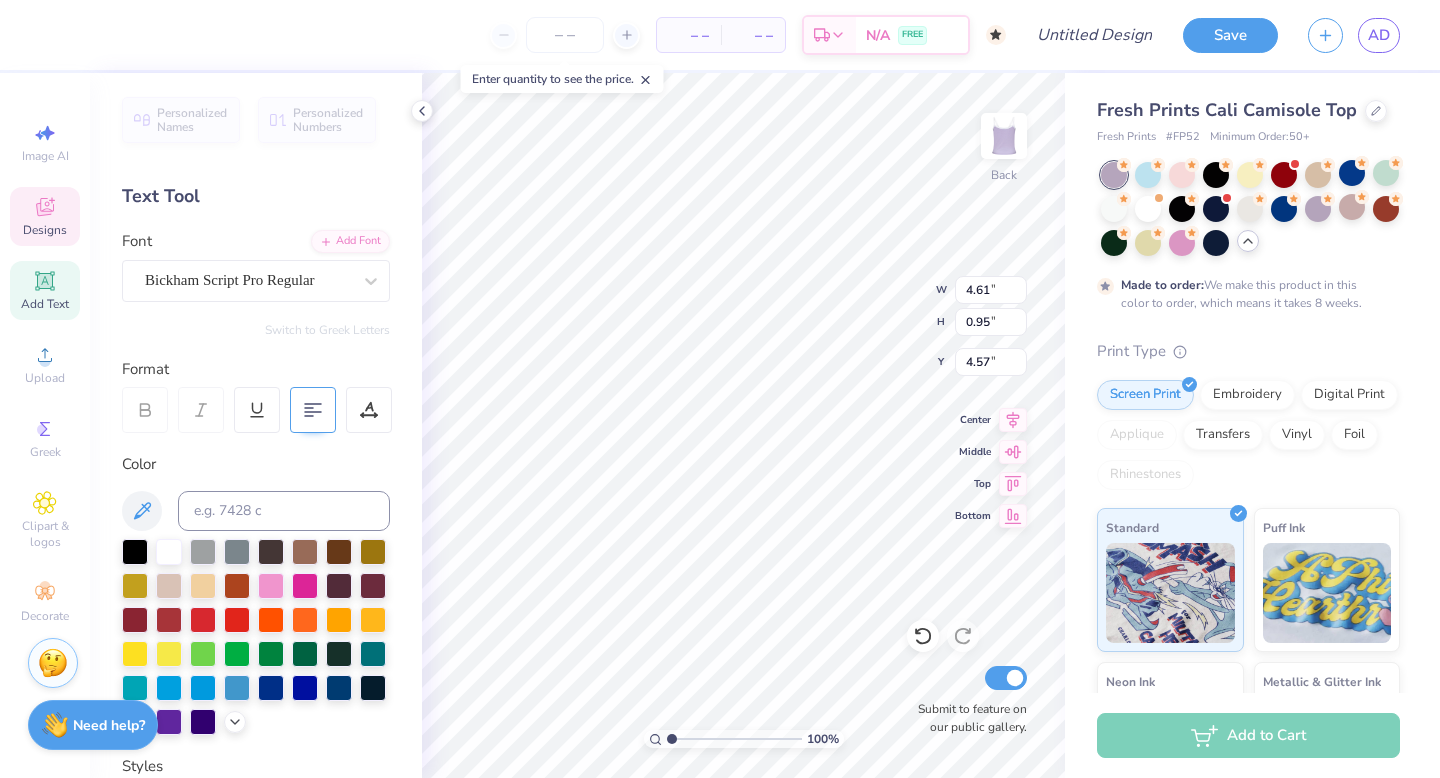 type on "2.06" 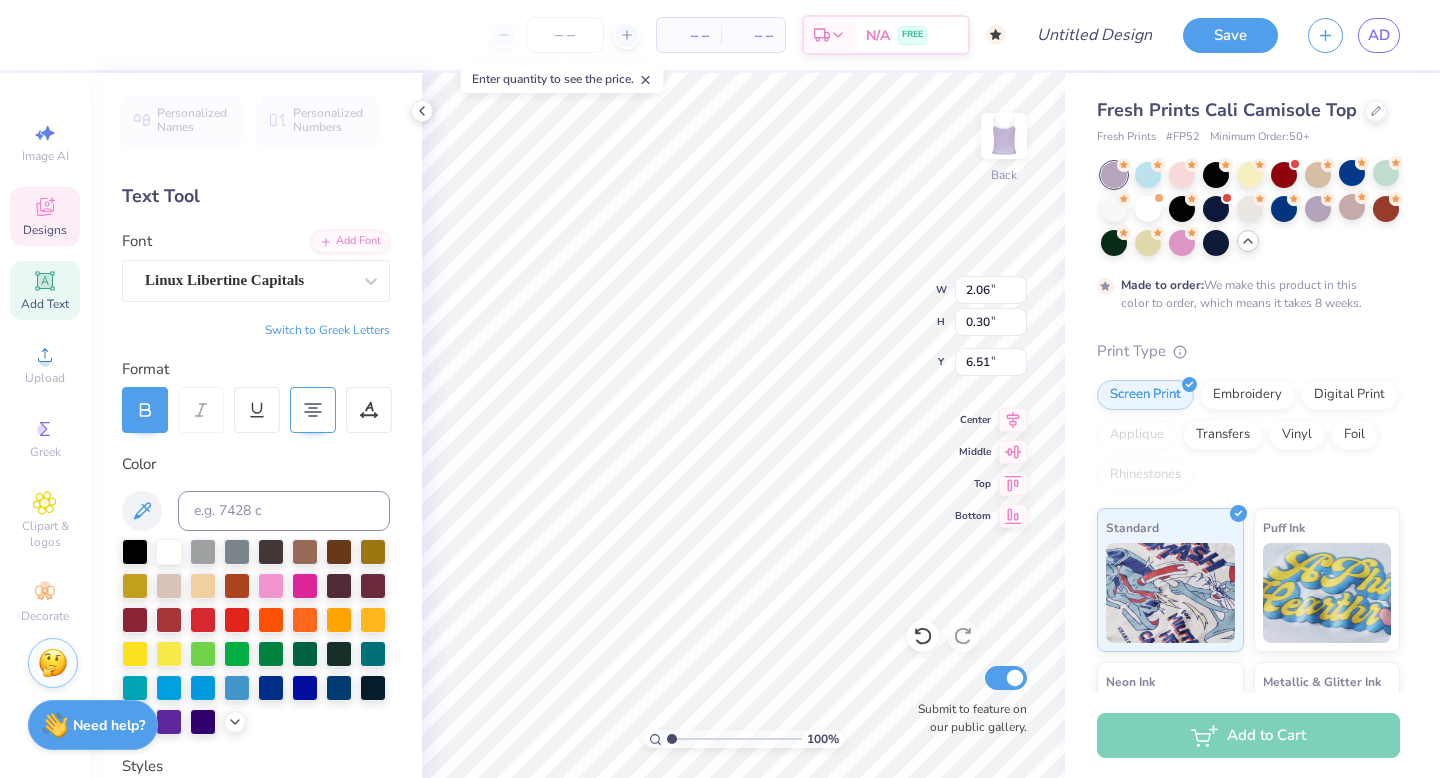 type on "7.17" 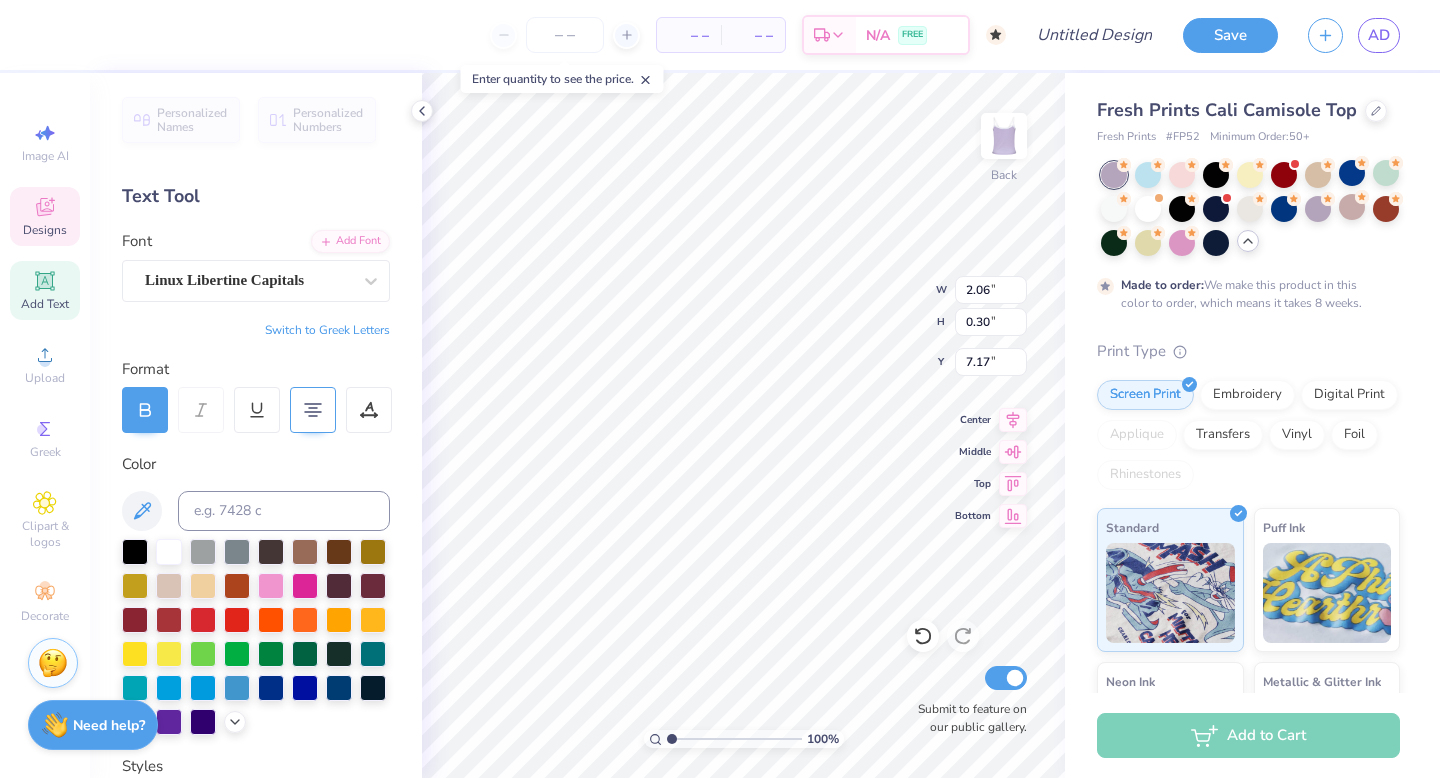 type on "2.81" 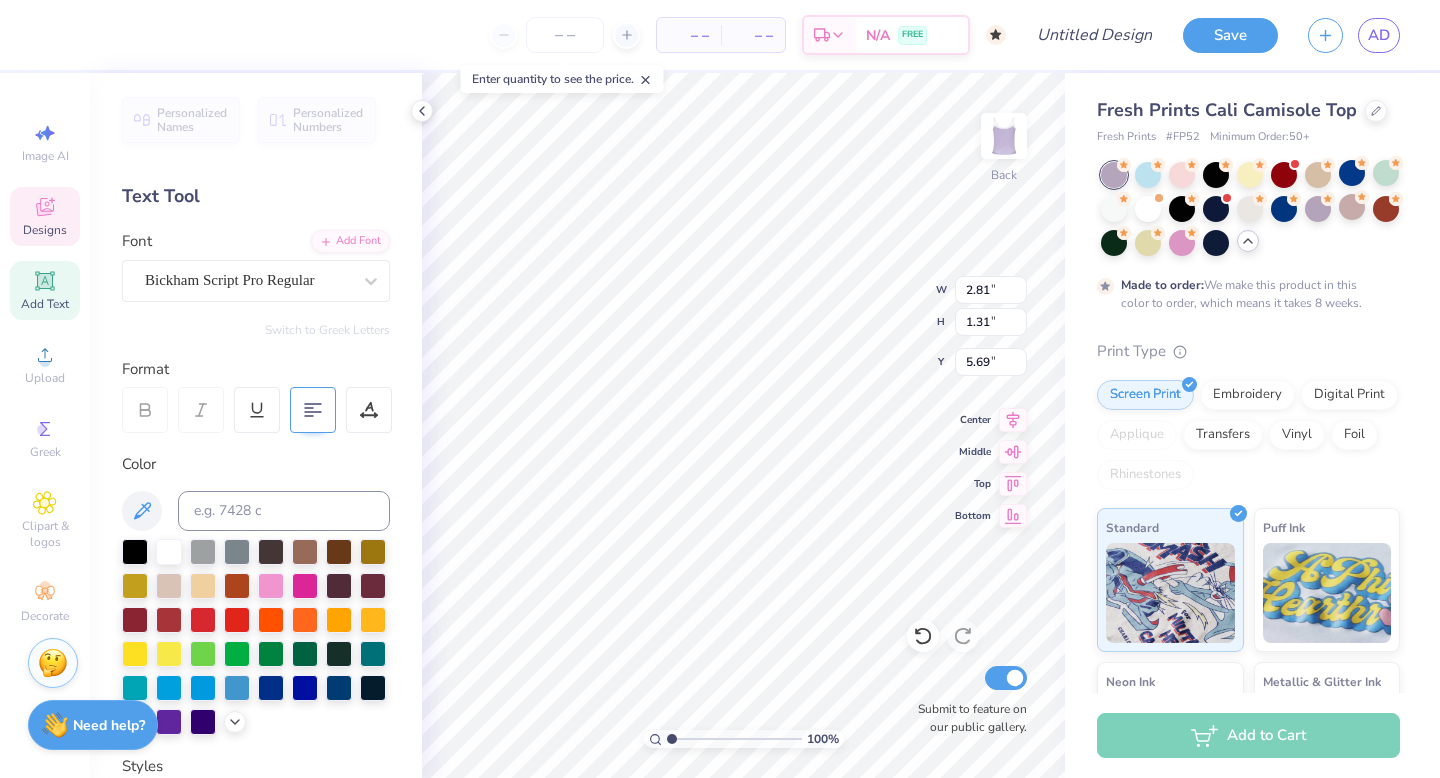 type on "6.16" 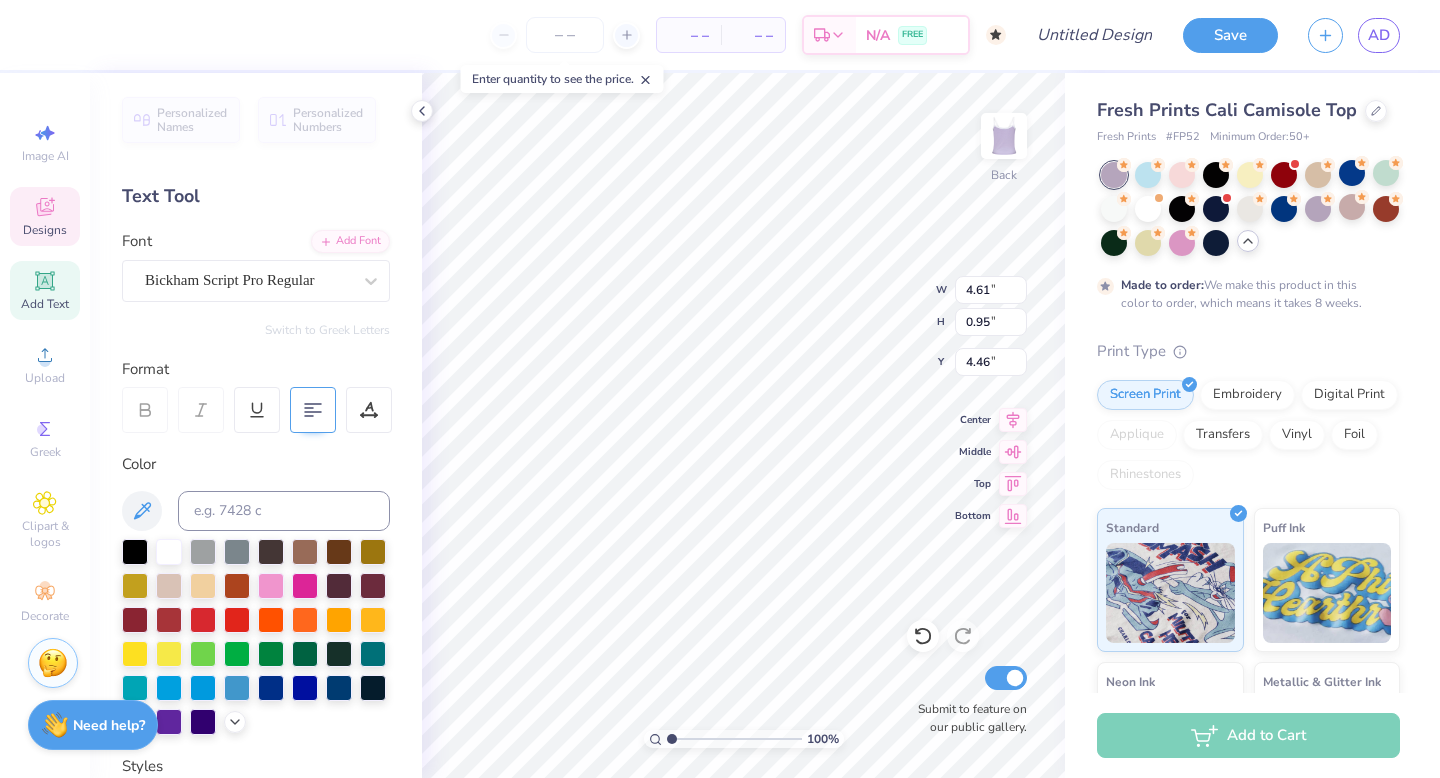 type on "10.41" 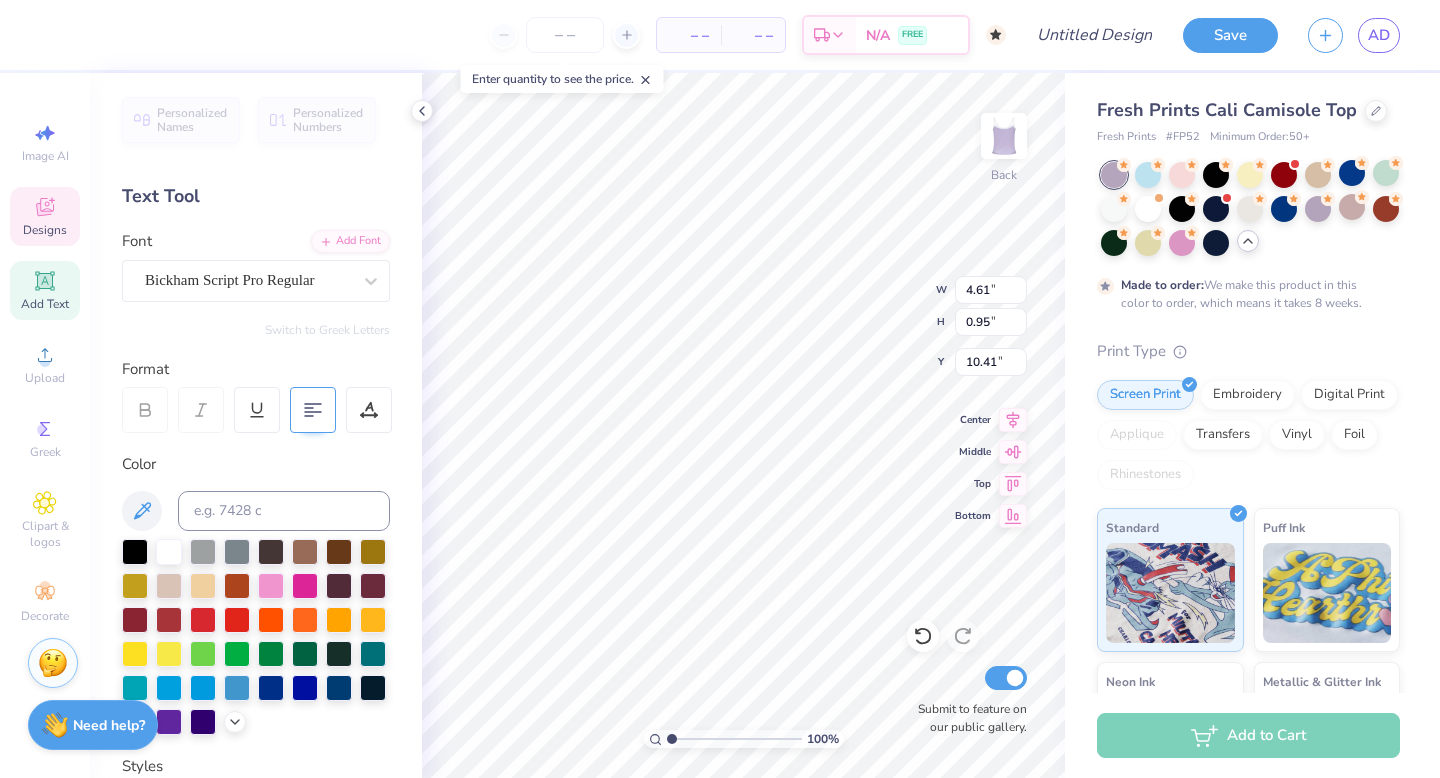 type on "Phi" 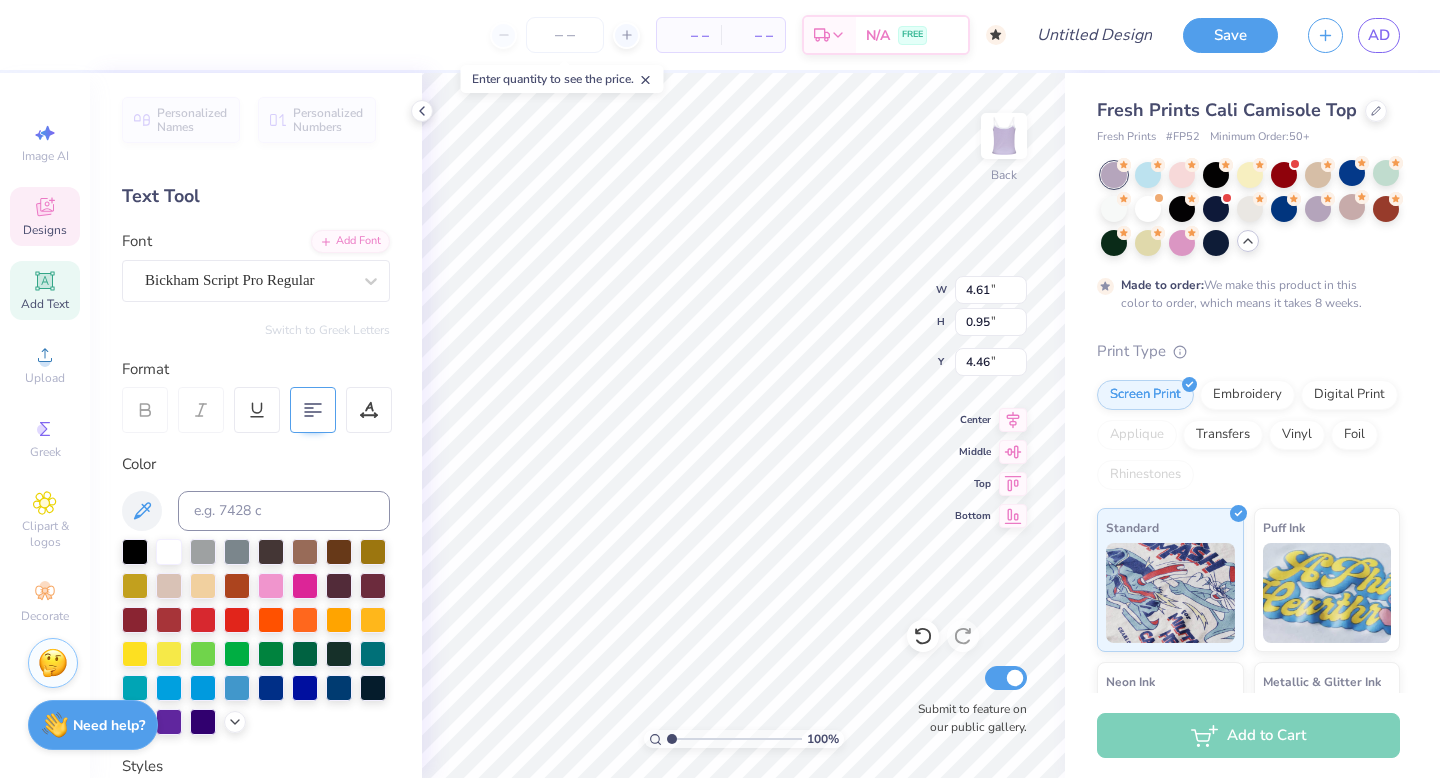 scroll, scrollTop: 0, scrollLeft: 0, axis: both 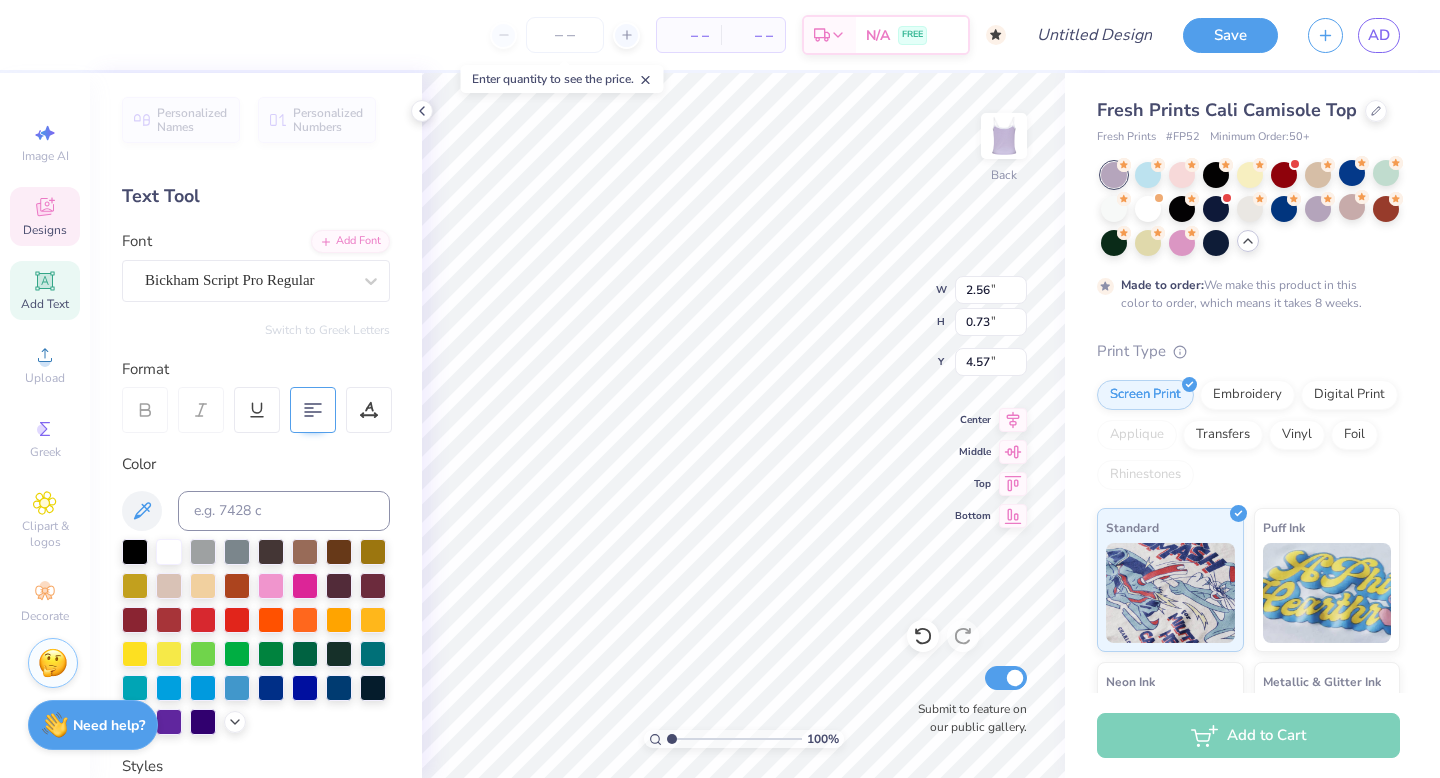 type on "1.85" 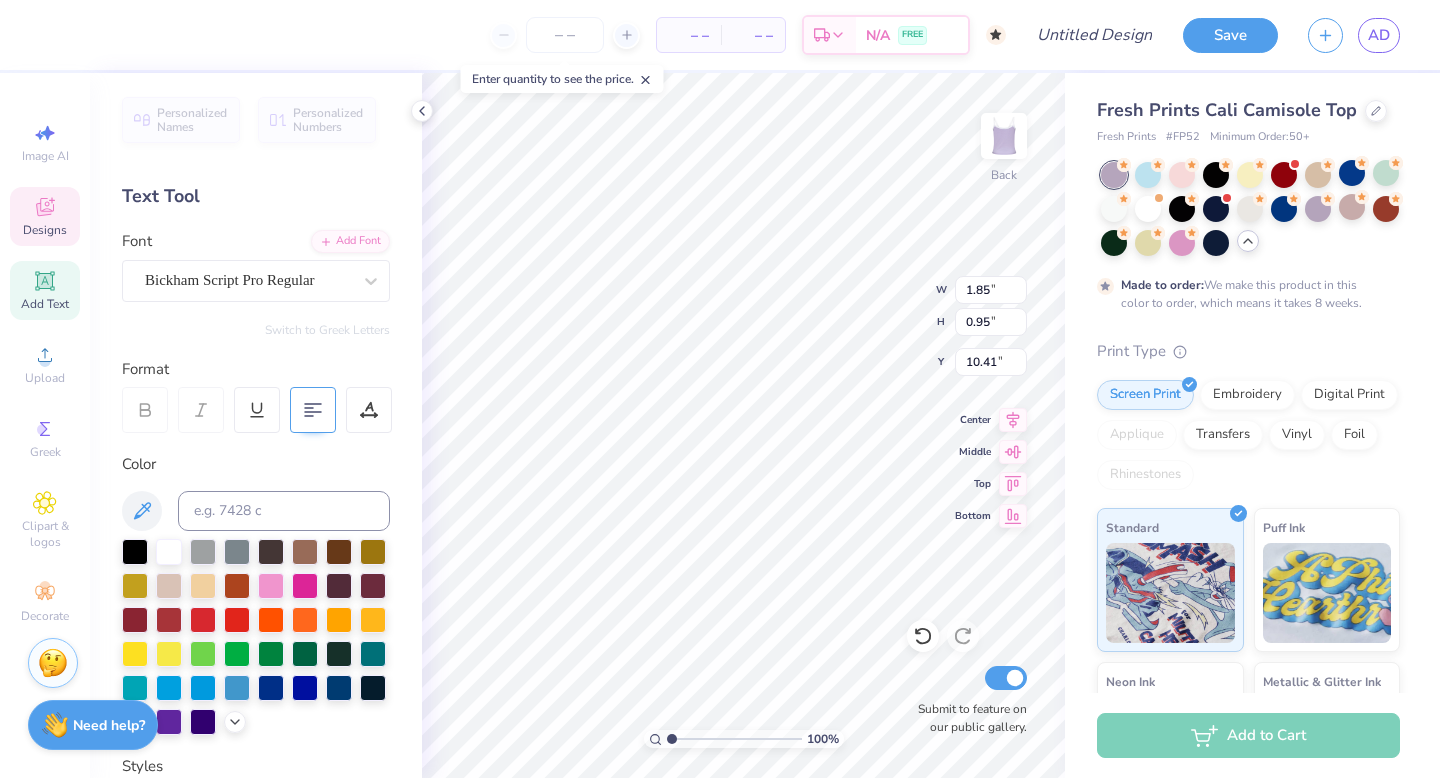 type on "5.30" 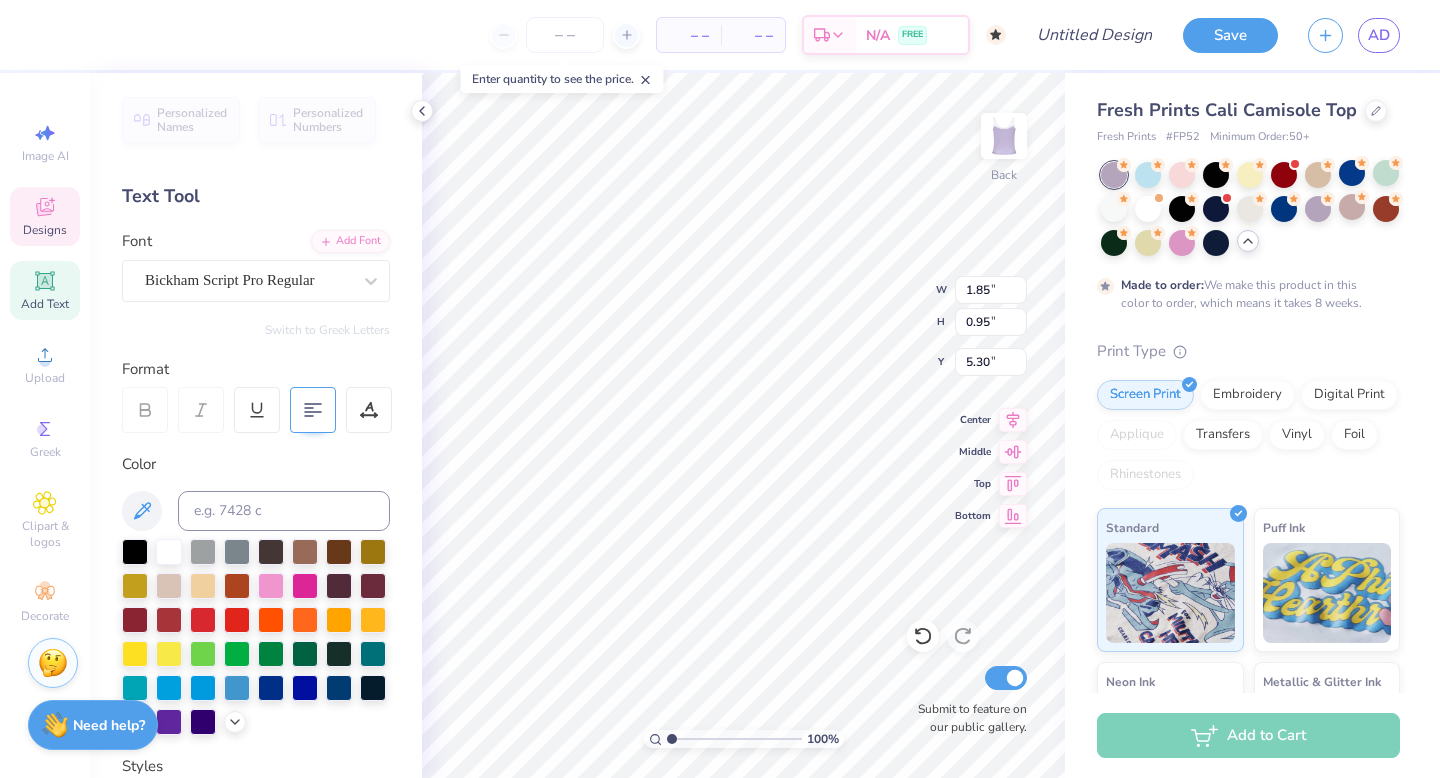 type on "2.81" 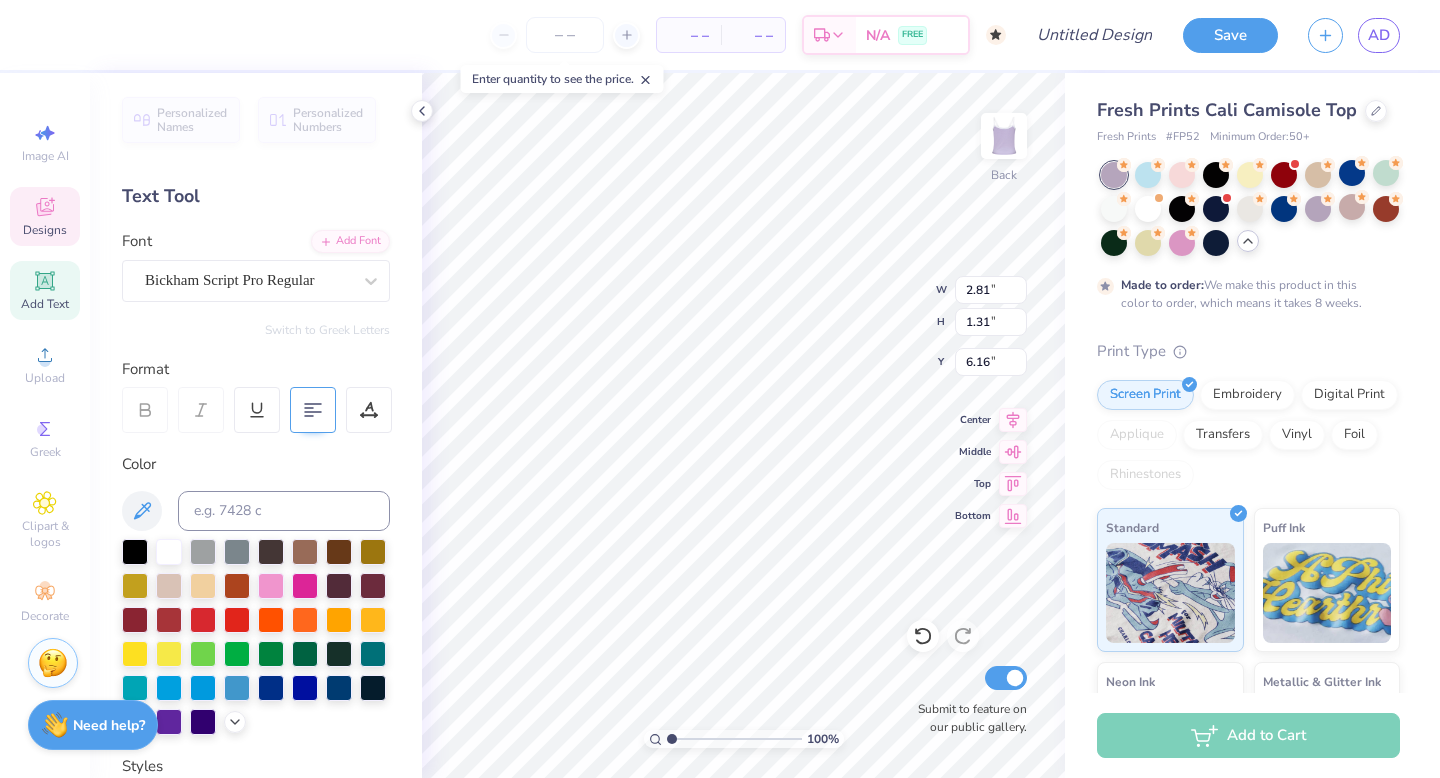 type on "6.34" 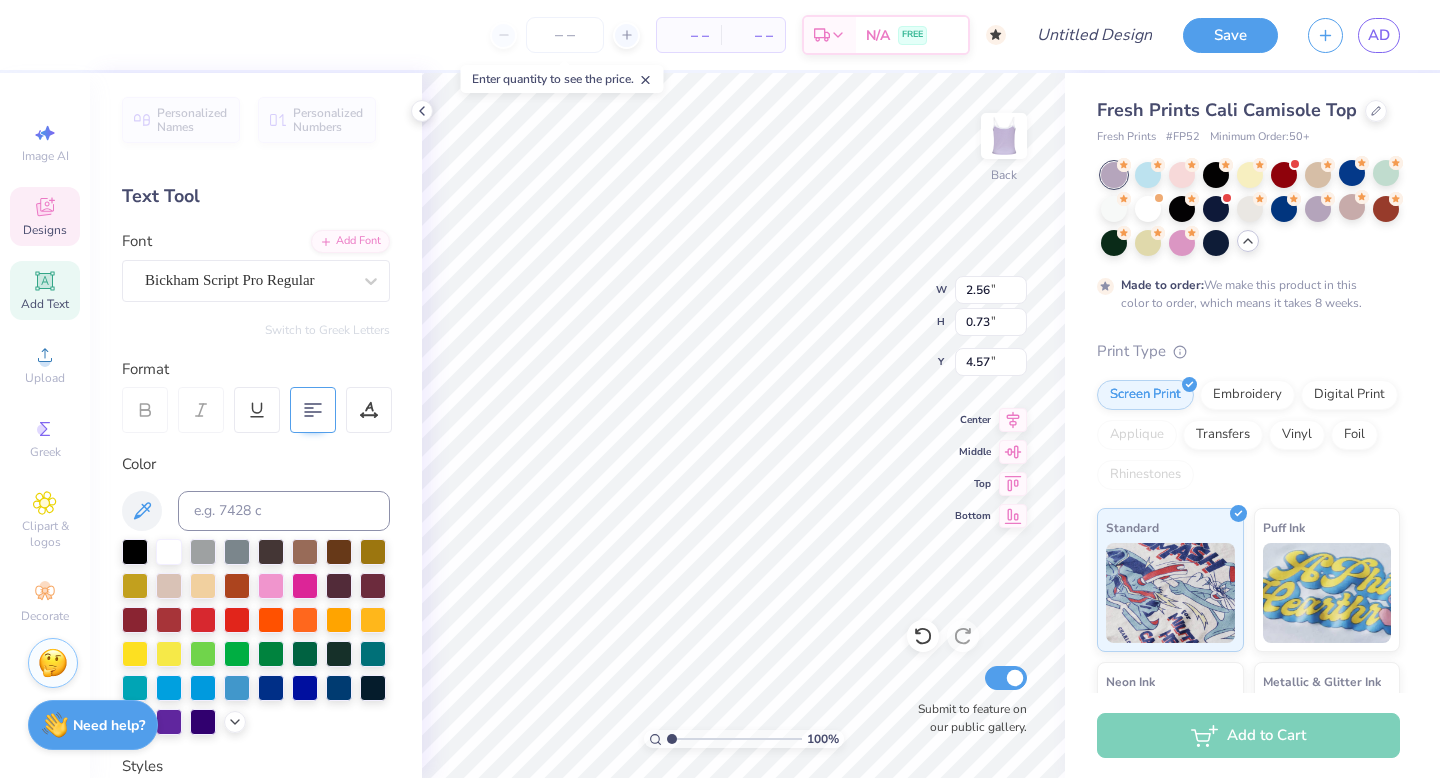 type on "1.85" 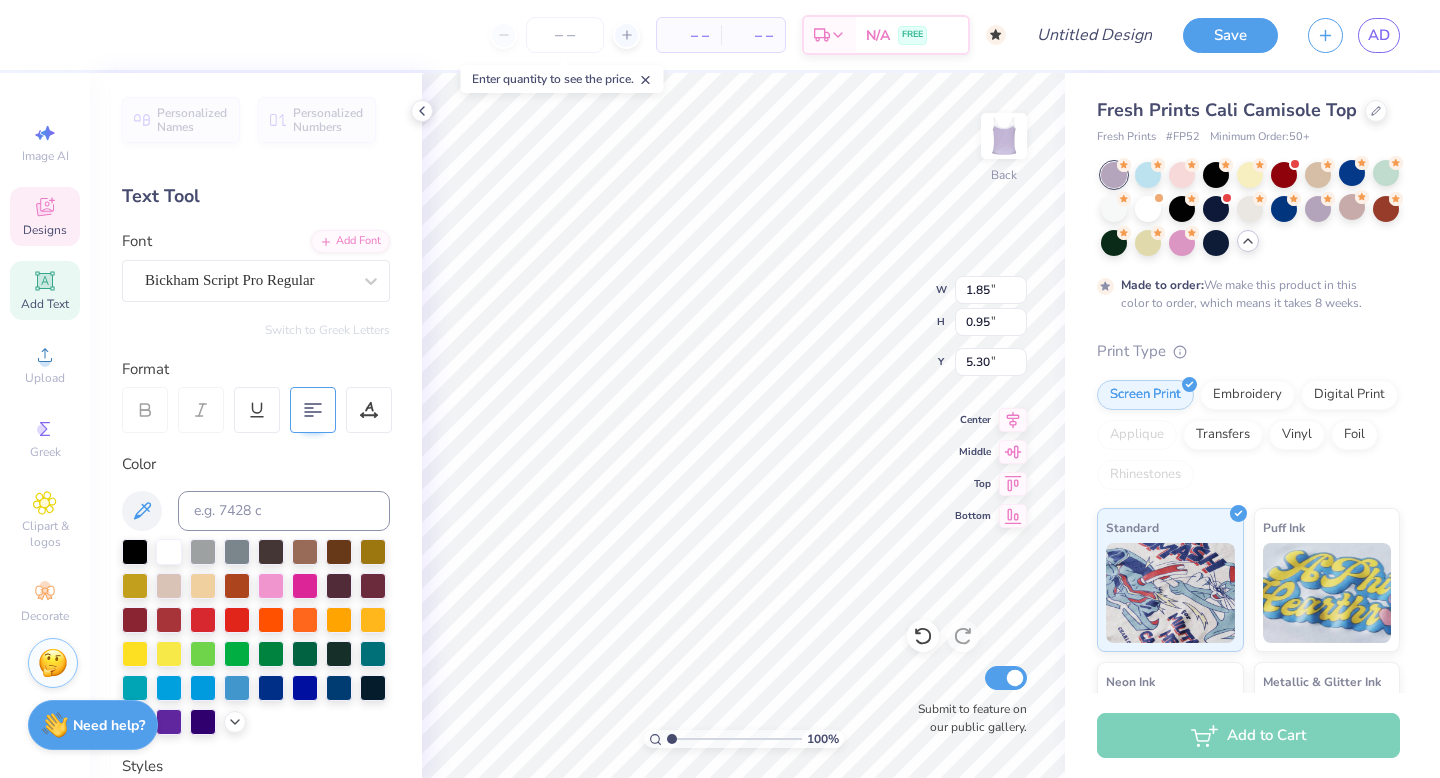 type on "4.93" 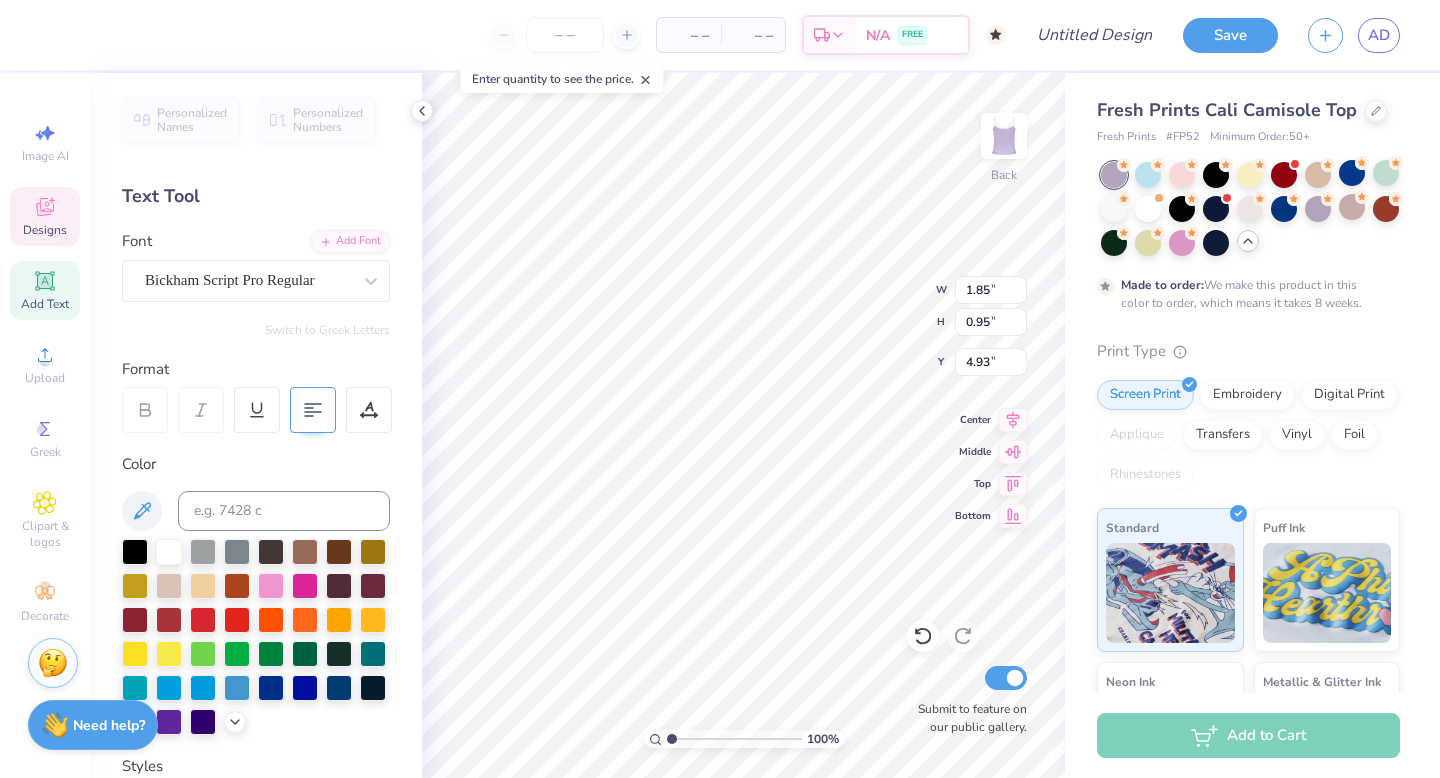 type on "2.81" 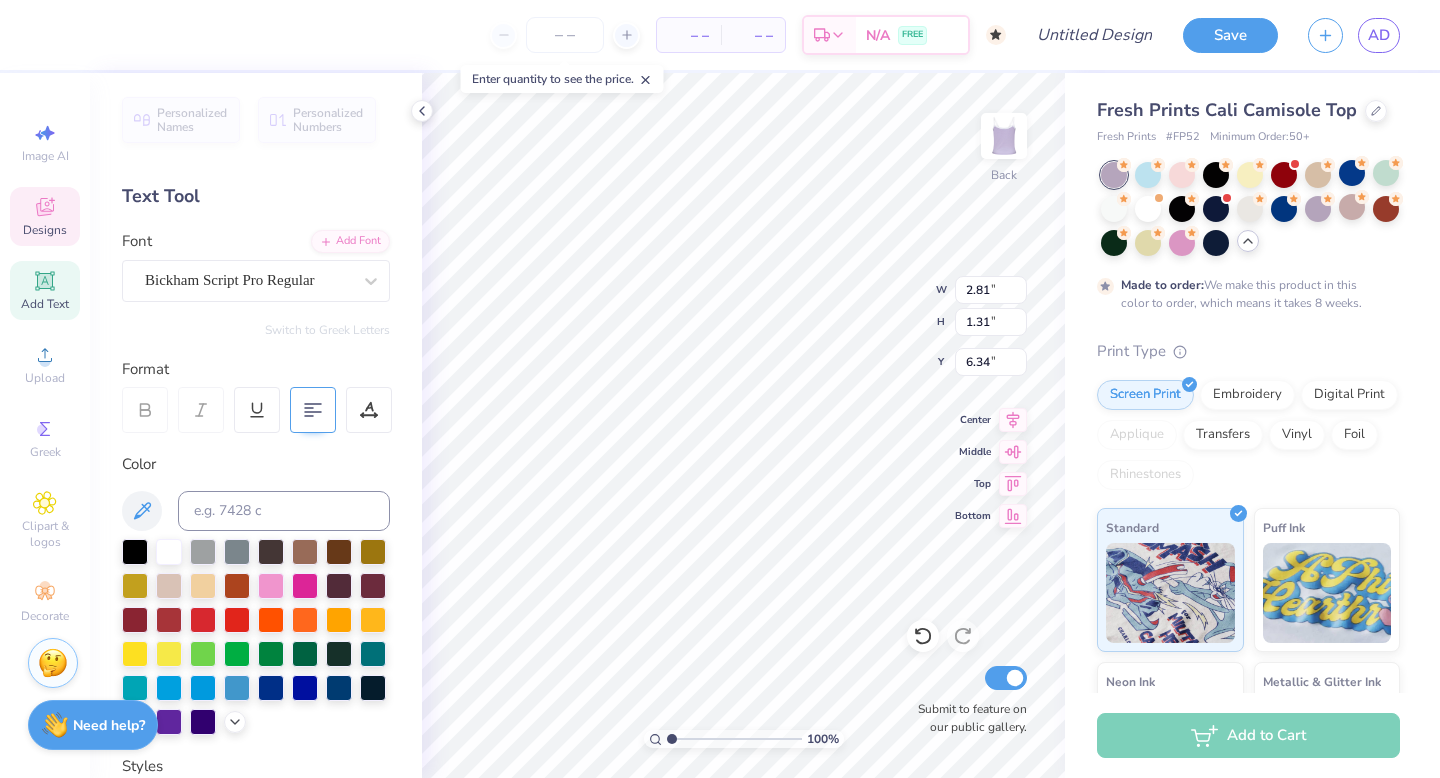 type on "5.88" 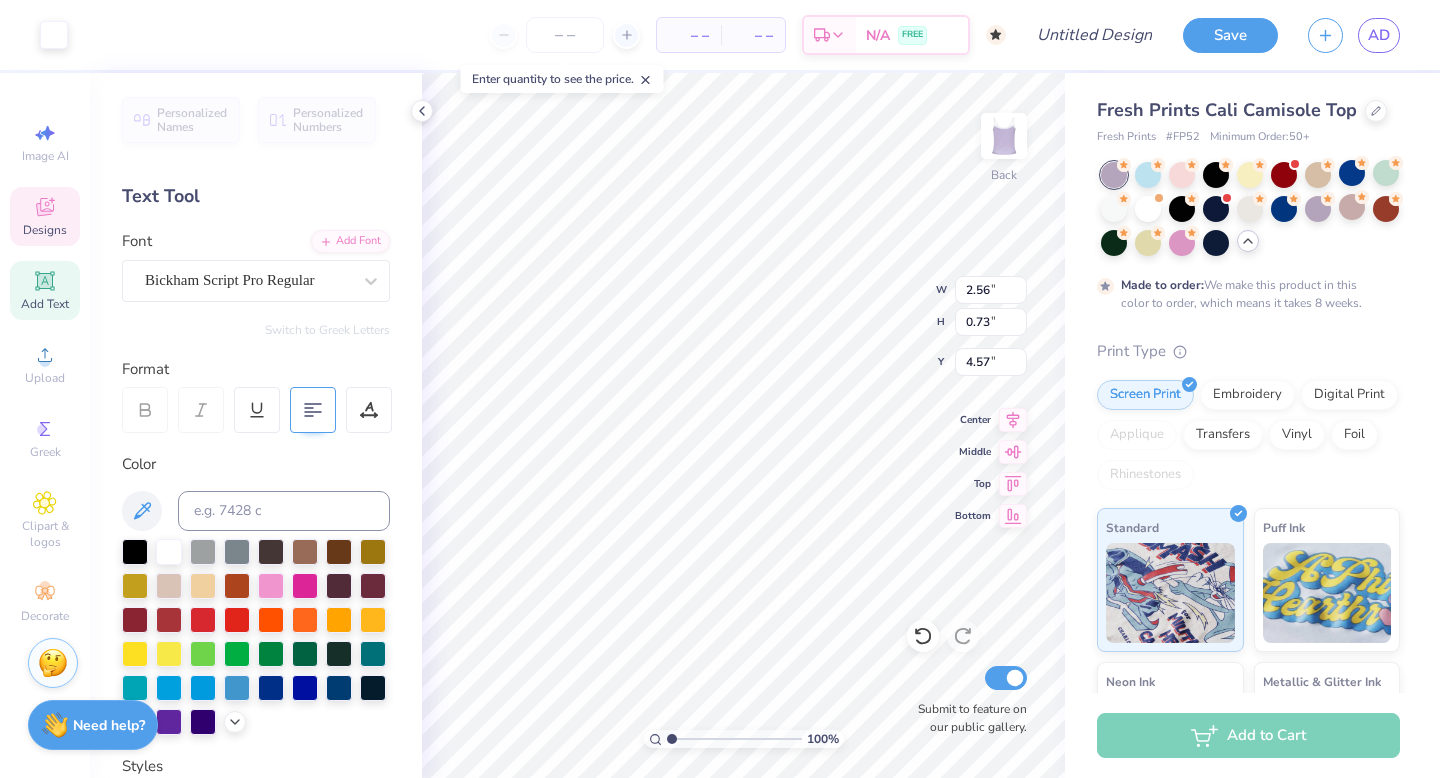 type on "4.40" 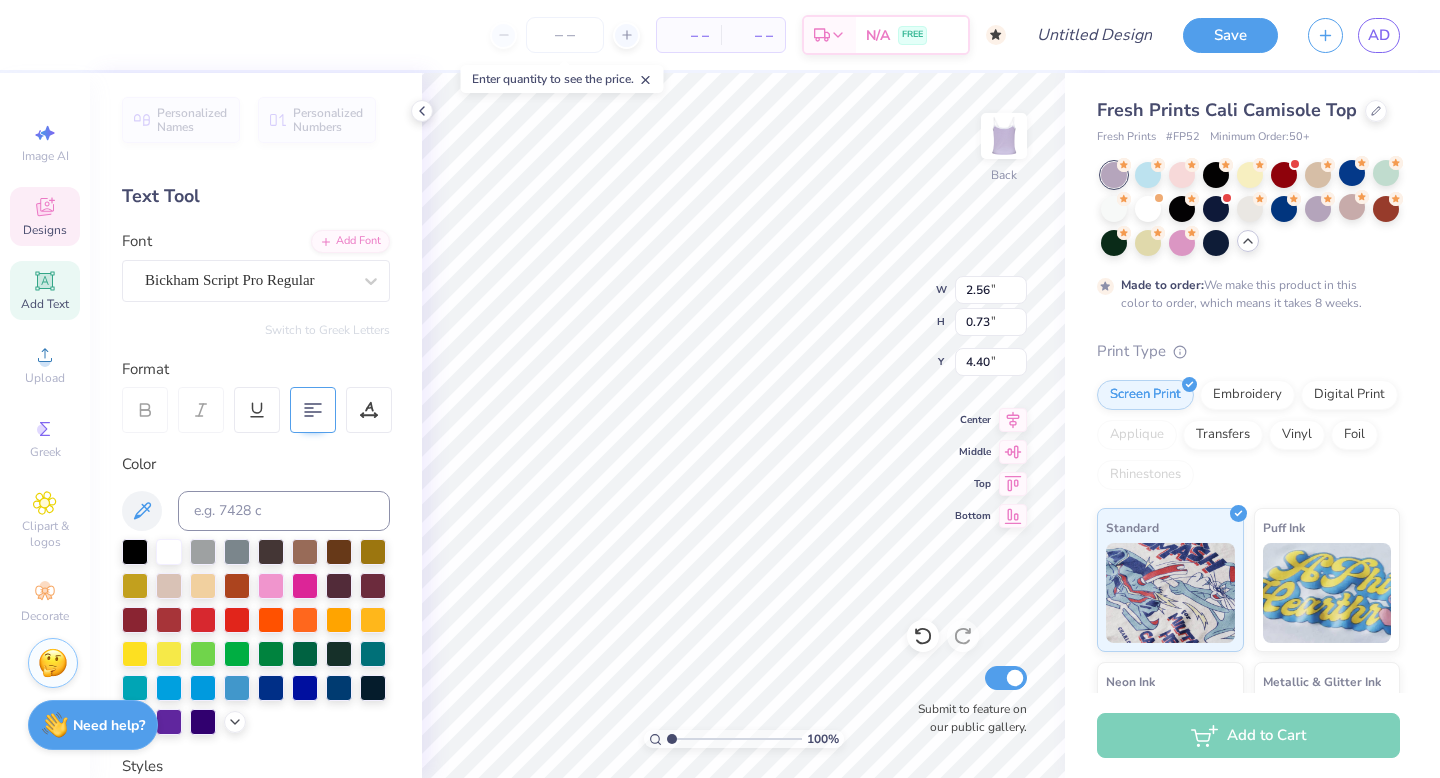type on "1.85" 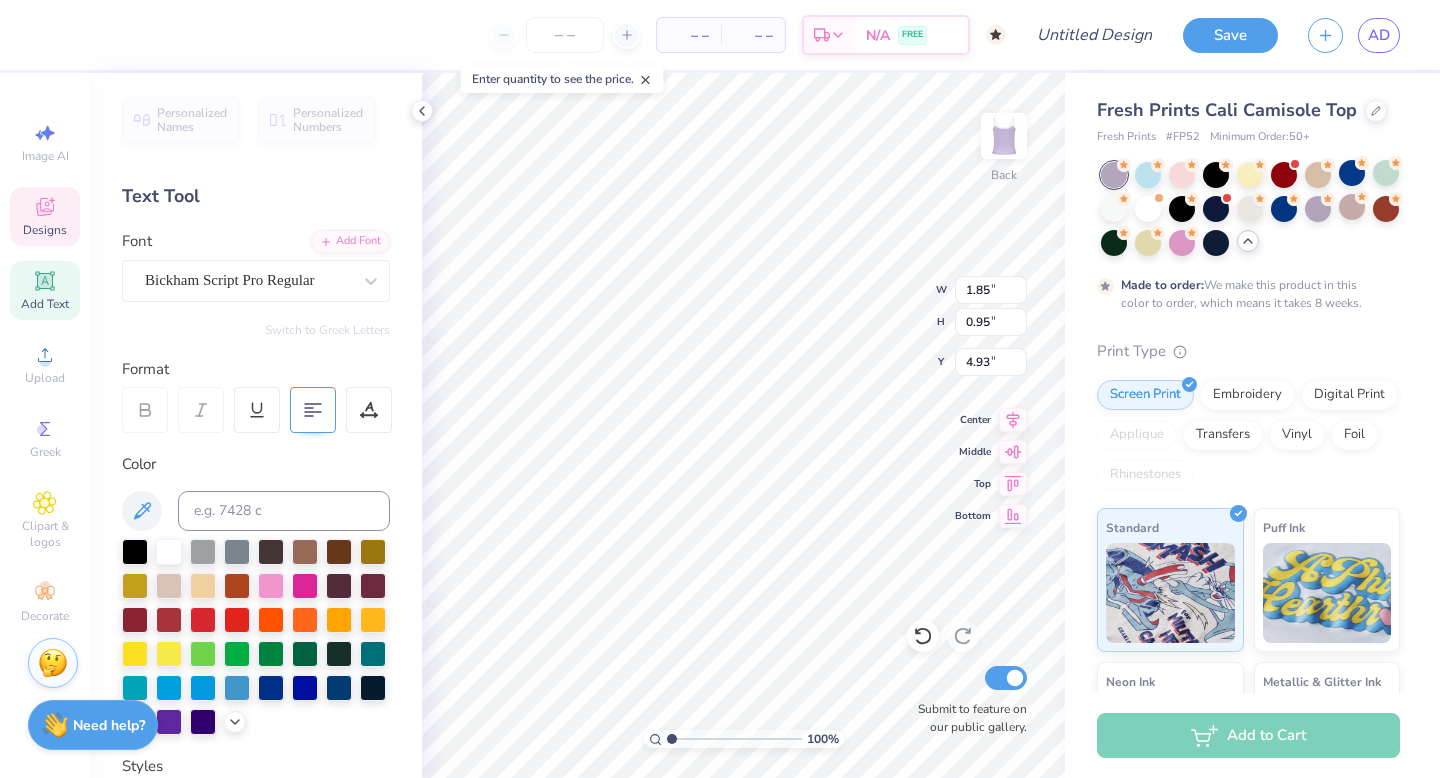 type on "2.81" 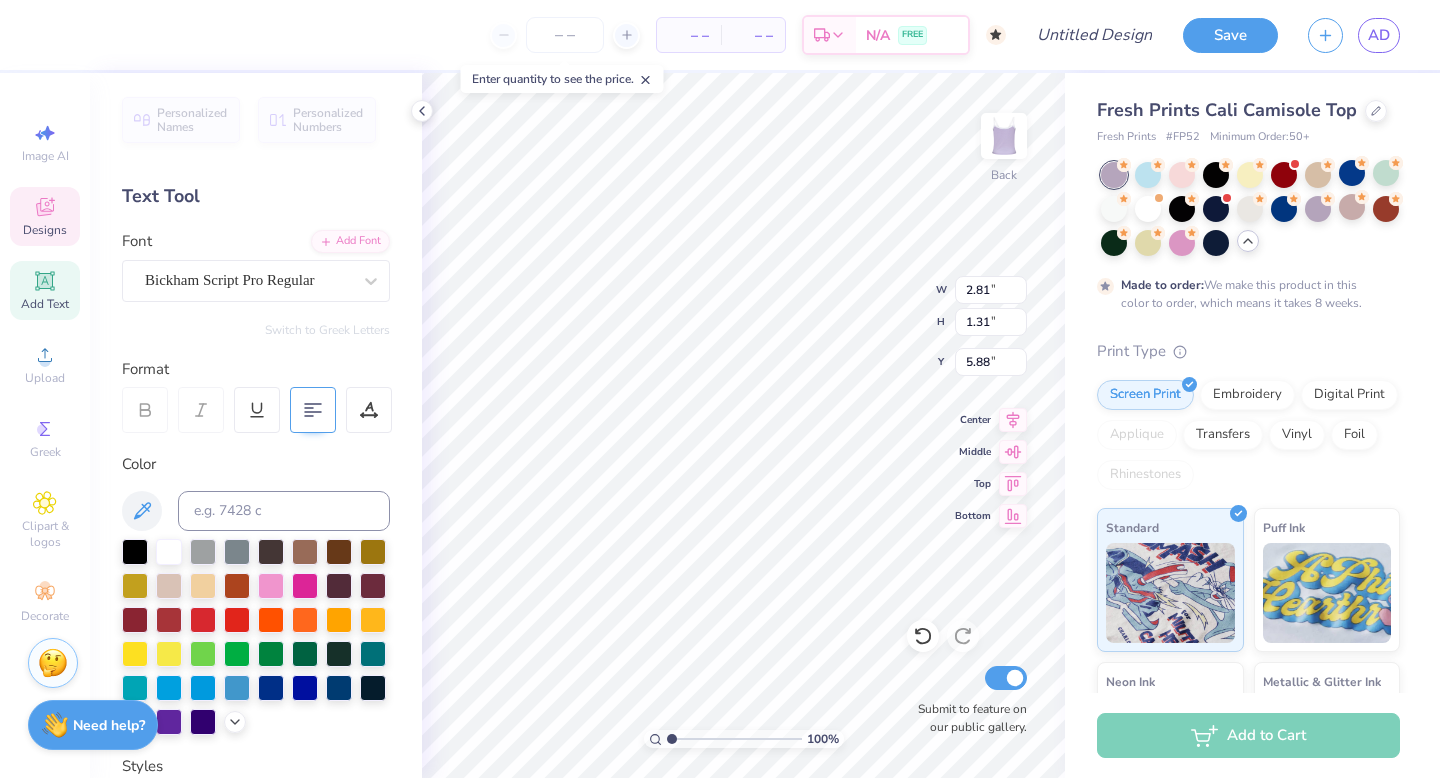 type on "1.85" 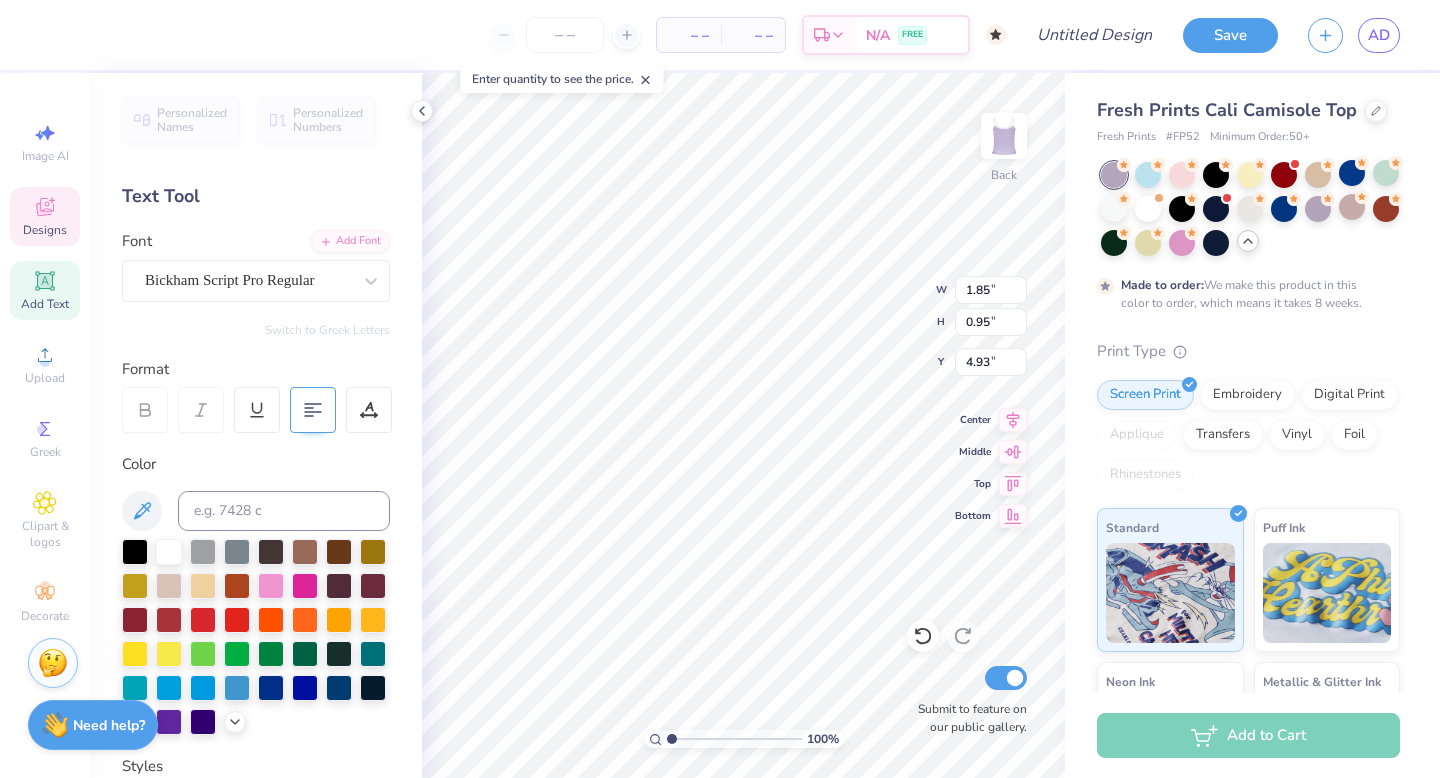 type on "2.56" 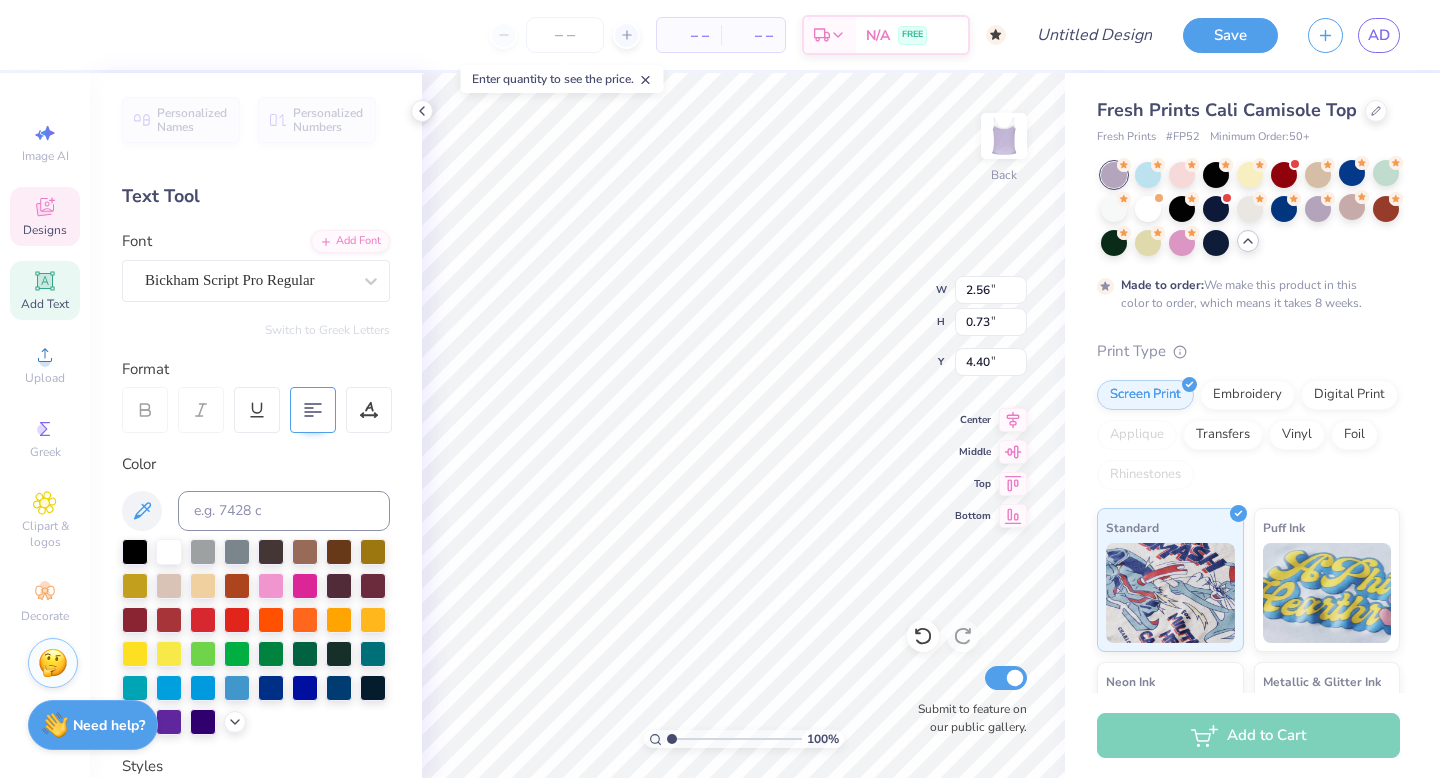 type on "2.81" 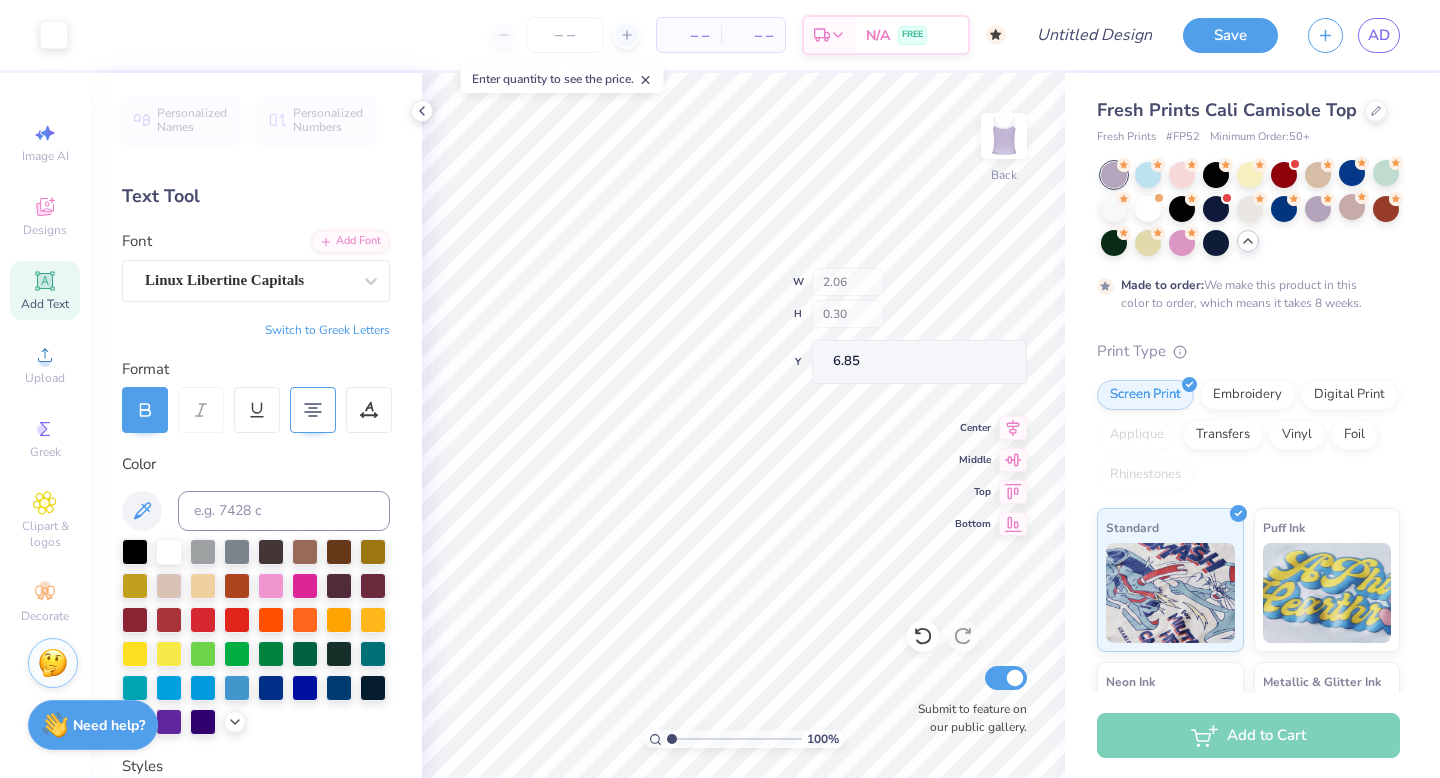 type on "6.85" 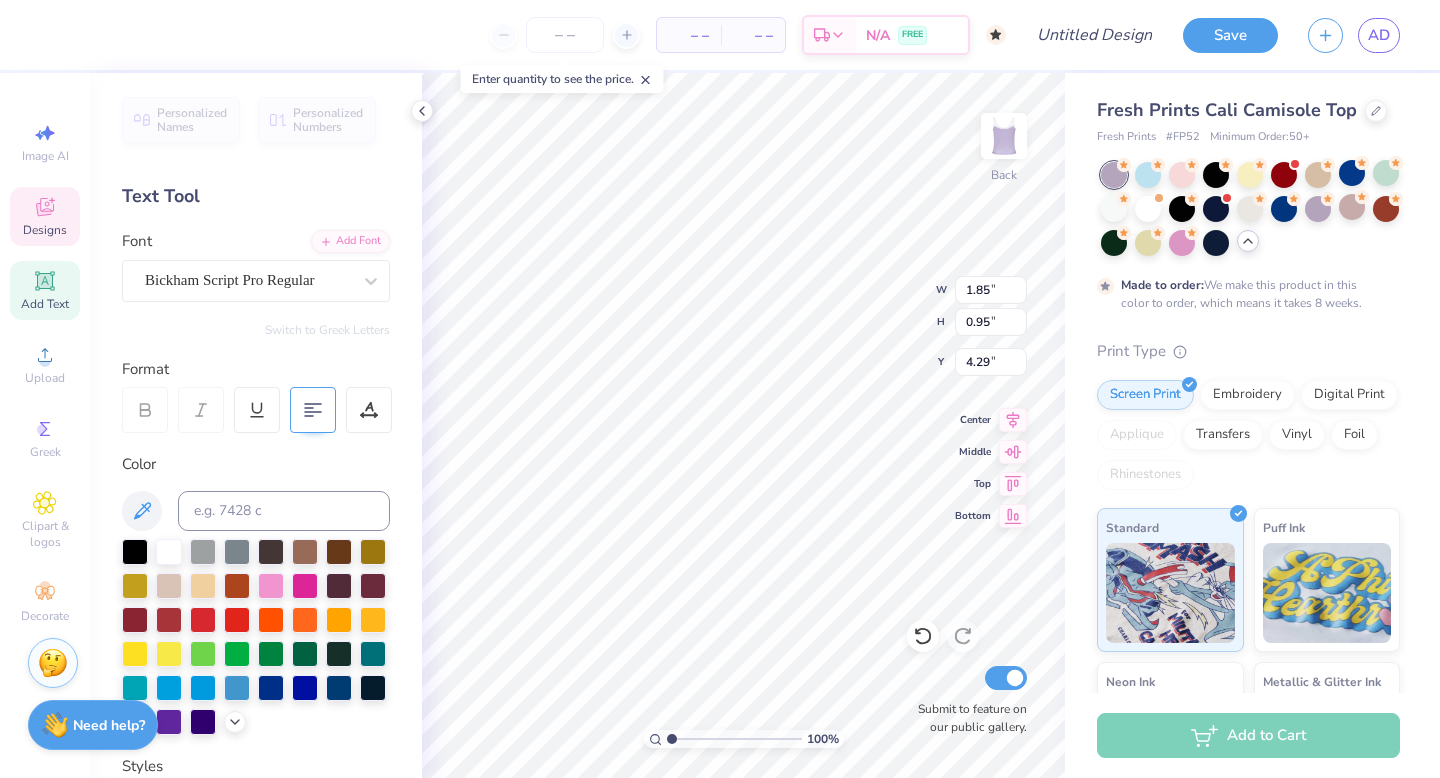 type on "4.29" 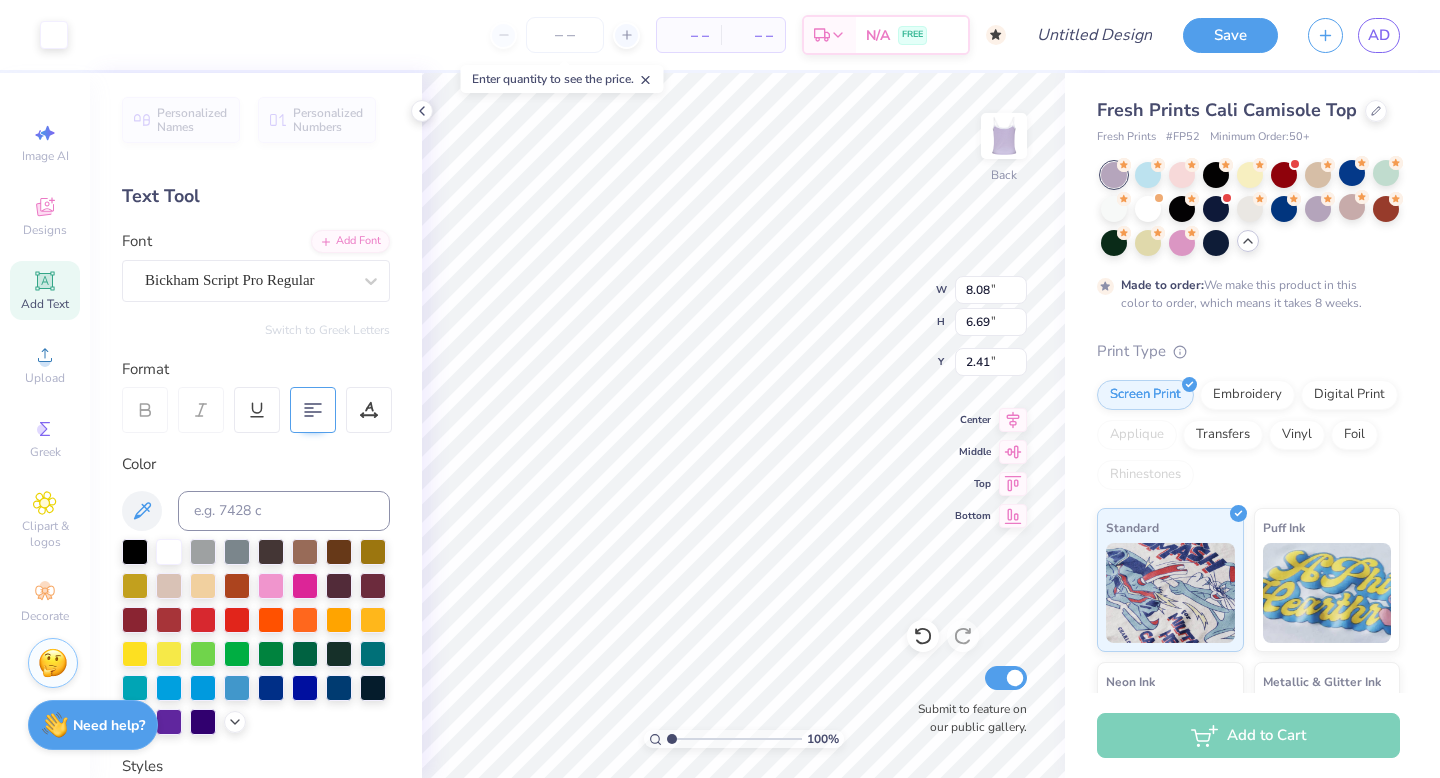 type on "2.37" 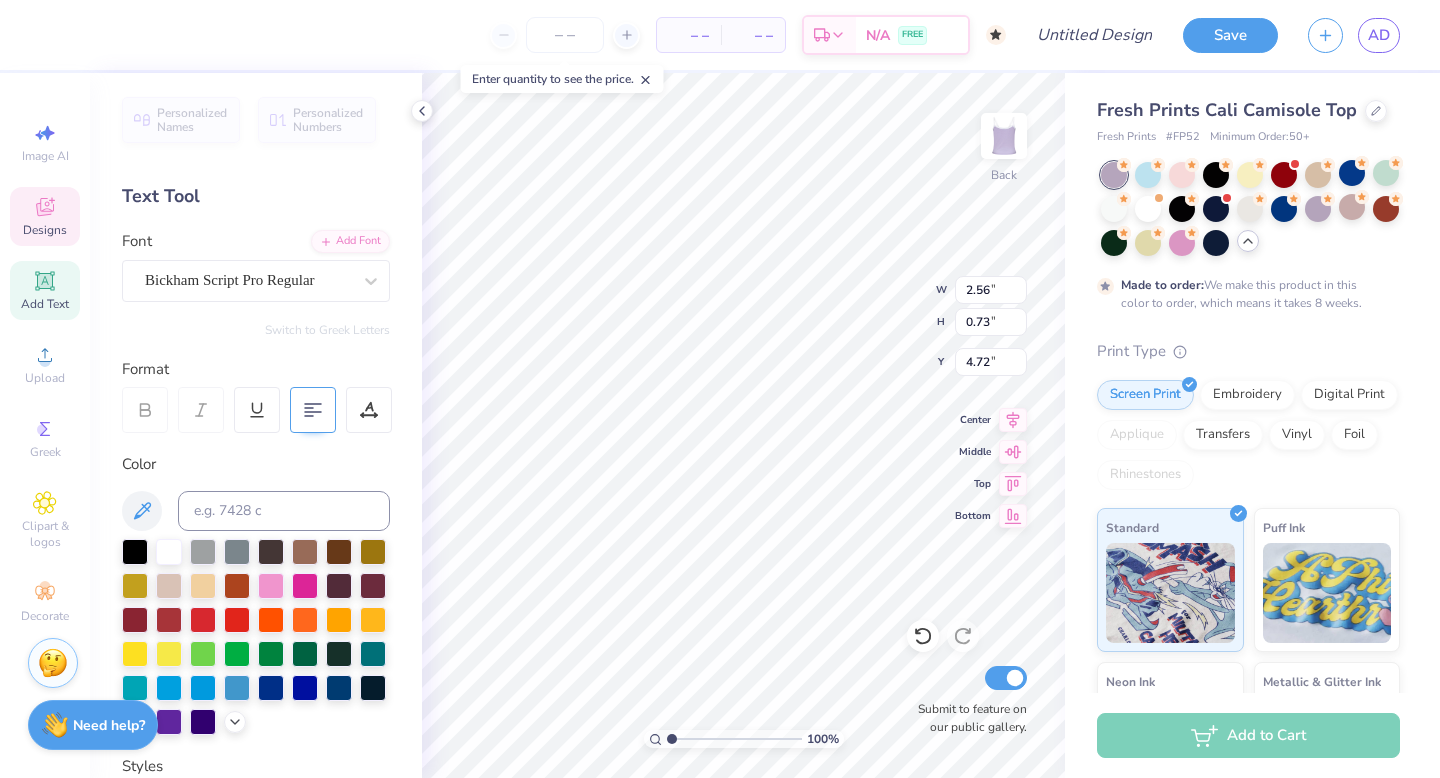 type on "4.72" 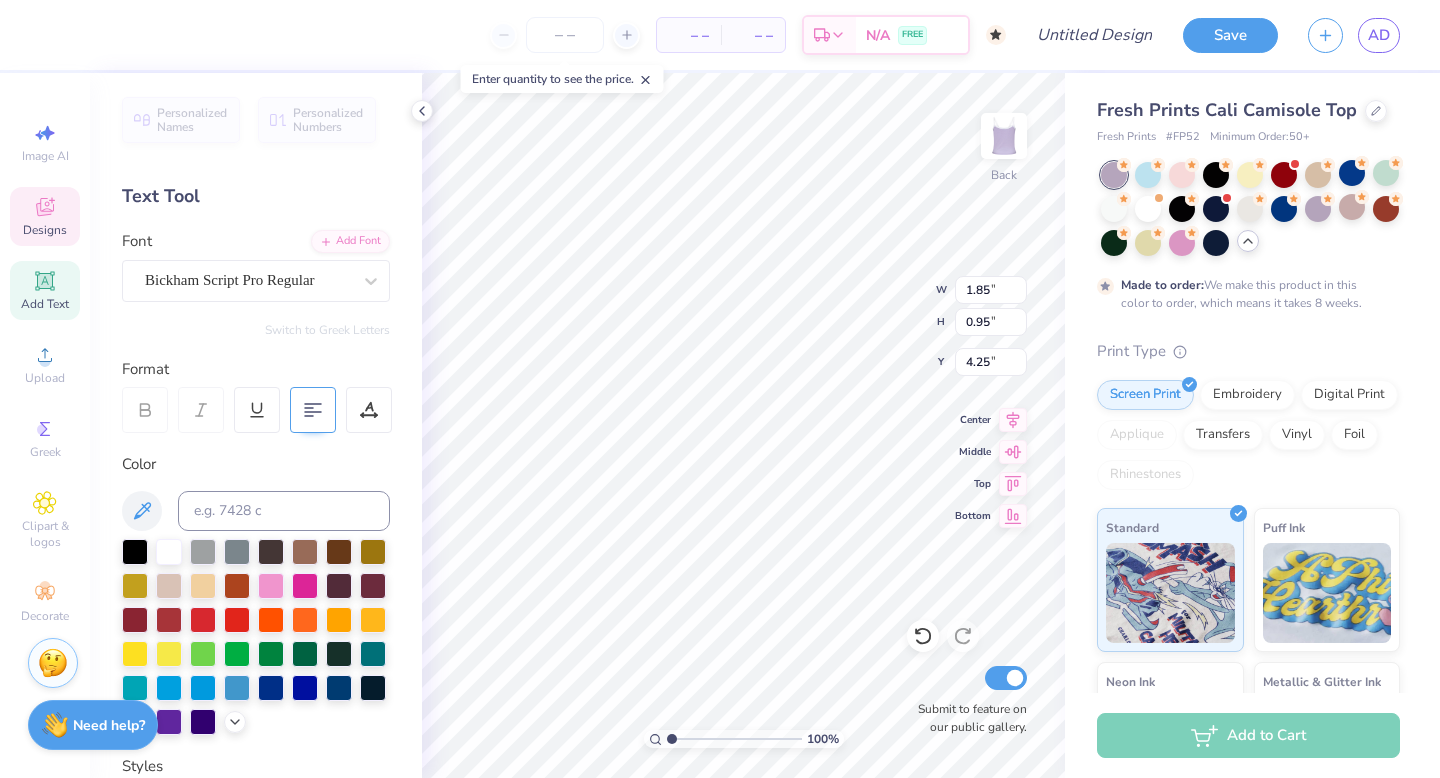 type on "4.50" 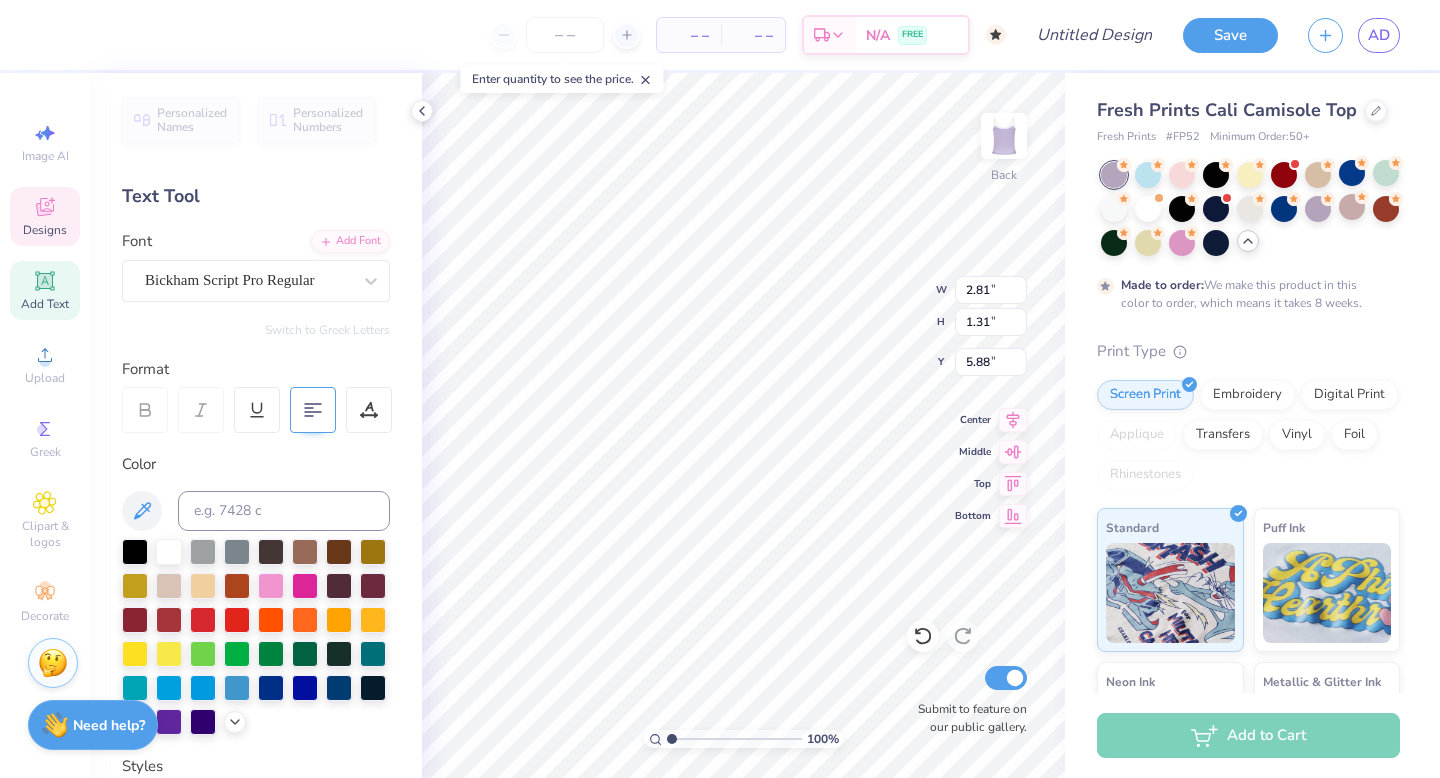 type on "5.45" 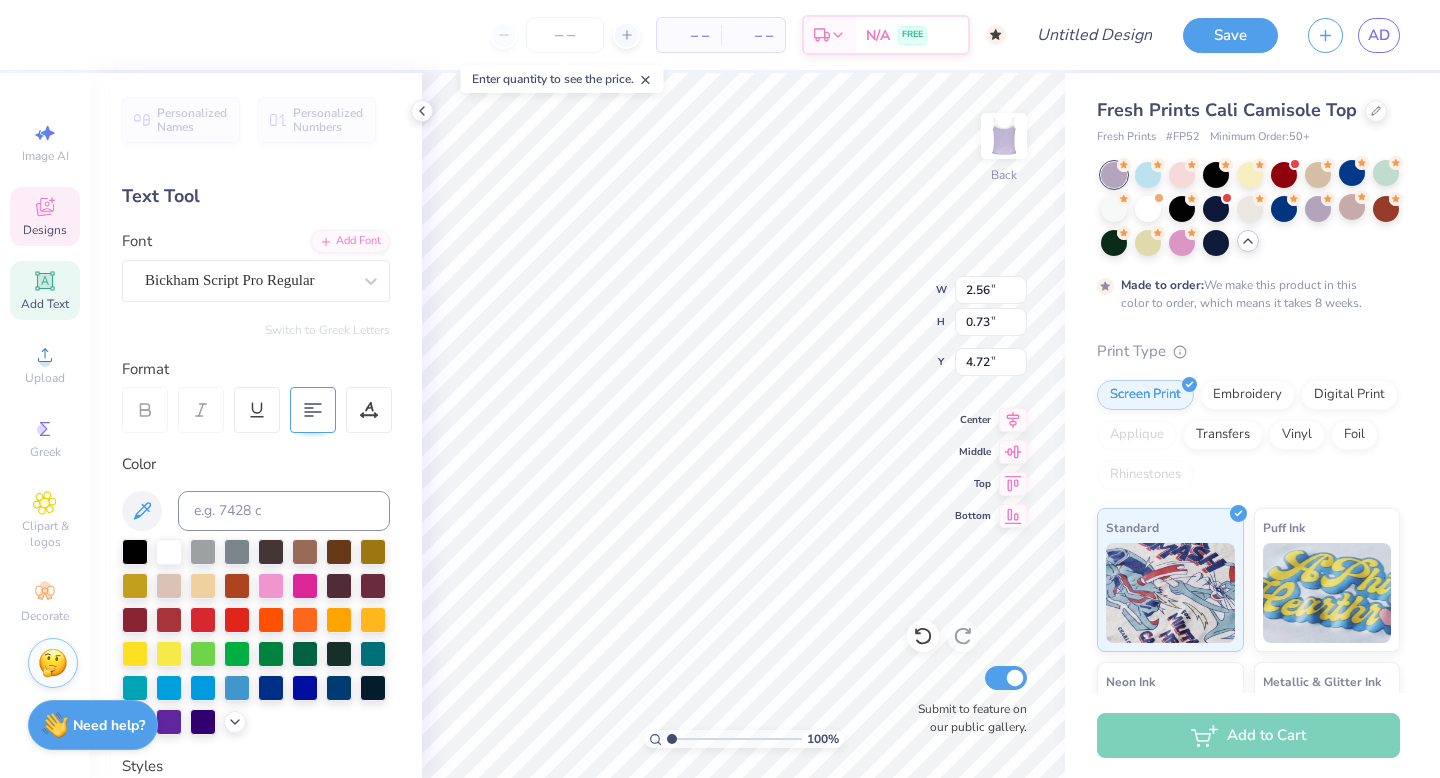 type on "1.85" 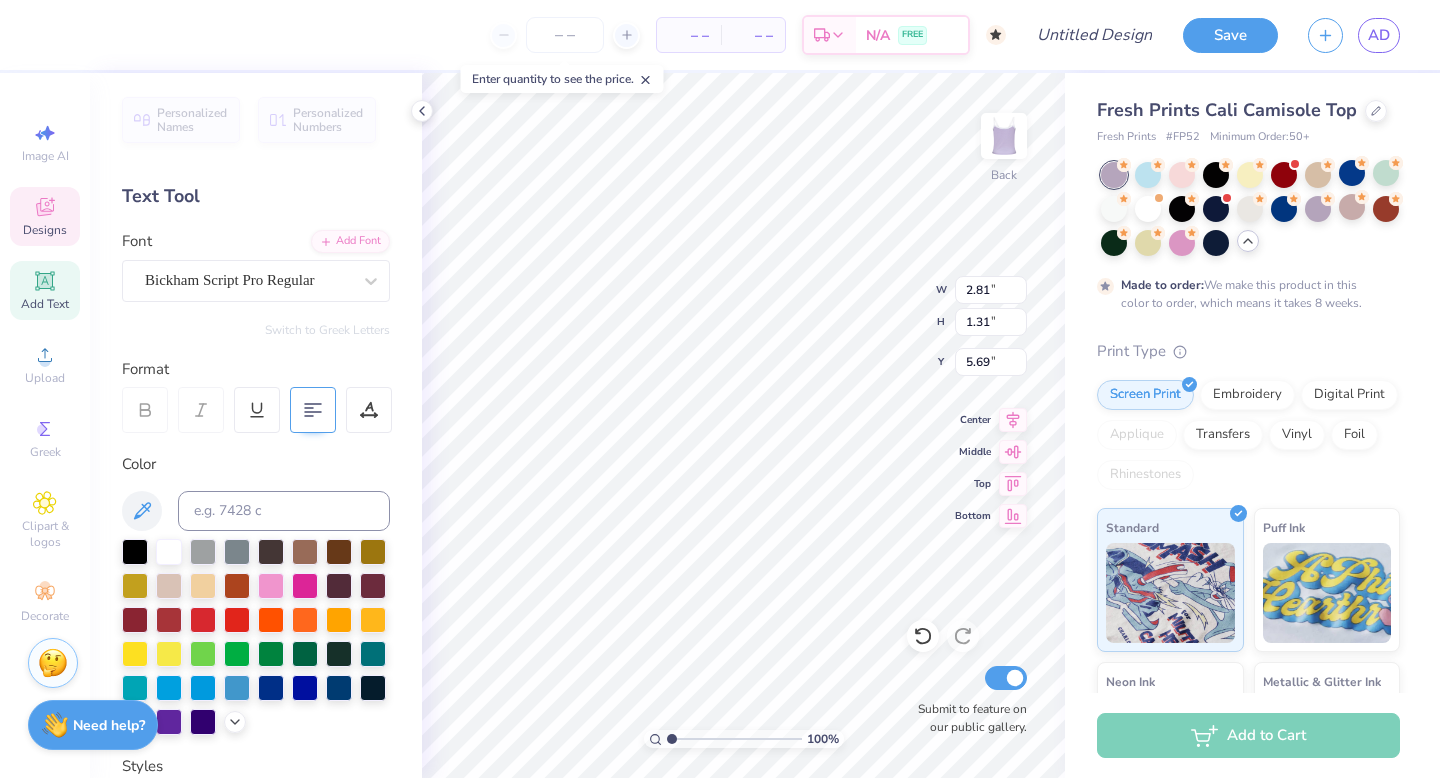 type on "5.69" 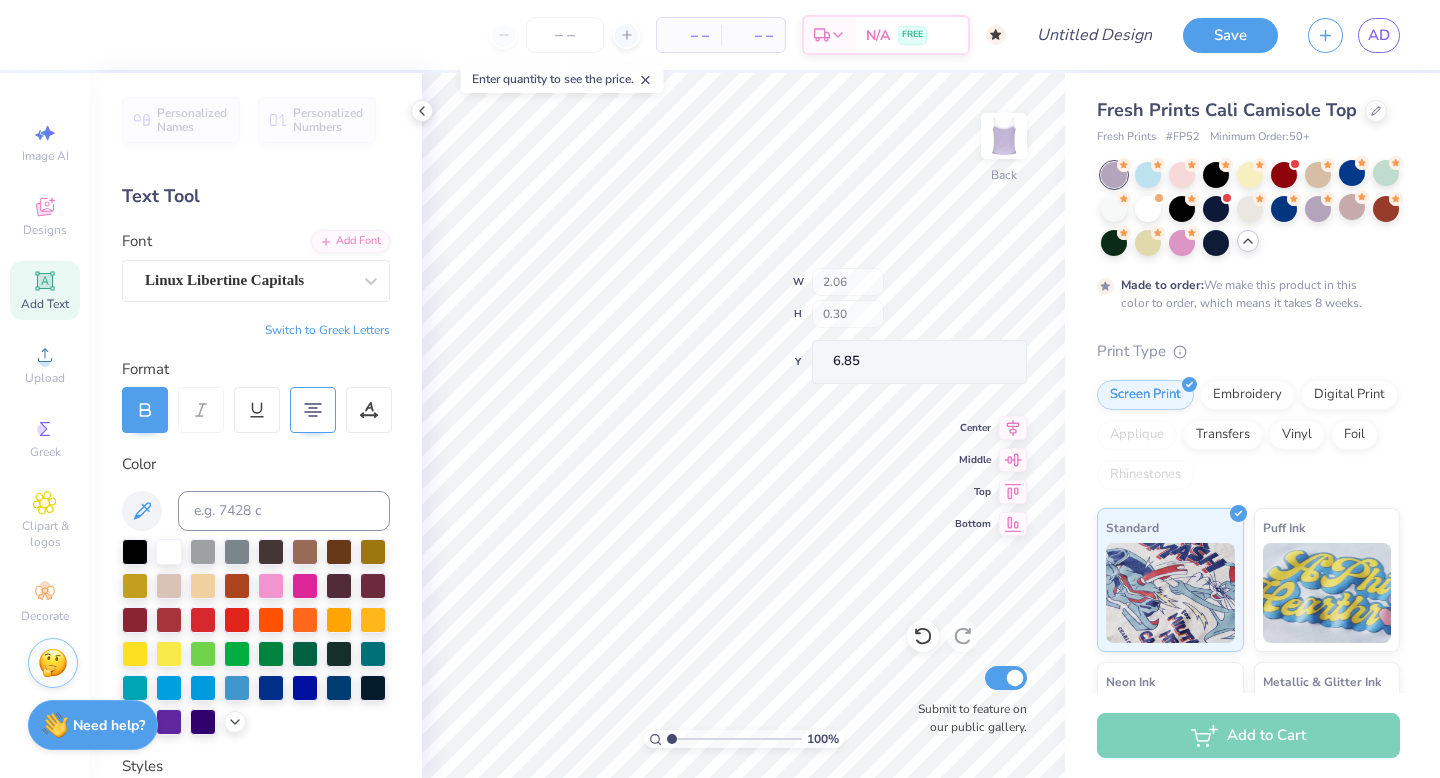 type on "6.70" 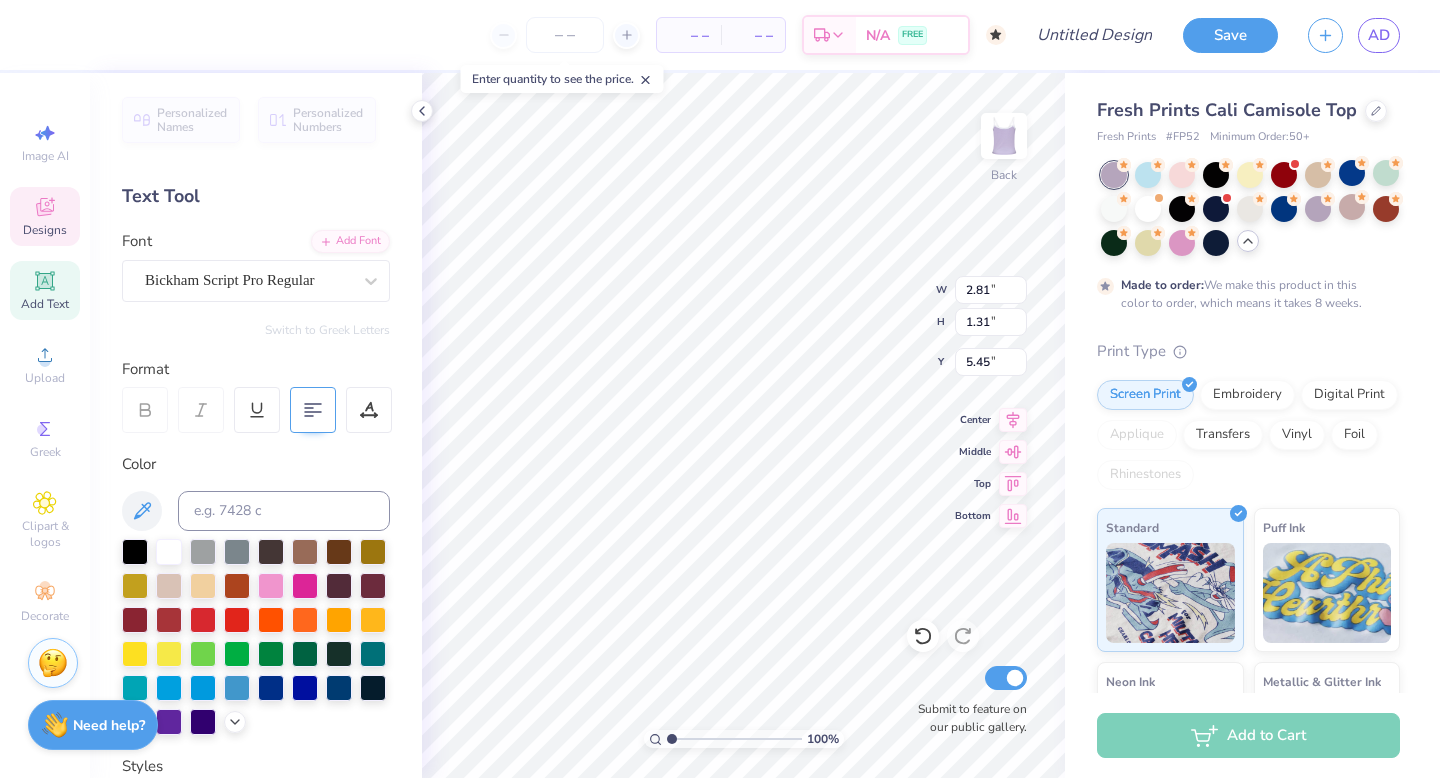 type on "5.45" 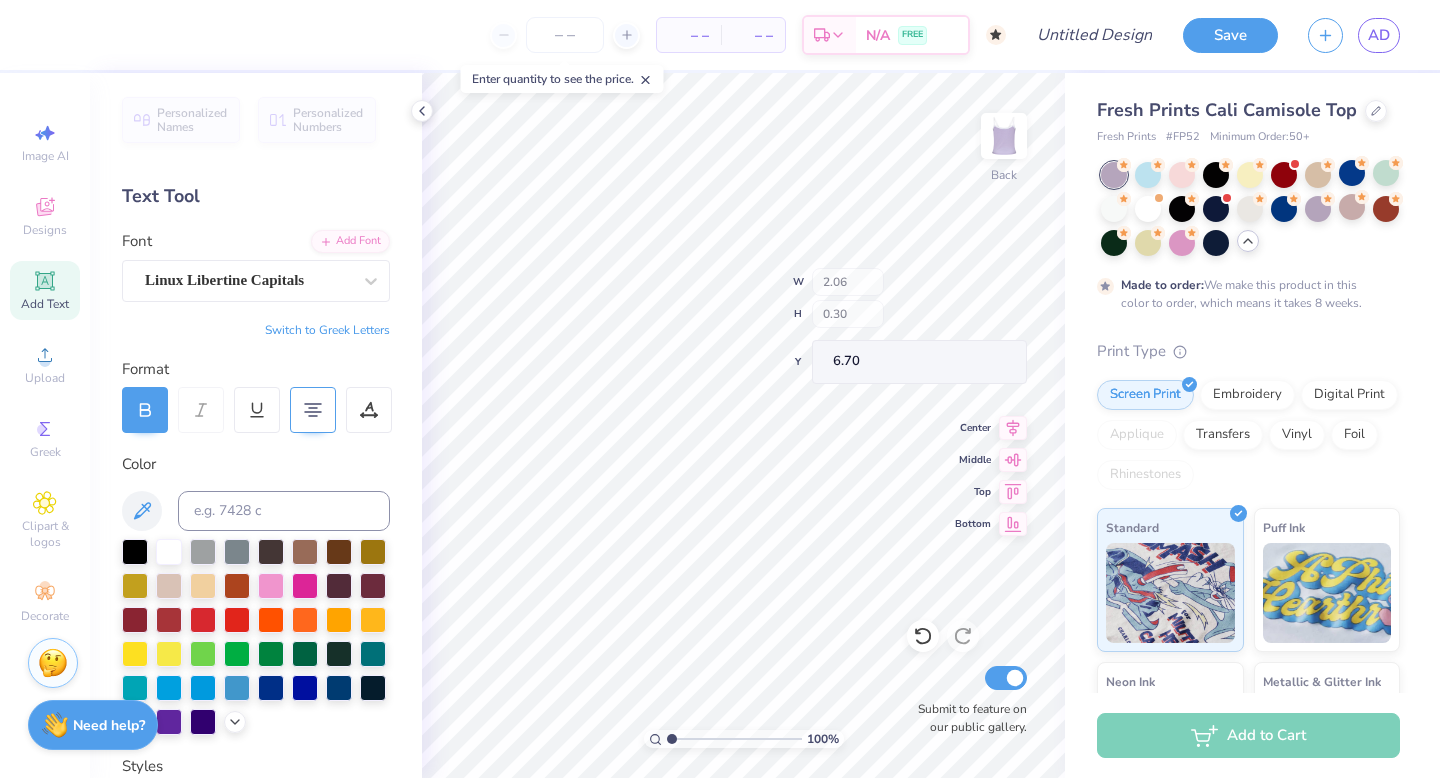 type on "6.39" 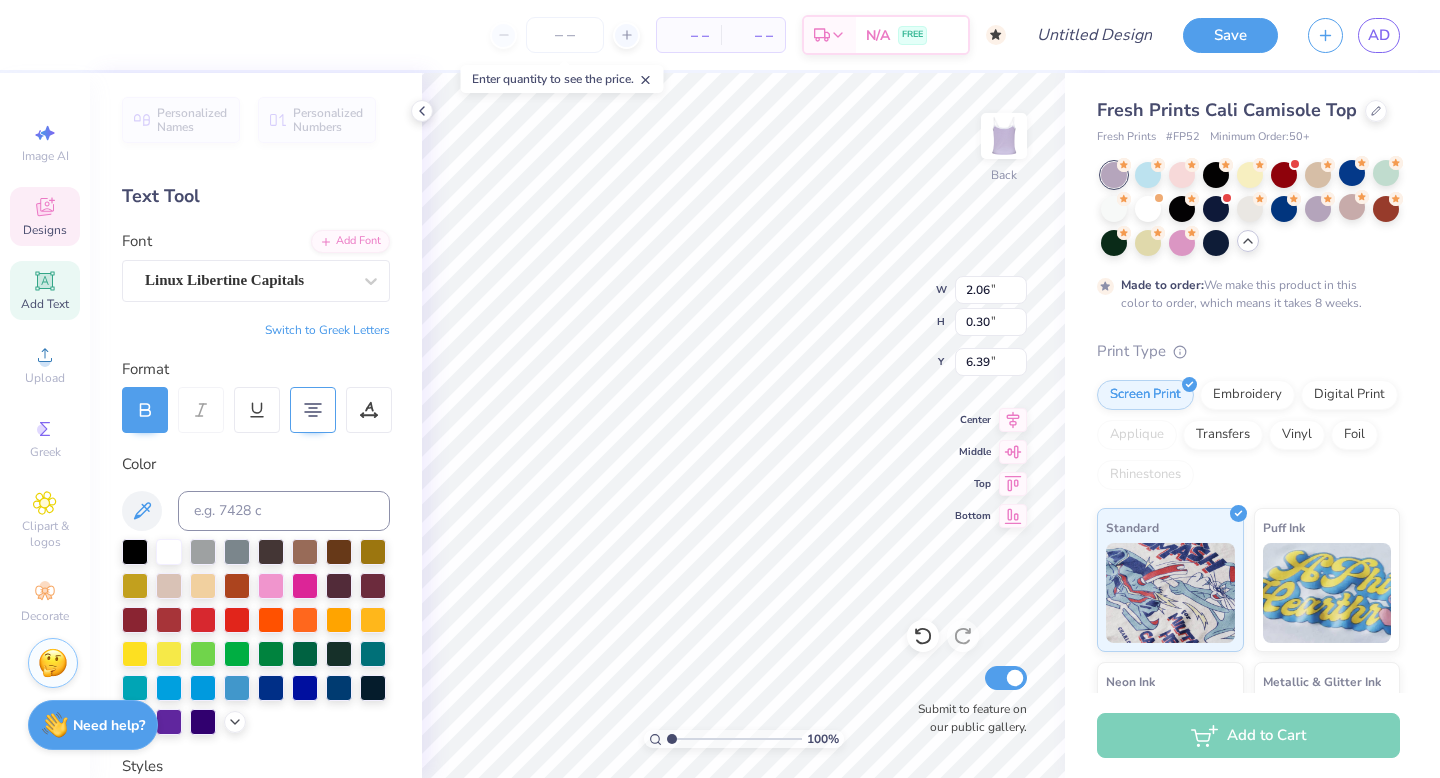 type on "2.81" 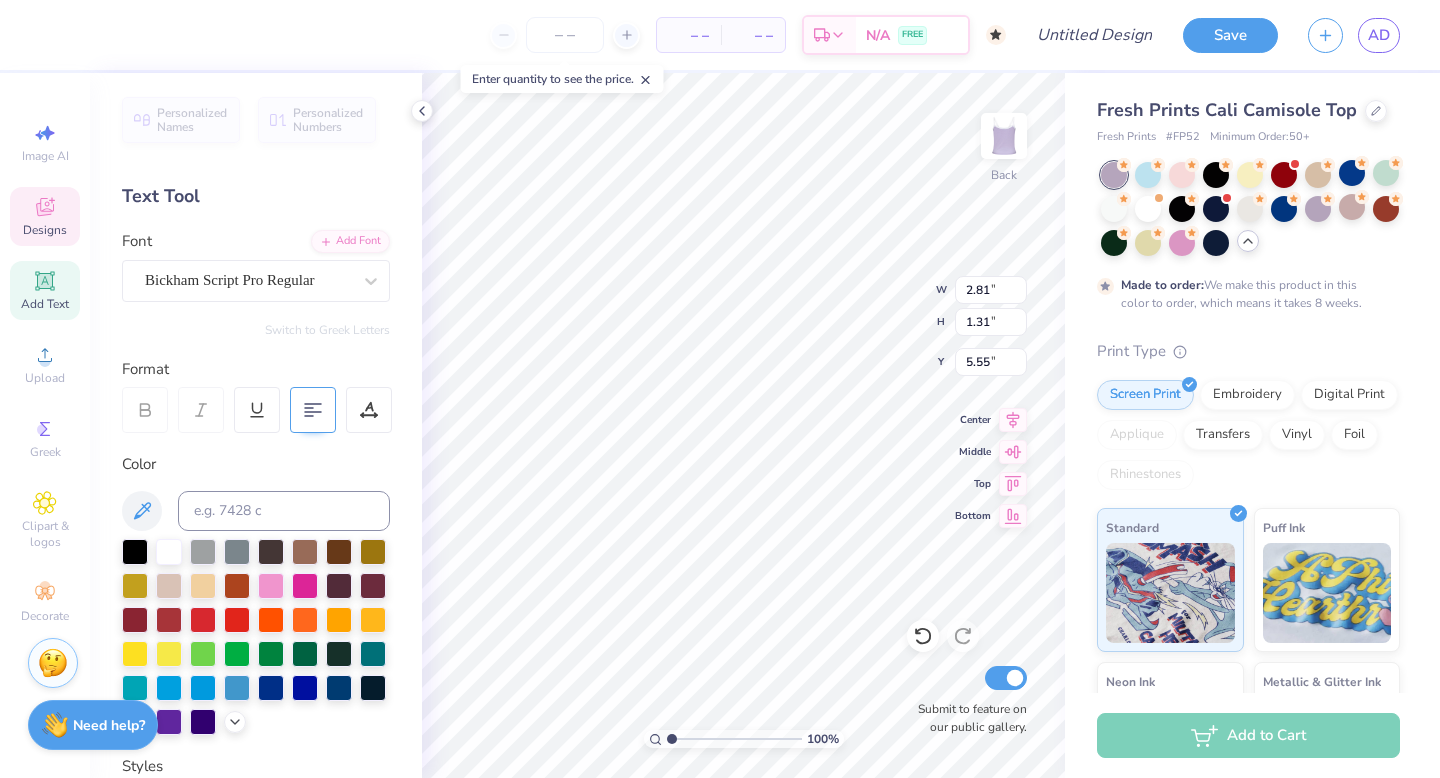 type on "2.56" 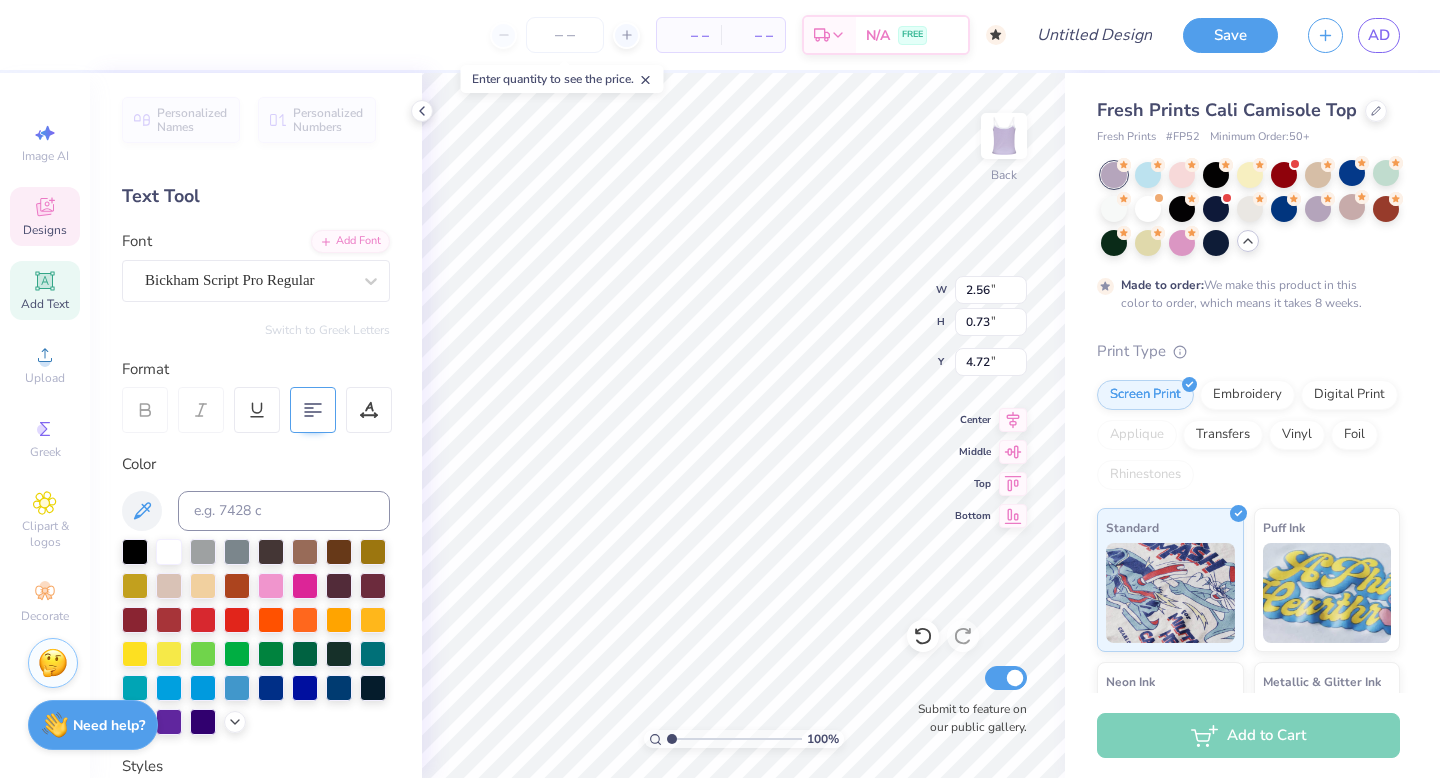 type on "1.85" 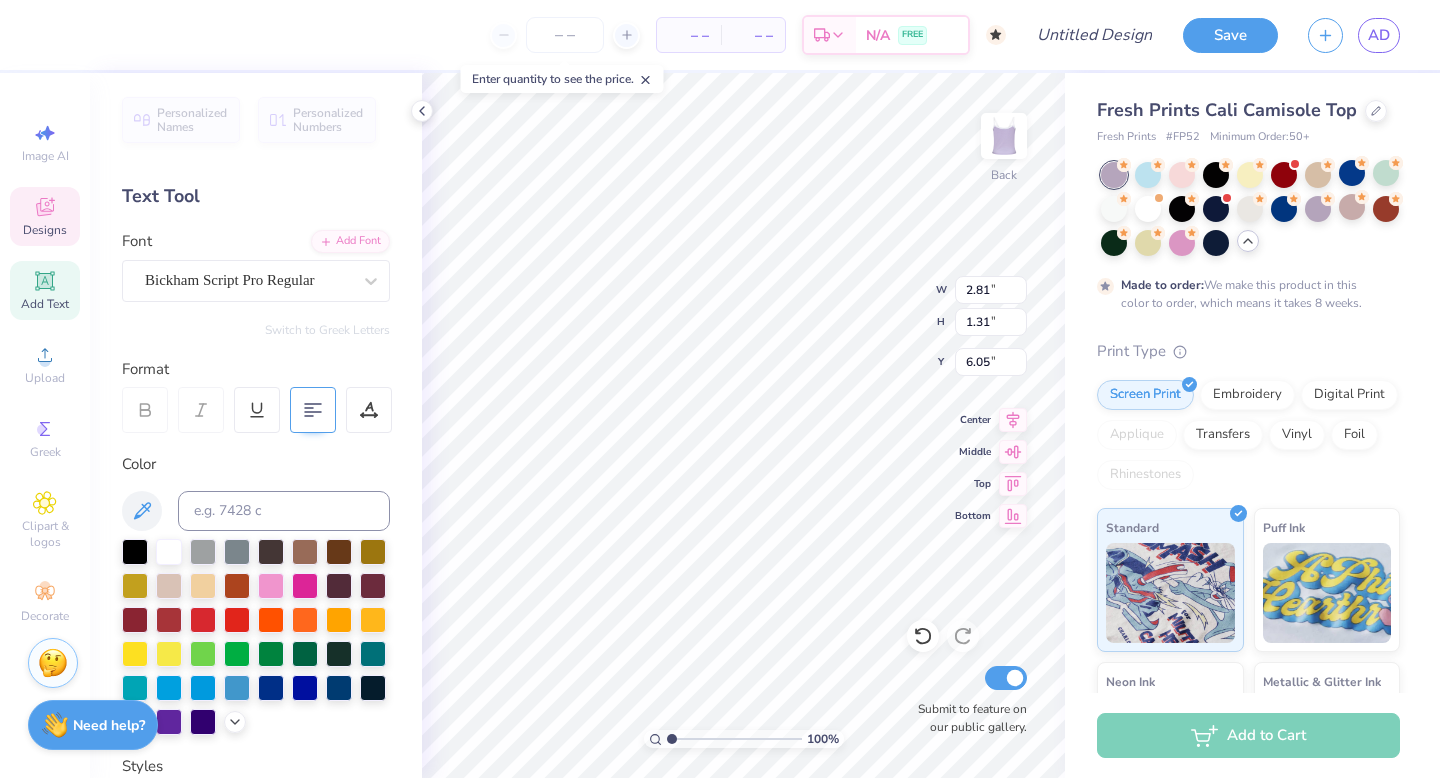 type on "6.04" 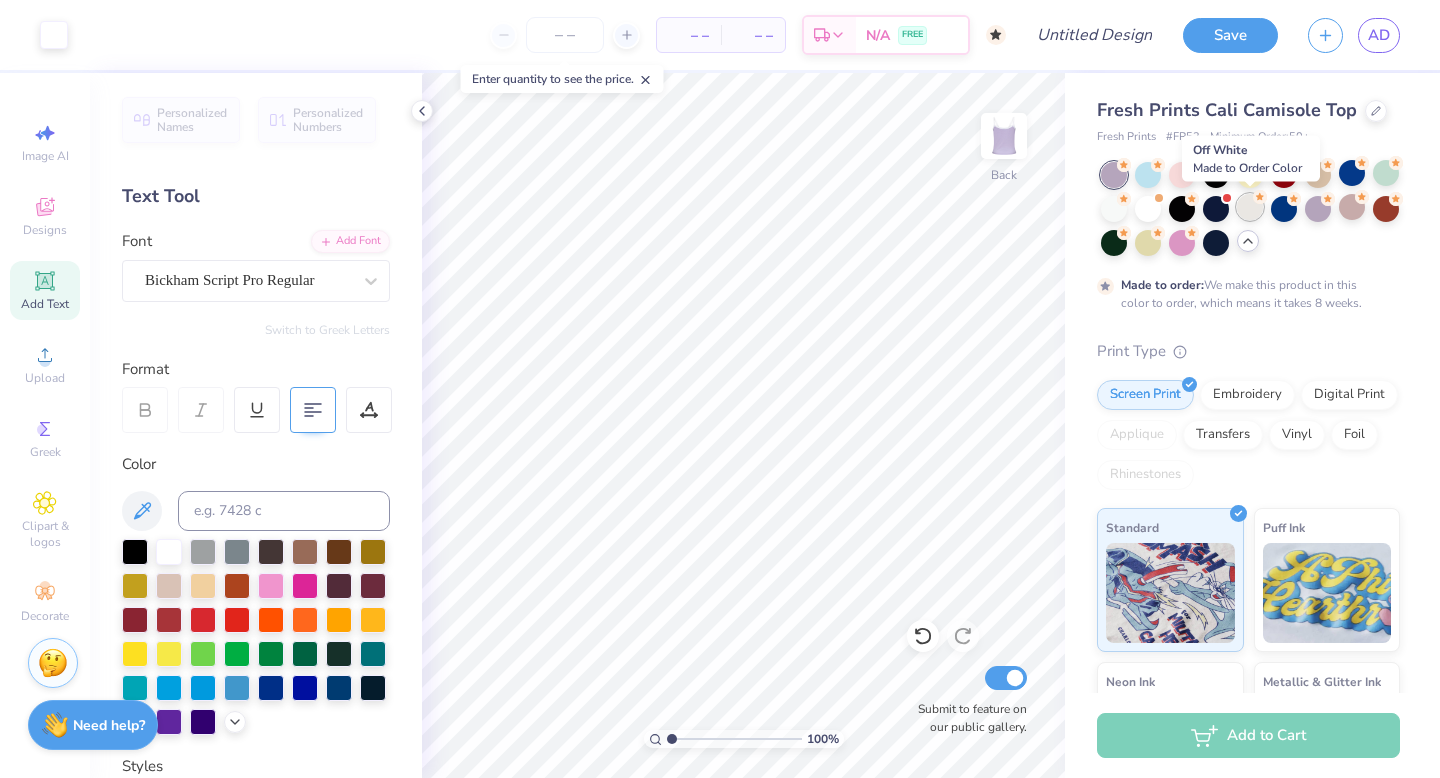 click at bounding box center [1250, 207] 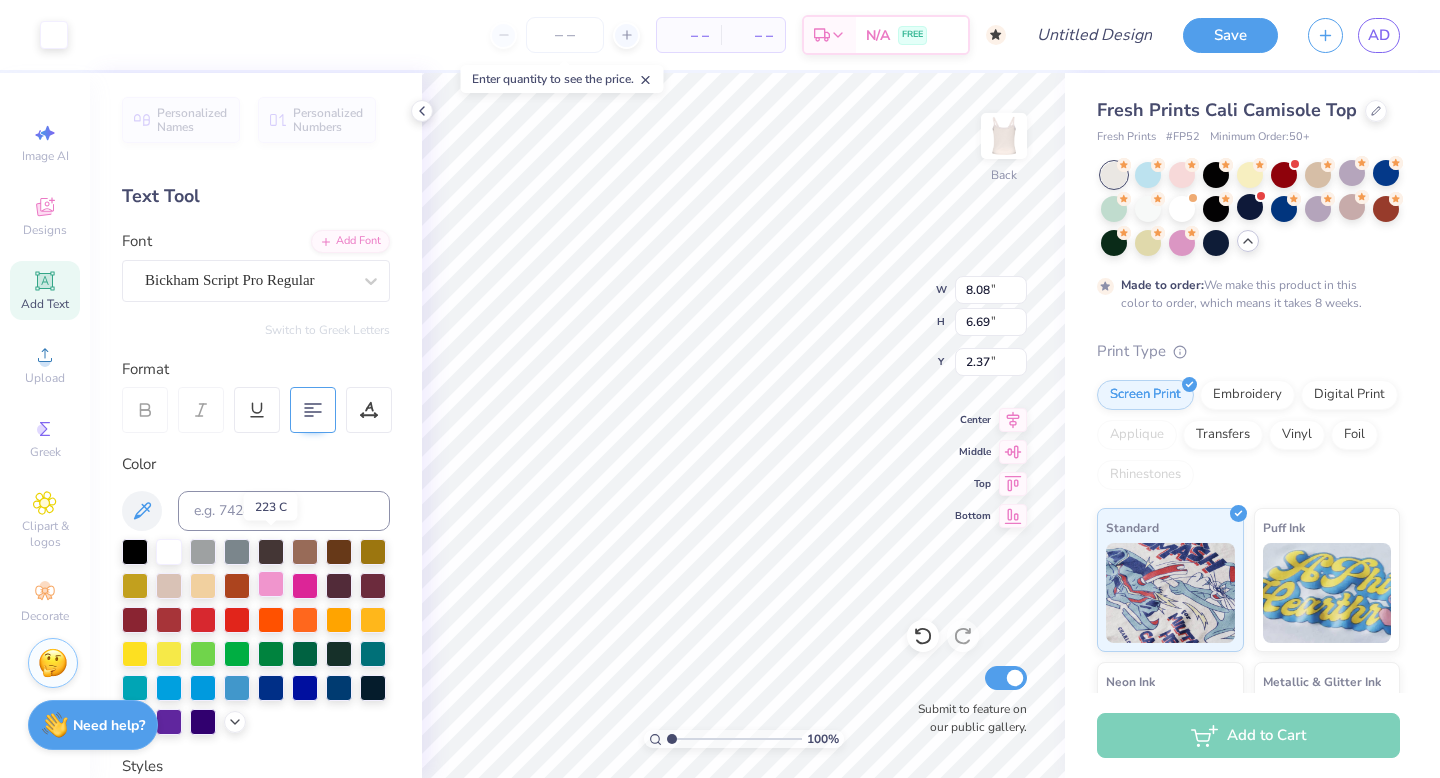 scroll, scrollTop: 87, scrollLeft: 0, axis: vertical 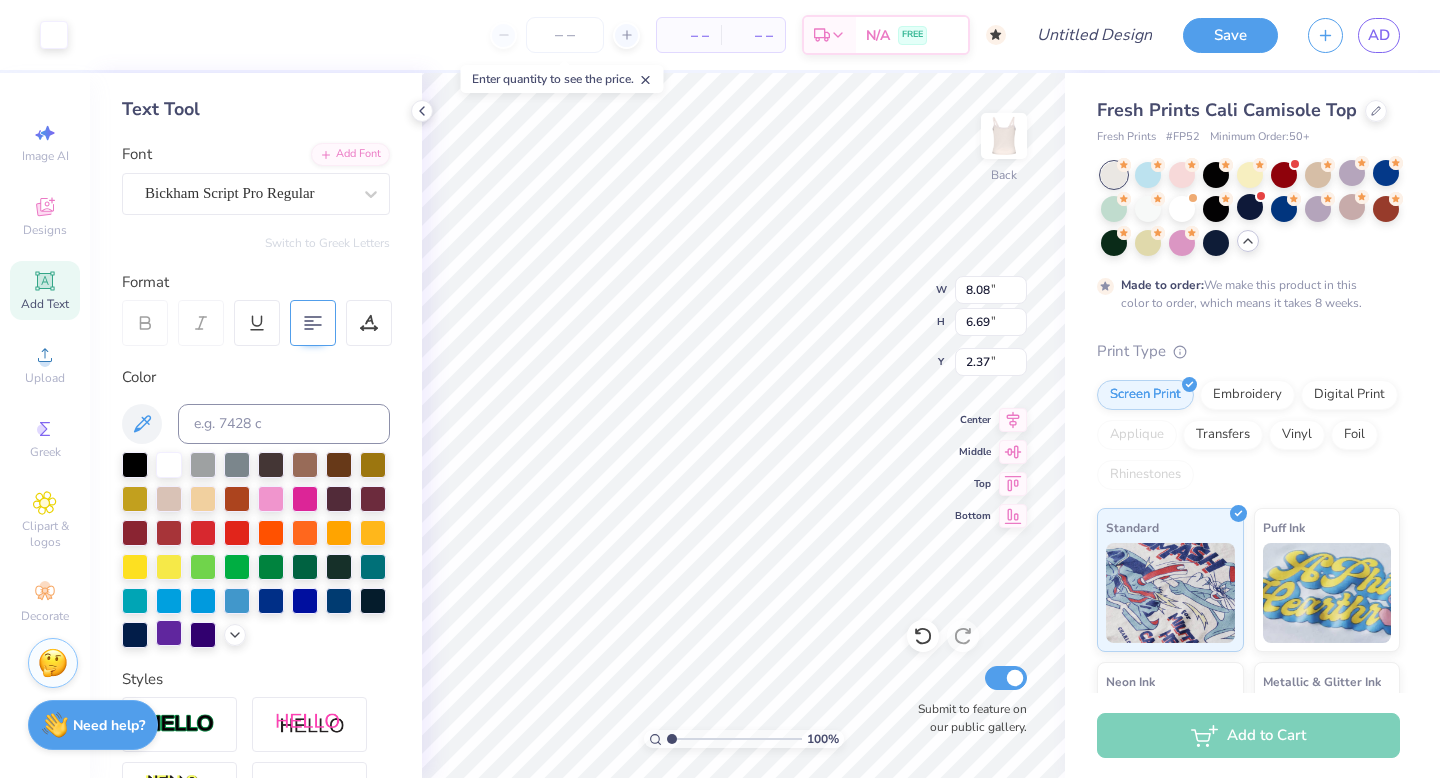 click at bounding box center (169, 633) 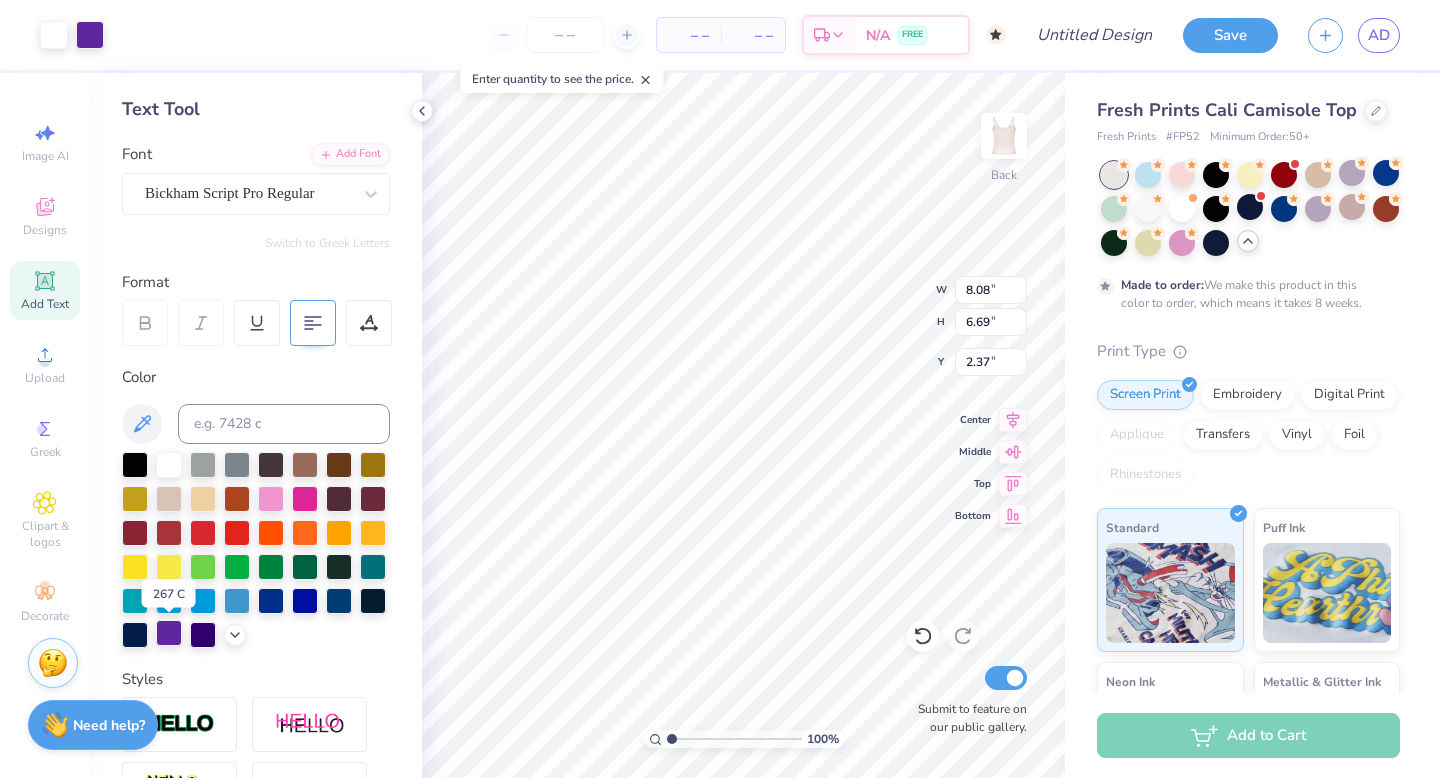 click at bounding box center [169, 633] 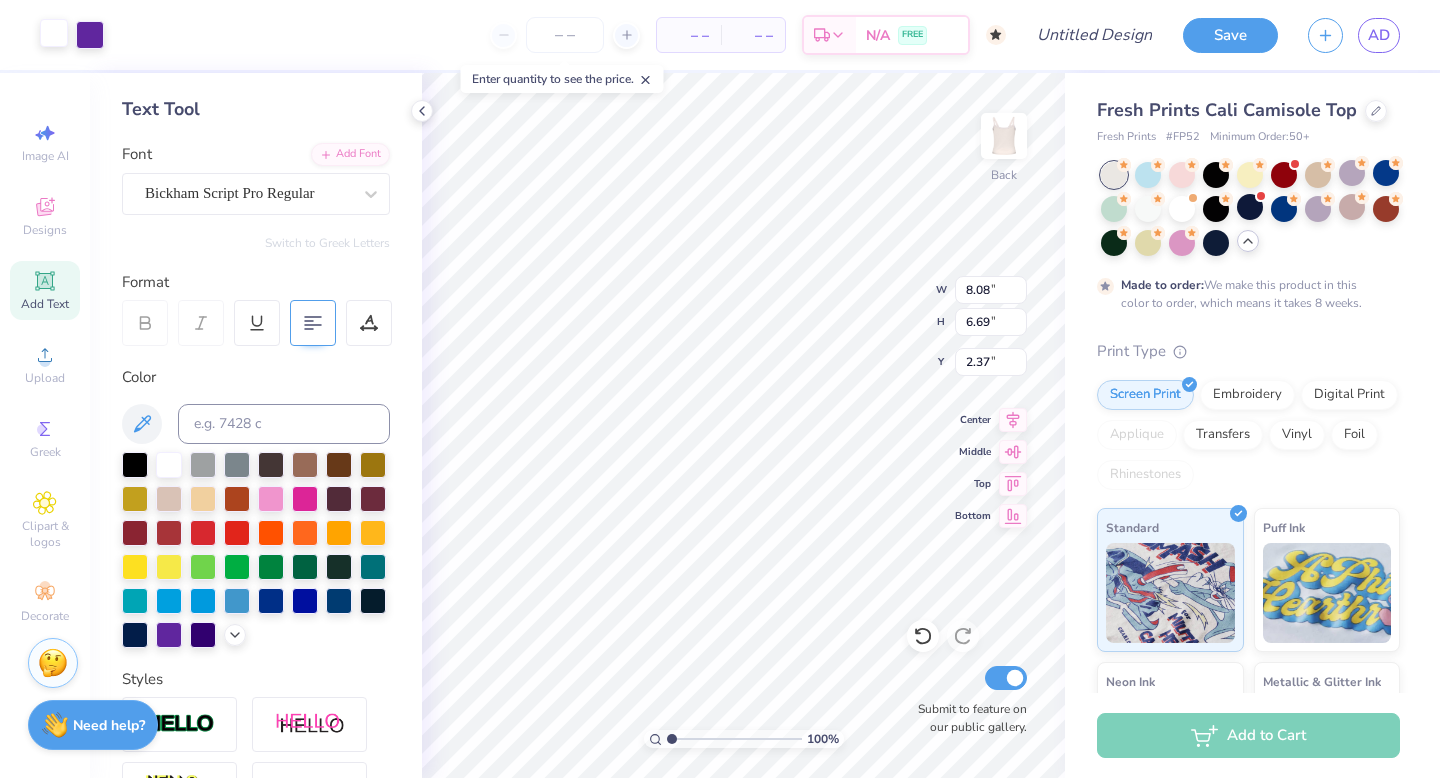 click at bounding box center (54, 33) 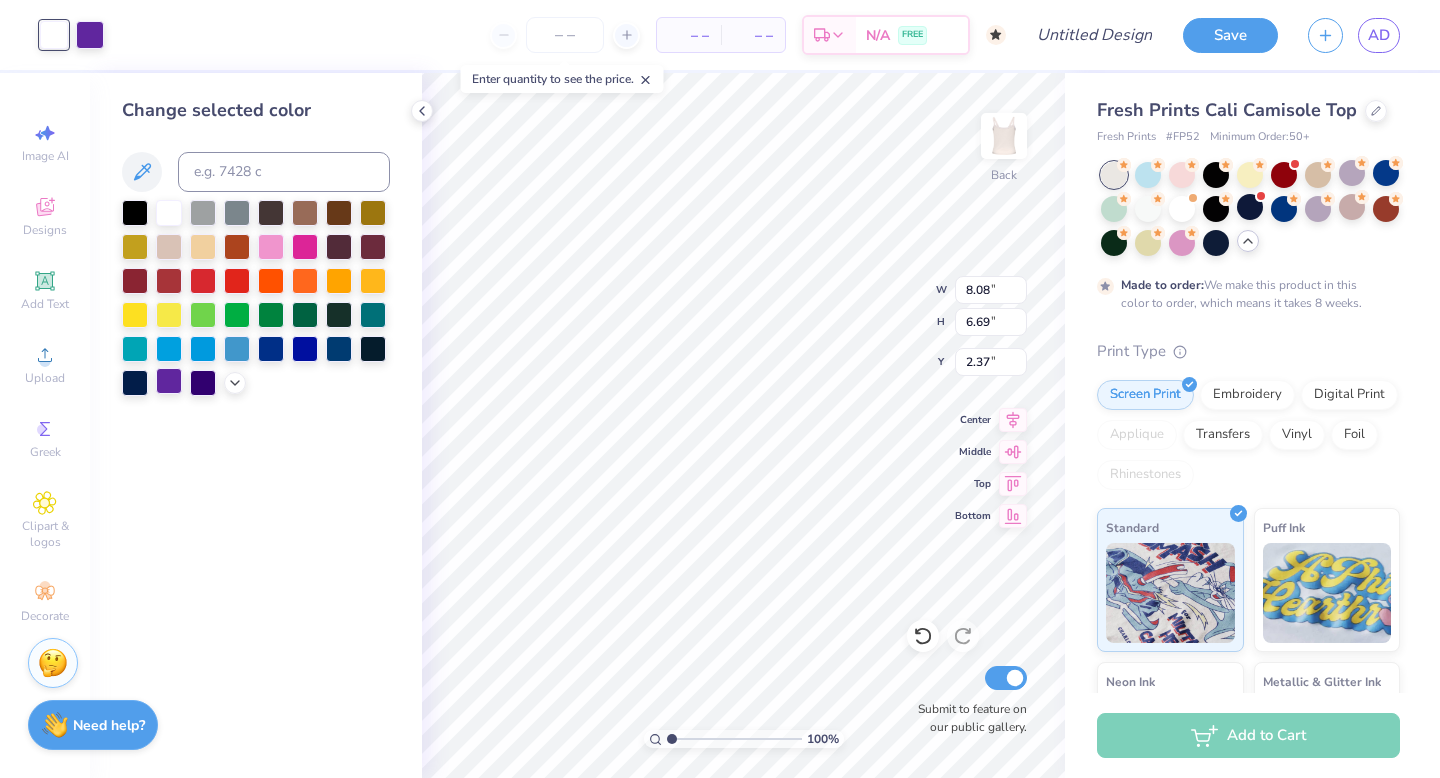 click at bounding box center (169, 381) 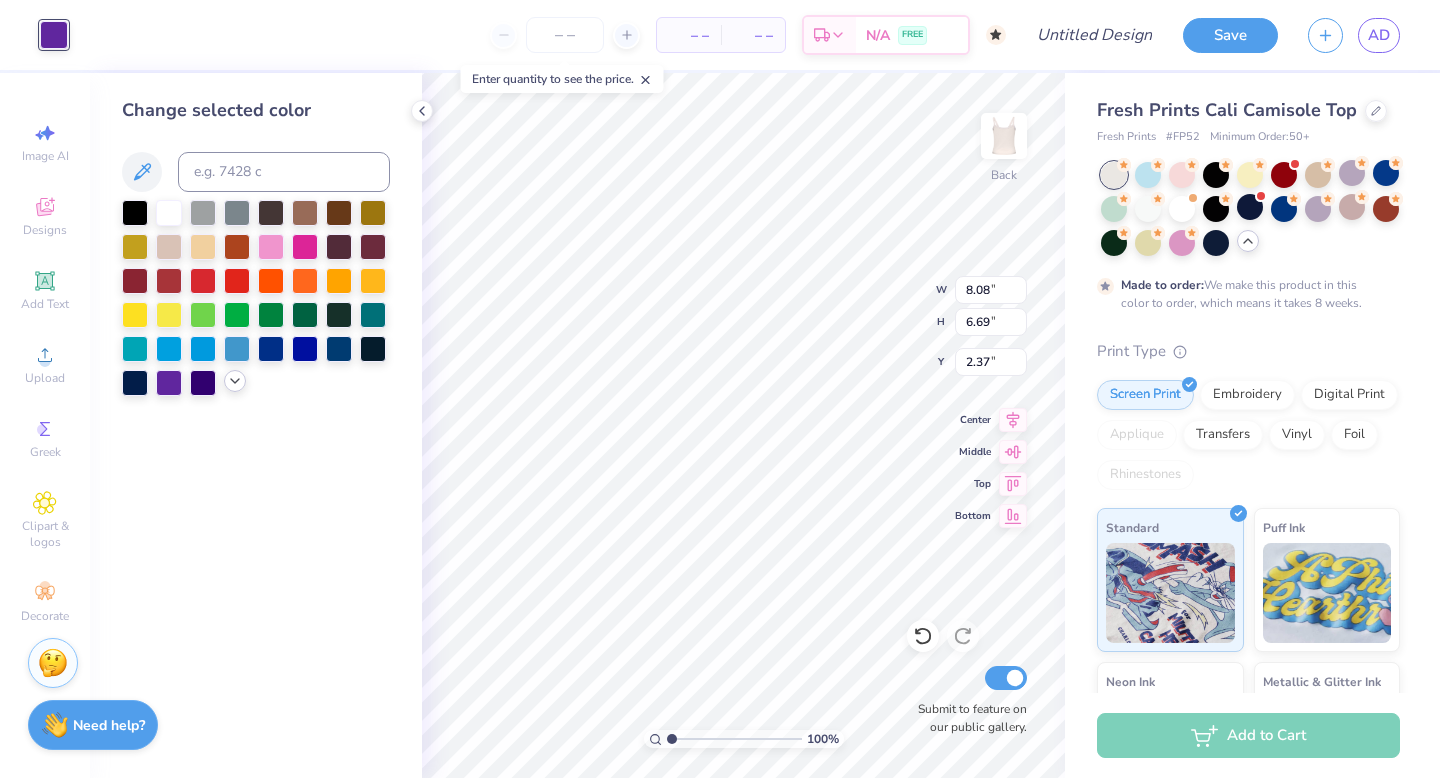 click 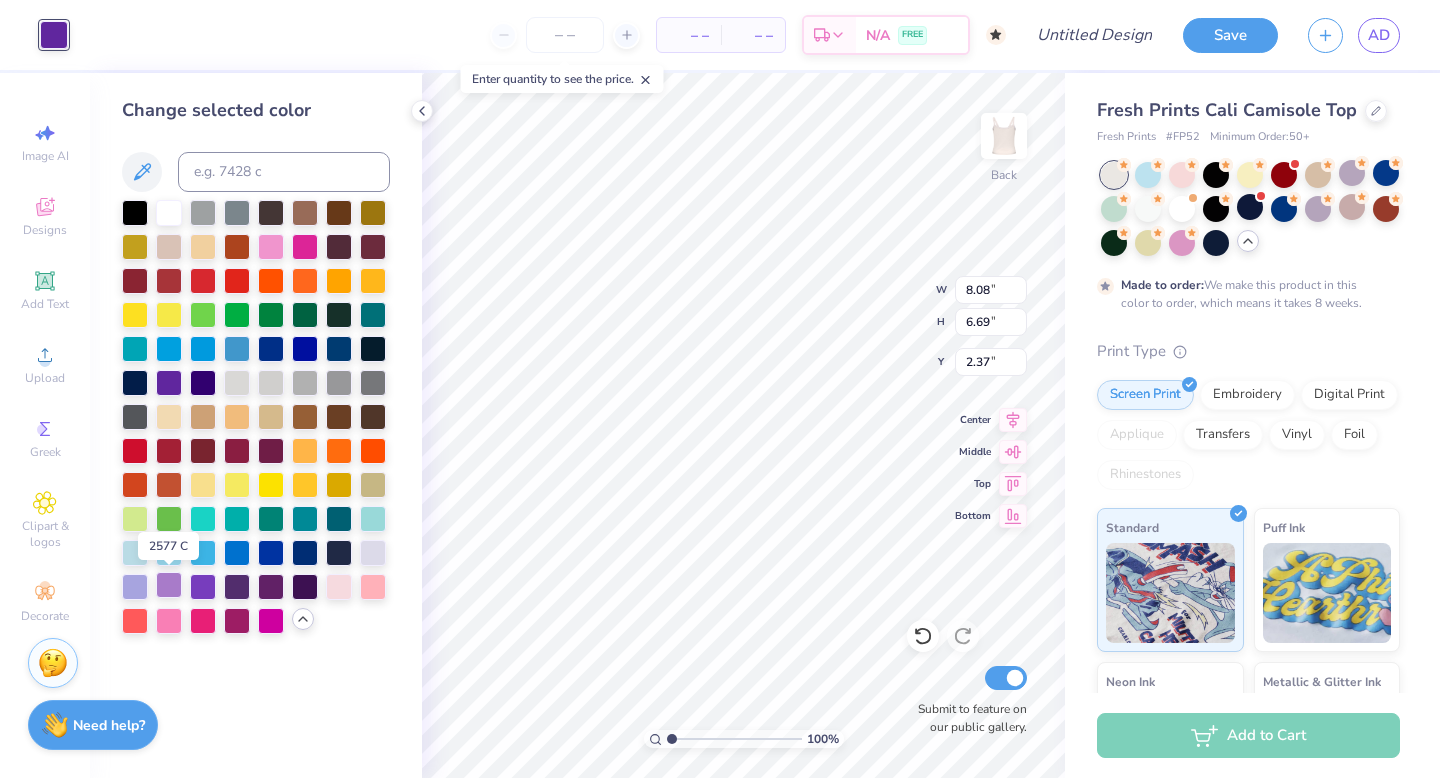click at bounding box center [169, 585] 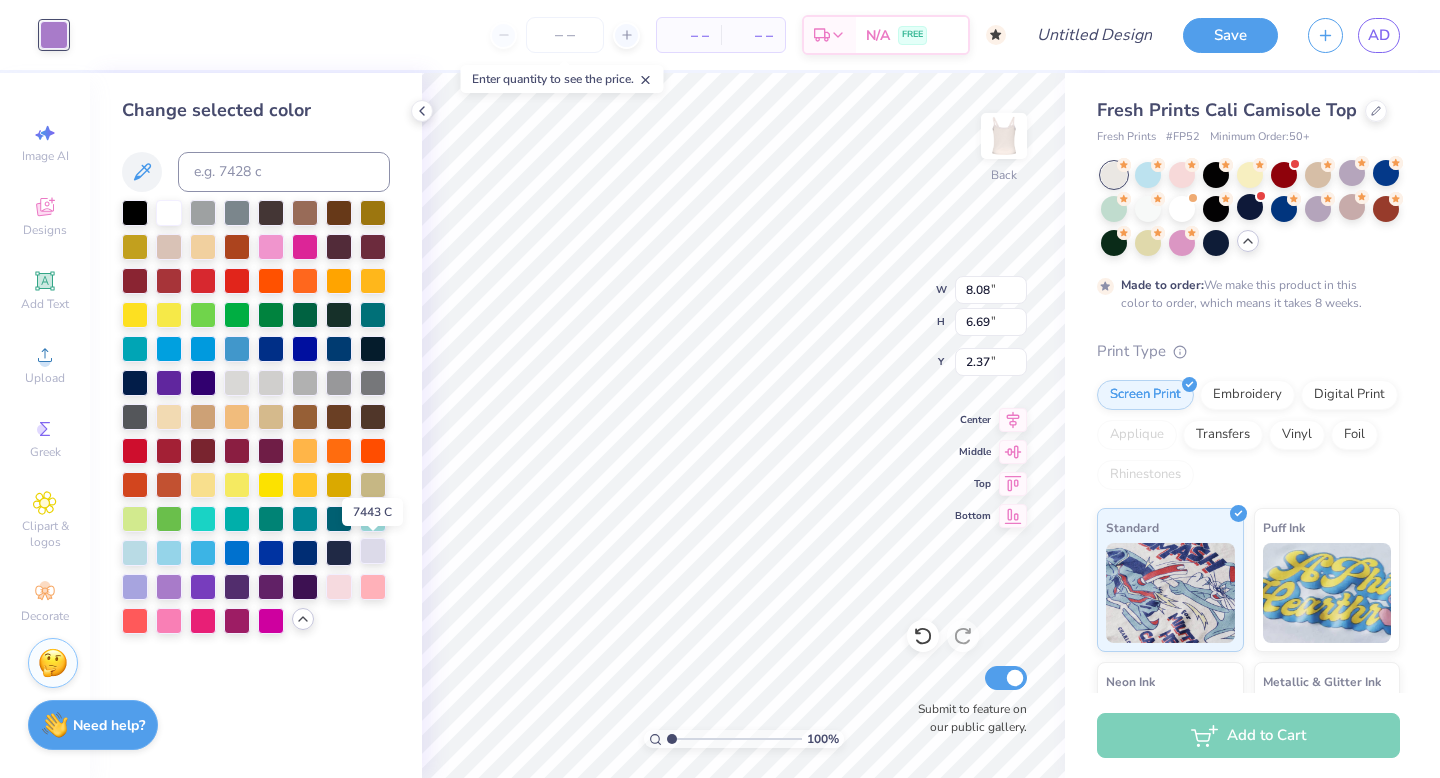 click at bounding box center (373, 551) 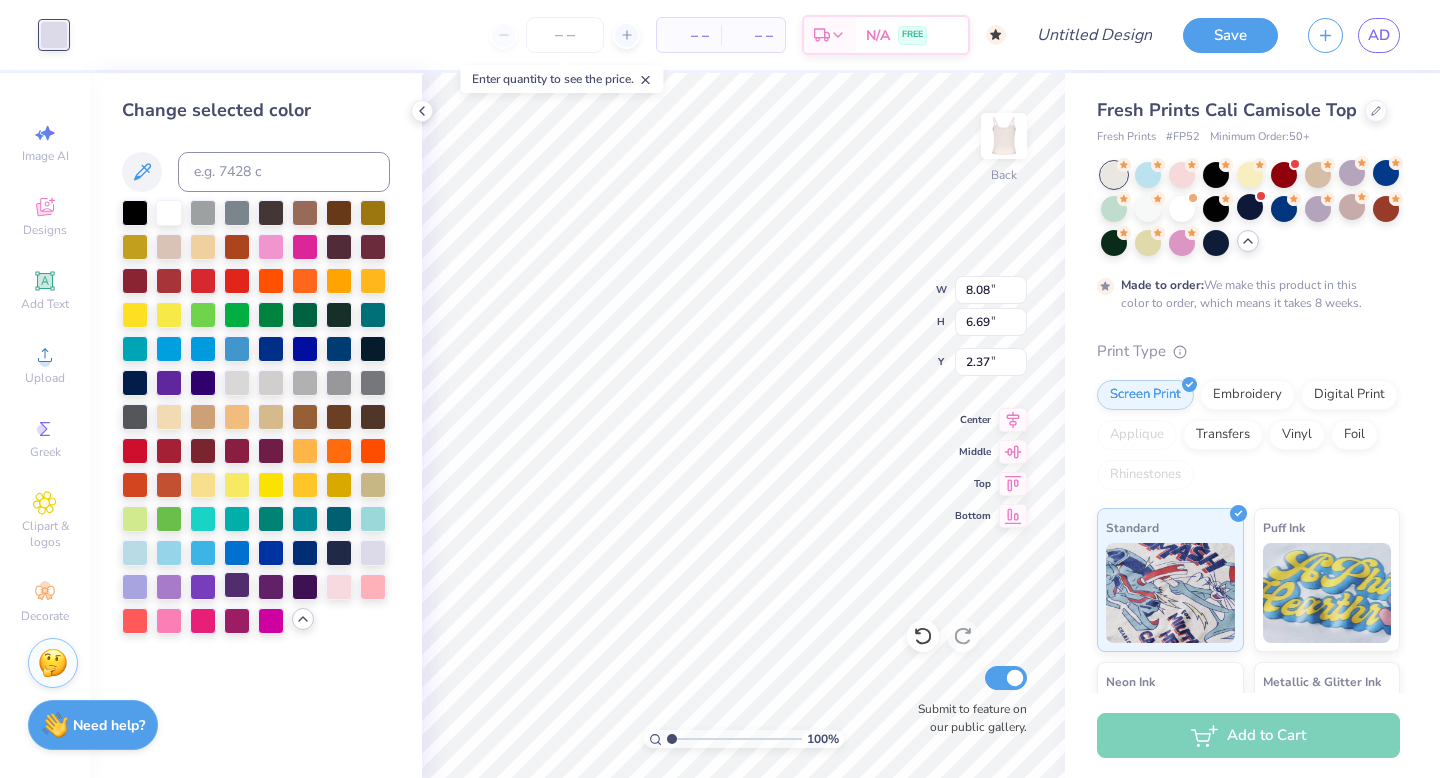 click at bounding box center (237, 585) 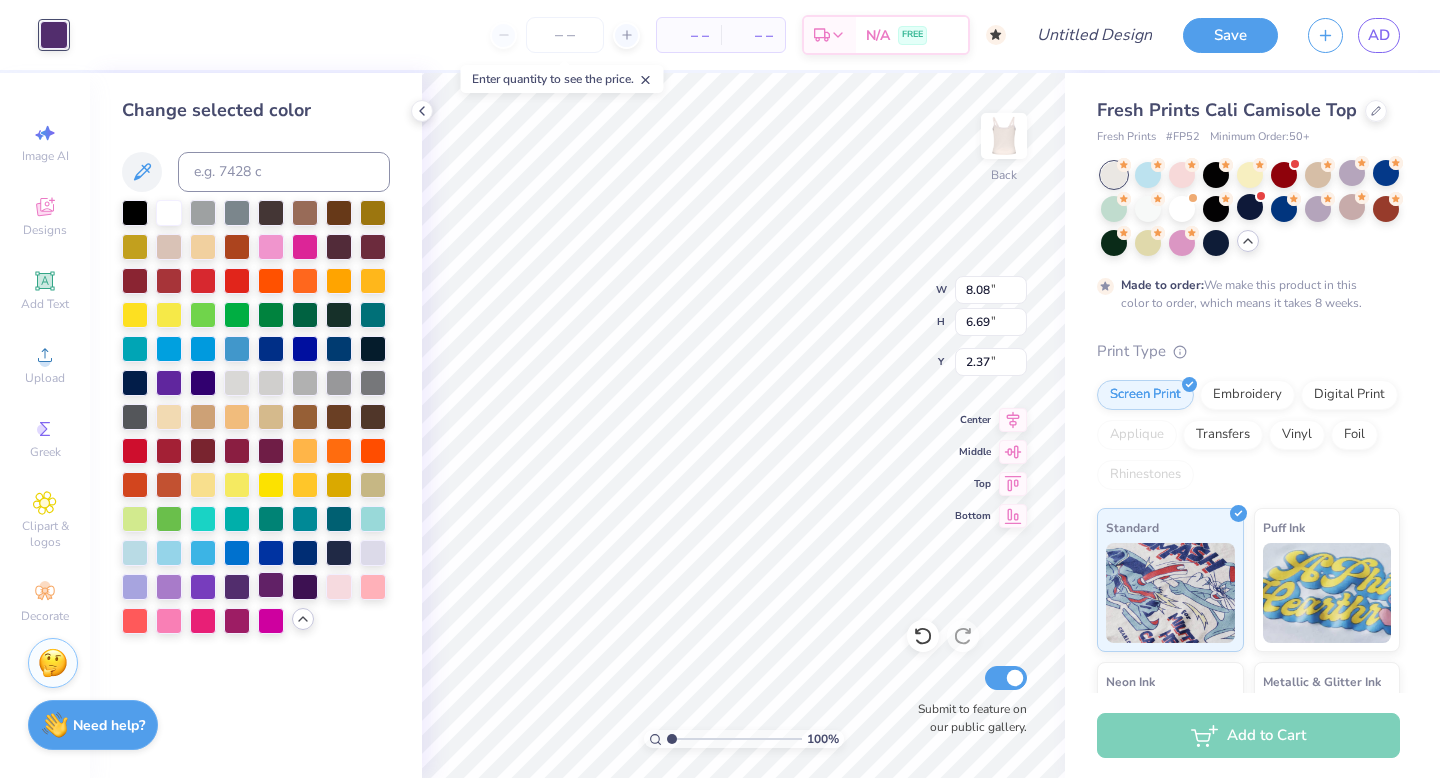 click at bounding box center (271, 585) 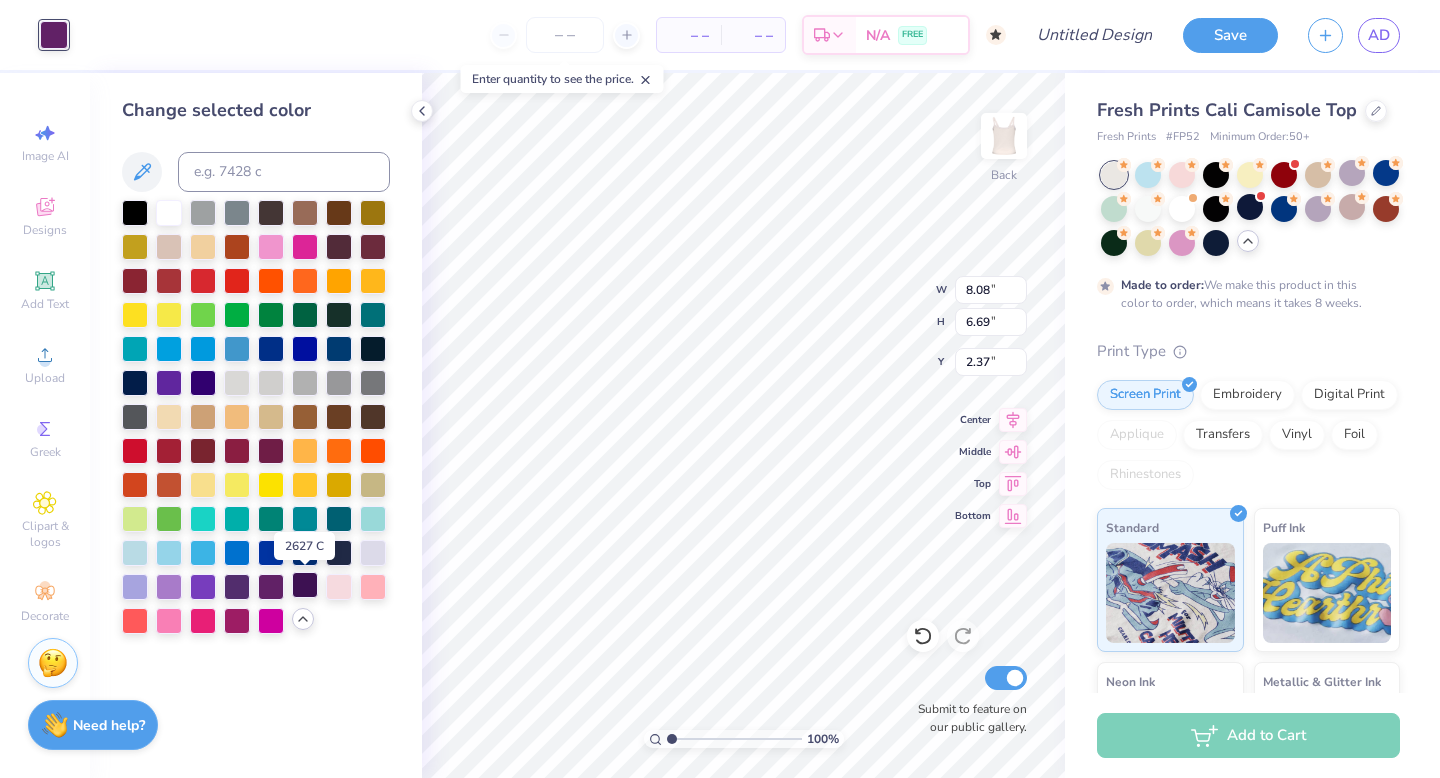 click at bounding box center [305, 585] 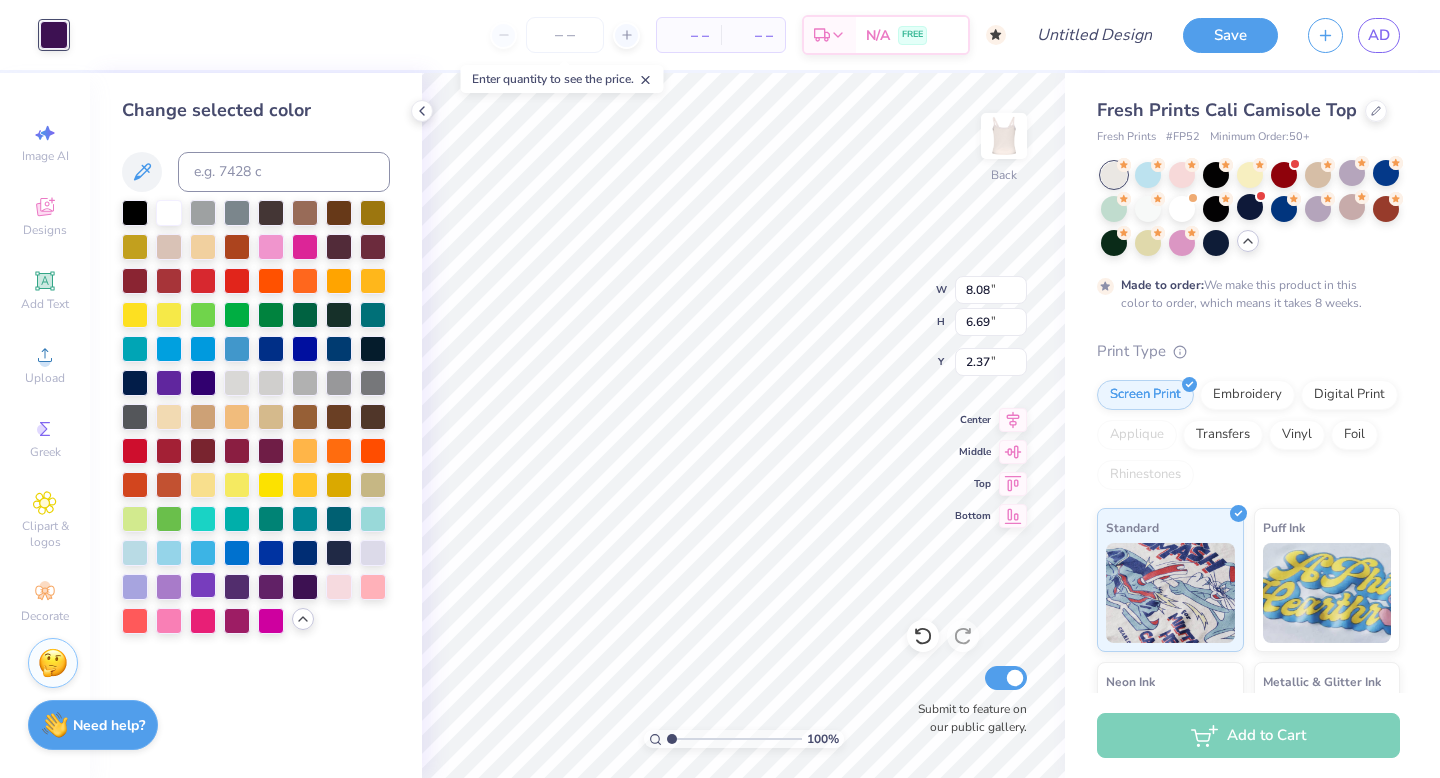 click at bounding box center (203, 585) 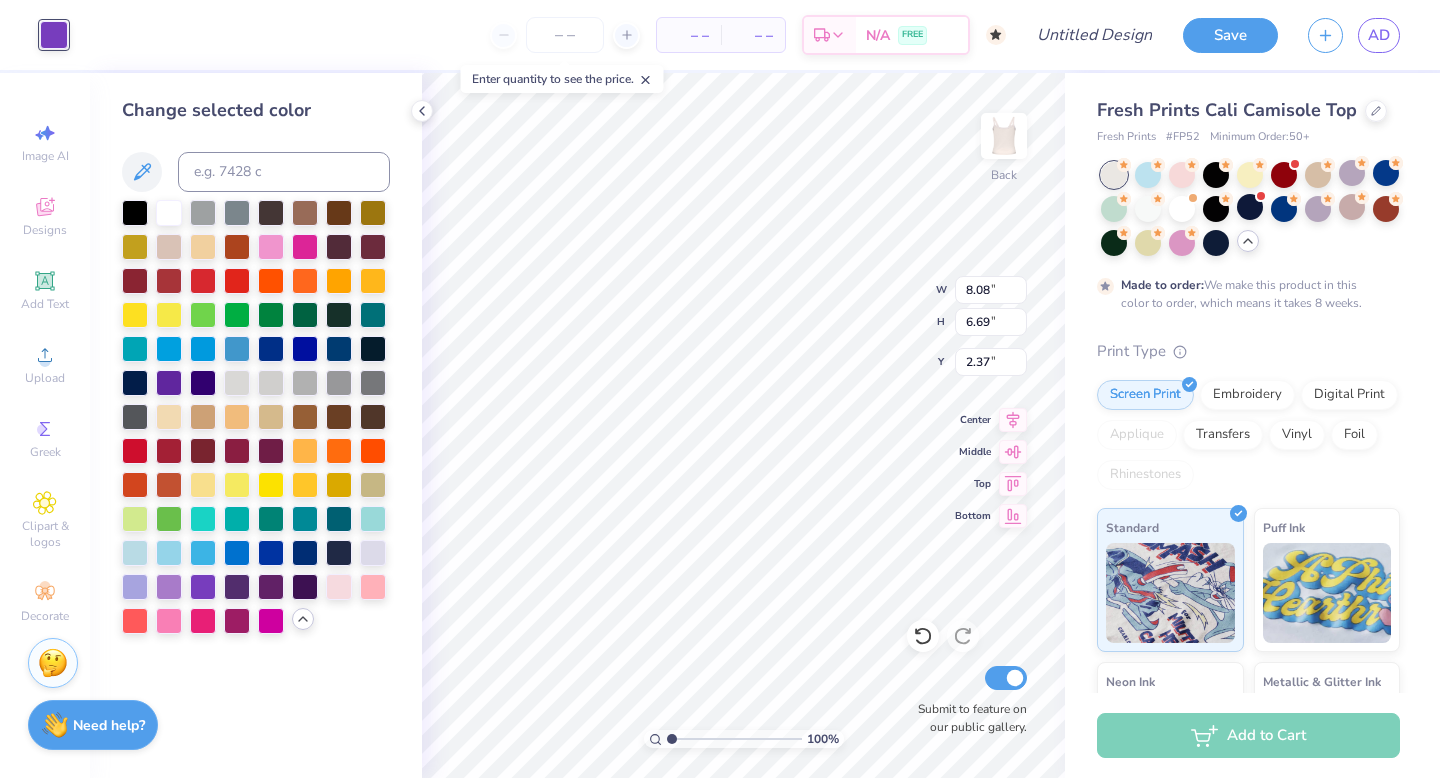 click at bounding box center (256, 417) 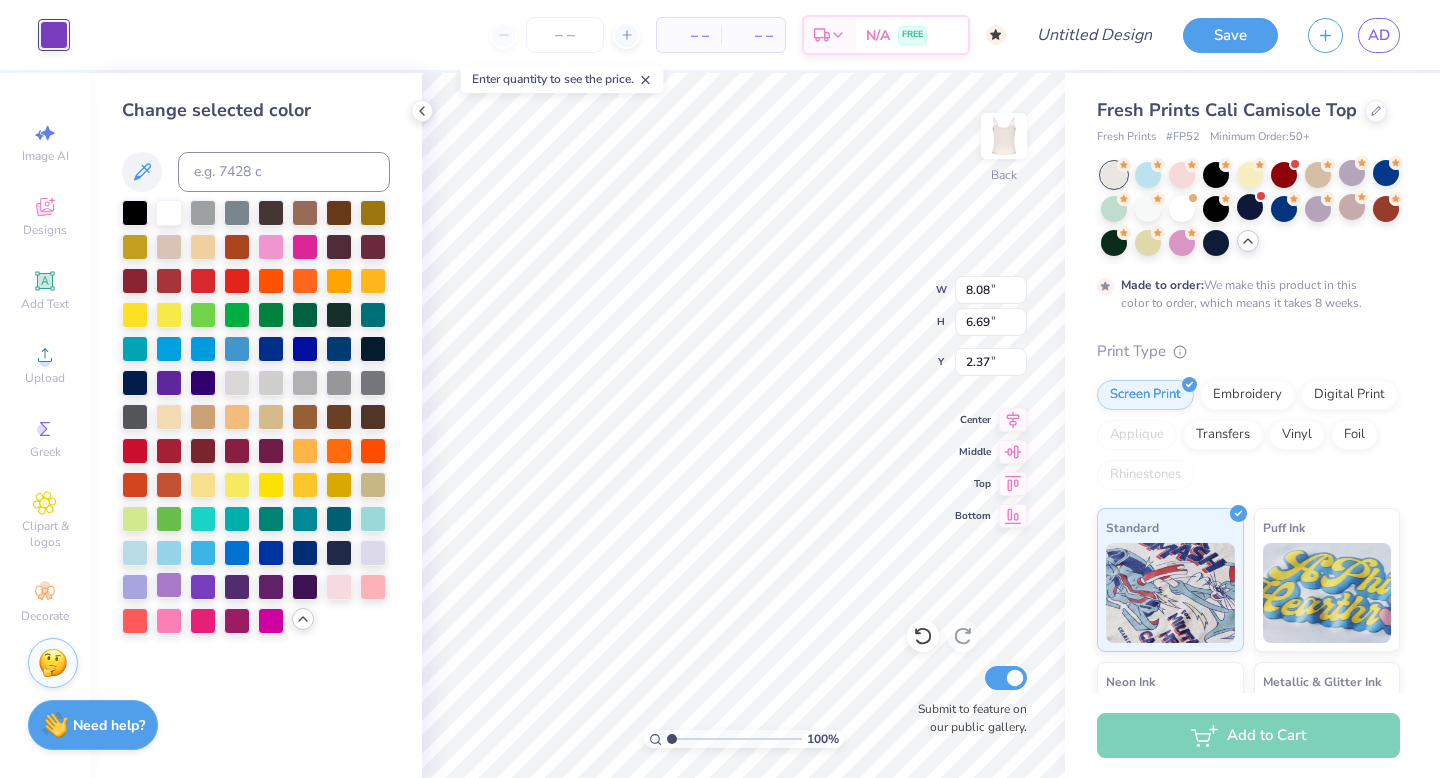 click at bounding box center [169, 585] 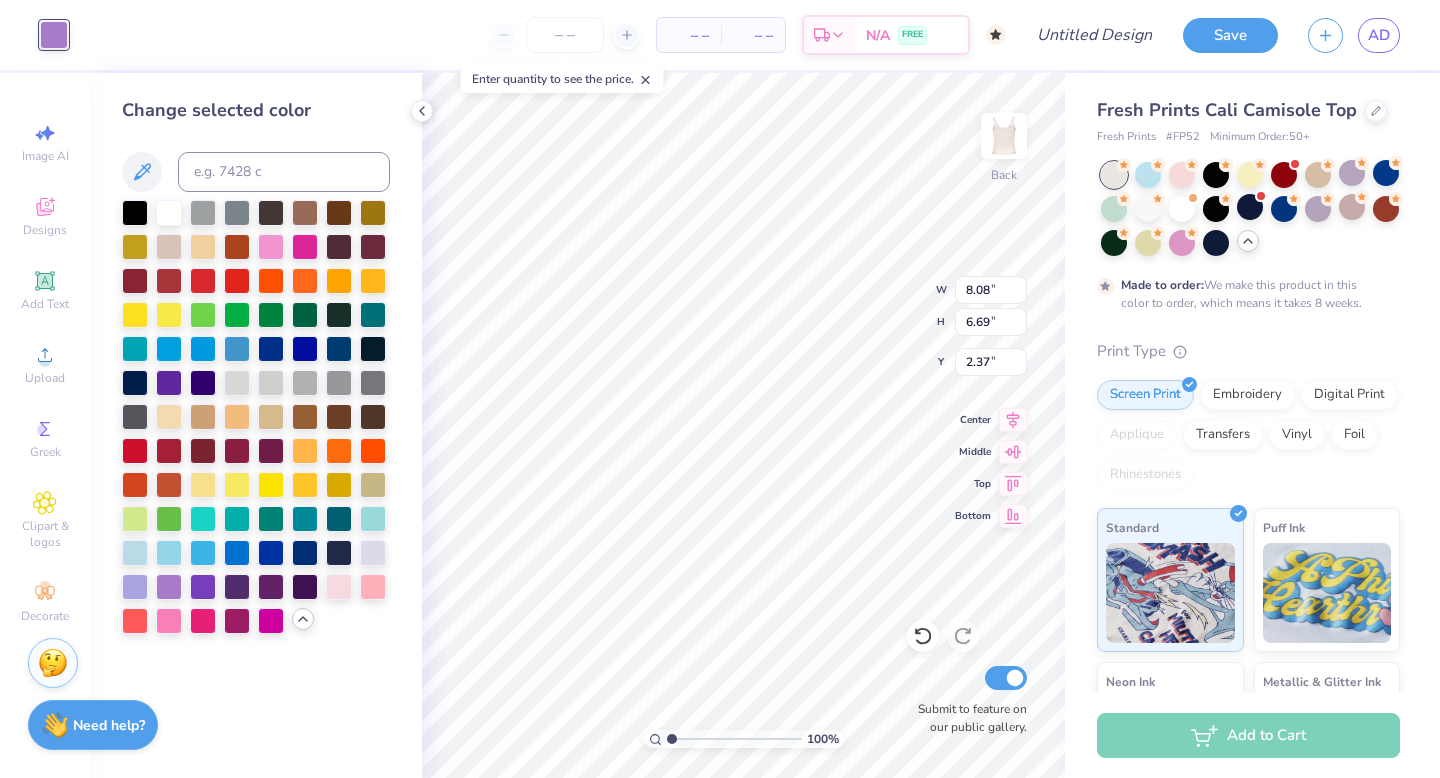 click on "Change selected color" at bounding box center [256, 425] 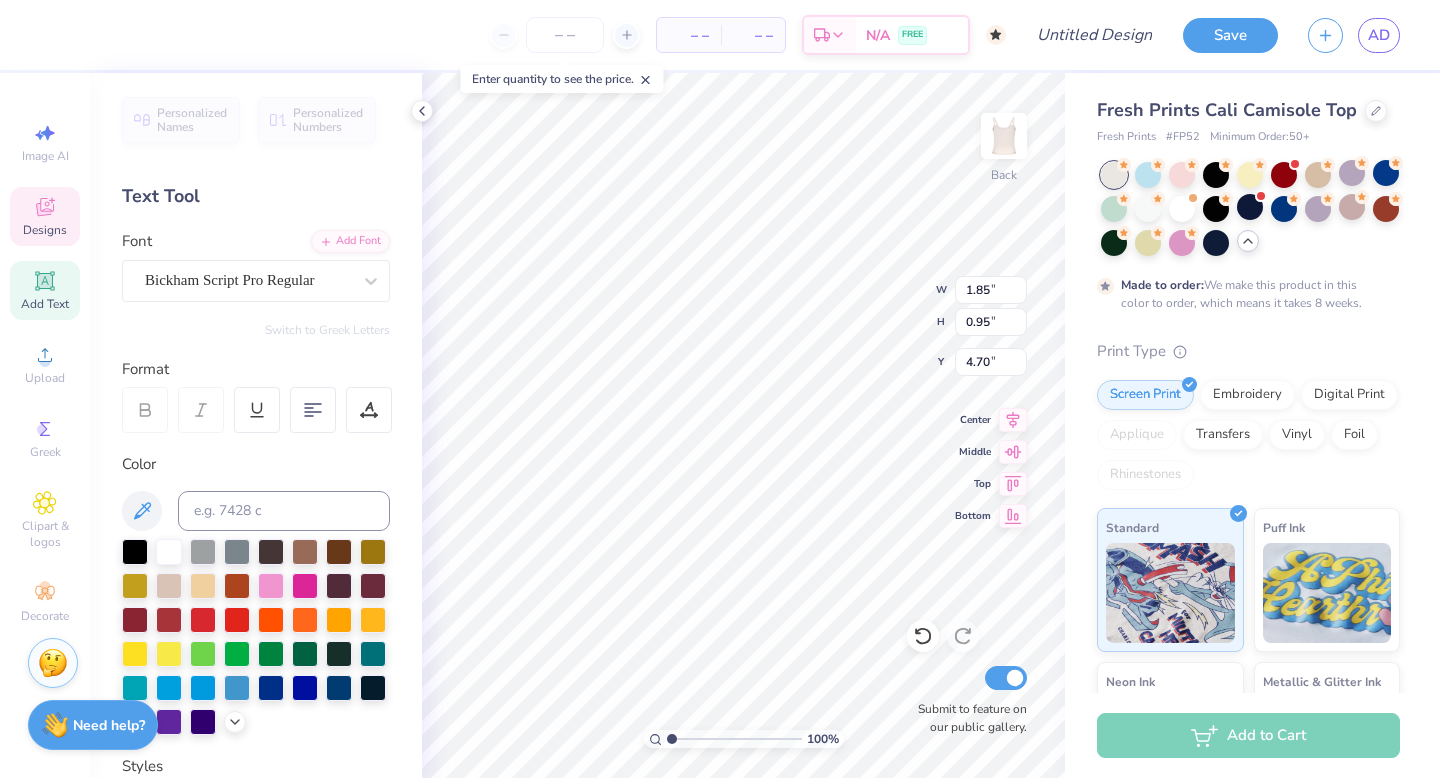 type on "2.56" 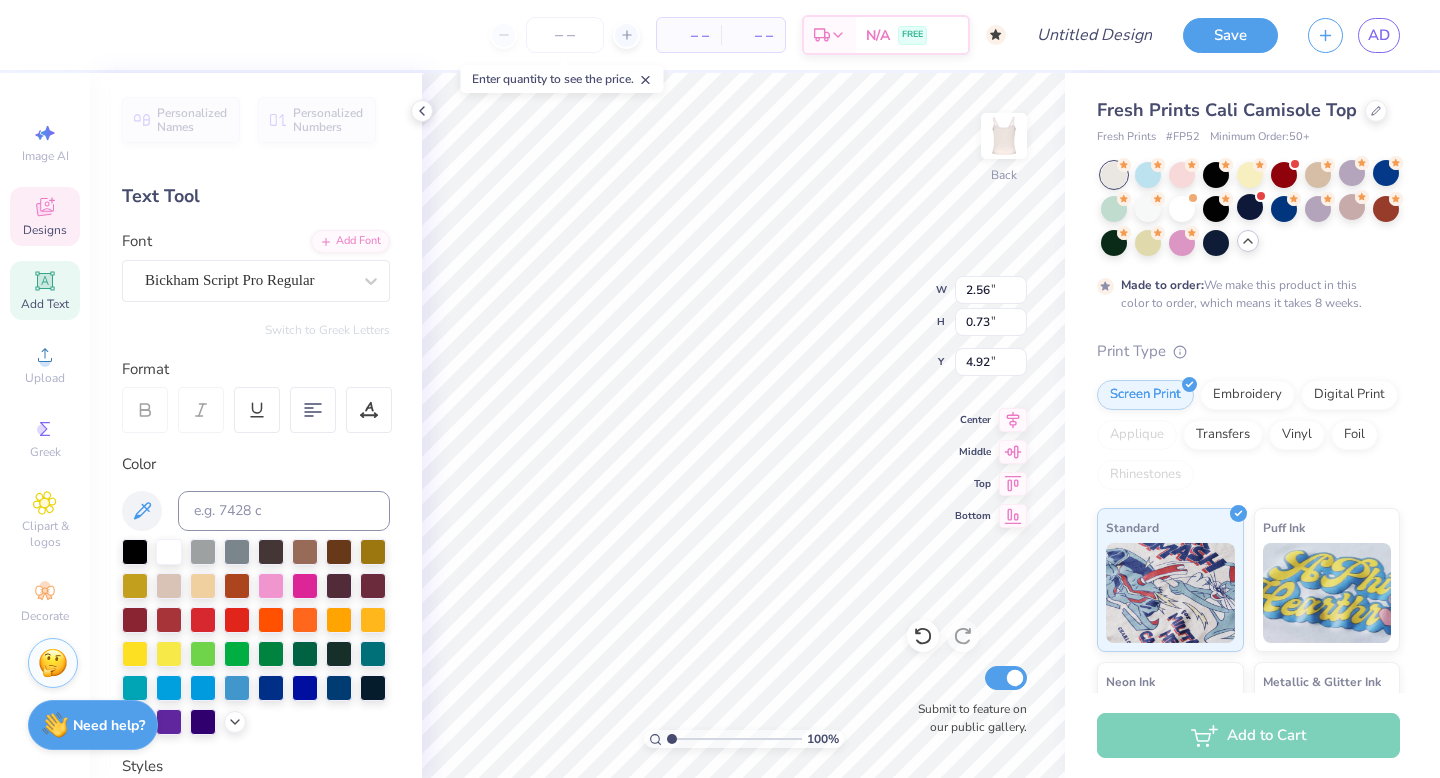 type on "1.85" 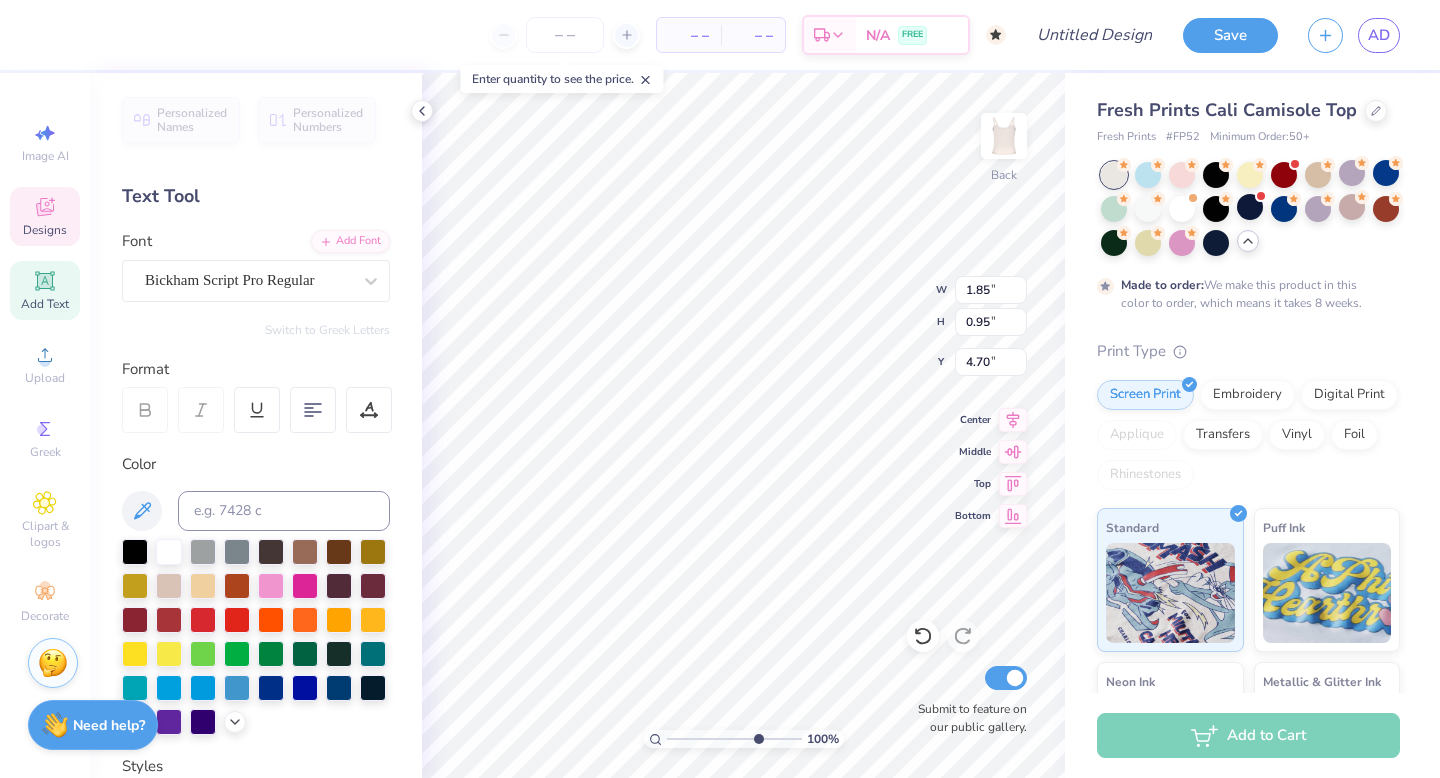 type on "7.28" 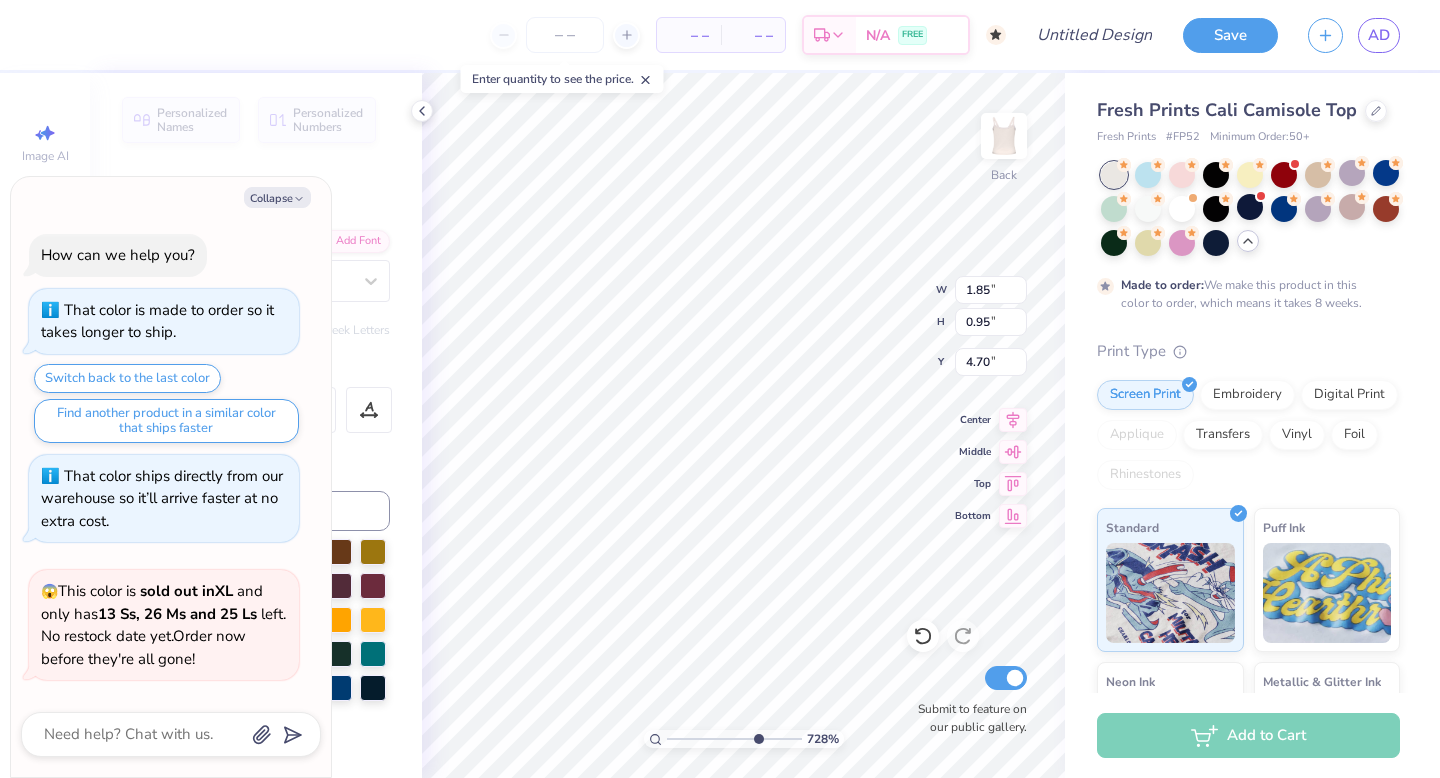 scroll, scrollTop: 692, scrollLeft: 0, axis: vertical 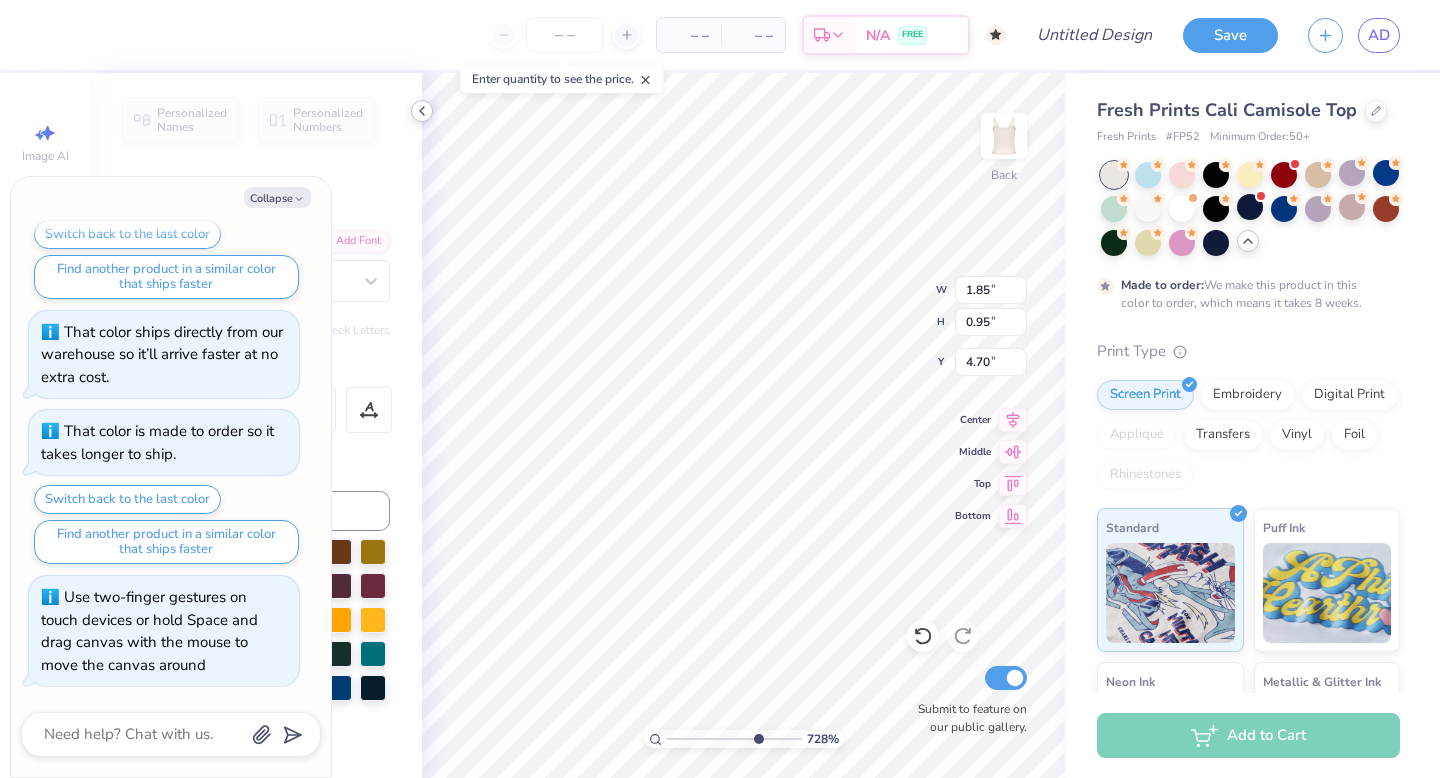 click 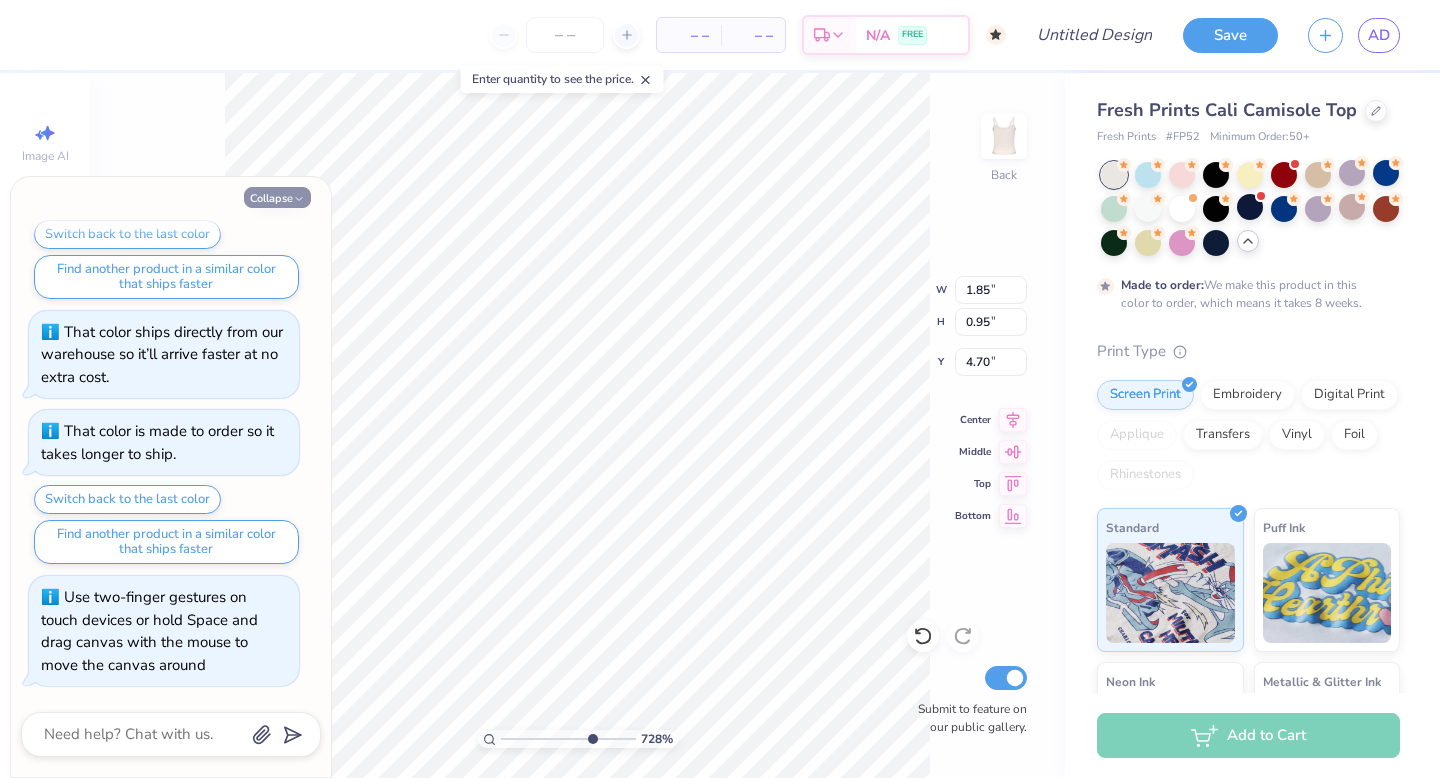 click on "Collapse" at bounding box center (277, 197) 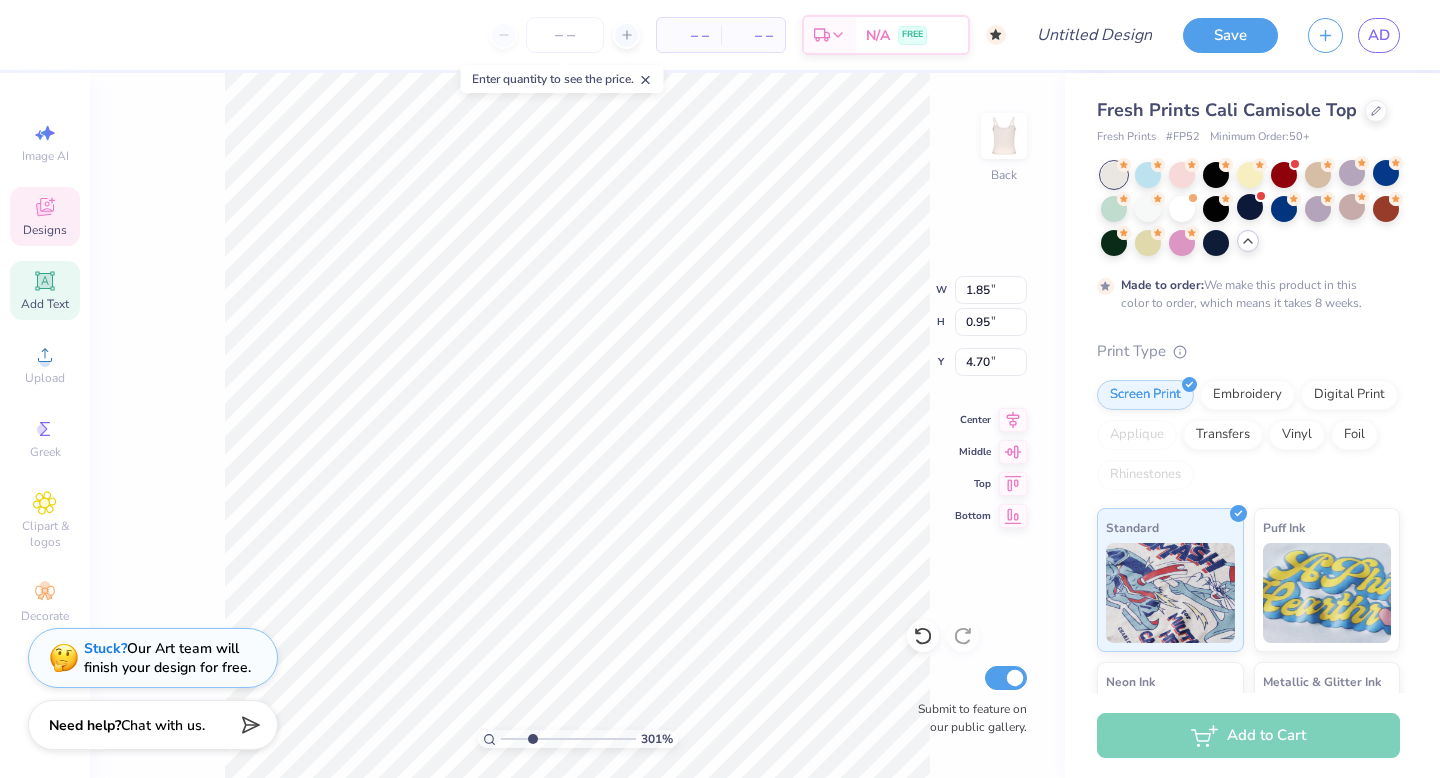 drag, startPoint x: 590, startPoint y: 736, endPoint x: 532, endPoint y: 738, distance: 58.034473 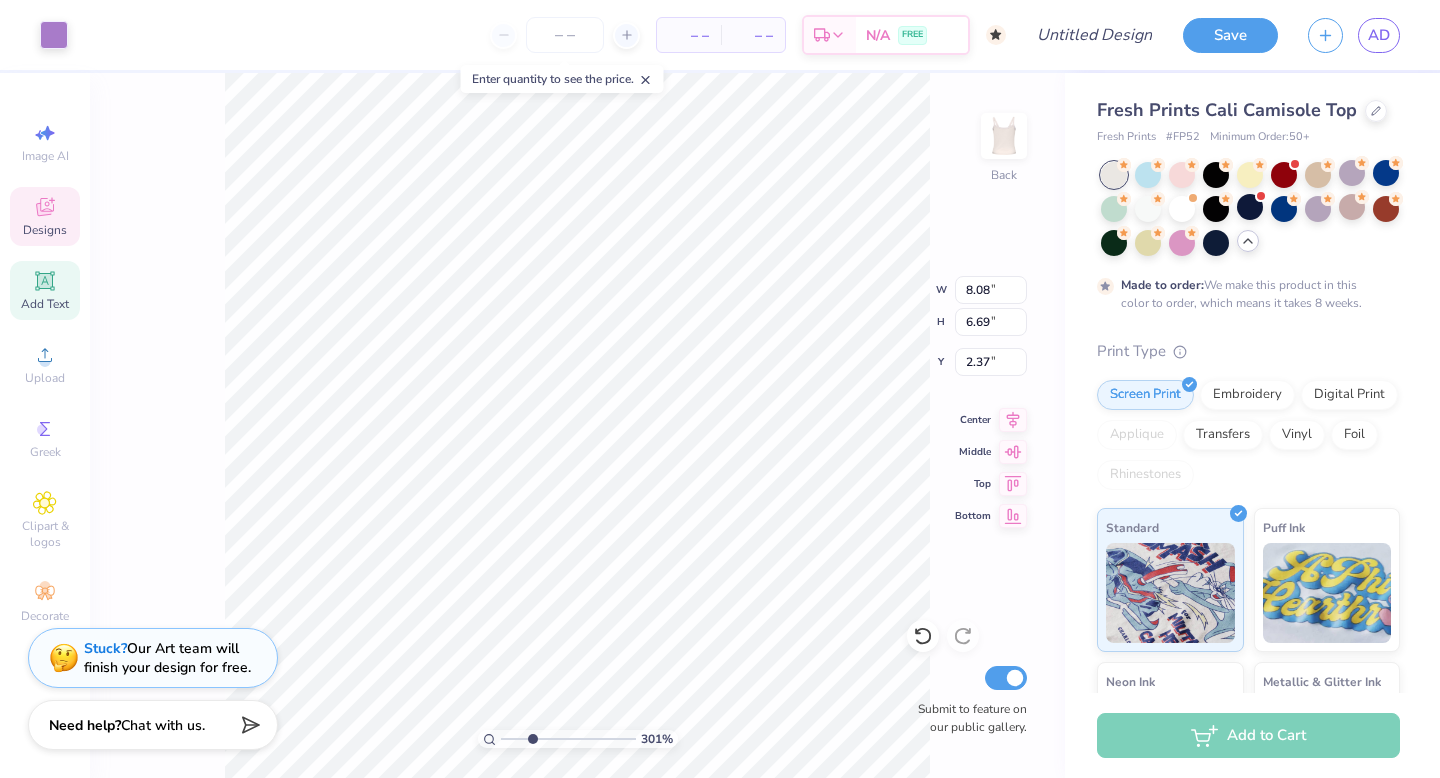 type on "2.56" 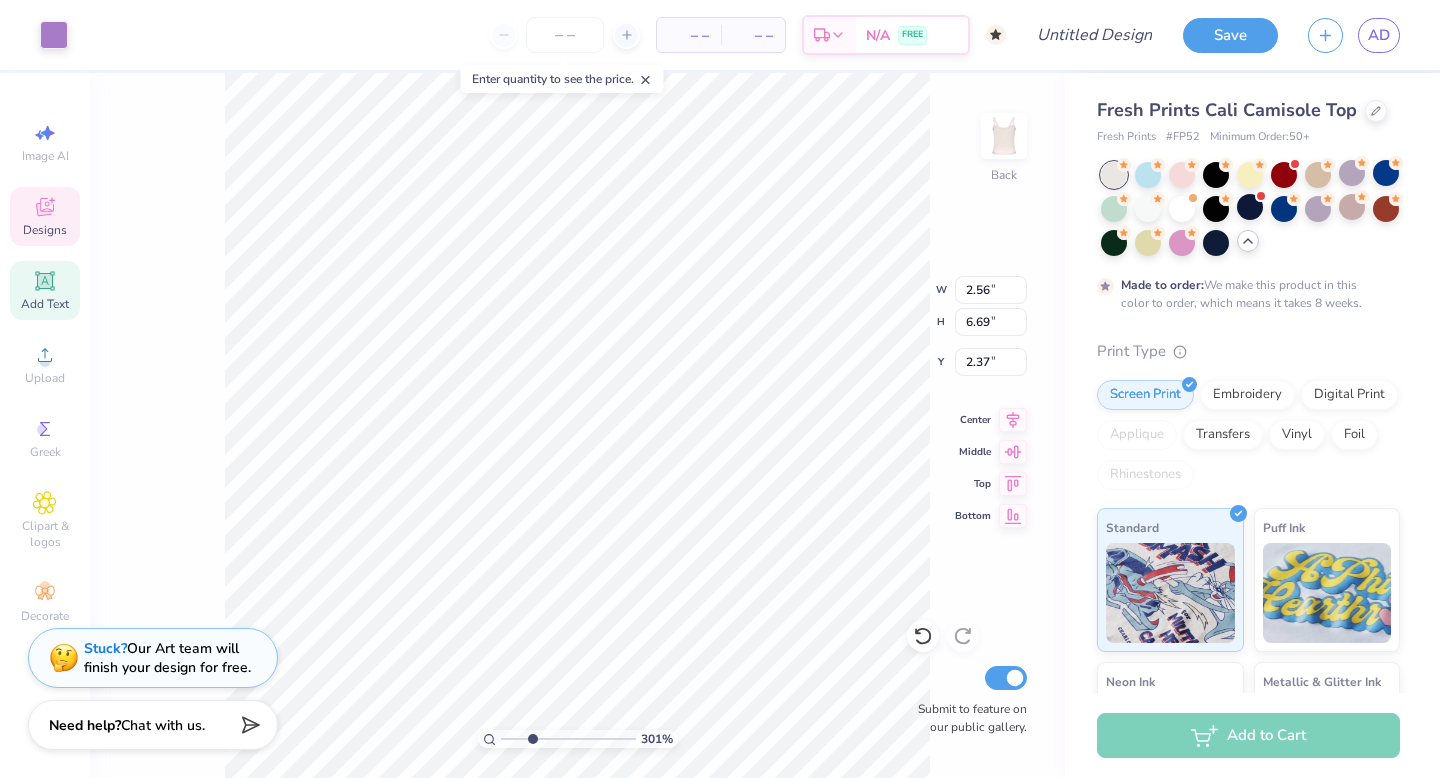 type on "0.73" 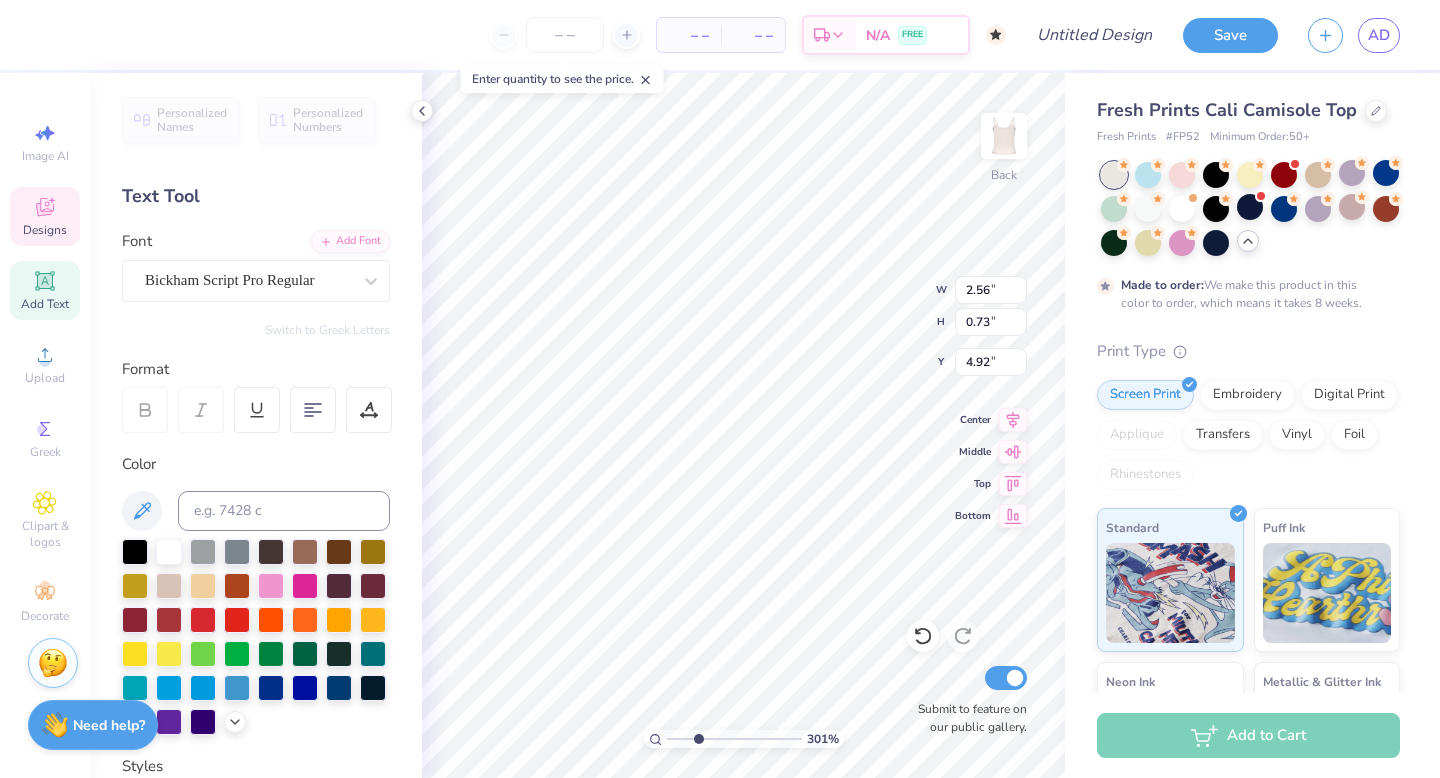 type on "8.08" 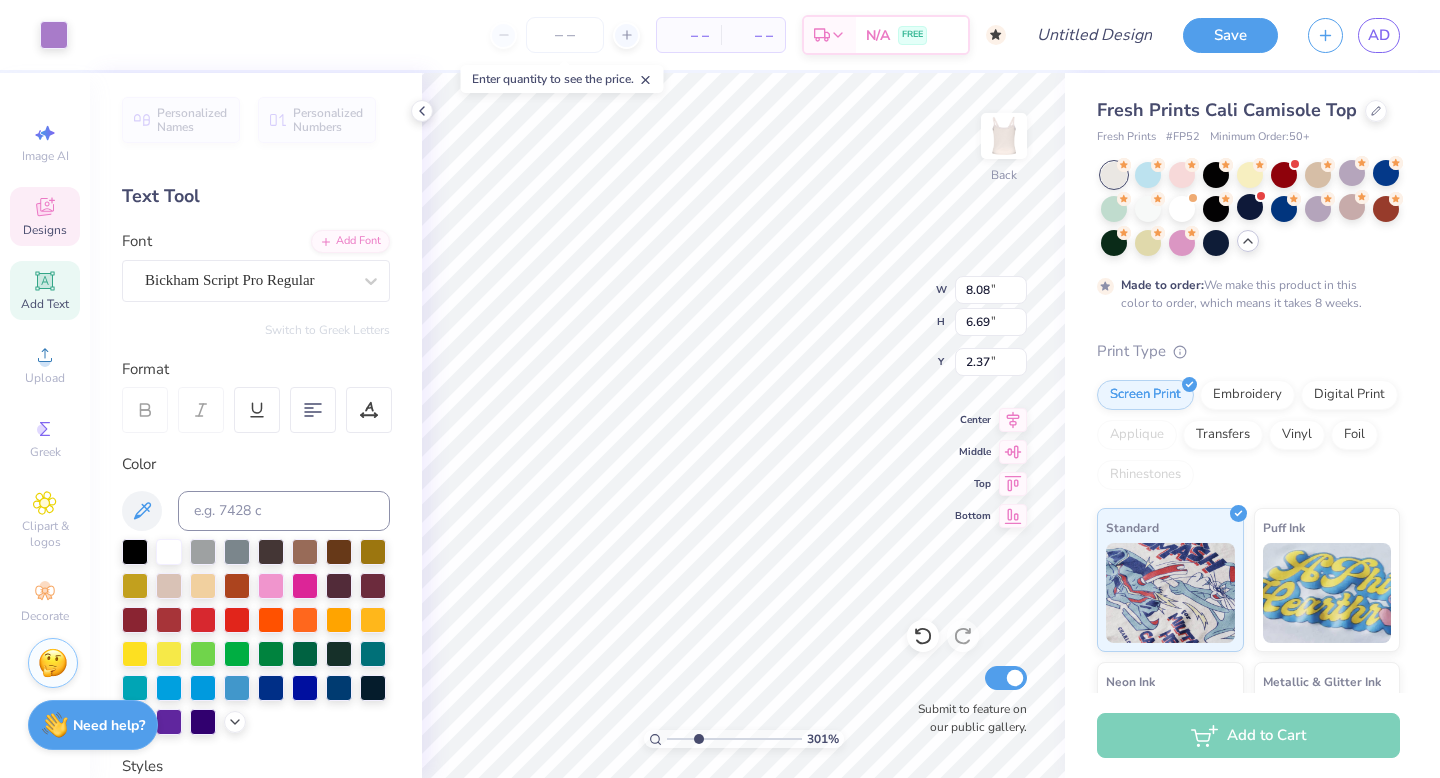 type on "2.81" 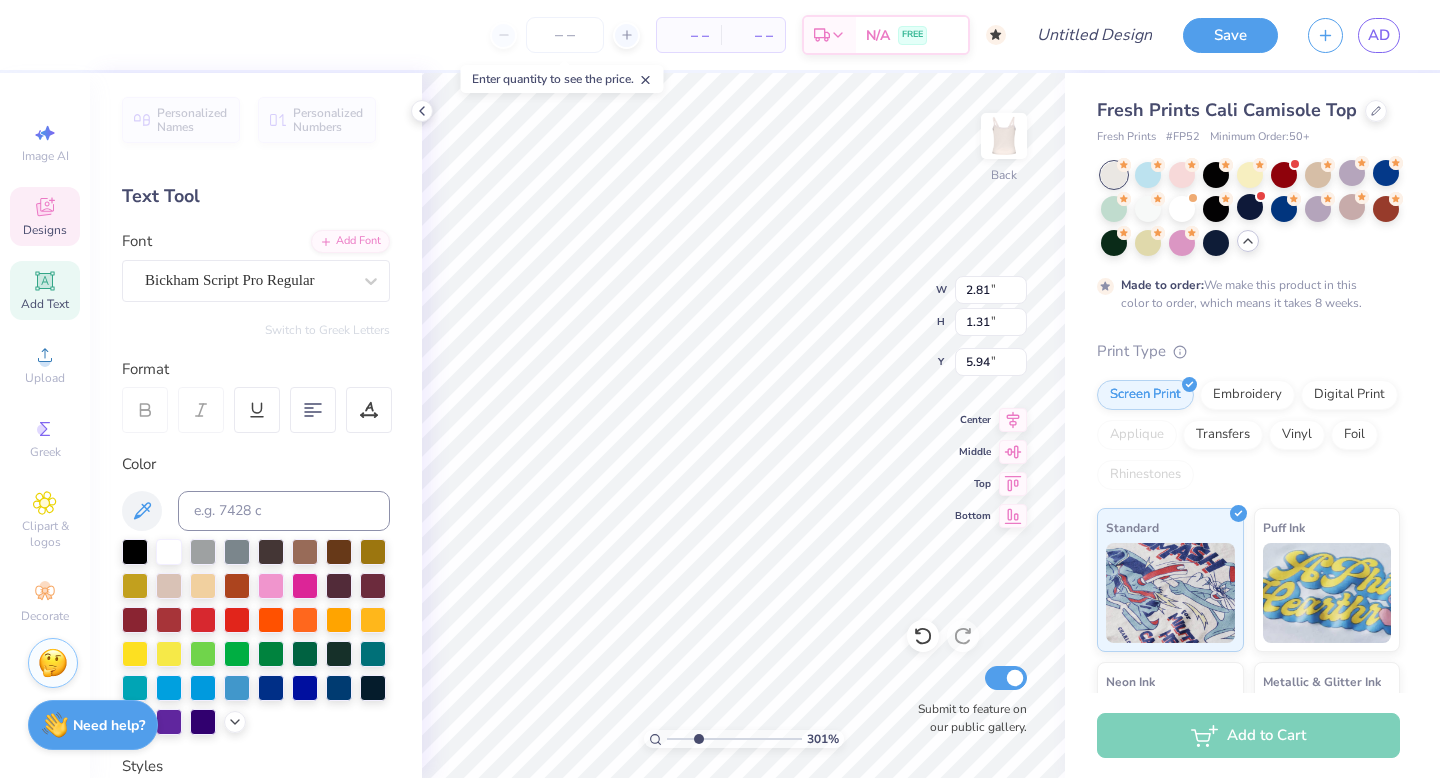 type on "5.89" 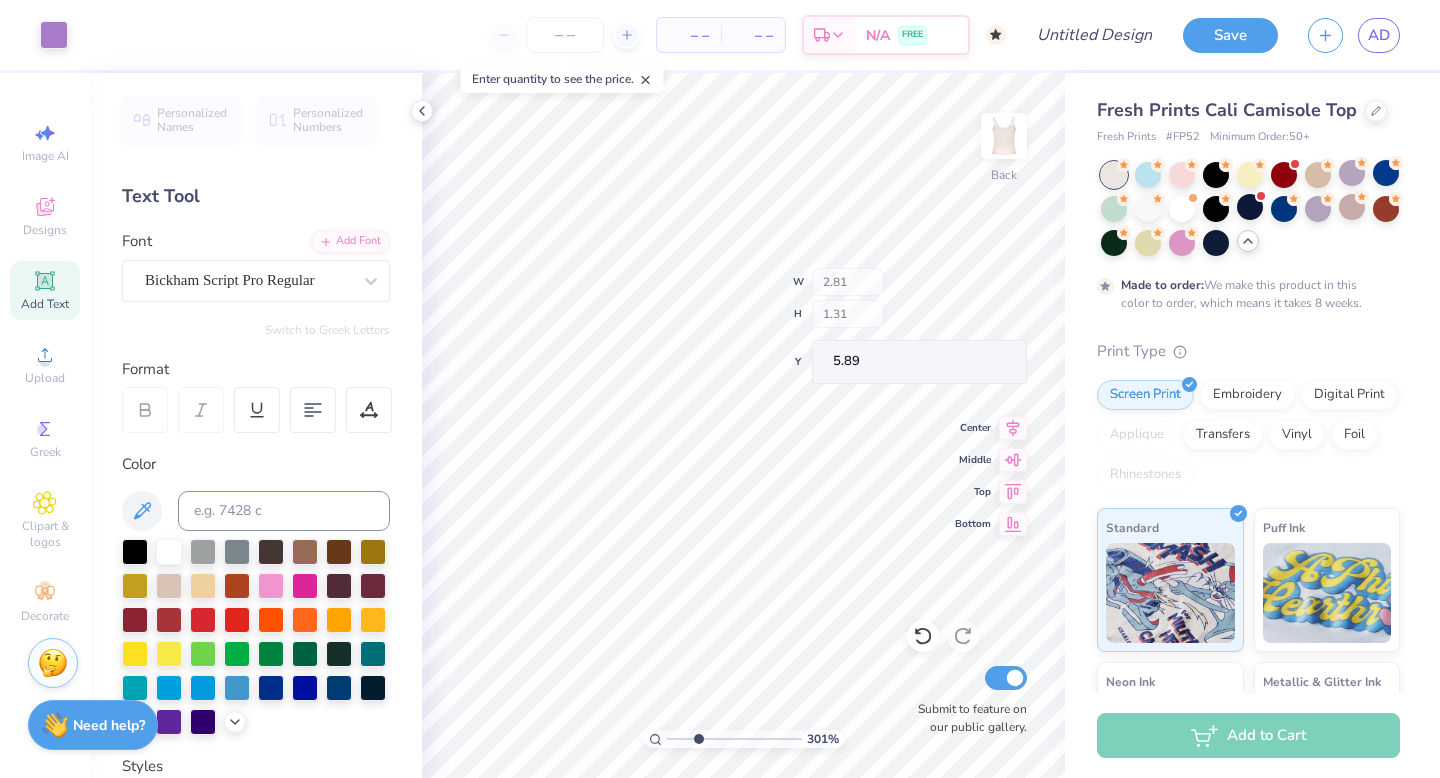 type on "8.08" 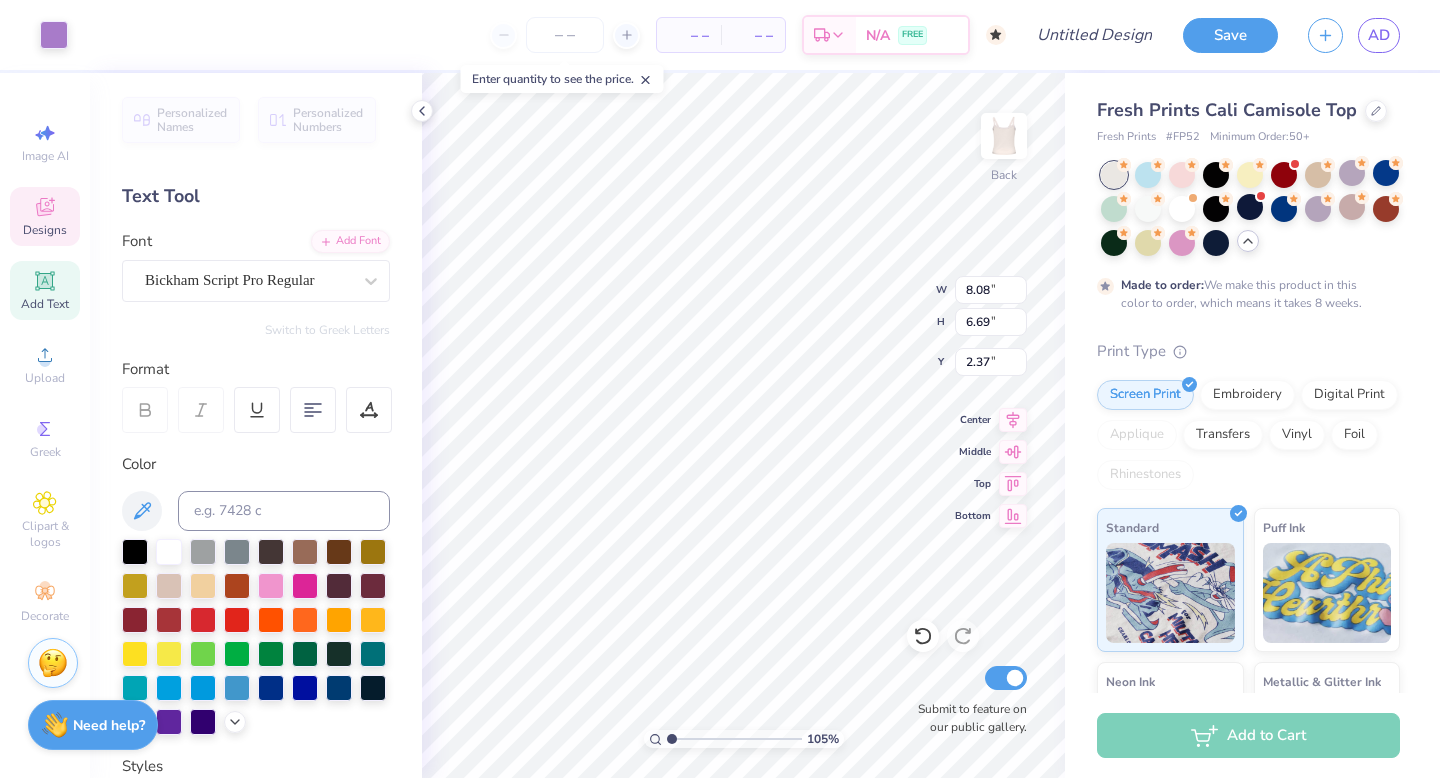 drag, startPoint x: 696, startPoint y: 739, endPoint x: 672, endPoint y: 739, distance: 24 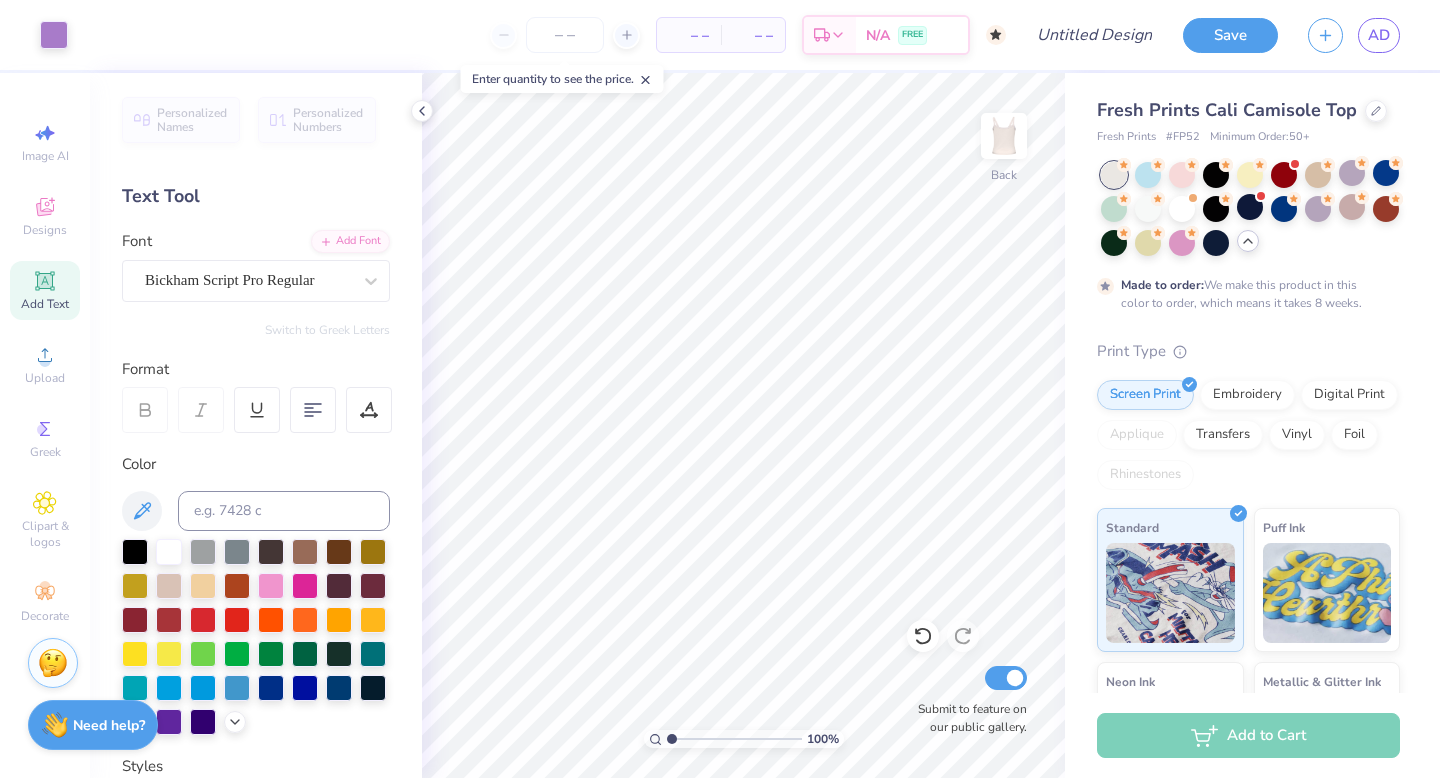 type on "1" 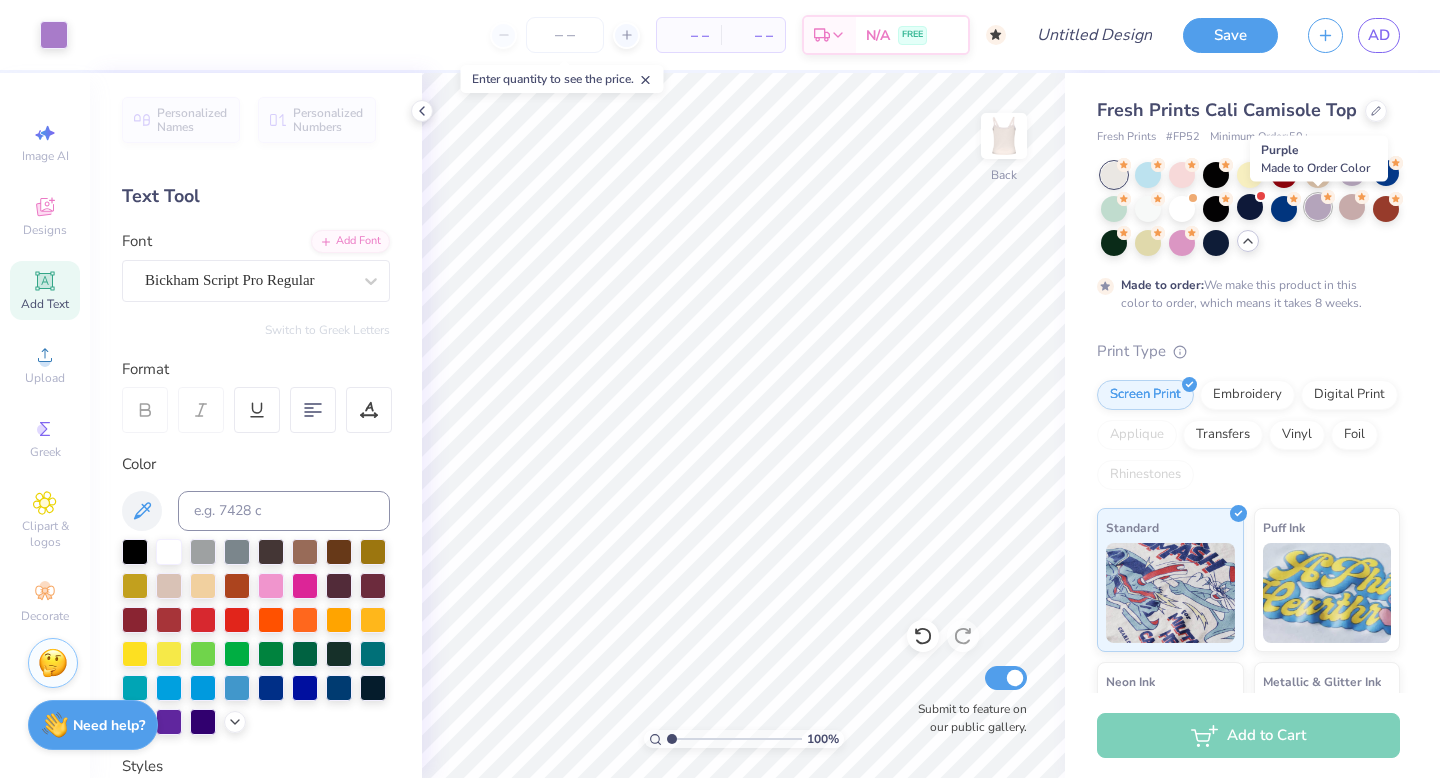 click at bounding box center [1318, 207] 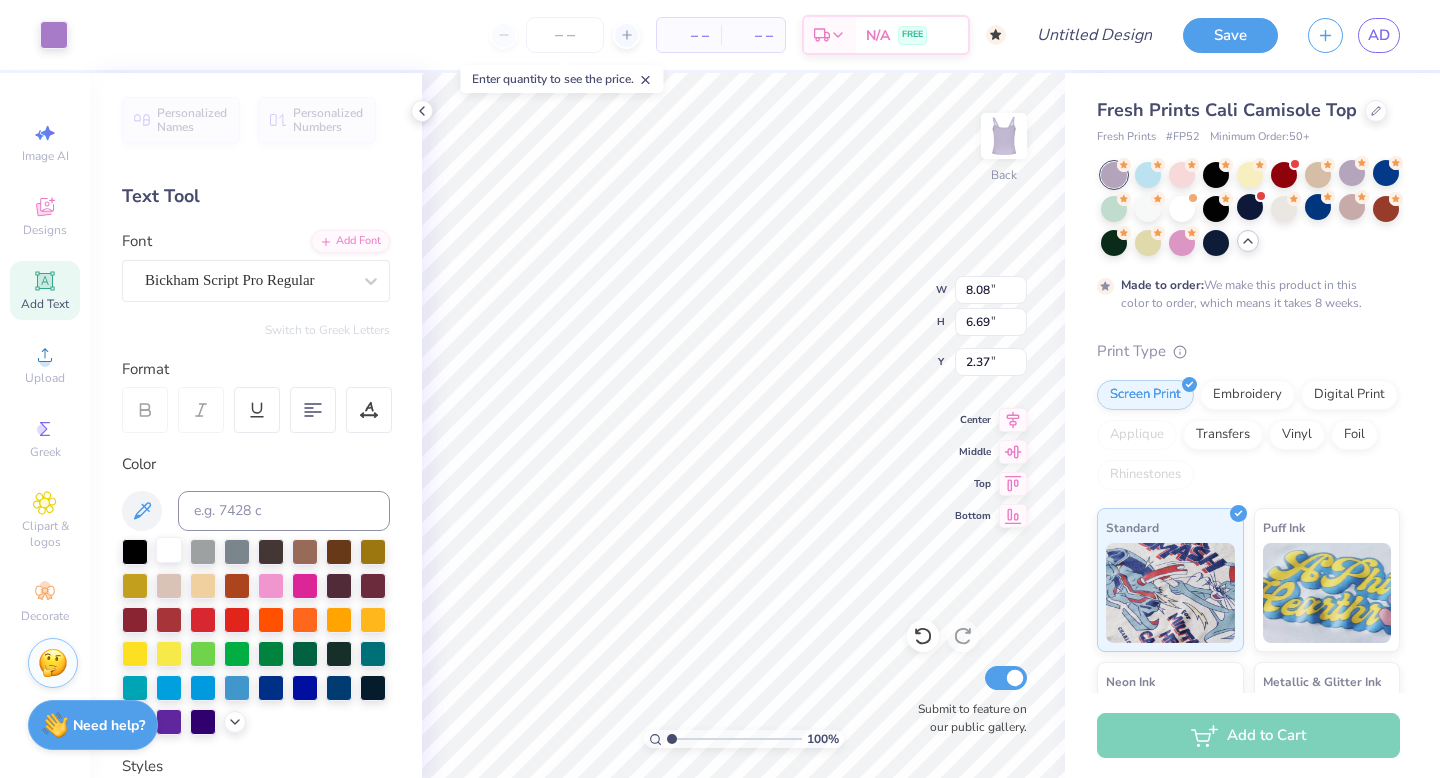 click at bounding box center (169, 550) 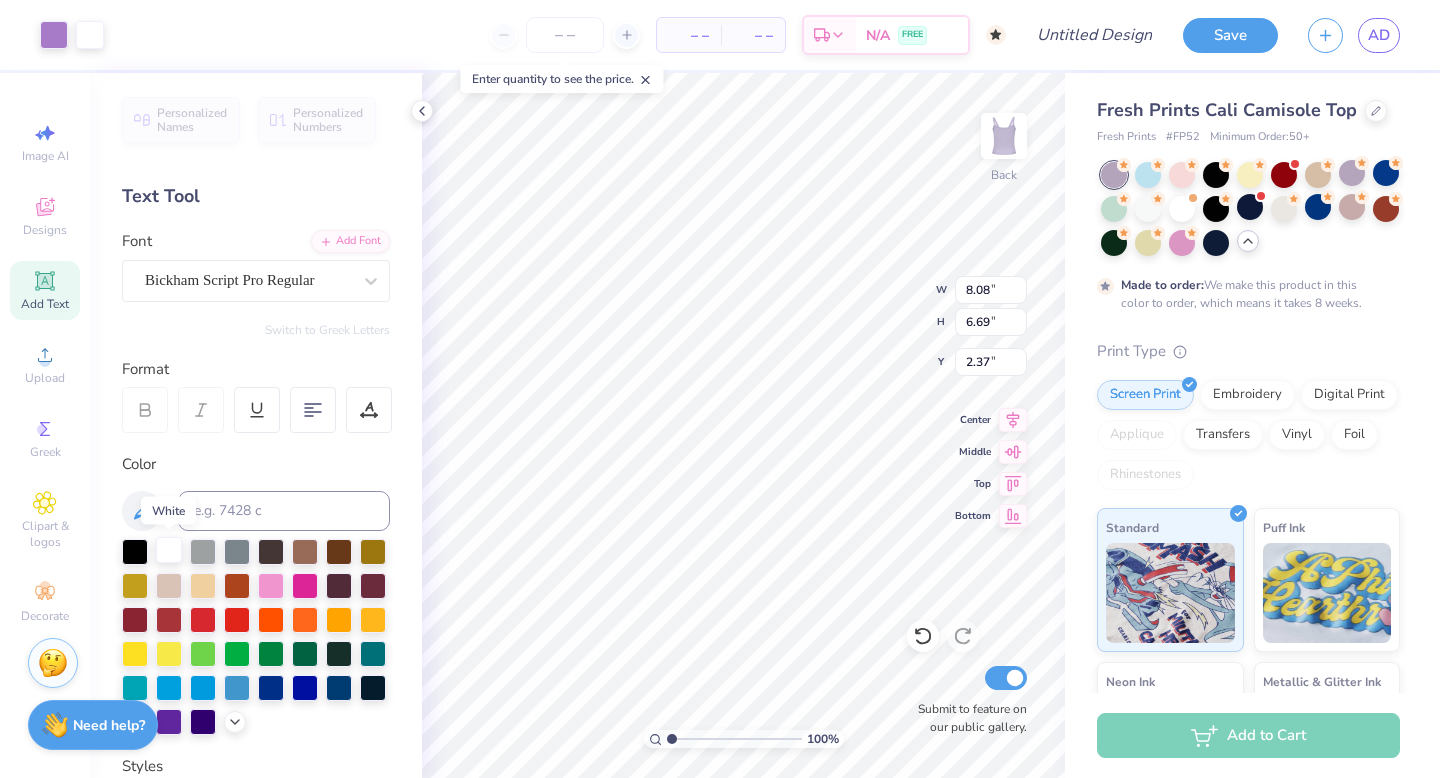click at bounding box center [169, 550] 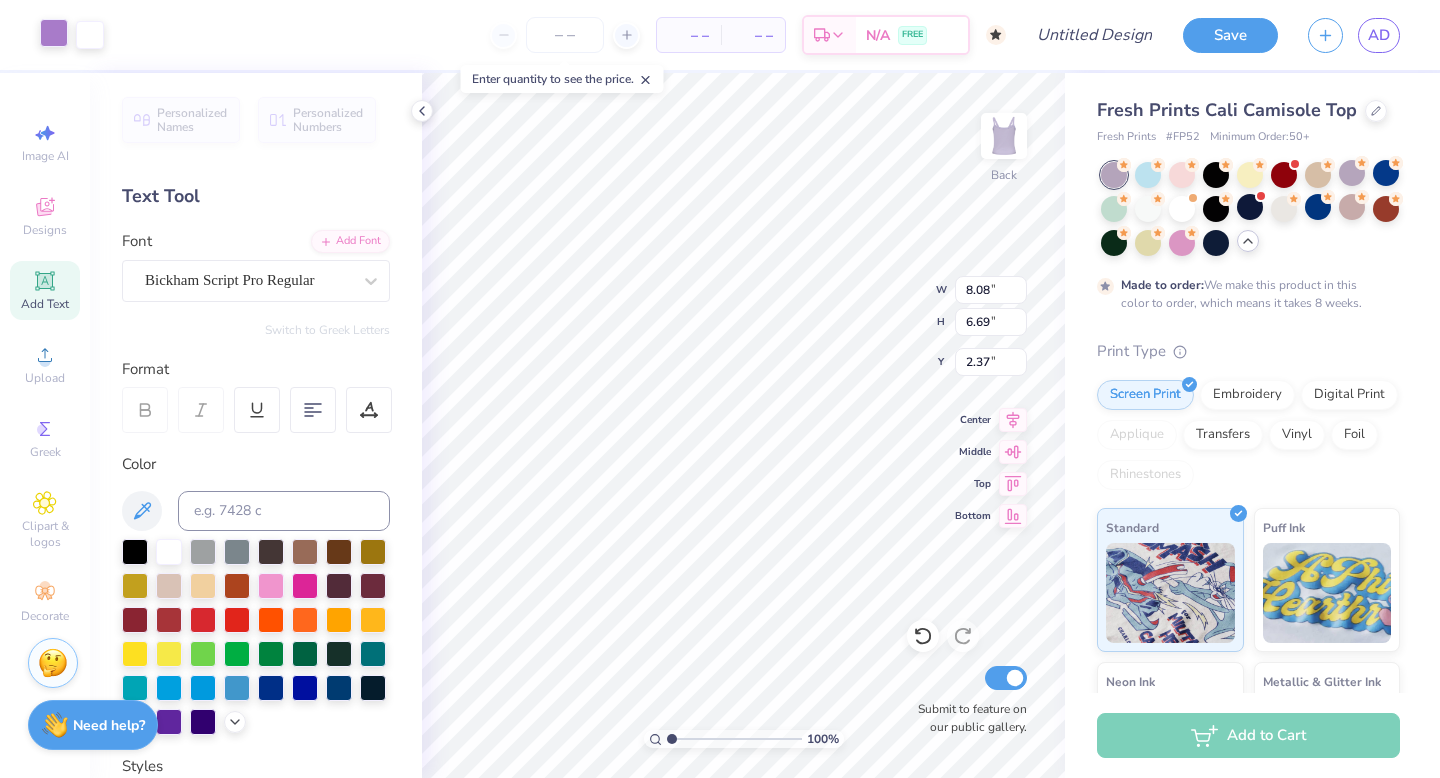 click at bounding box center [54, 33] 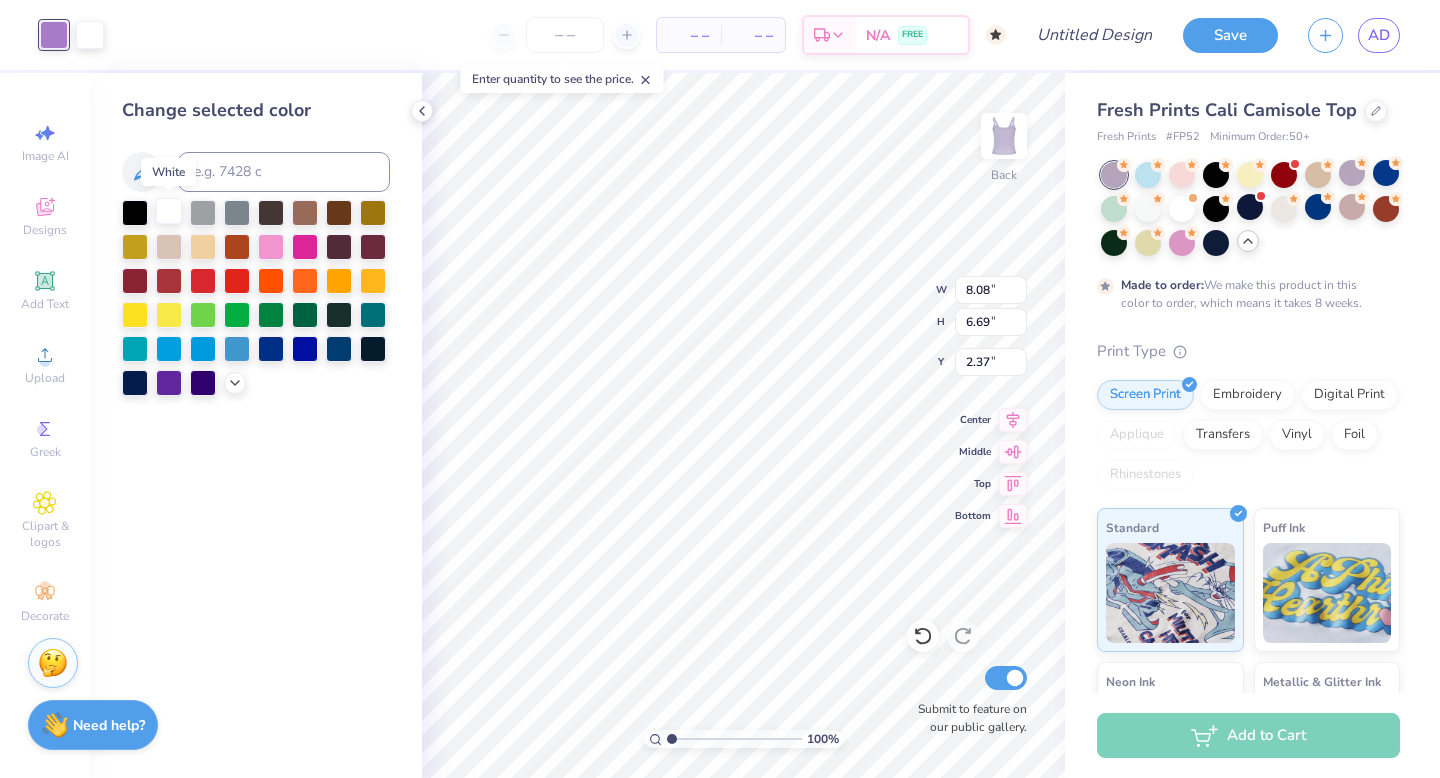 click at bounding box center [169, 211] 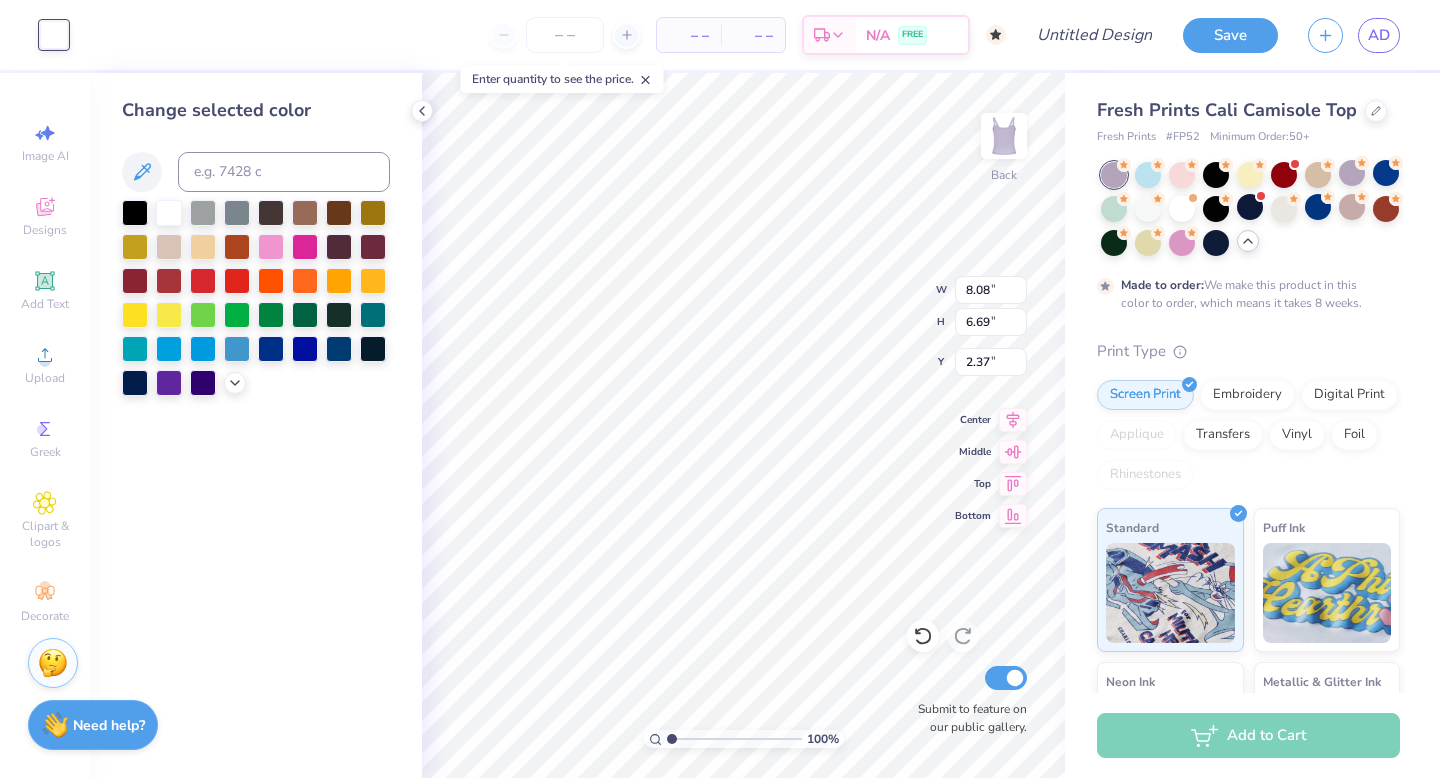 click on "Change selected color" at bounding box center [256, 425] 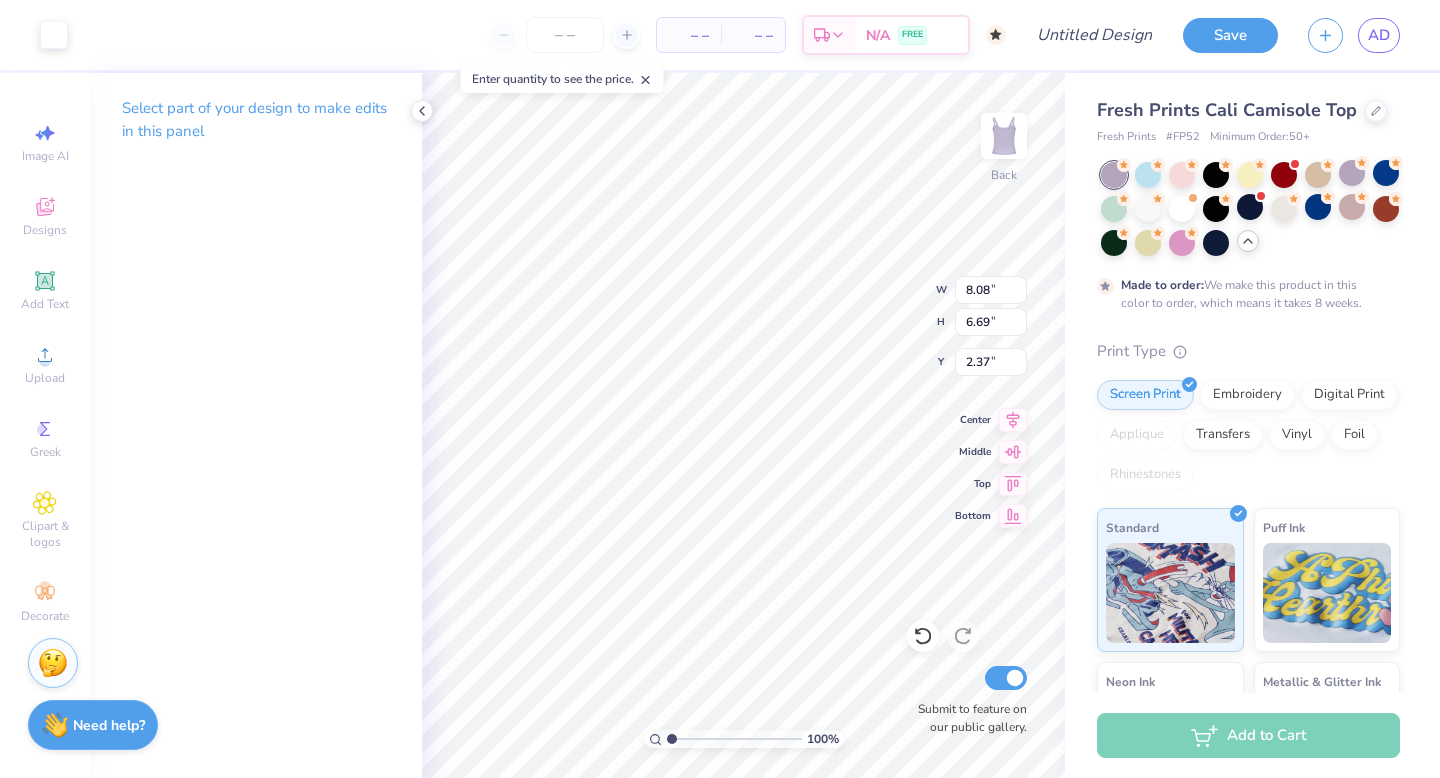type on "2.32" 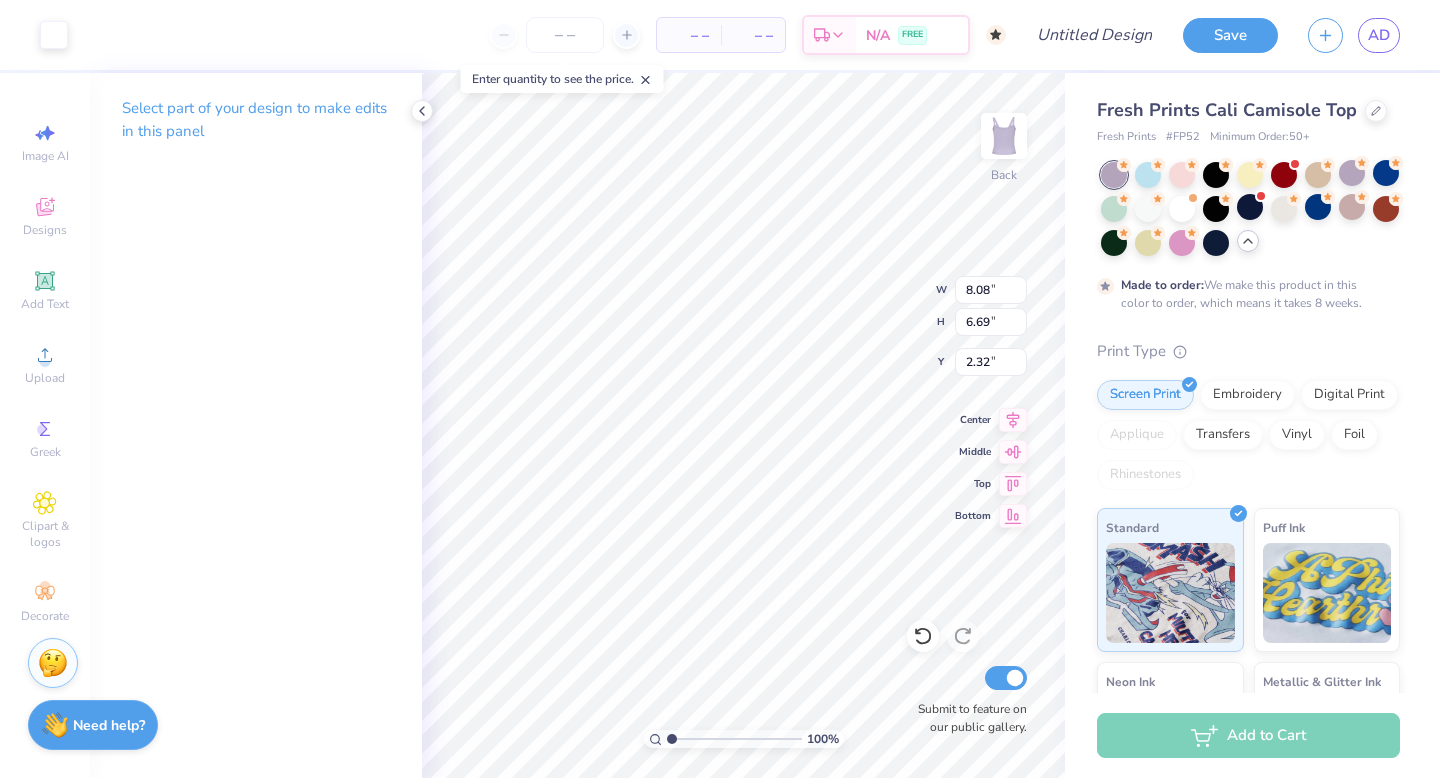 type on "8.68" 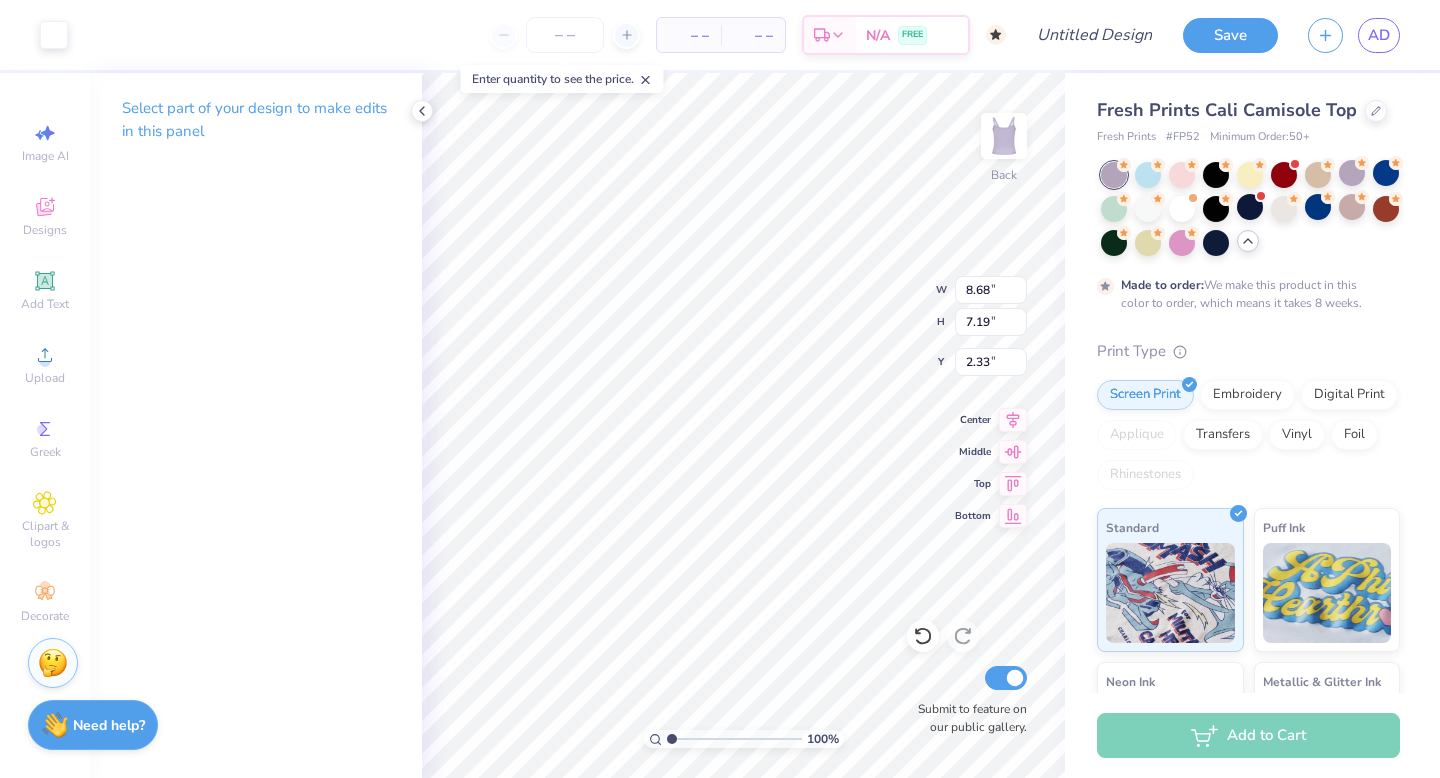 type on "2.18" 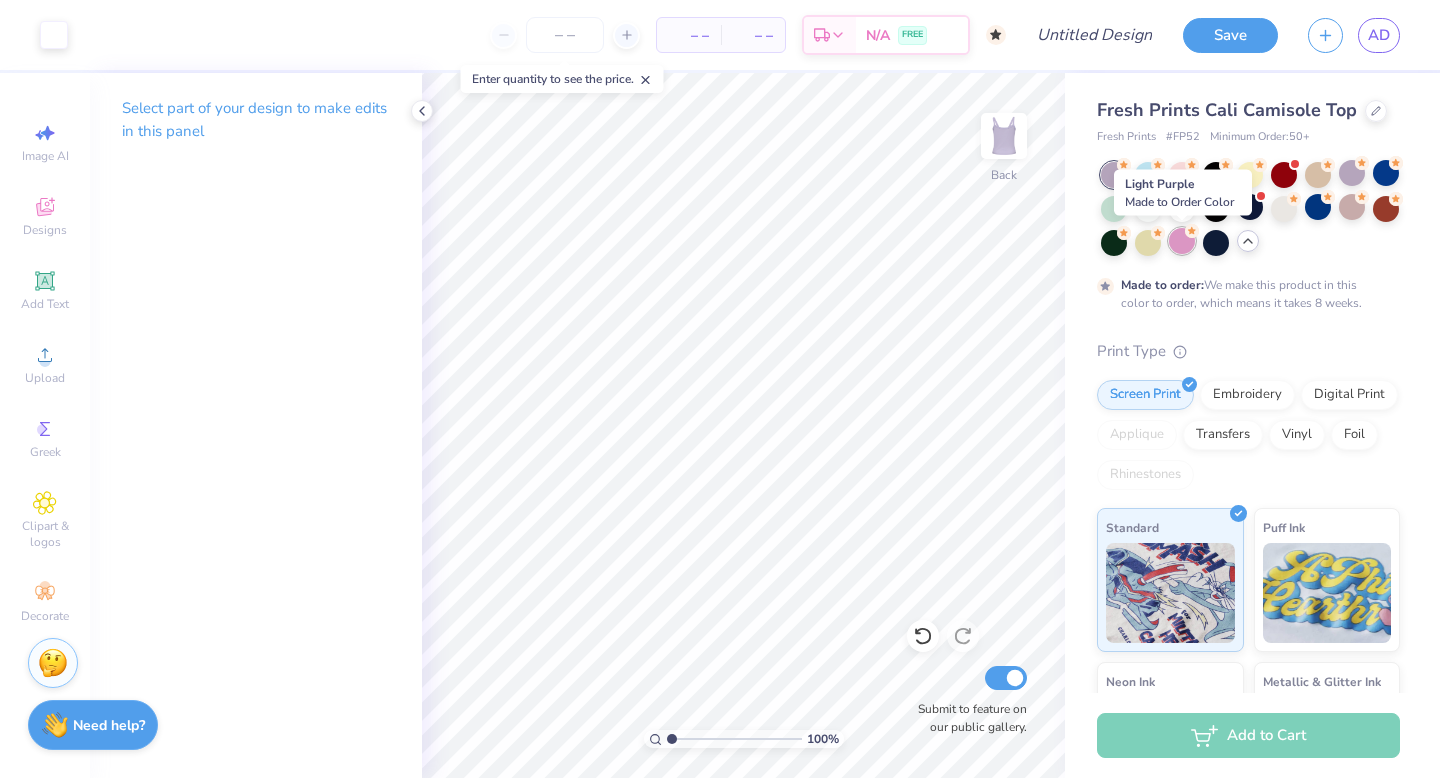 click at bounding box center [1182, 241] 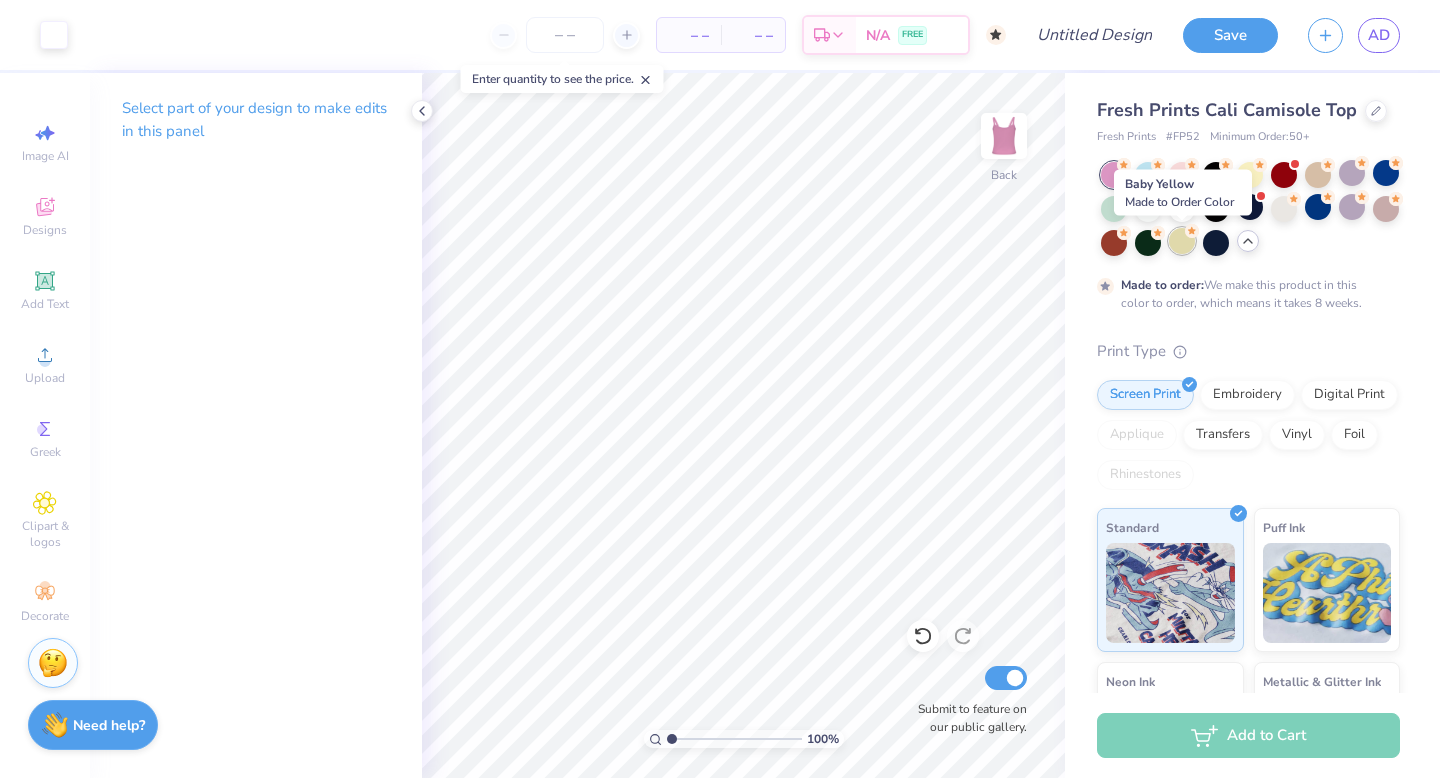 click at bounding box center (1182, 241) 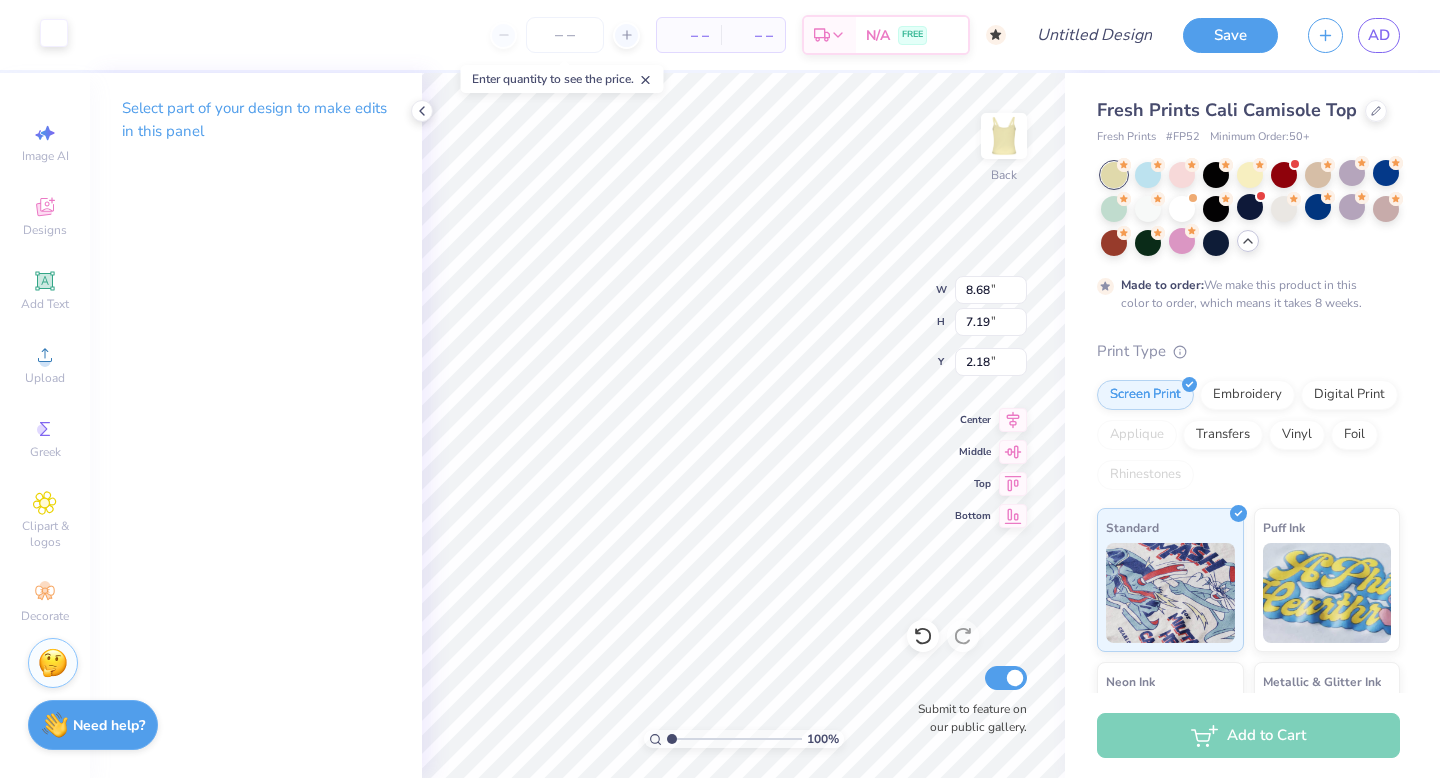 click at bounding box center [54, 33] 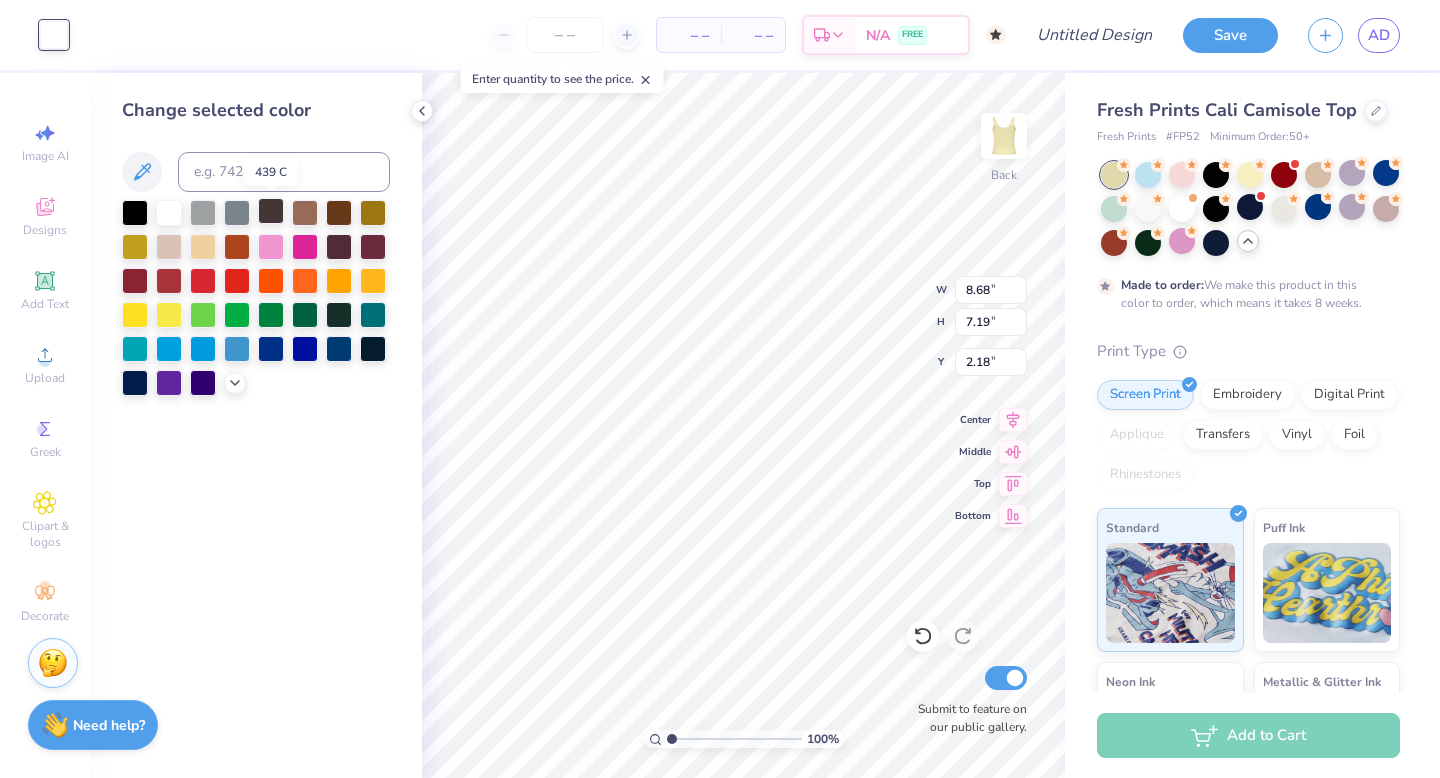 click at bounding box center [271, 211] 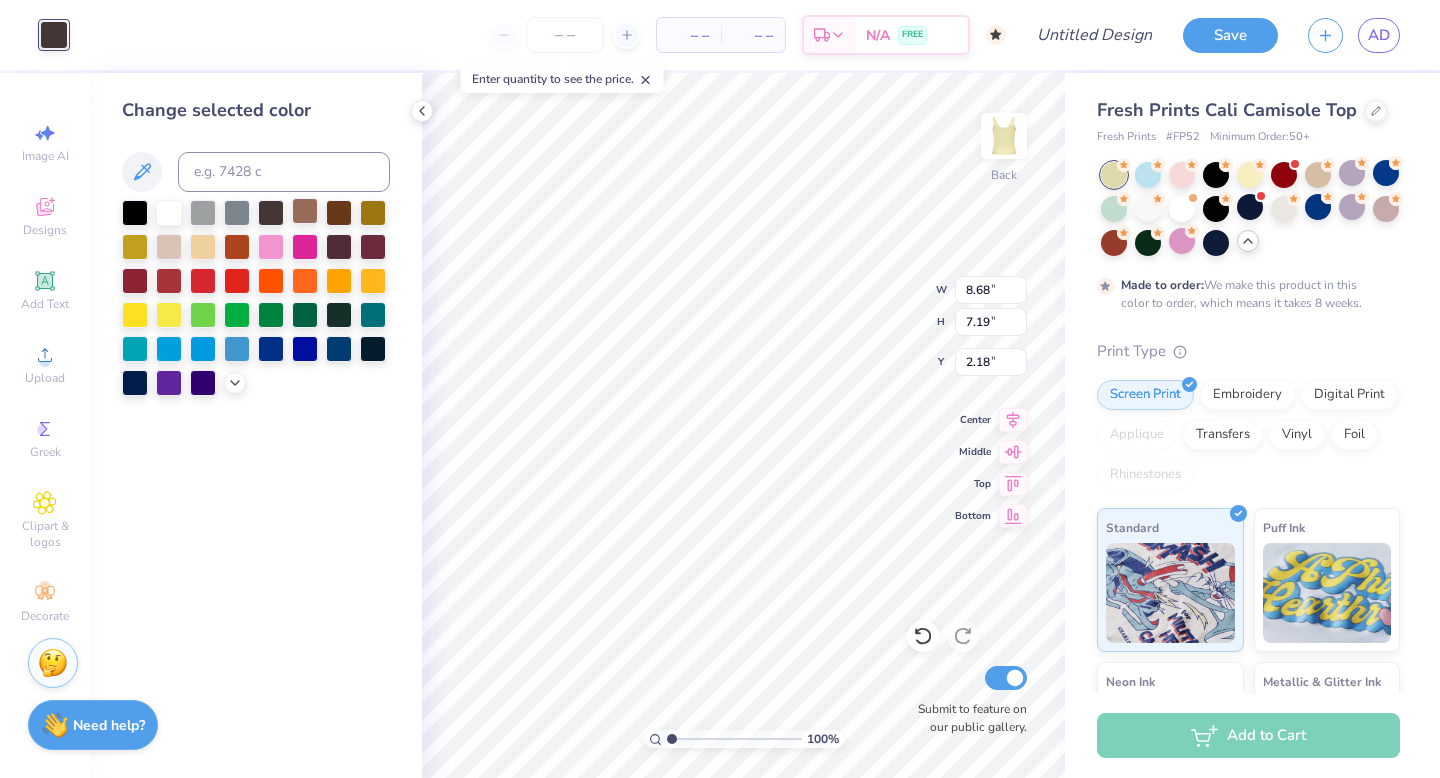 click at bounding box center [305, 211] 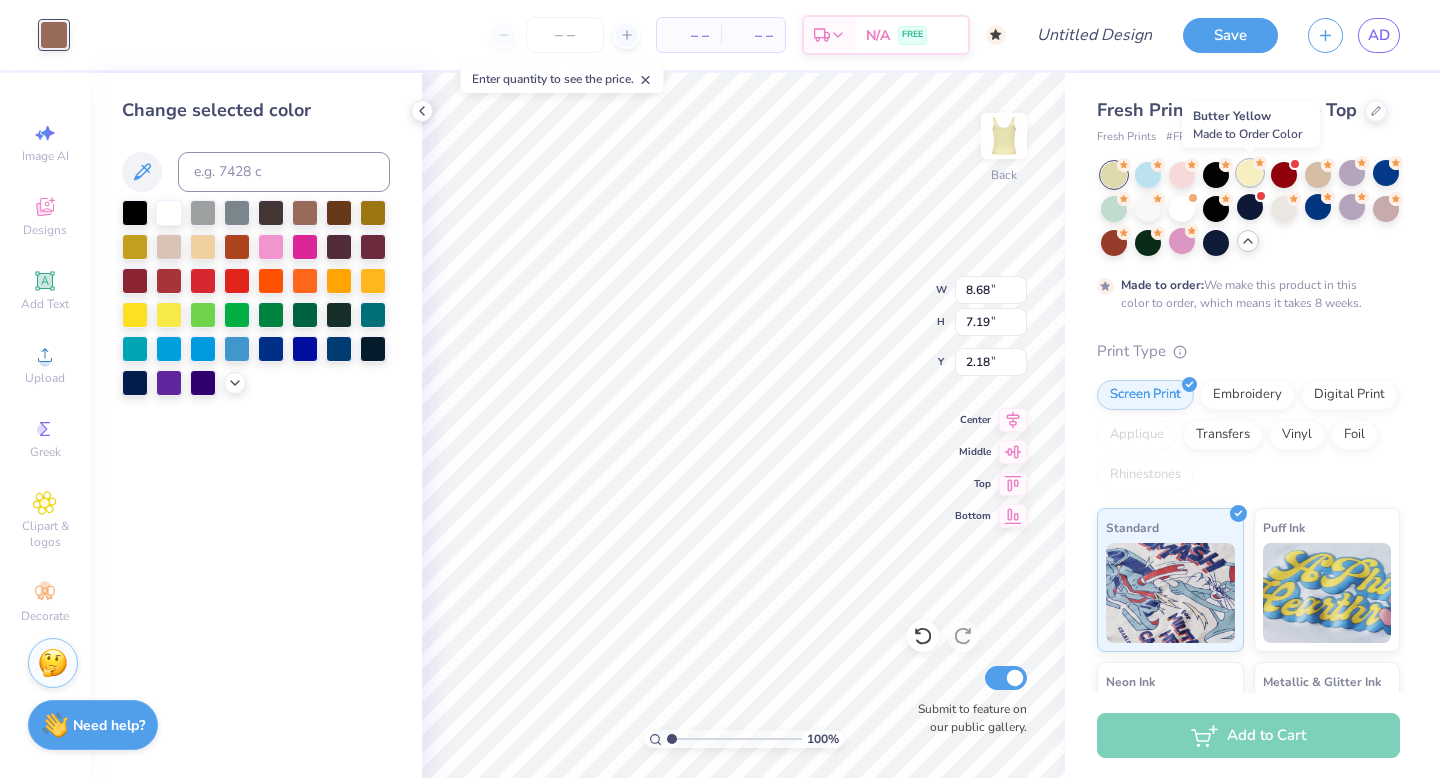 click at bounding box center (1250, 173) 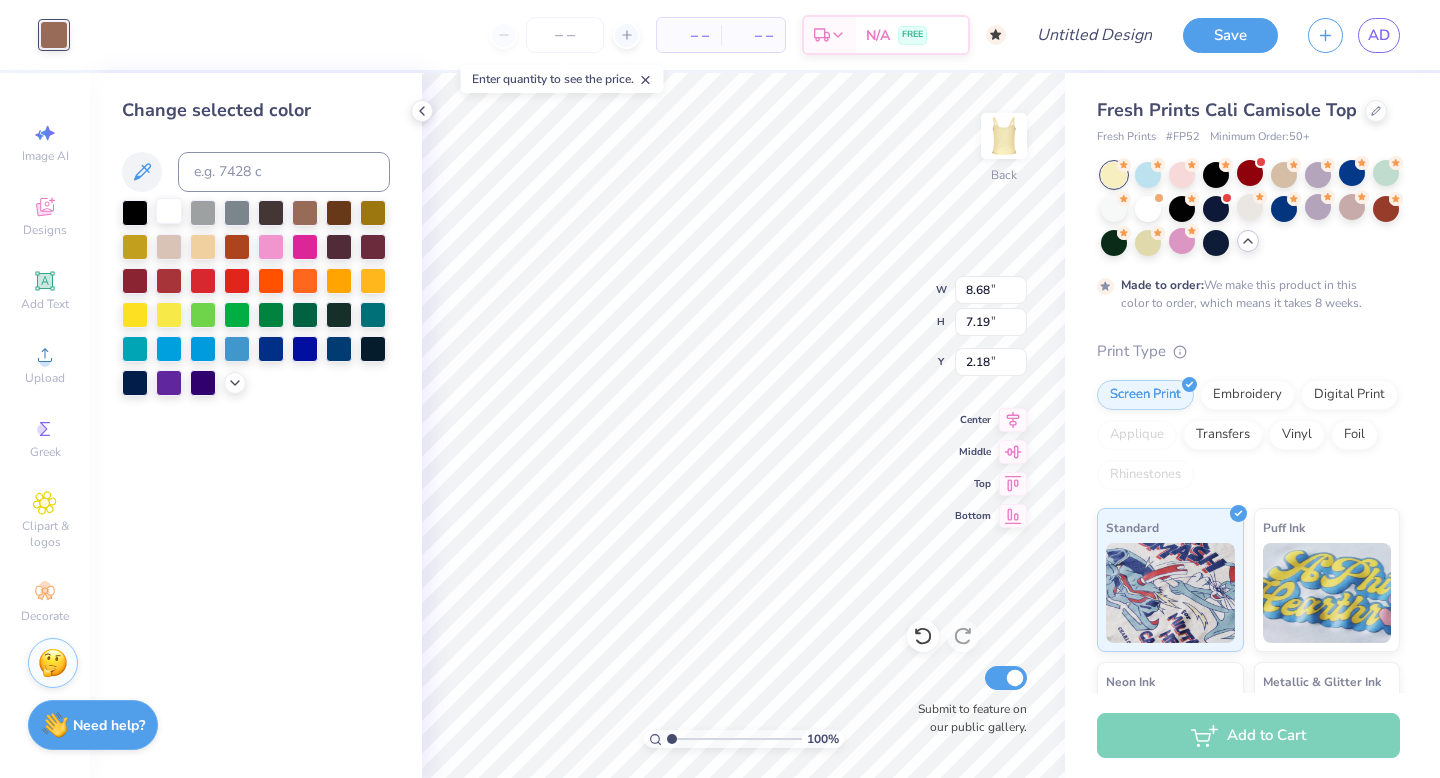 click at bounding box center (169, 211) 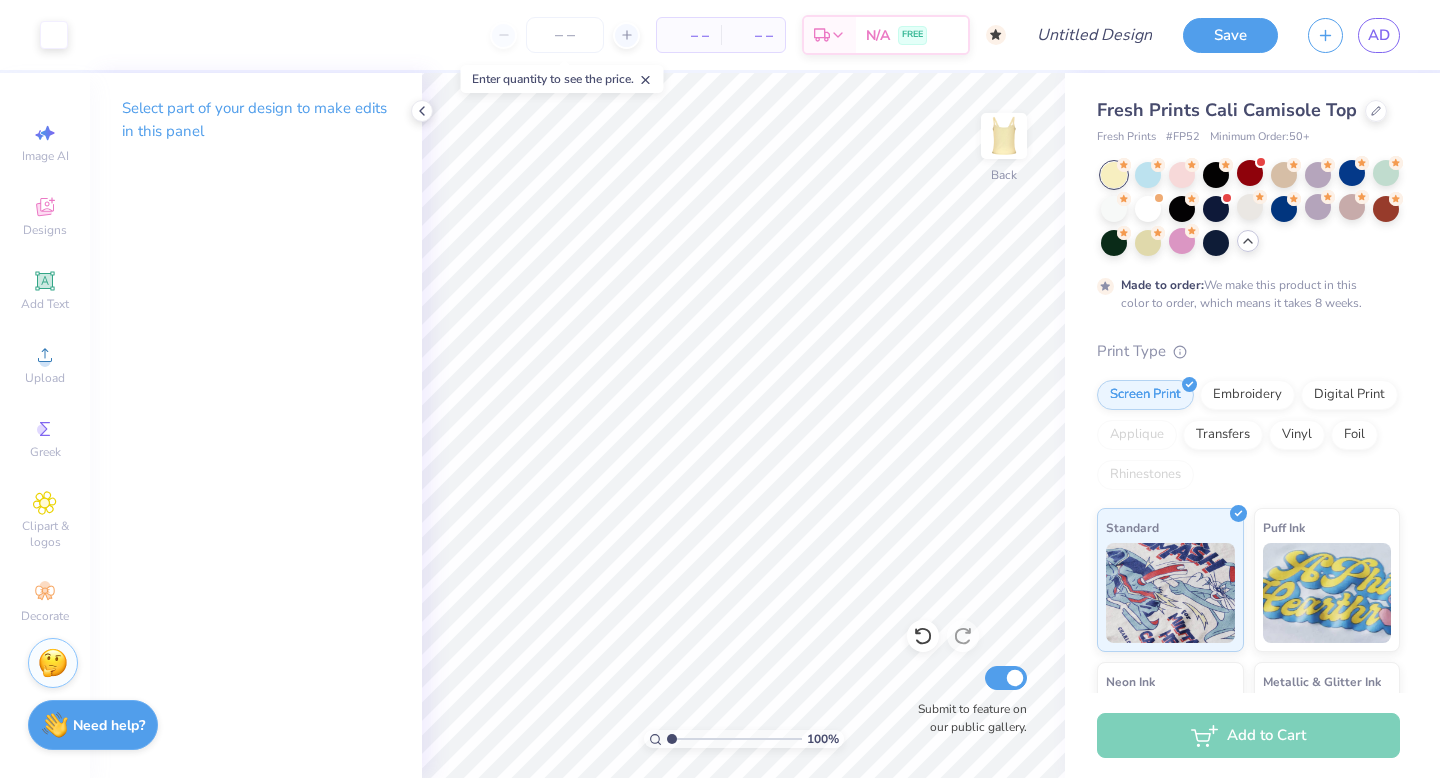 click 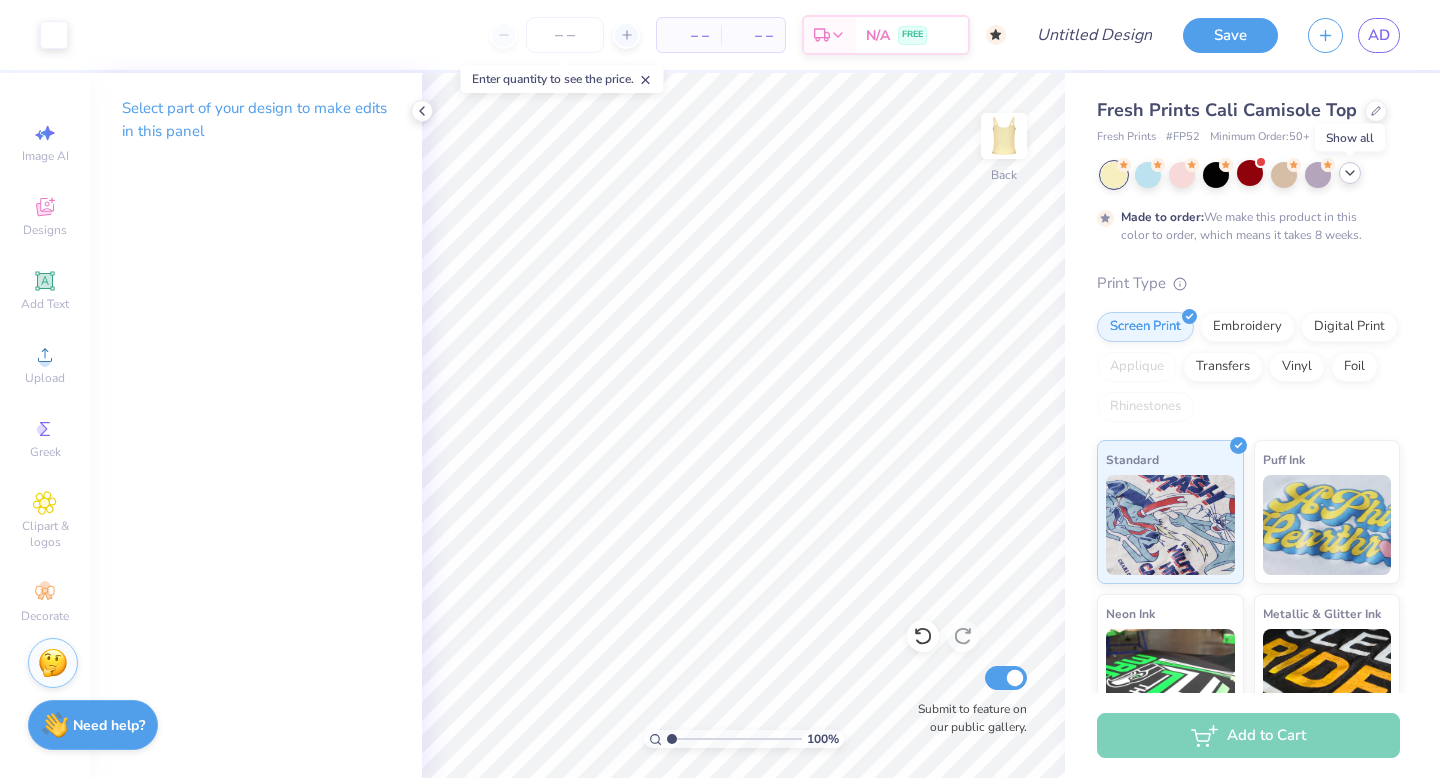 click 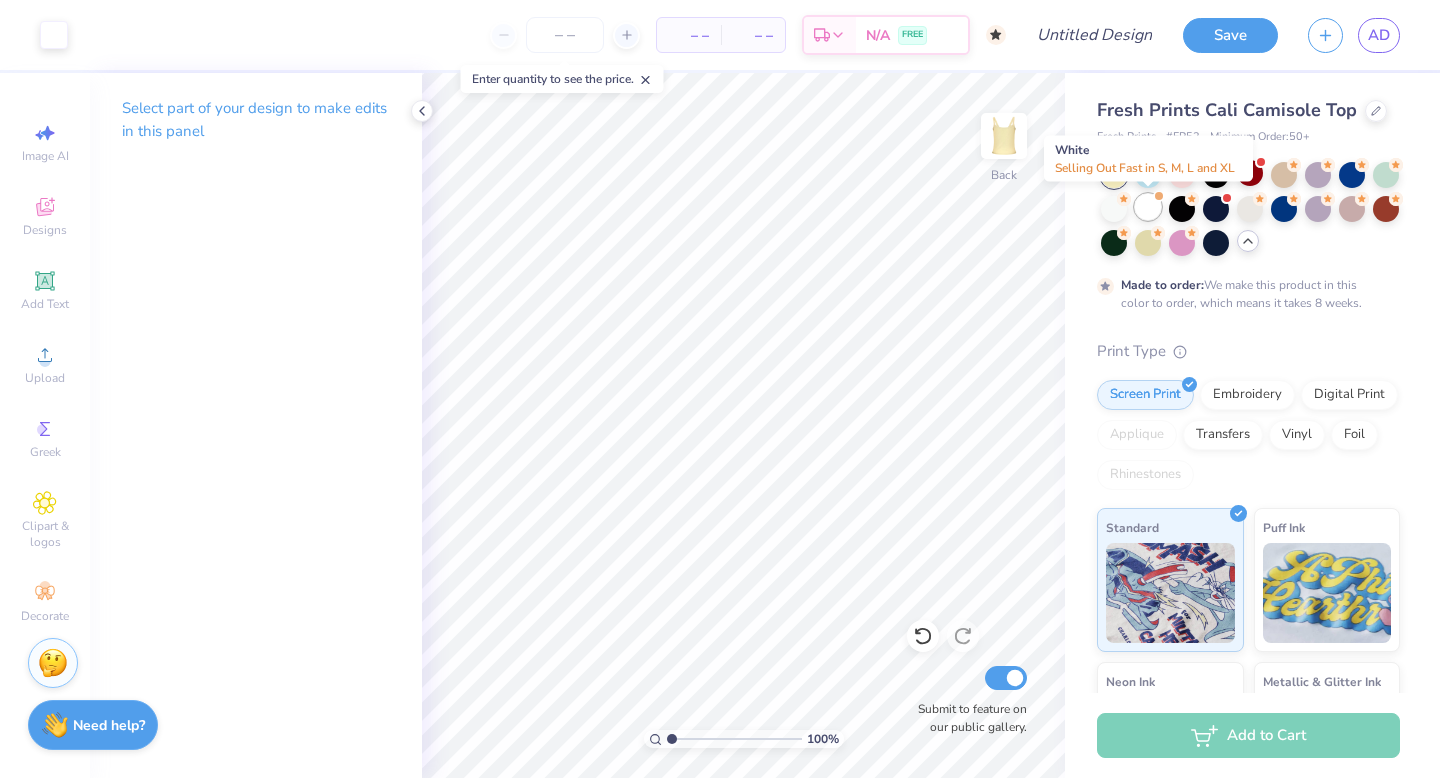 click at bounding box center [1148, 207] 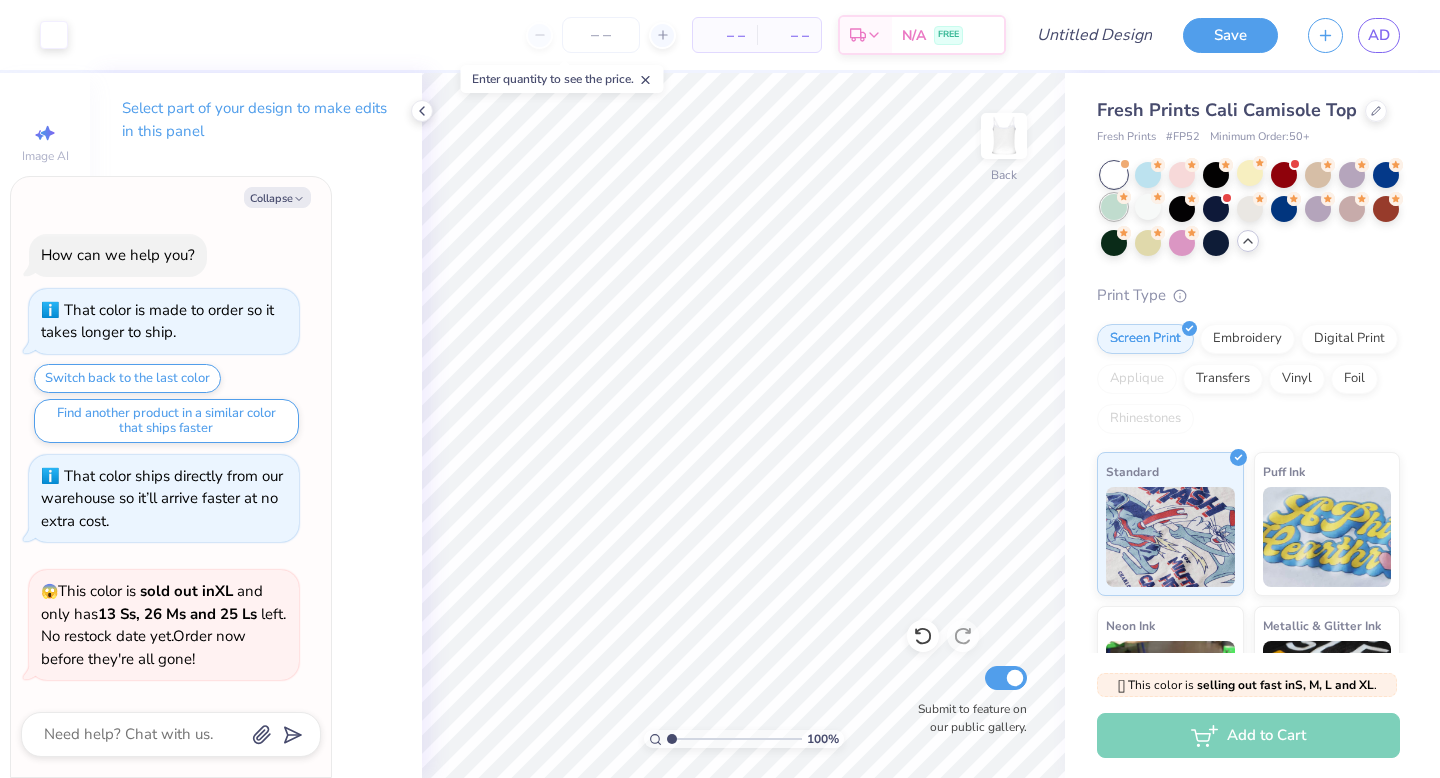 scroll, scrollTop: 1051, scrollLeft: 0, axis: vertical 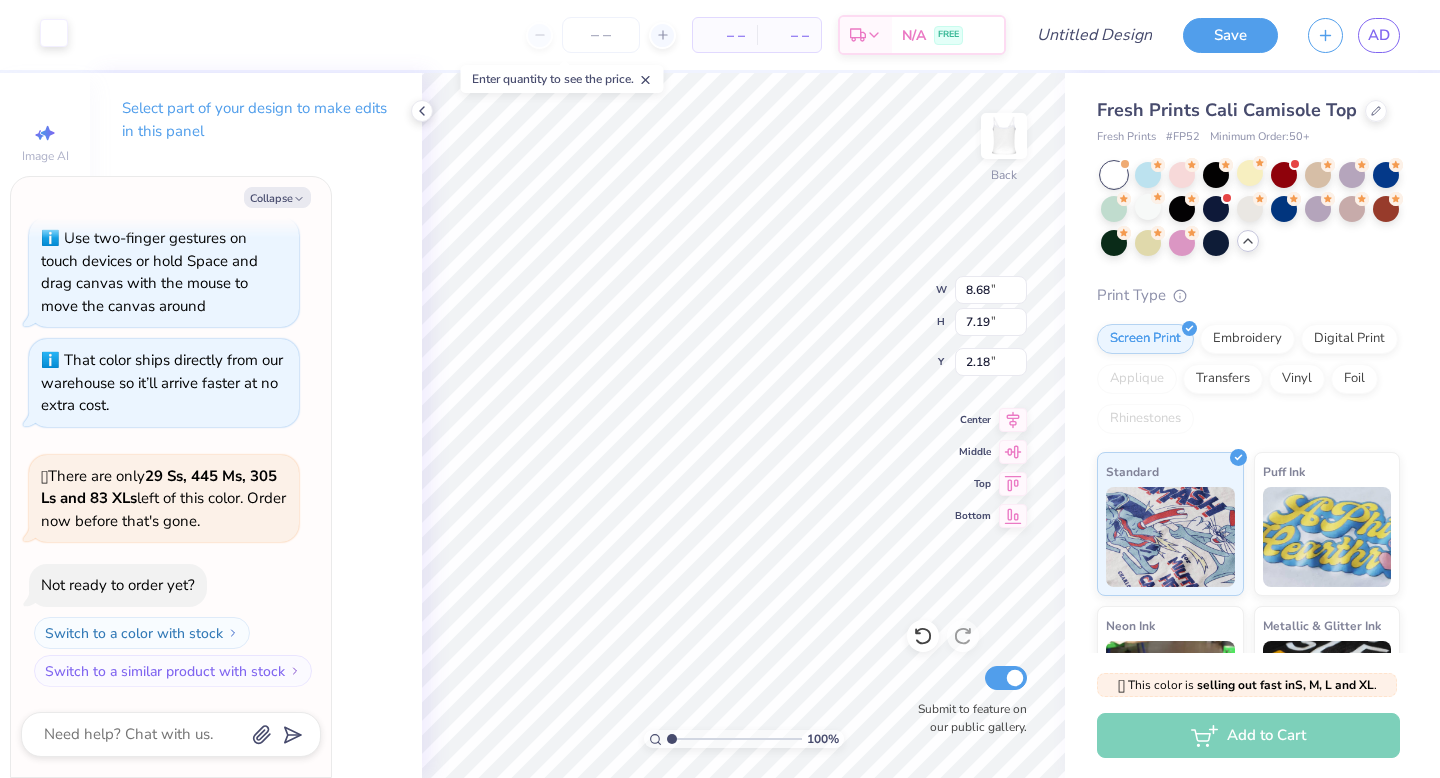 click at bounding box center [54, 33] 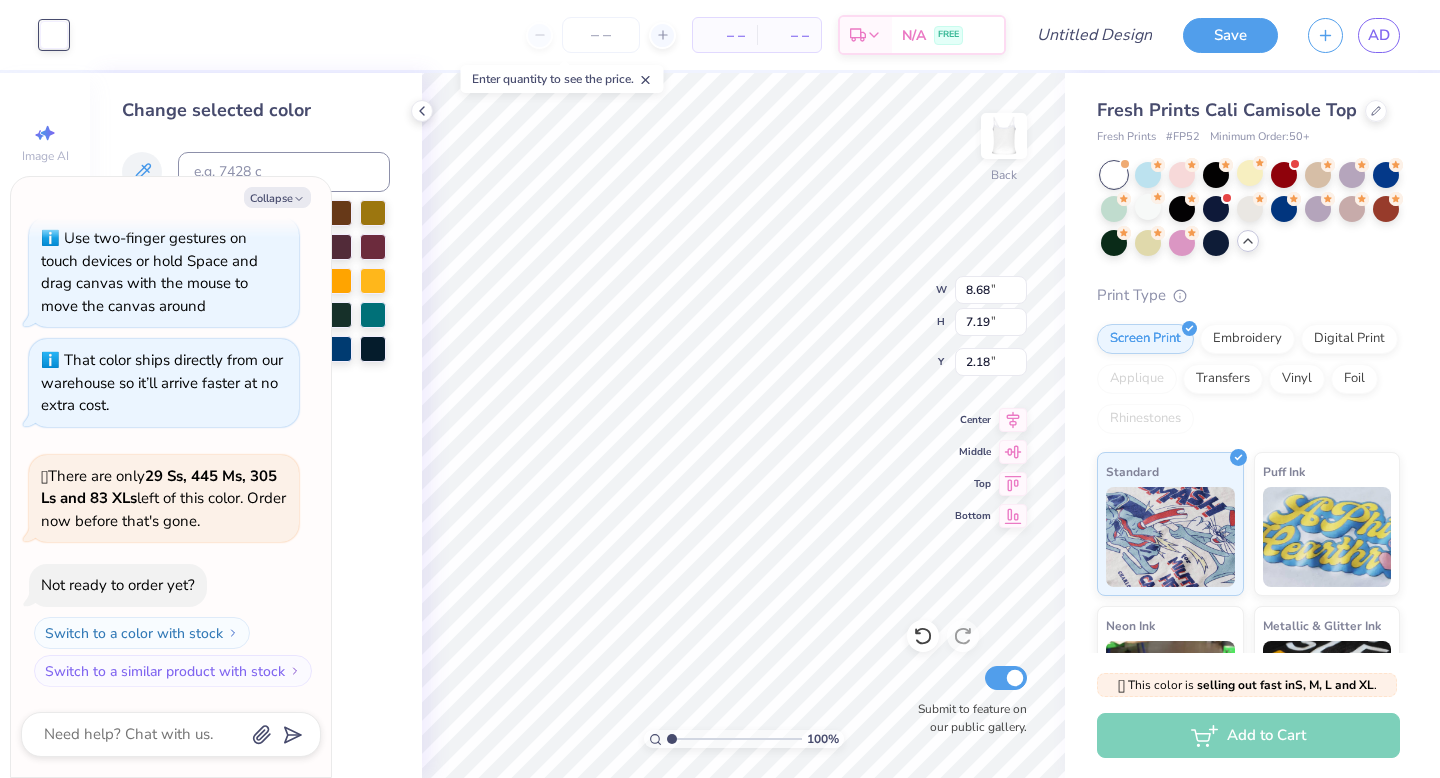 click on "Collapse" at bounding box center [171, 197] 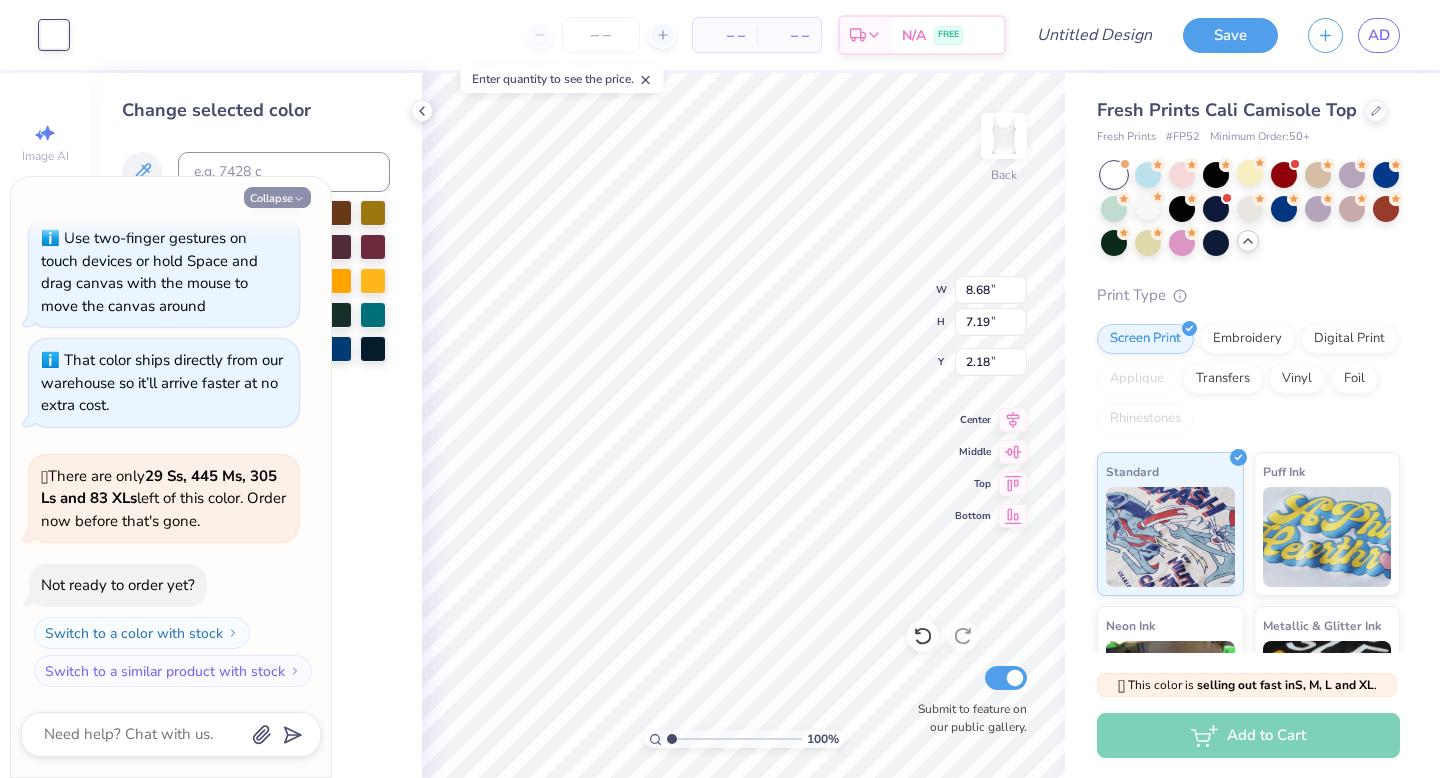 click 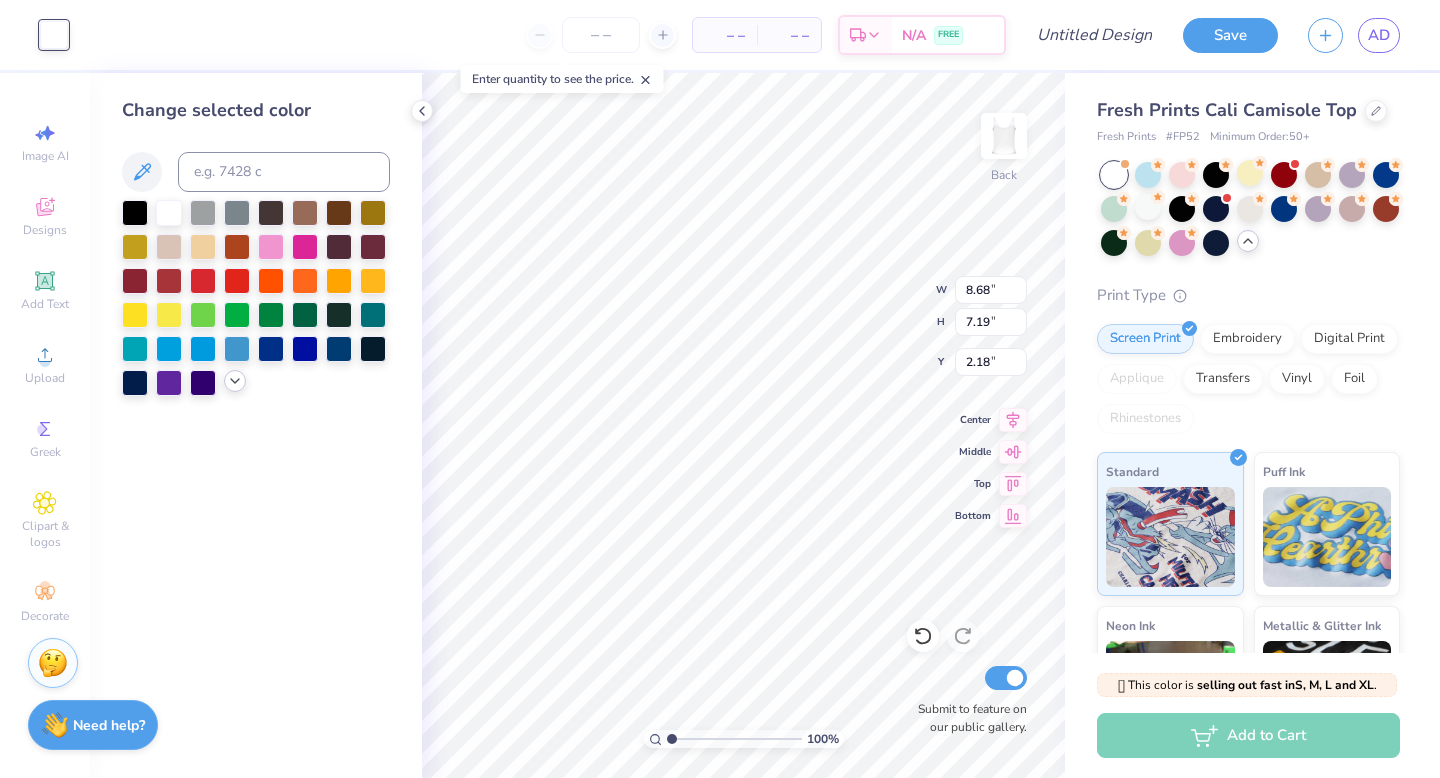 click 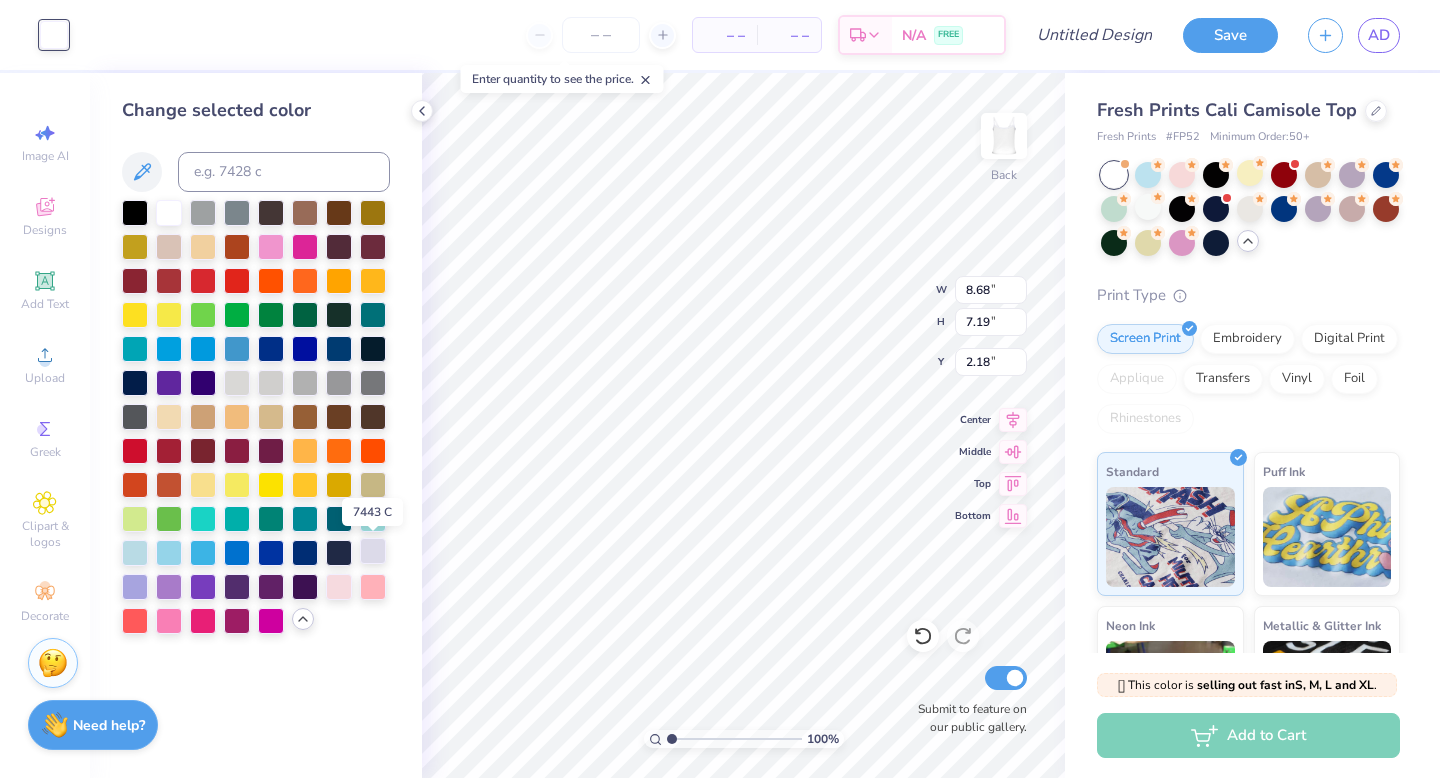 click at bounding box center (373, 551) 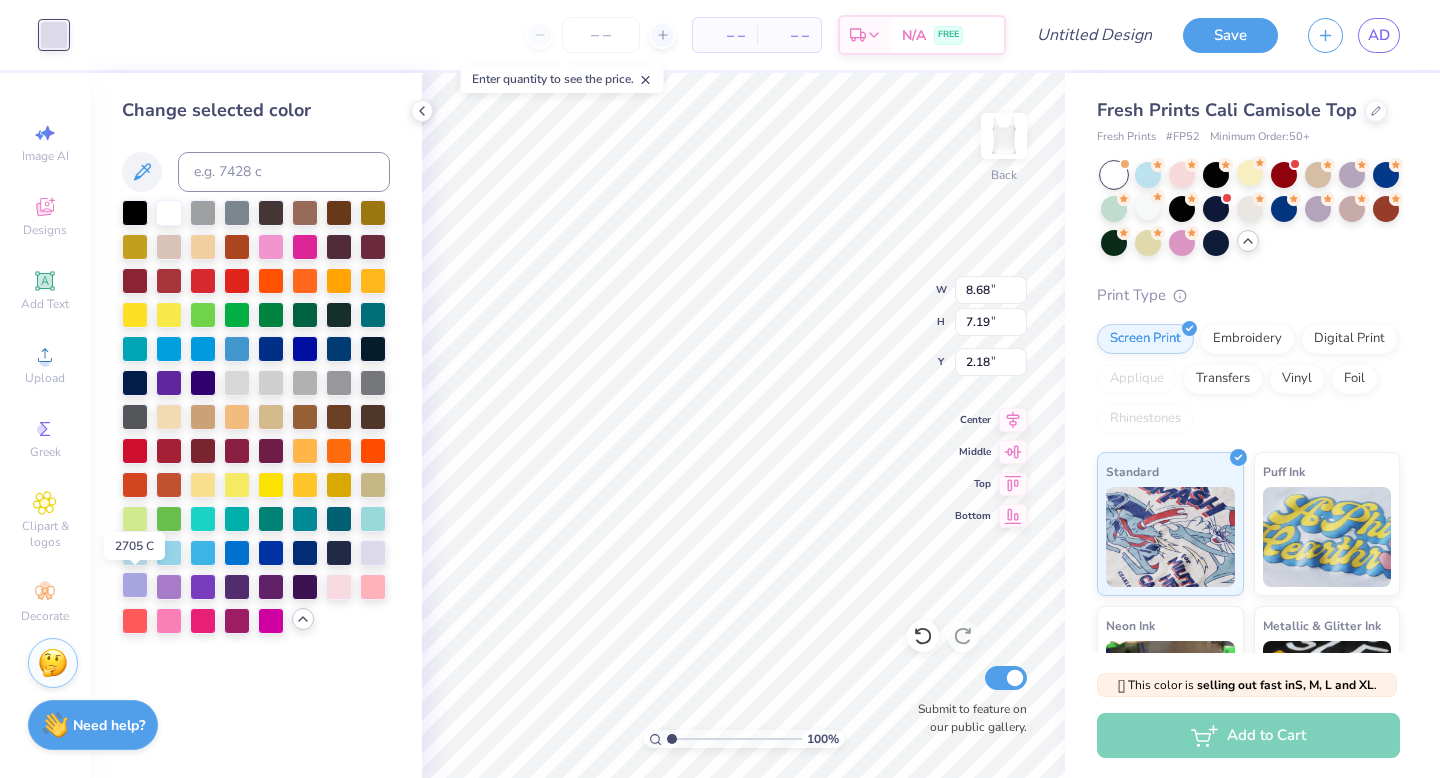 click at bounding box center (135, 585) 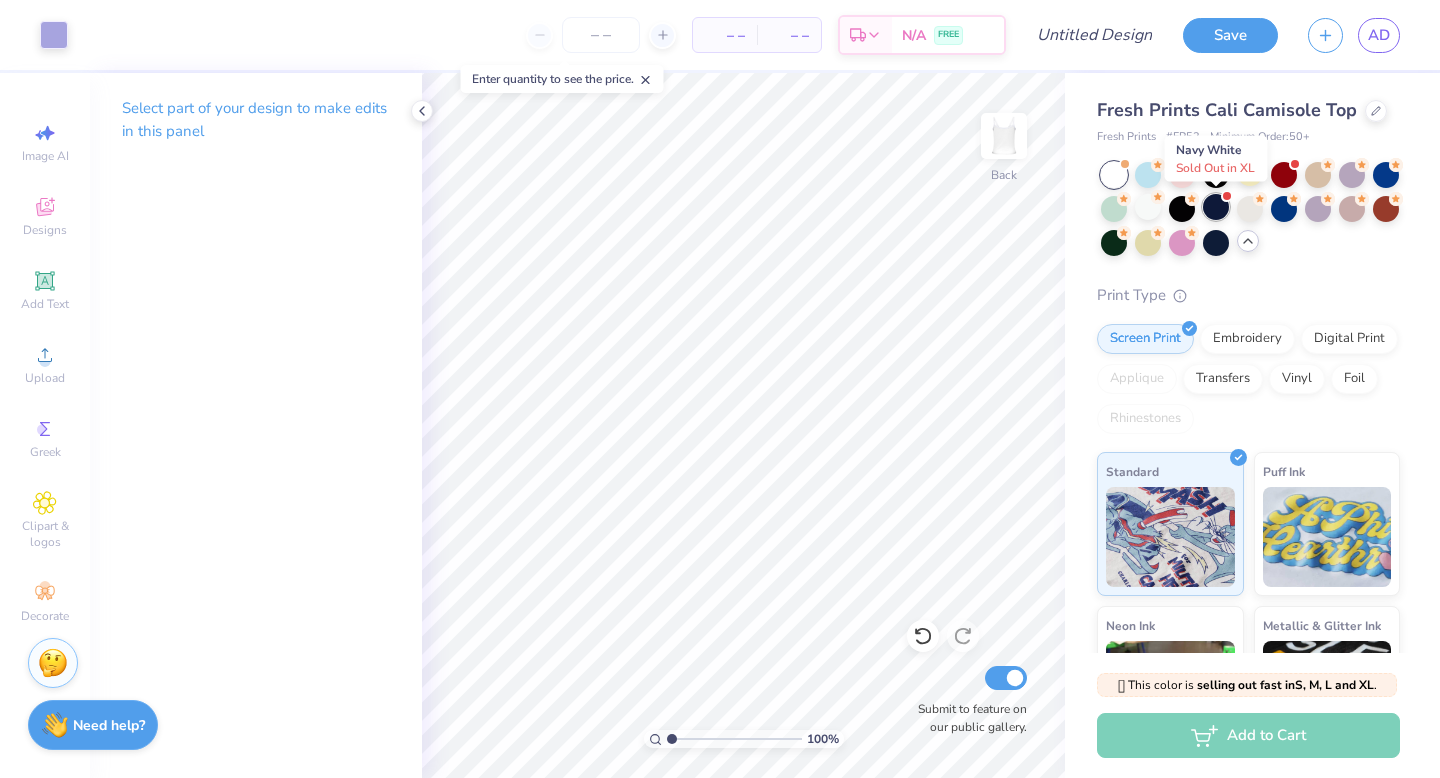 click at bounding box center [1216, 207] 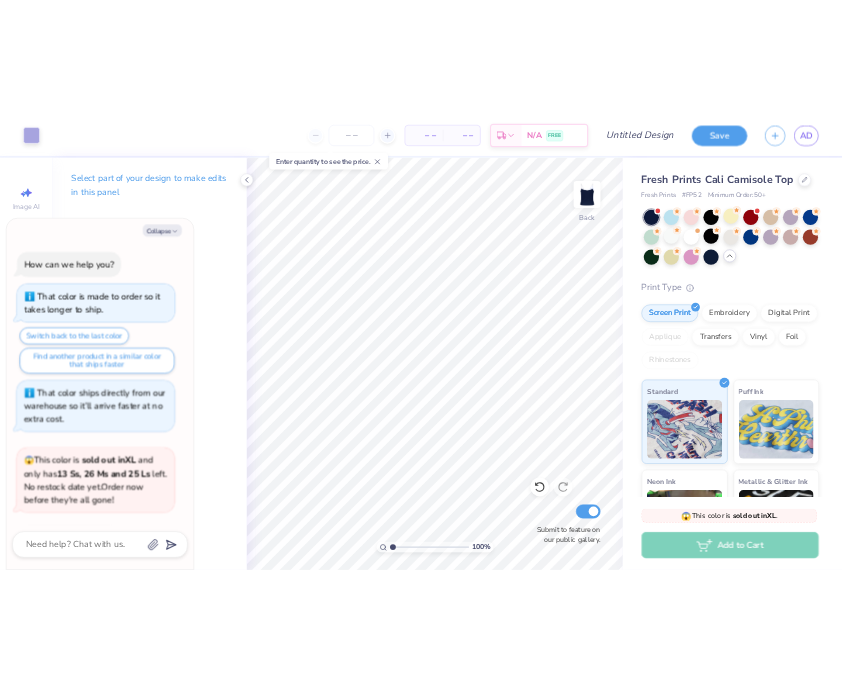 scroll, scrollTop: 1334, scrollLeft: 0, axis: vertical 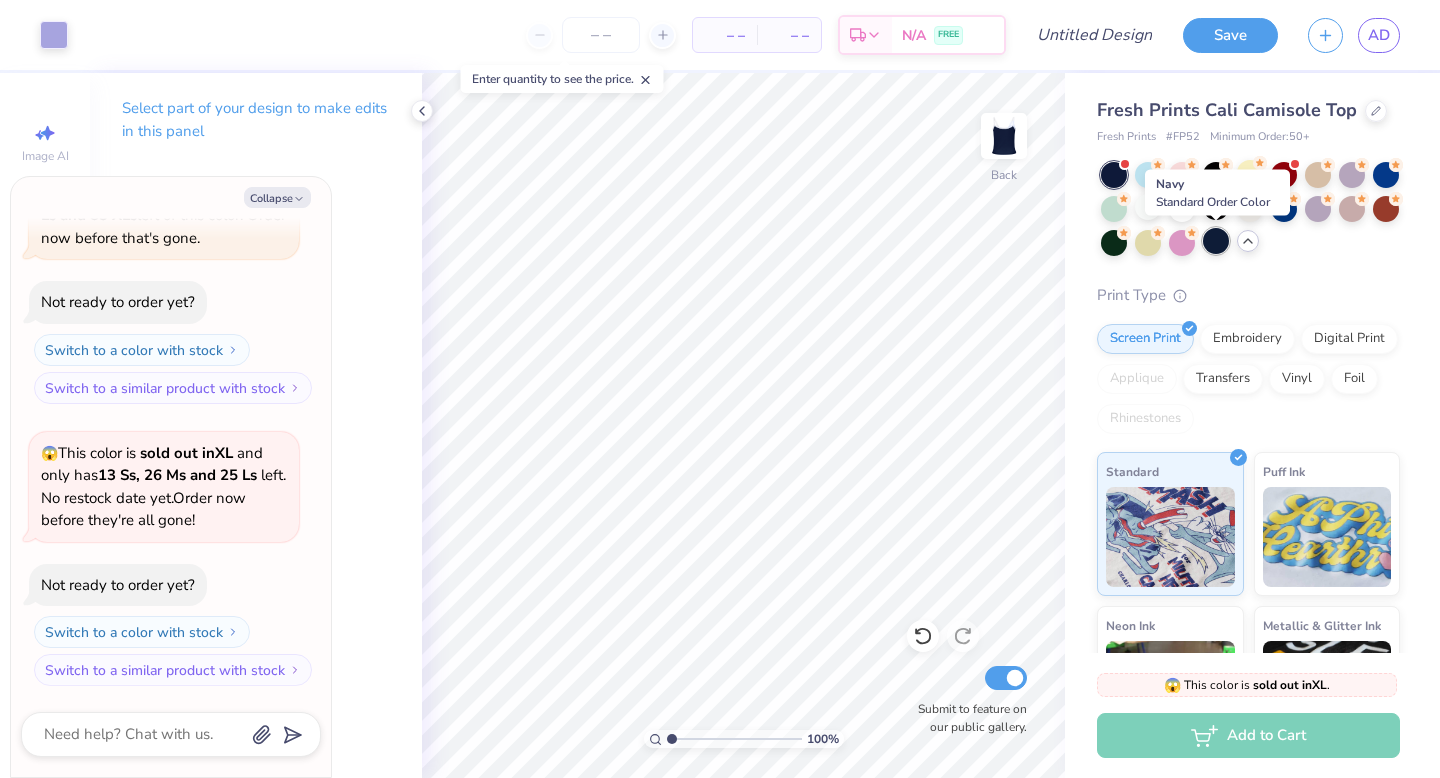 click at bounding box center [1216, 241] 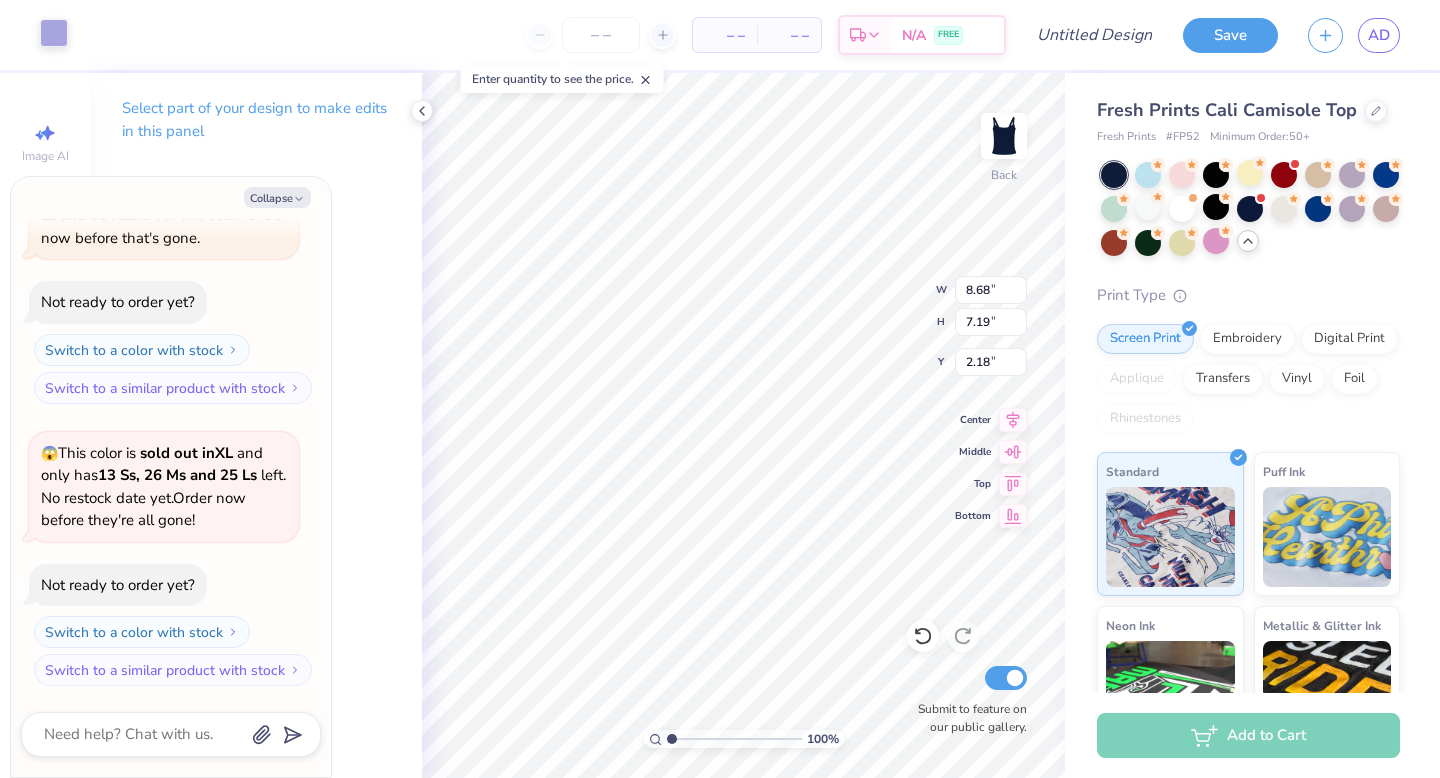 click at bounding box center (54, 33) 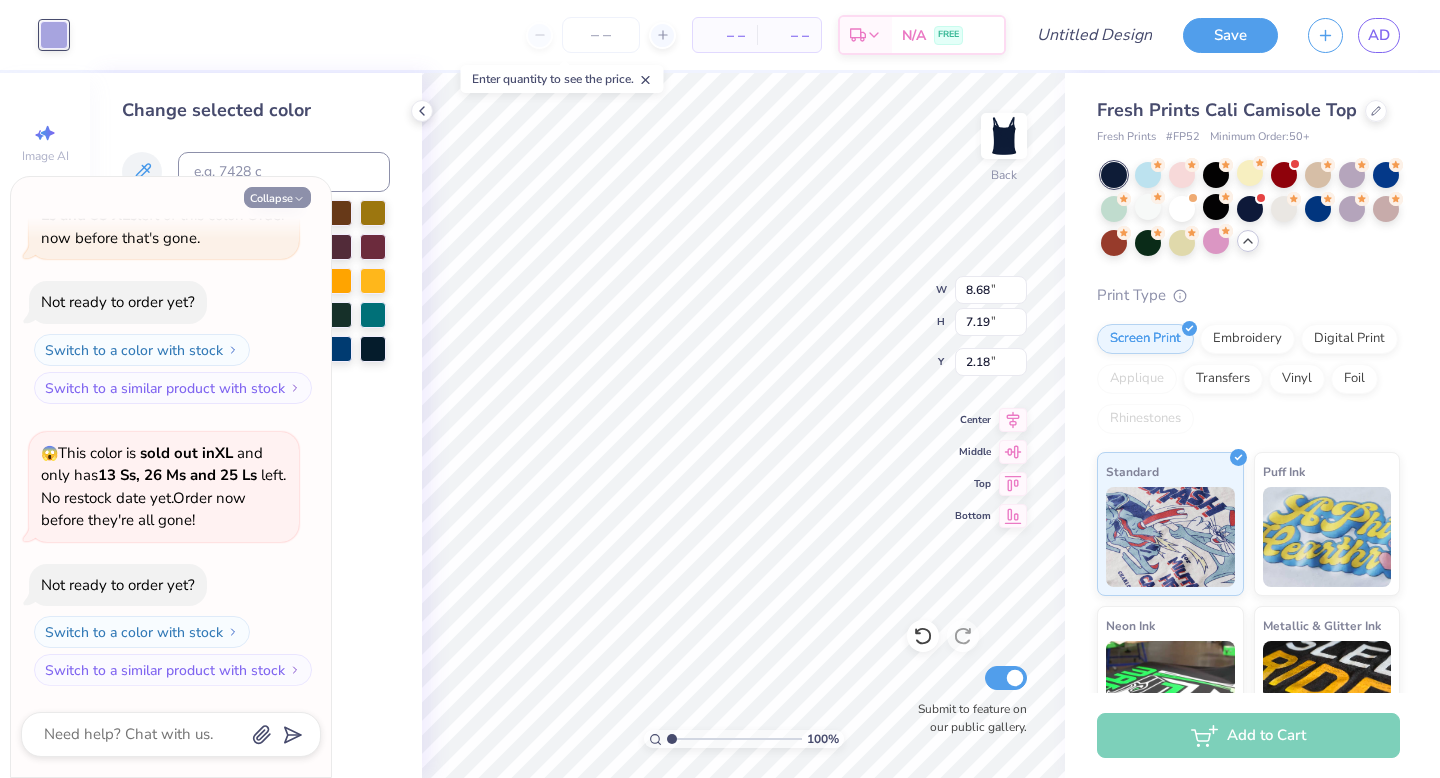 click on "Collapse" at bounding box center [277, 197] 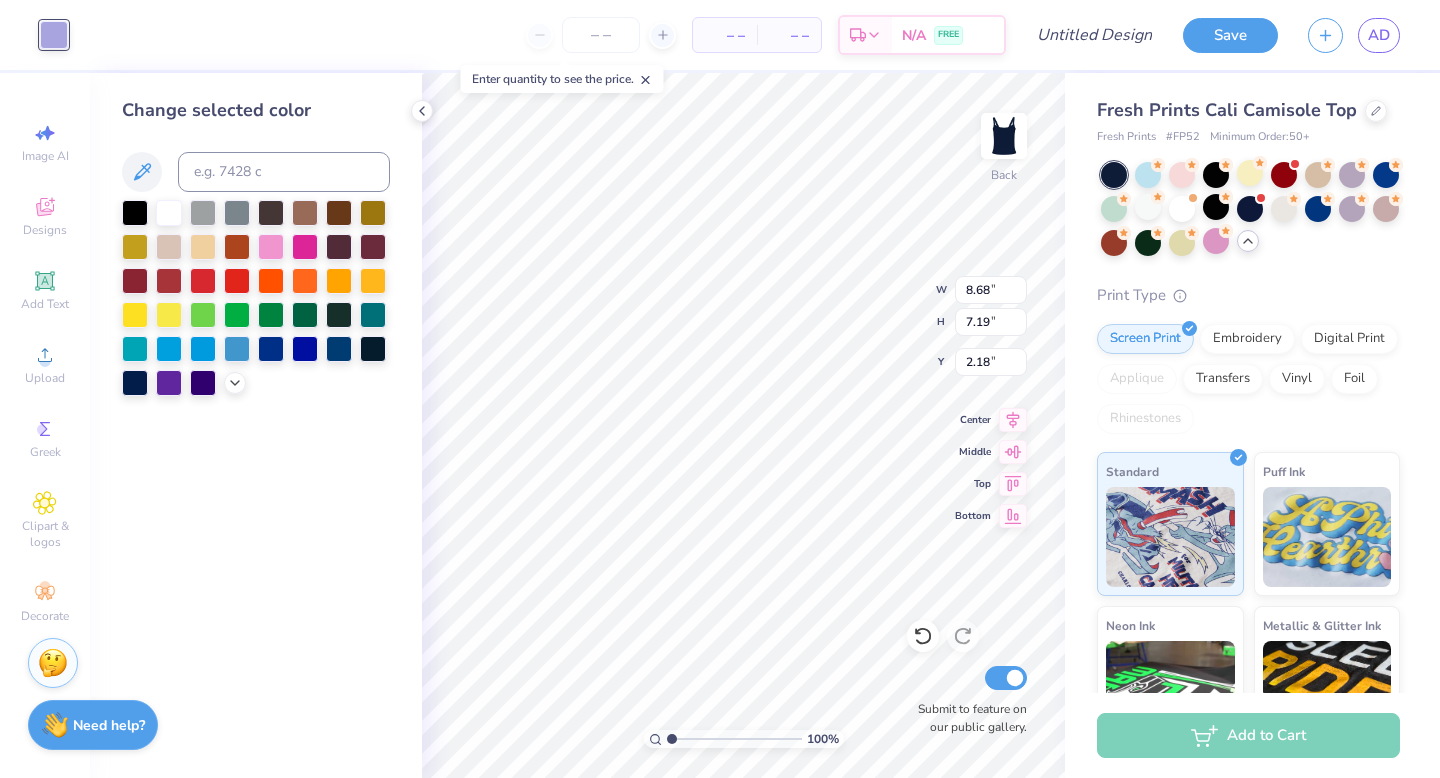 click at bounding box center (256, 298) 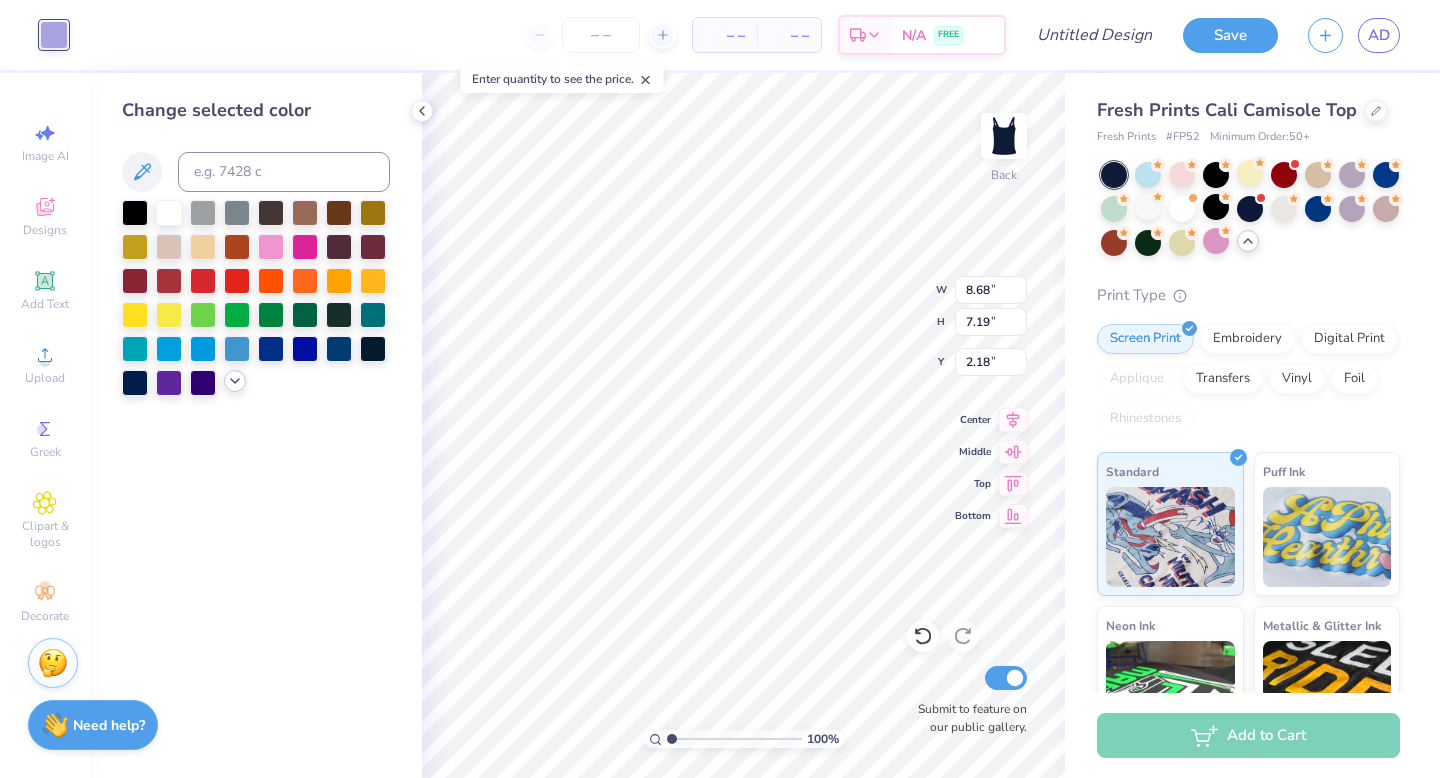 click 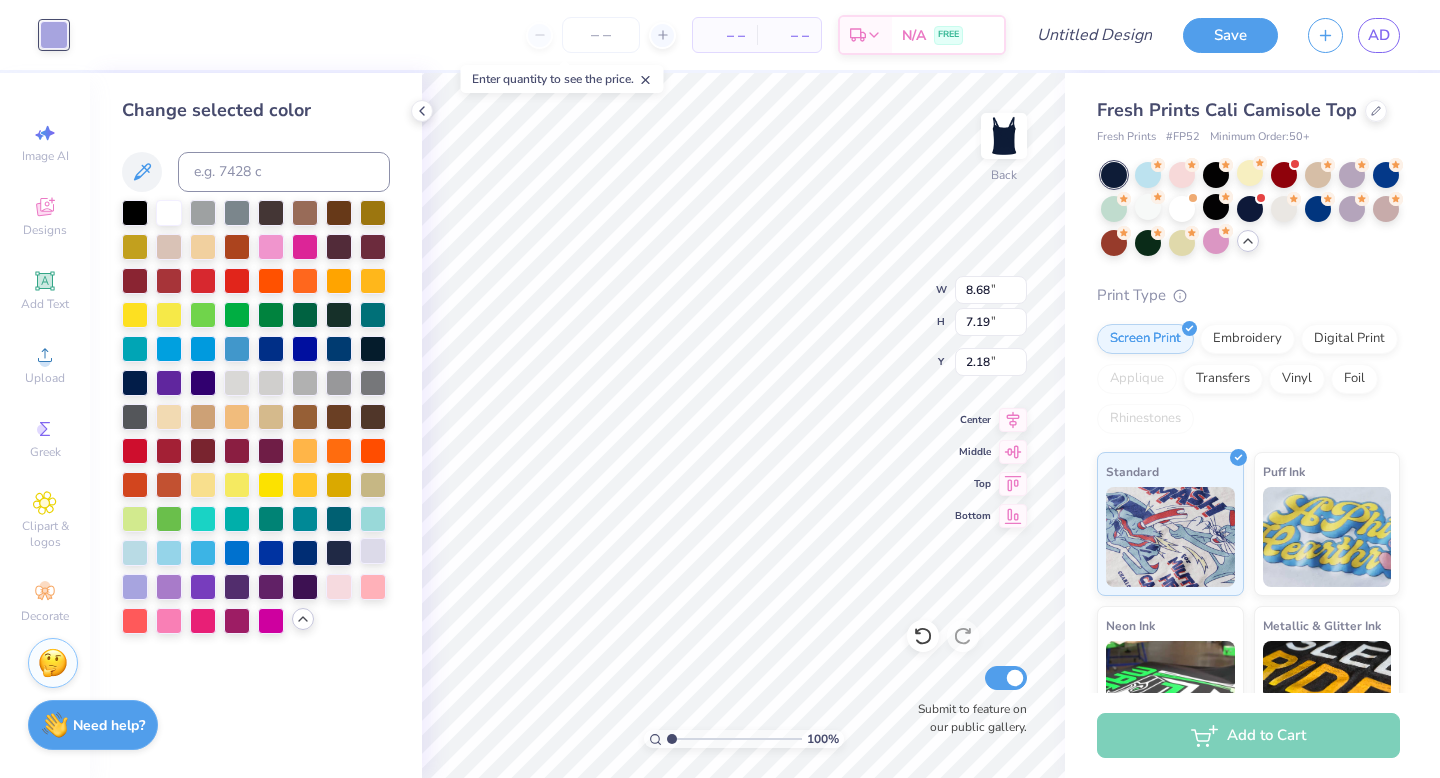 click at bounding box center [373, 551] 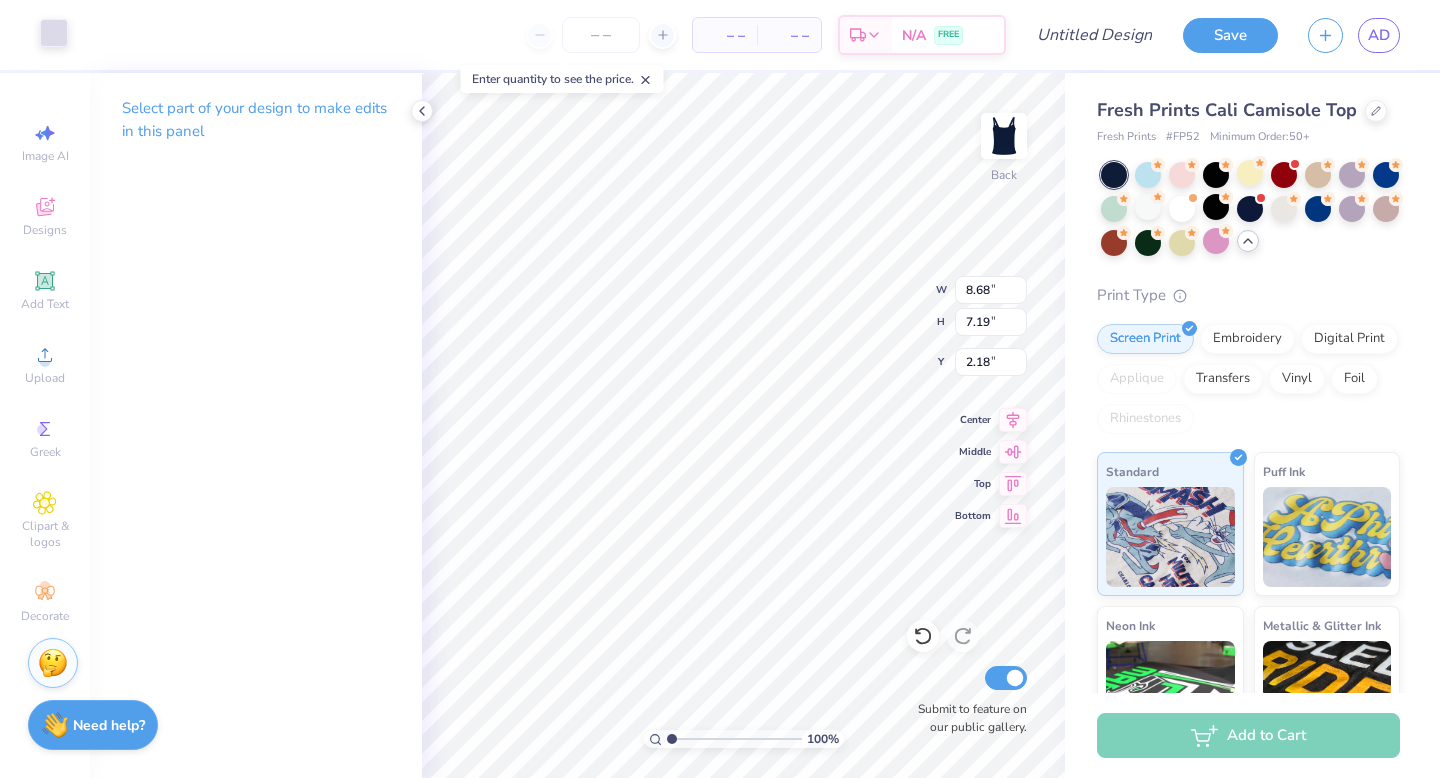 click at bounding box center [54, 33] 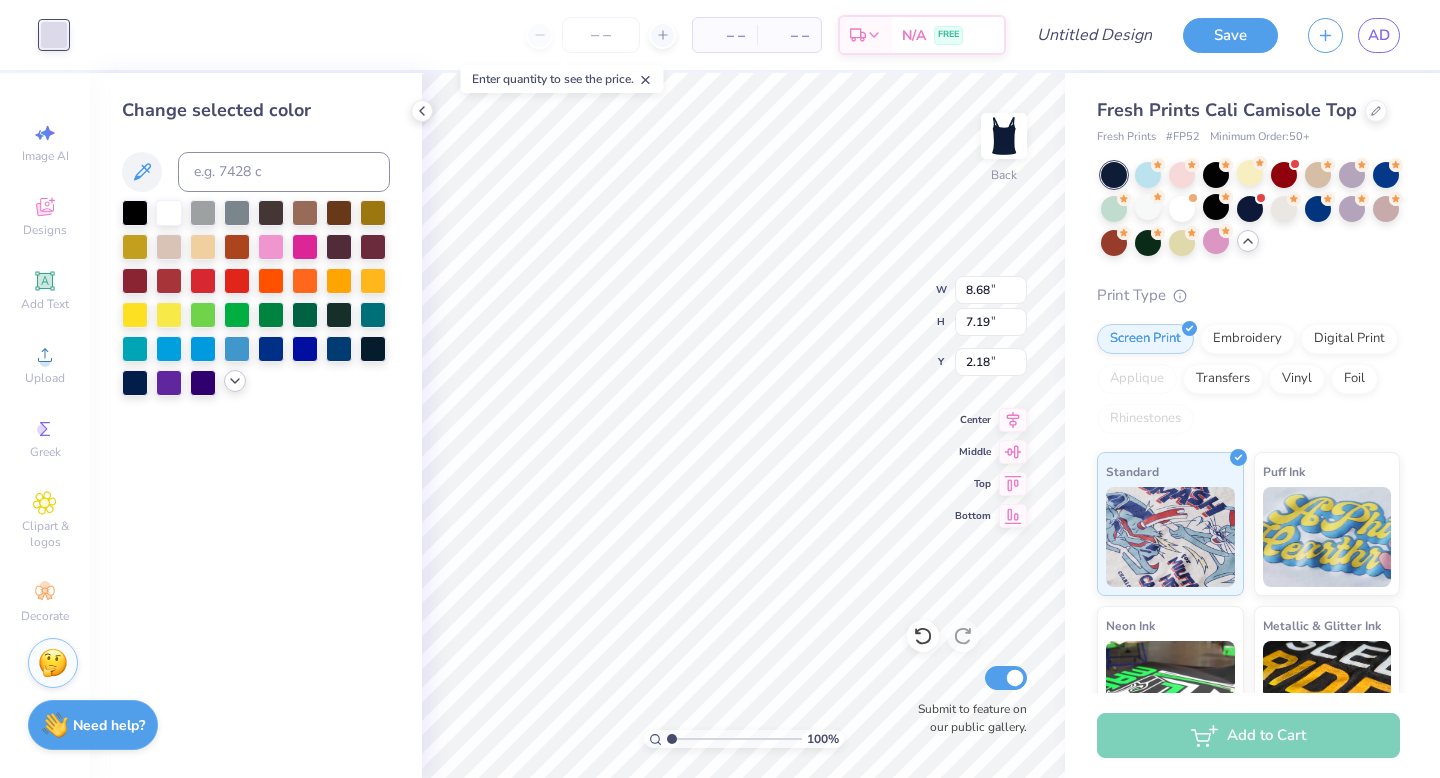 click 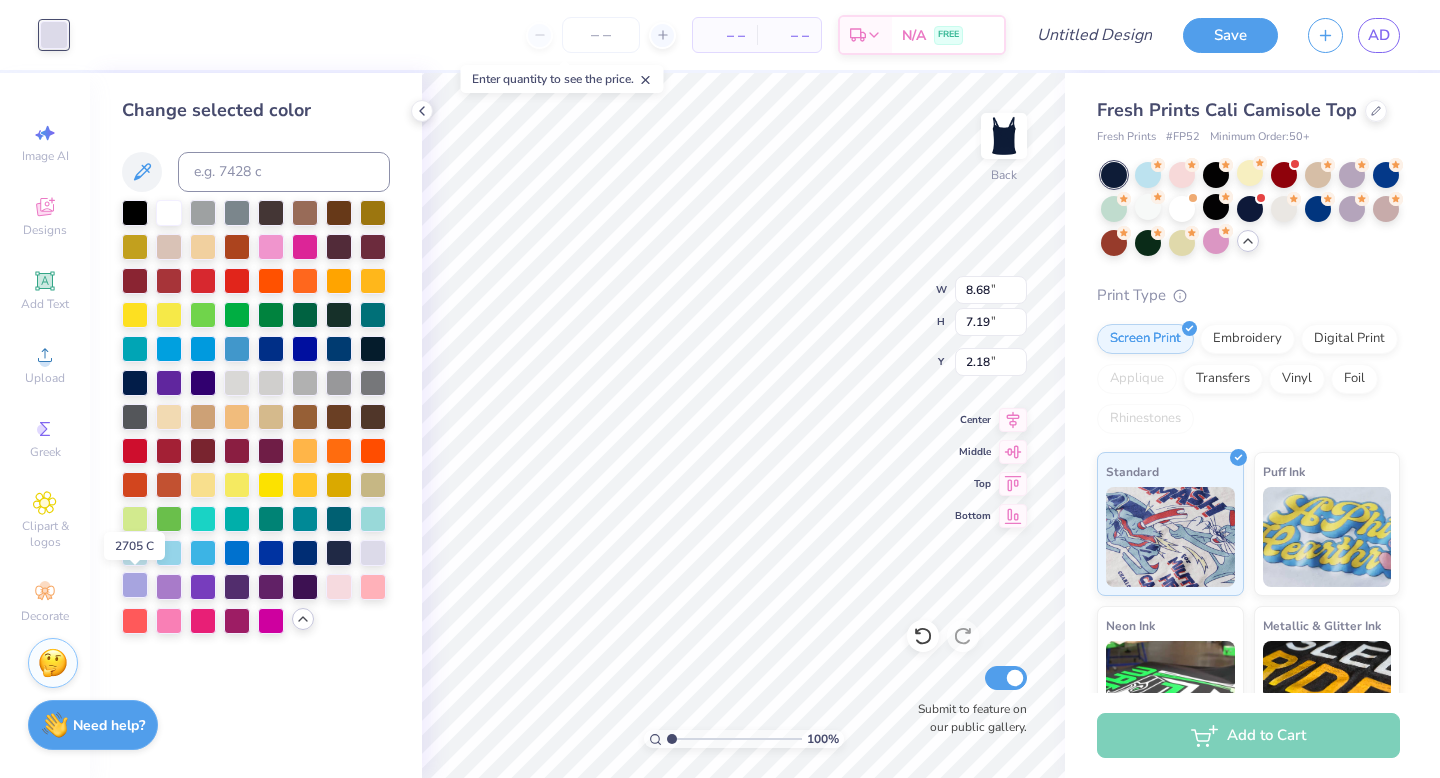 click at bounding box center (135, 585) 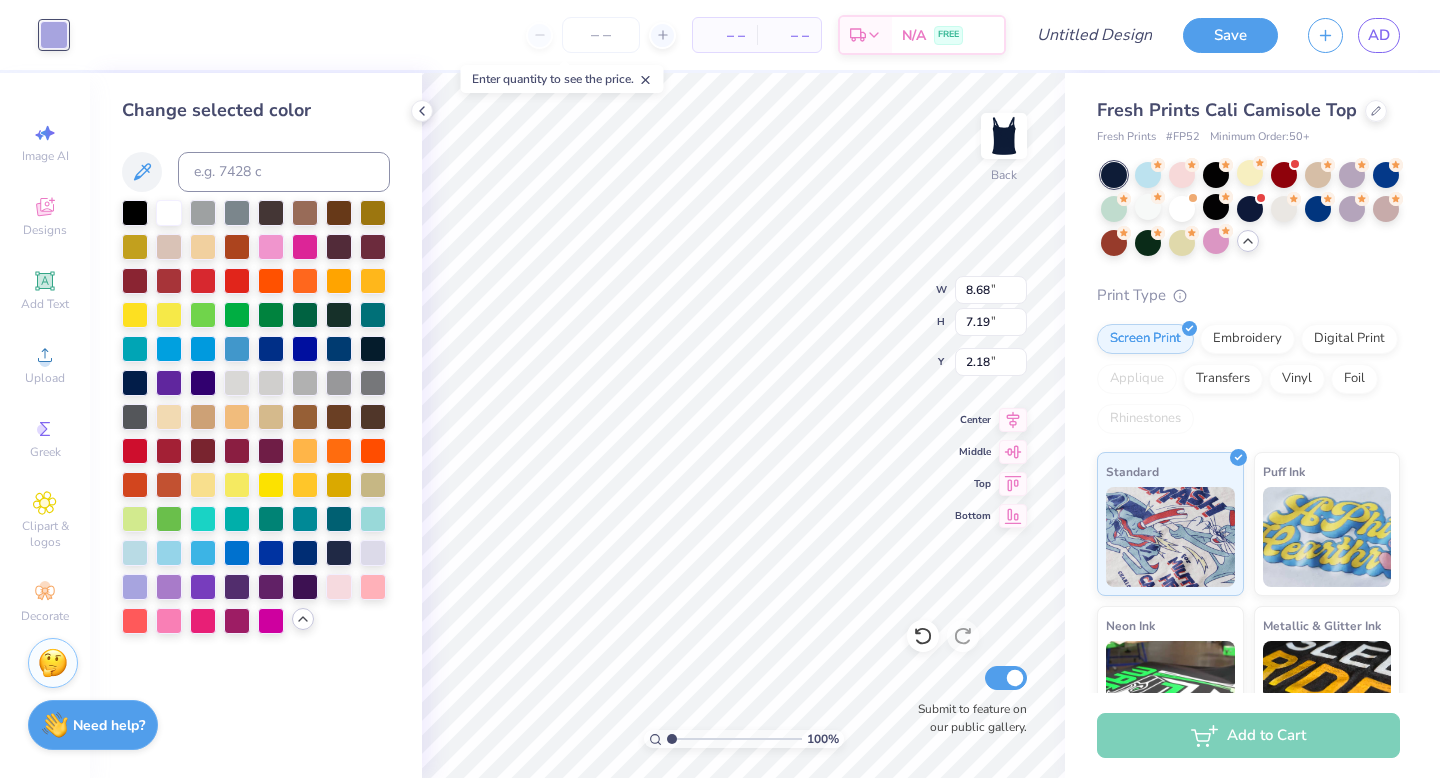 click on "Change selected color" at bounding box center (256, 425) 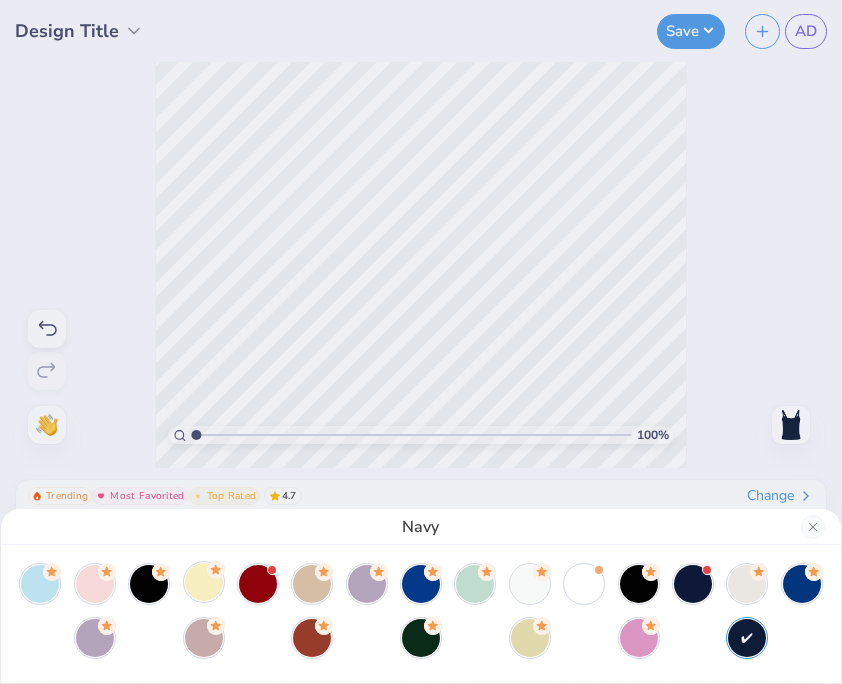 click at bounding box center [204, 582] 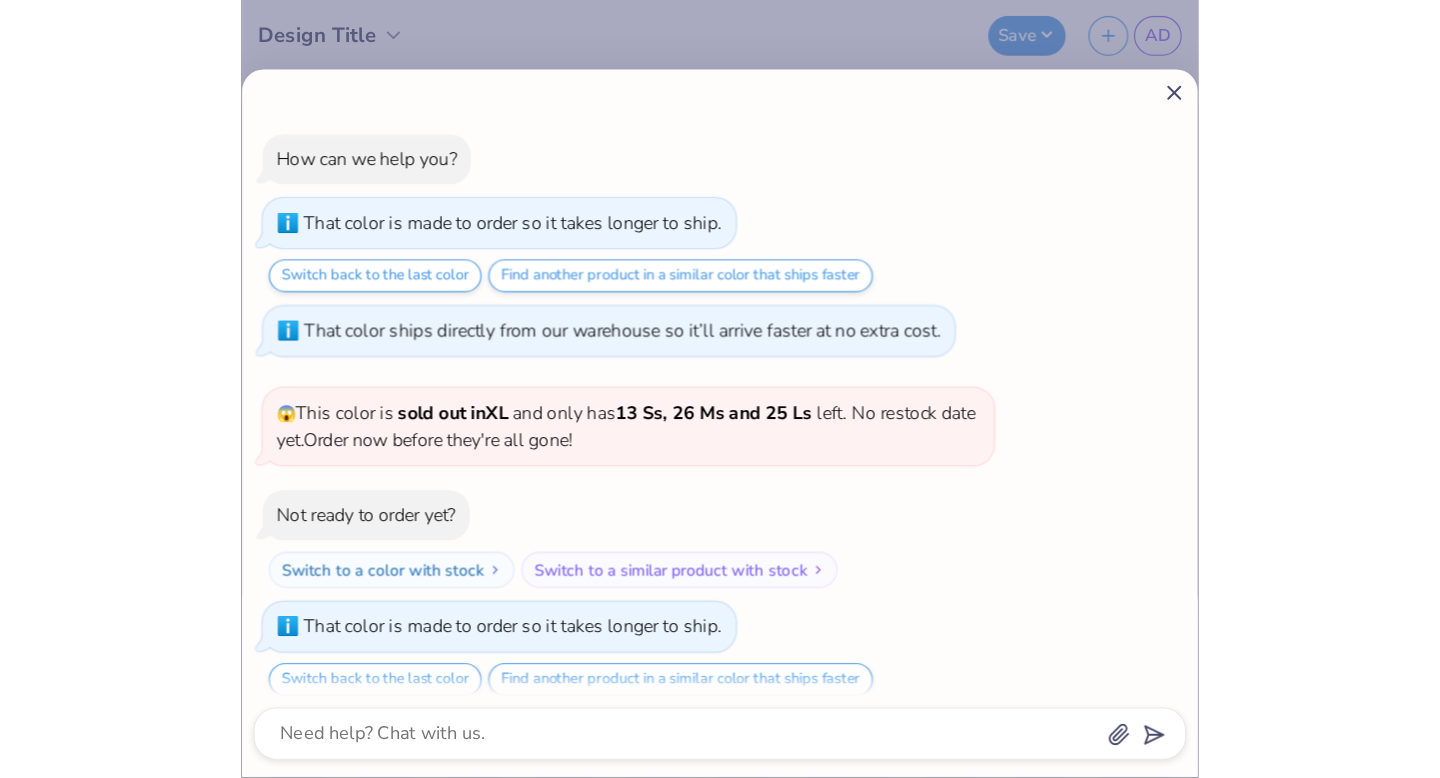 scroll, scrollTop: 806, scrollLeft: 0, axis: vertical 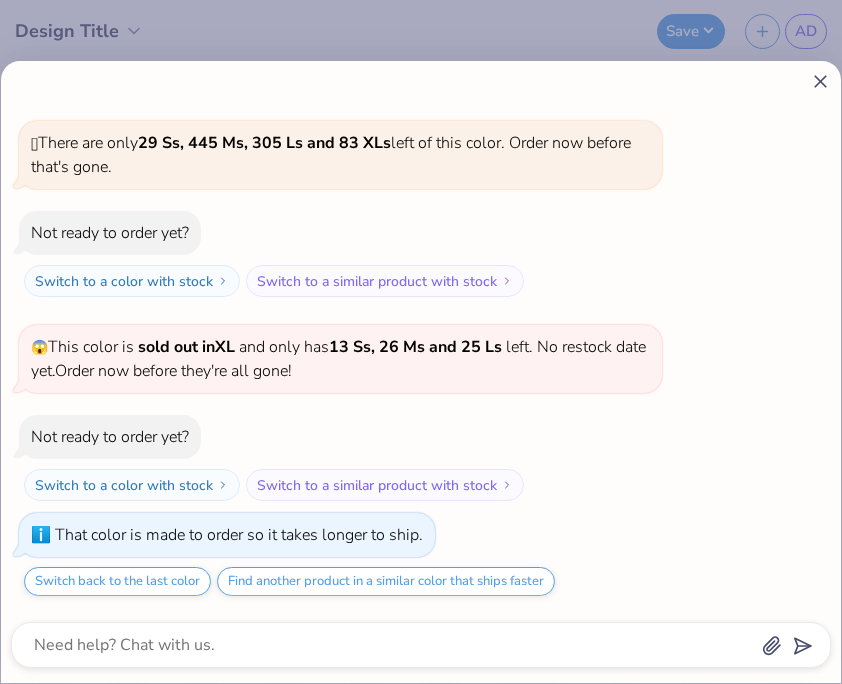 click 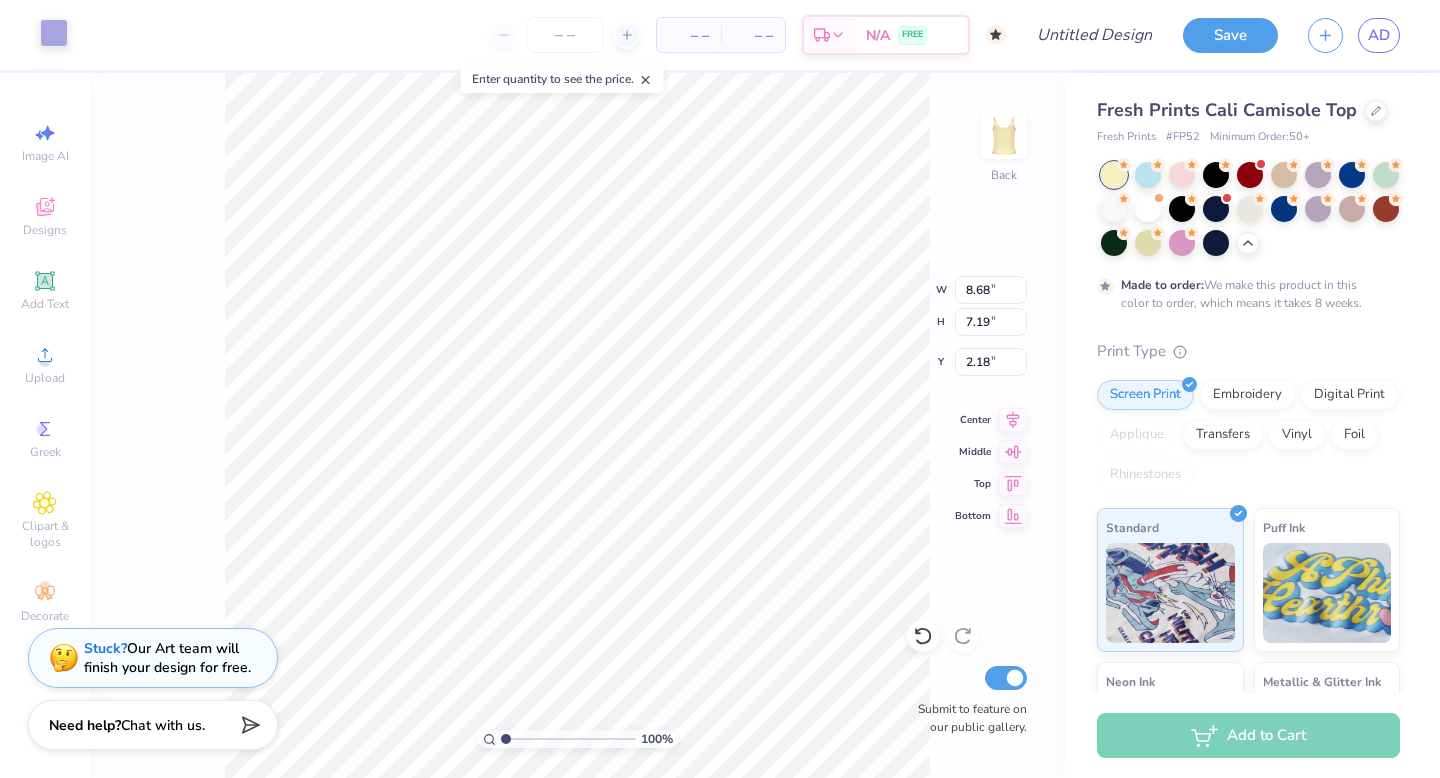 click at bounding box center [54, 33] 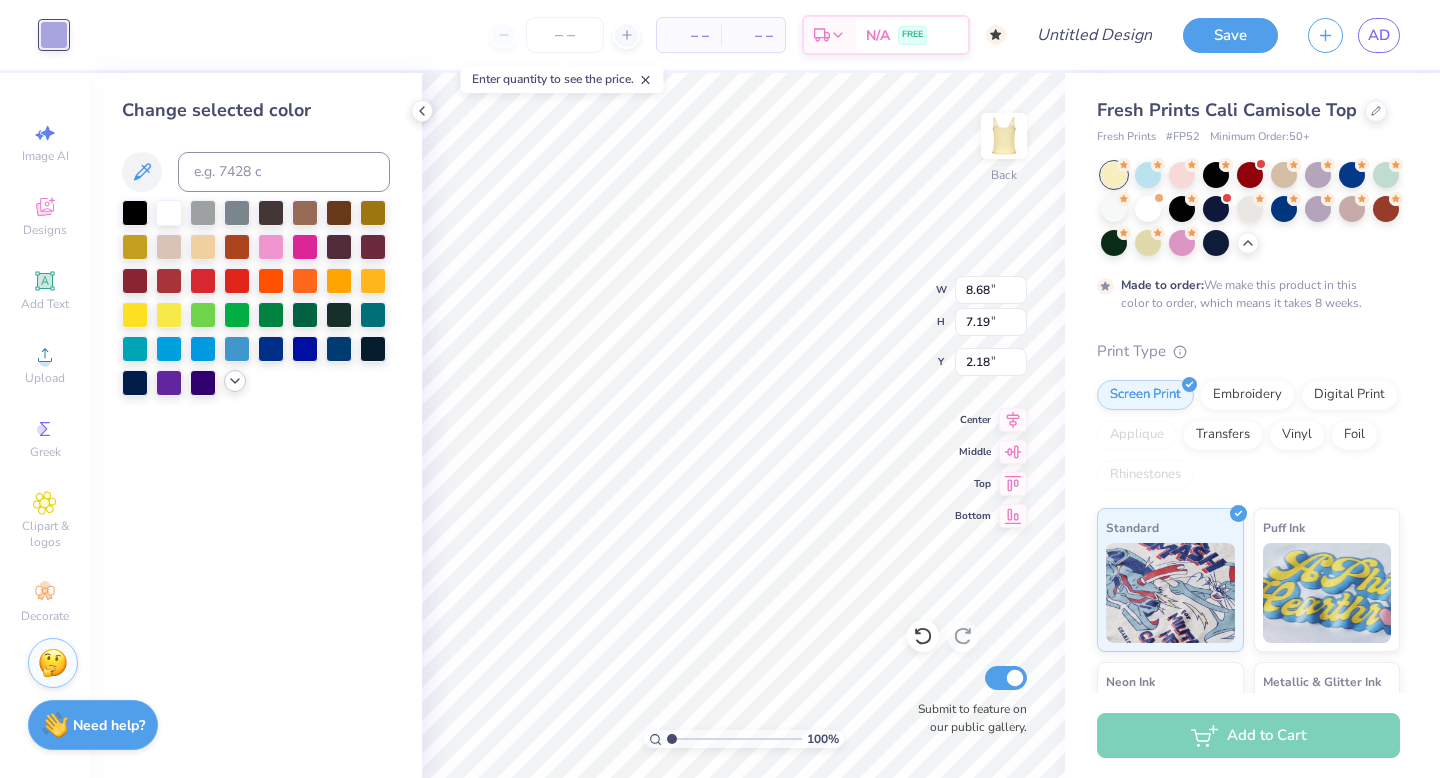 click 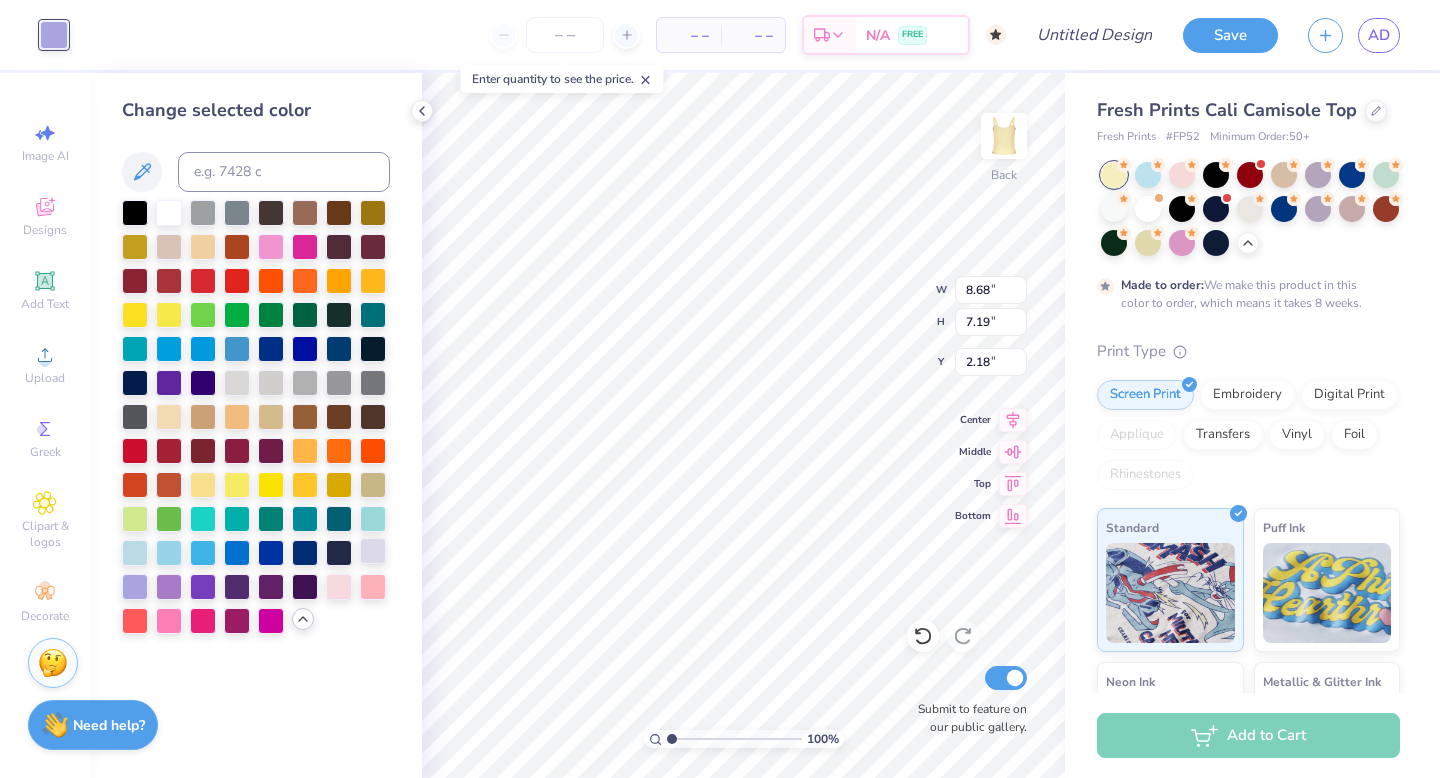 click at bounding box center (373, 551) 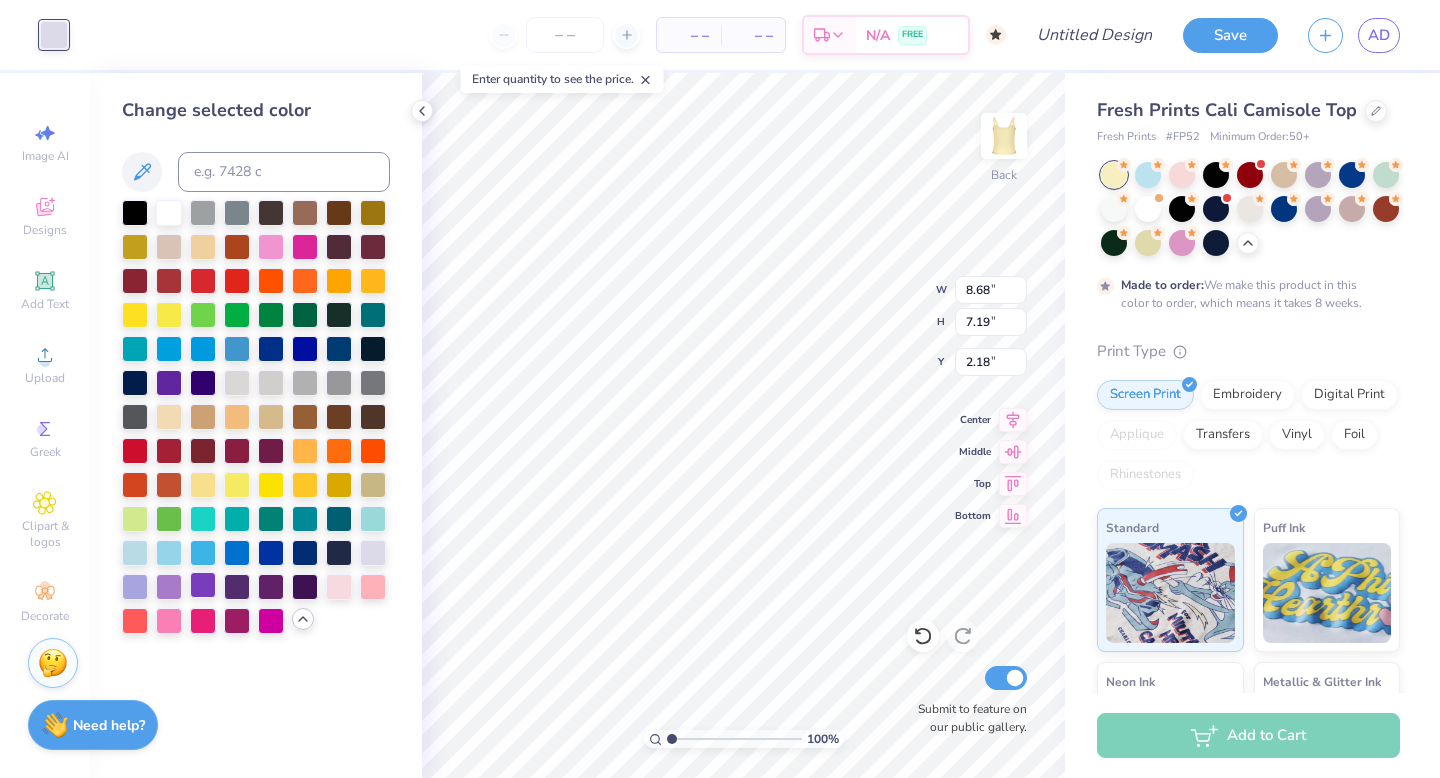 click at bounding box center (203, 585) 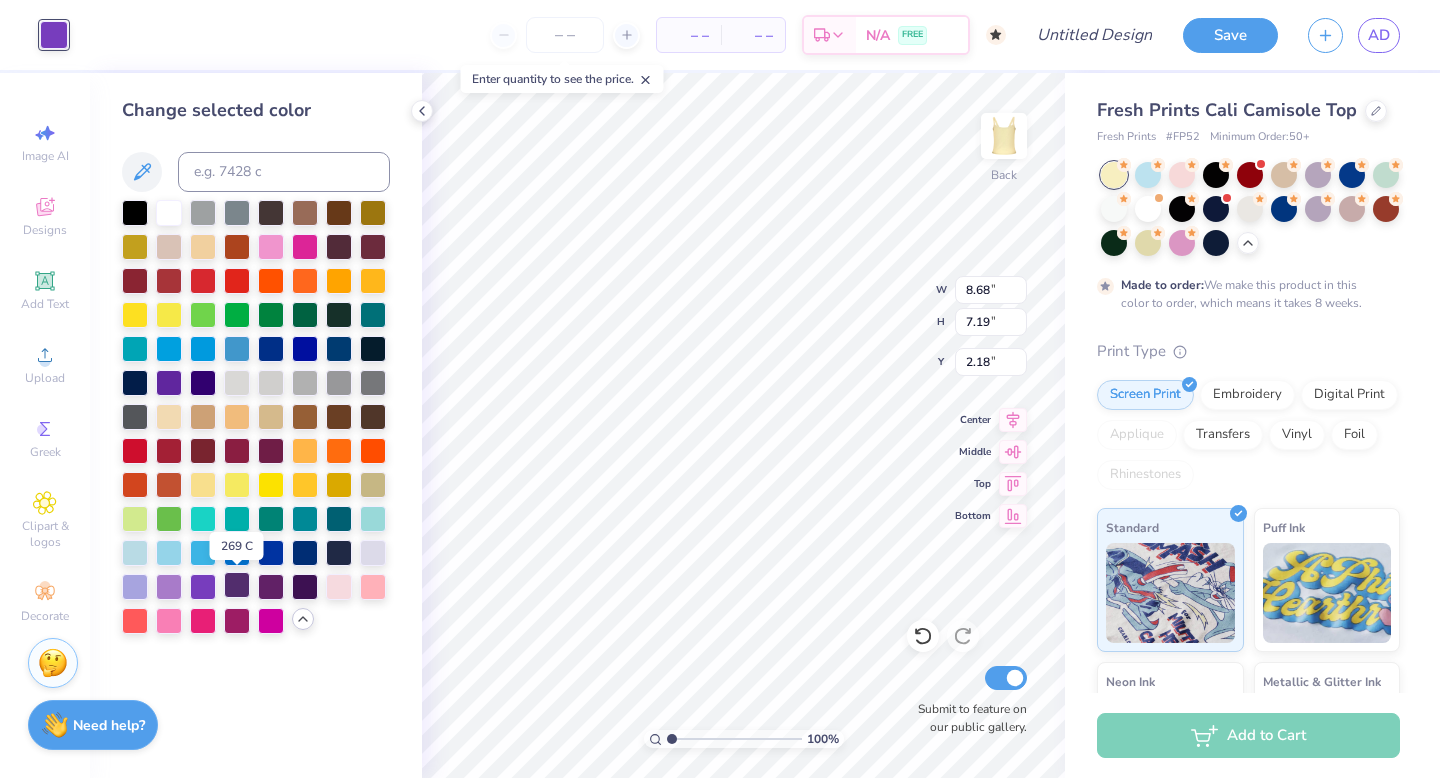 click at bounding box center (237, 585) 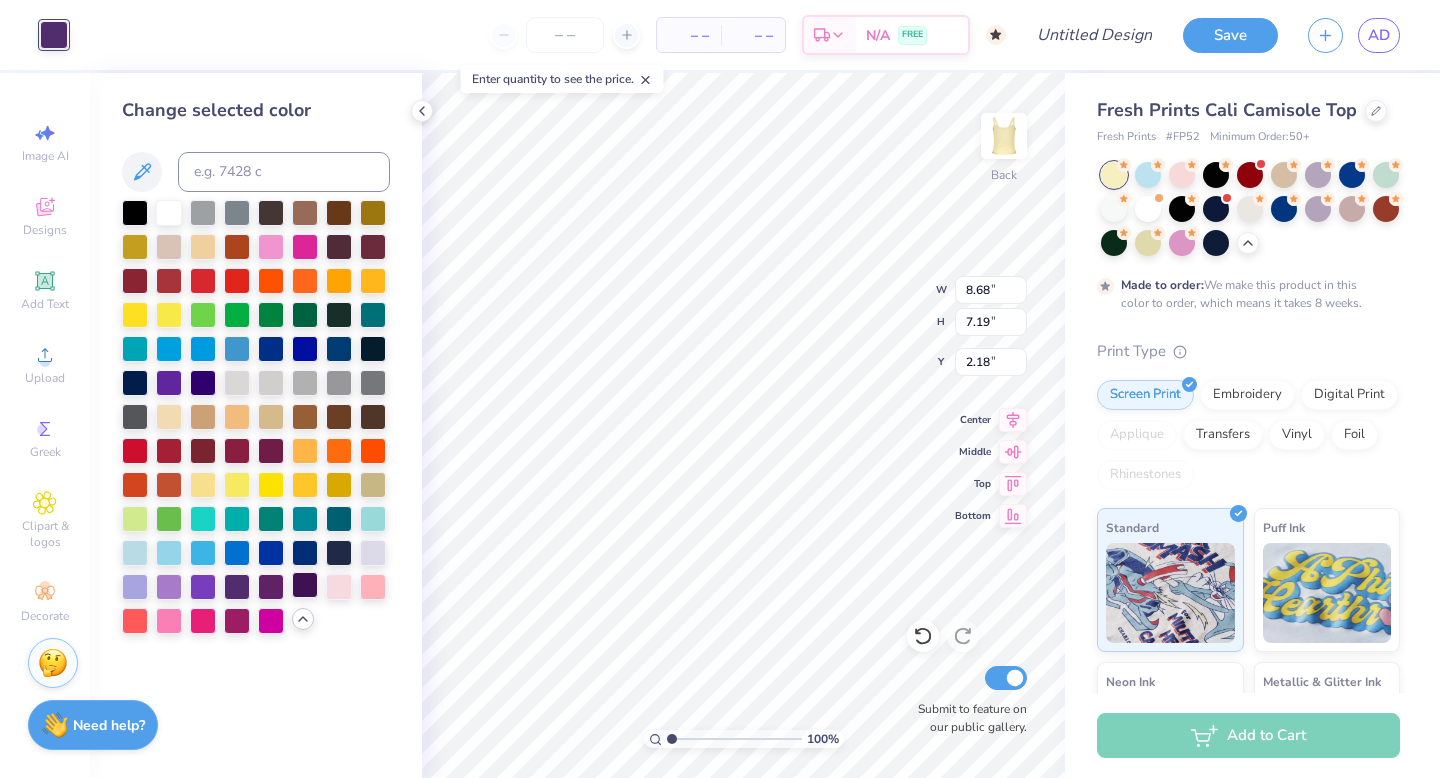 click at bounding box center [305, 585] 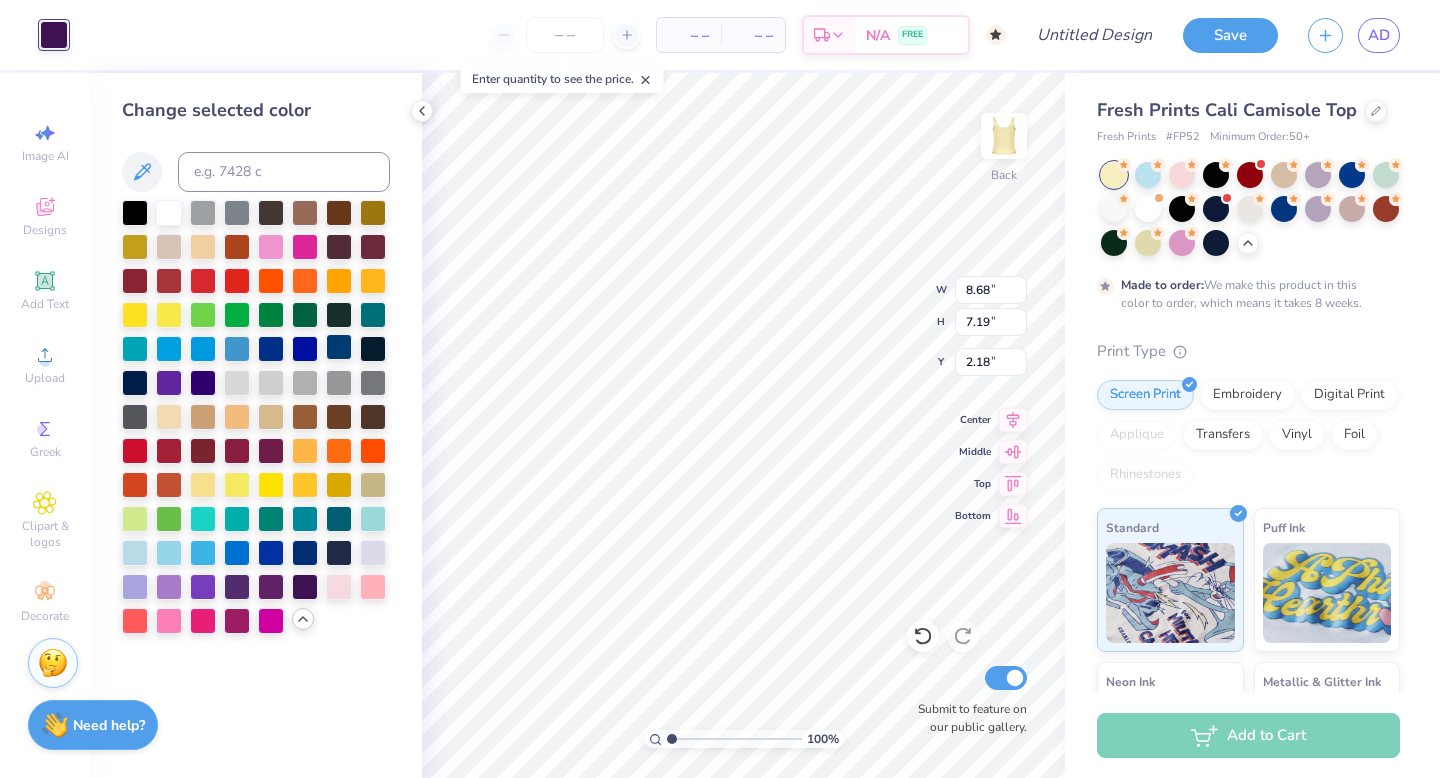 click at bounding box center [339, 347] 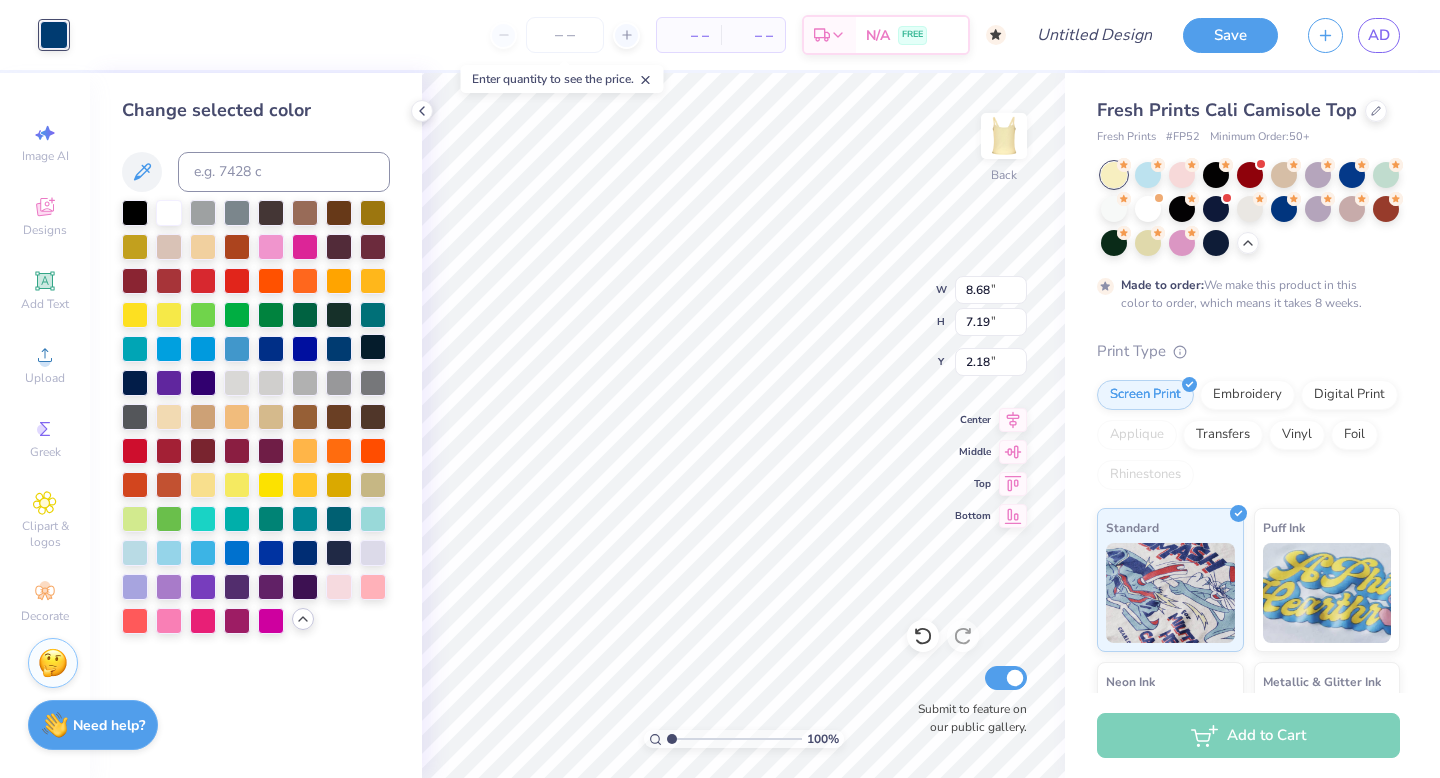 click at bounding box center [373, 347] 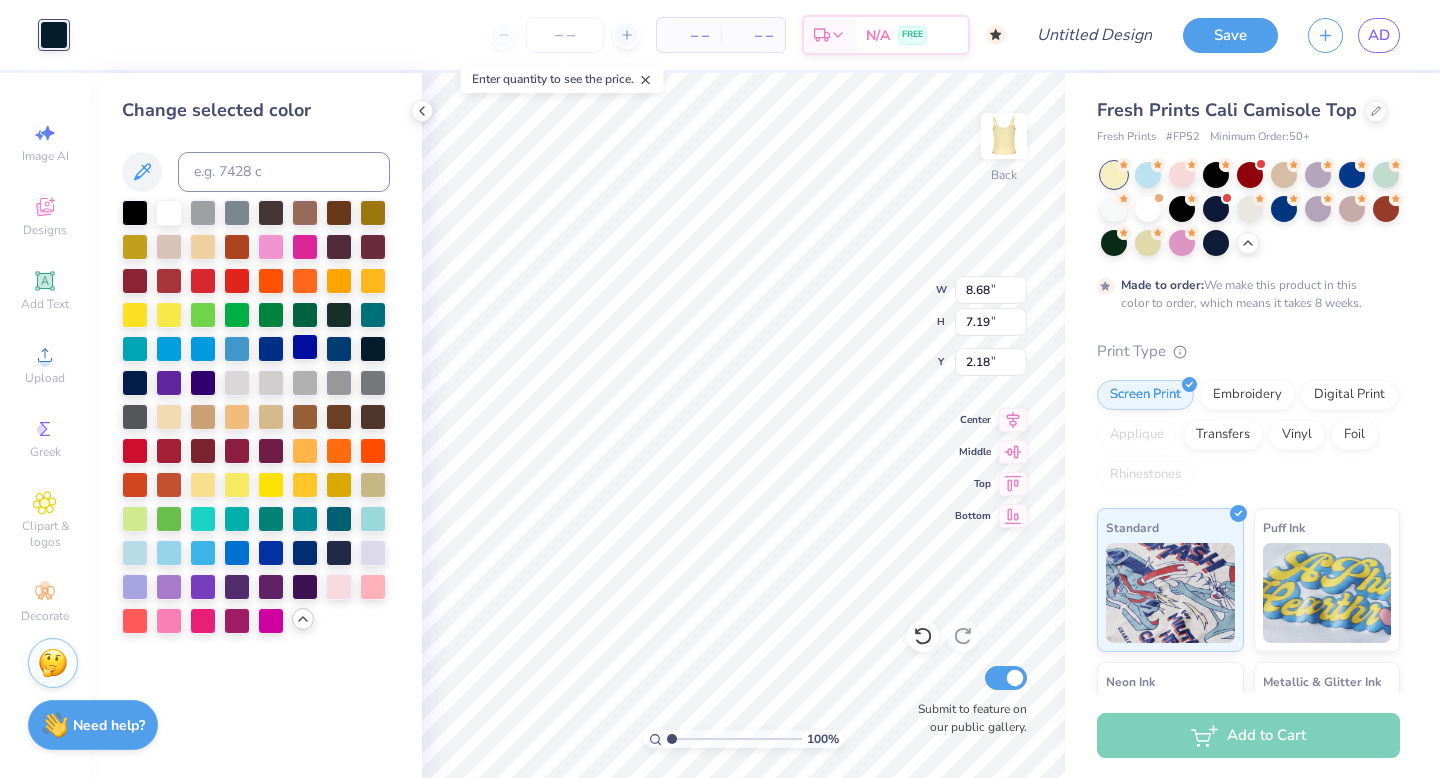 click at bounding box center [305, 347] 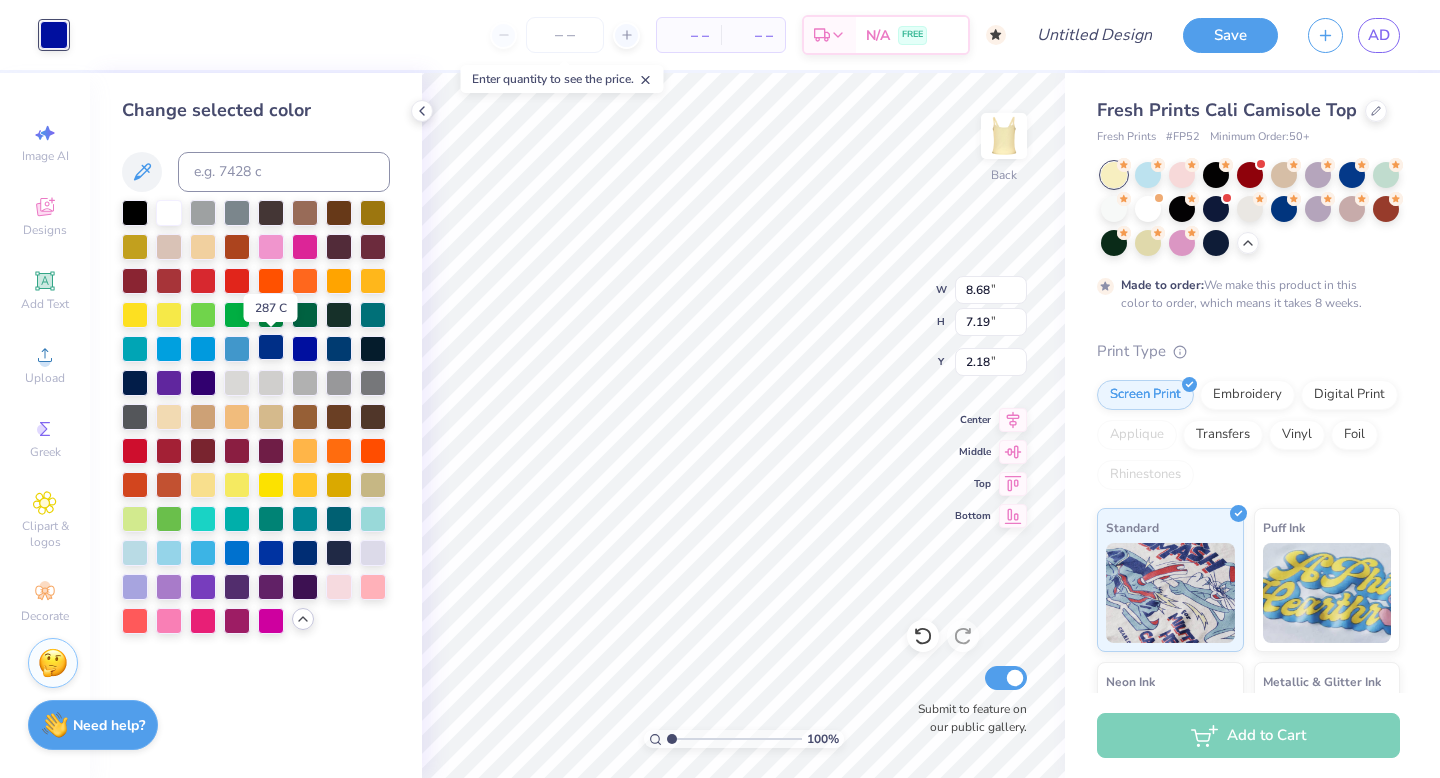 click at bounding box center (271, 347) 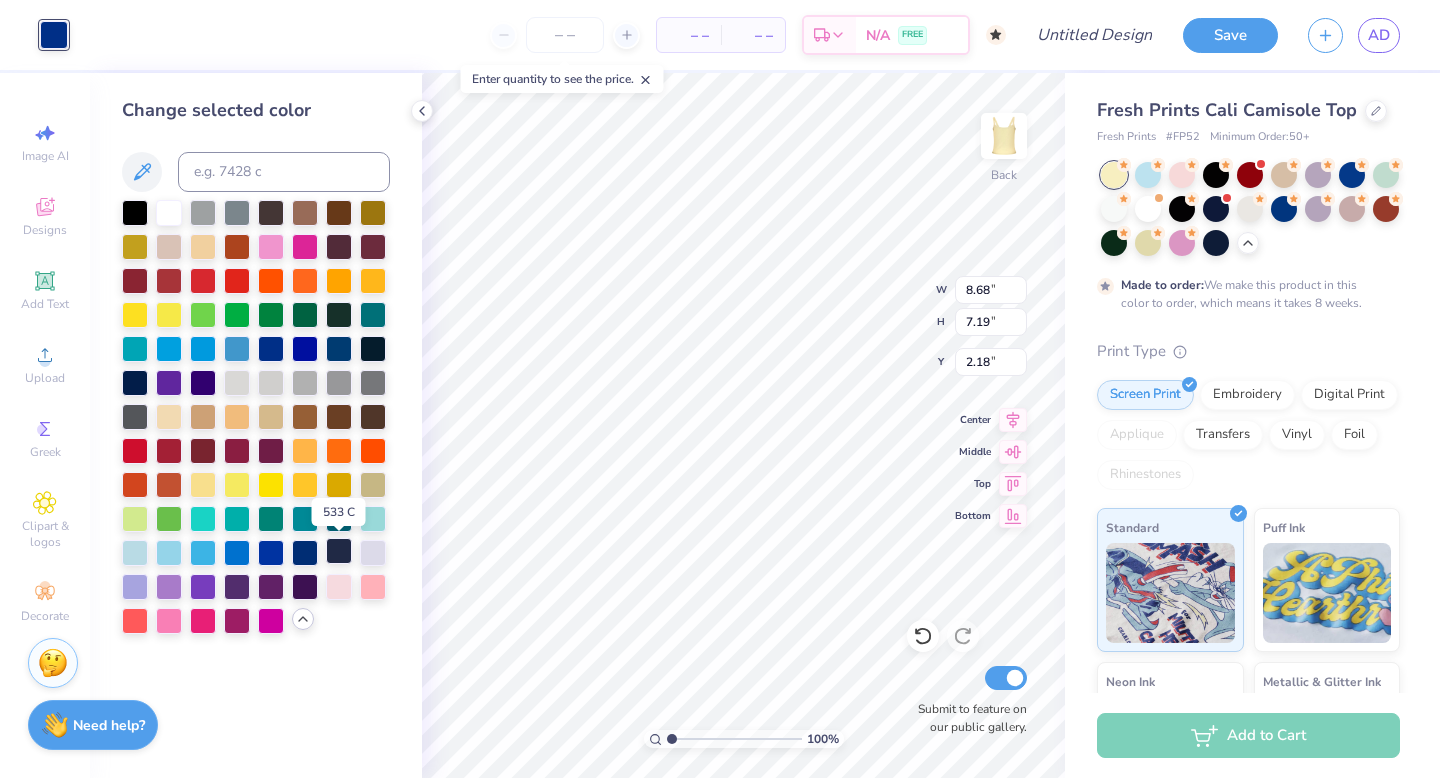 click at bounding box center [339, 551] 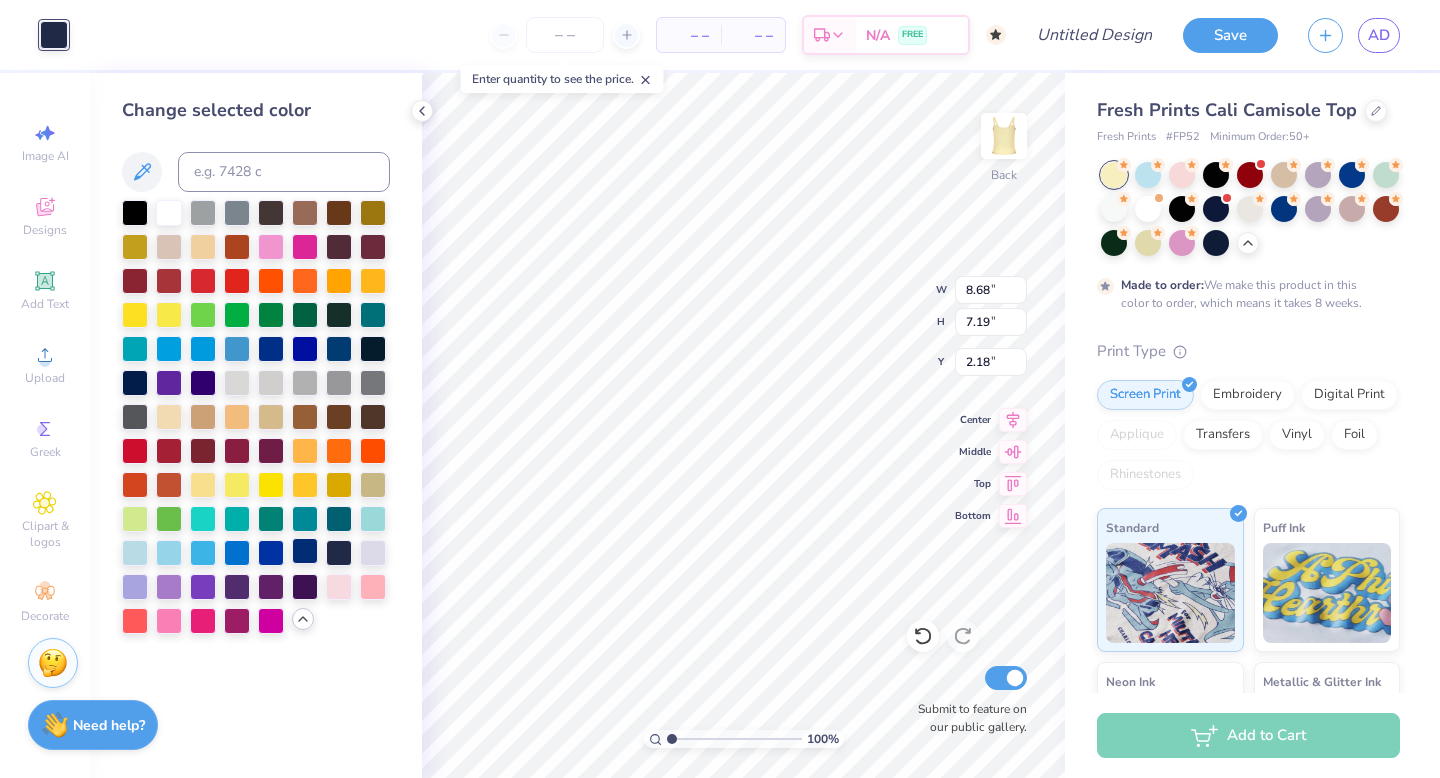 click at bounding box center (305, 551) 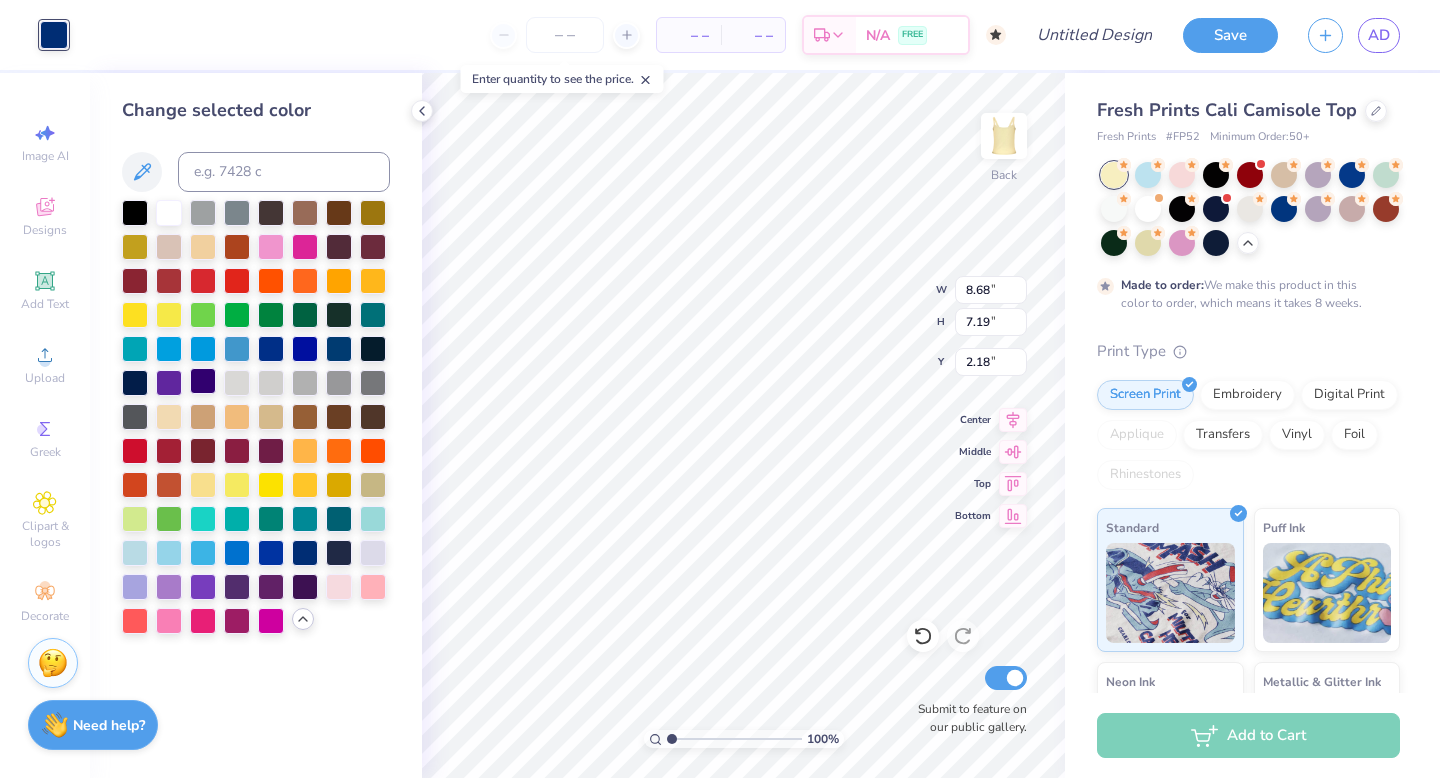 click at bounding box center (203, 381) 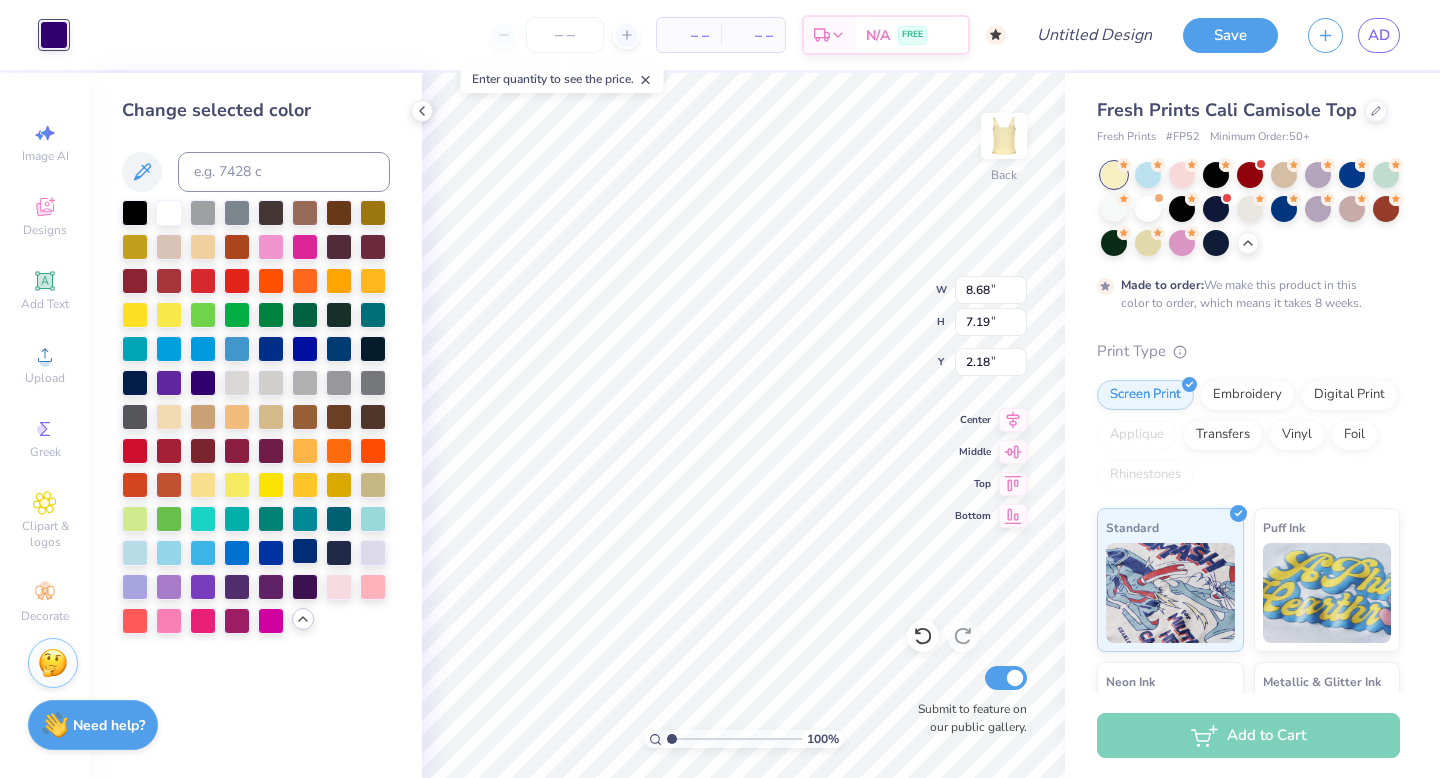 click at bounding box center (305, 551) 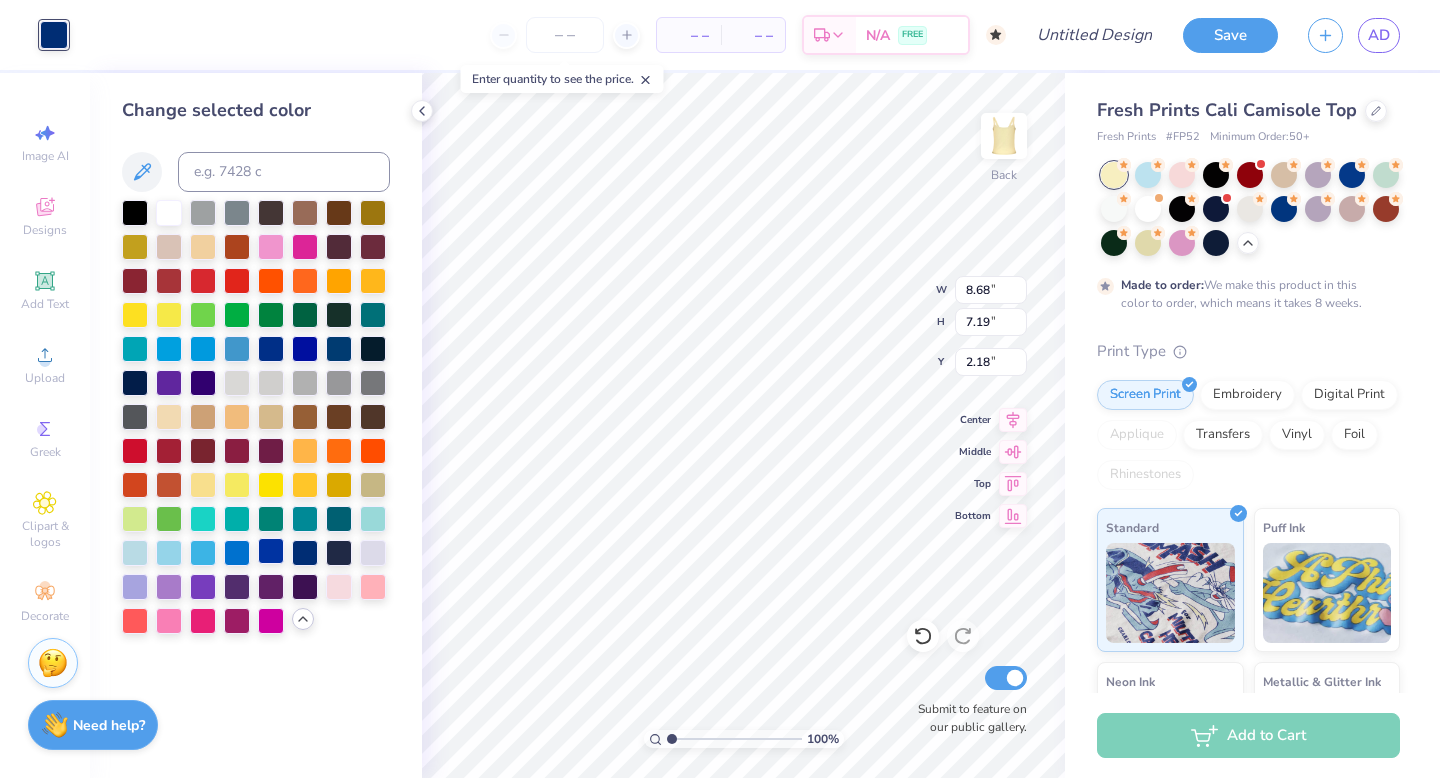 click at bounding box center (271, 551) 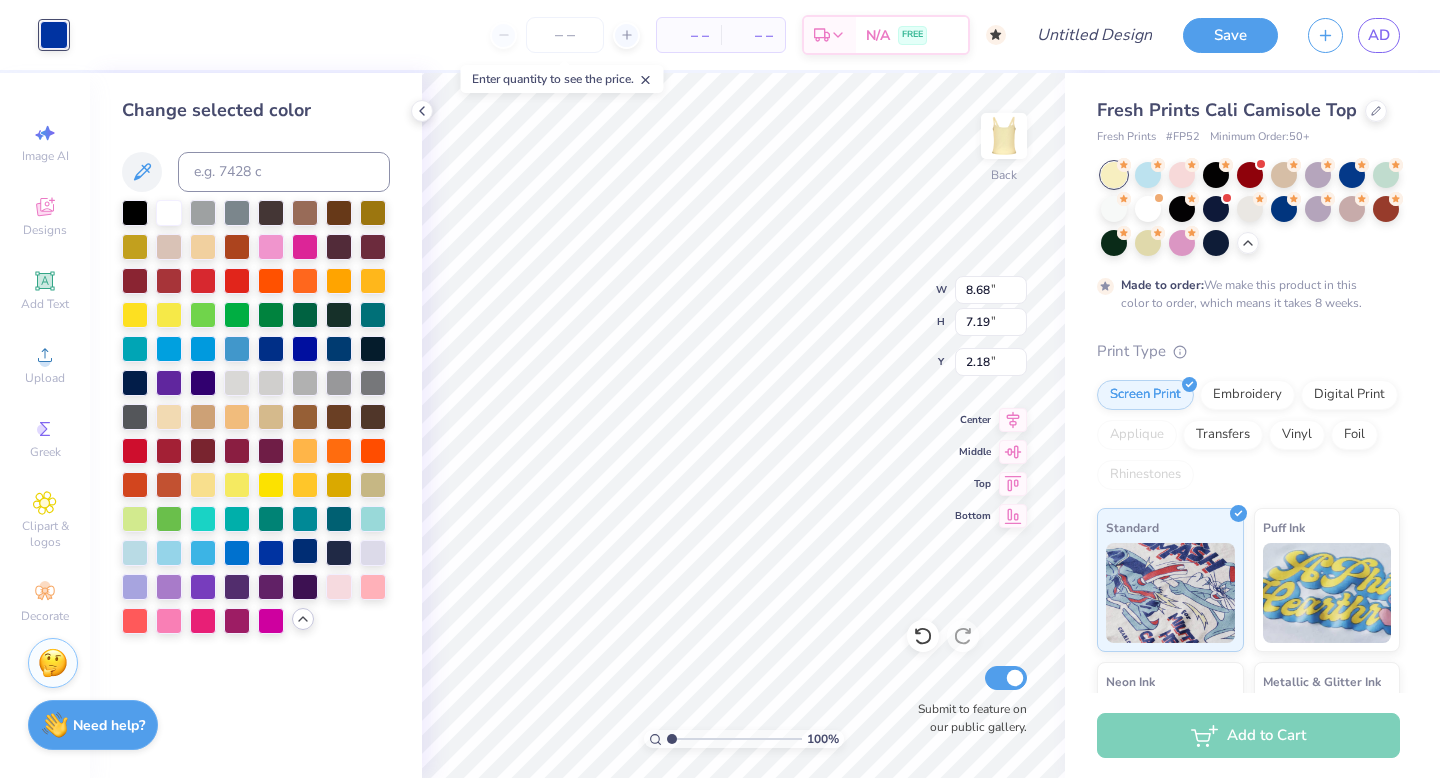 click at bounding box center (305, 551) 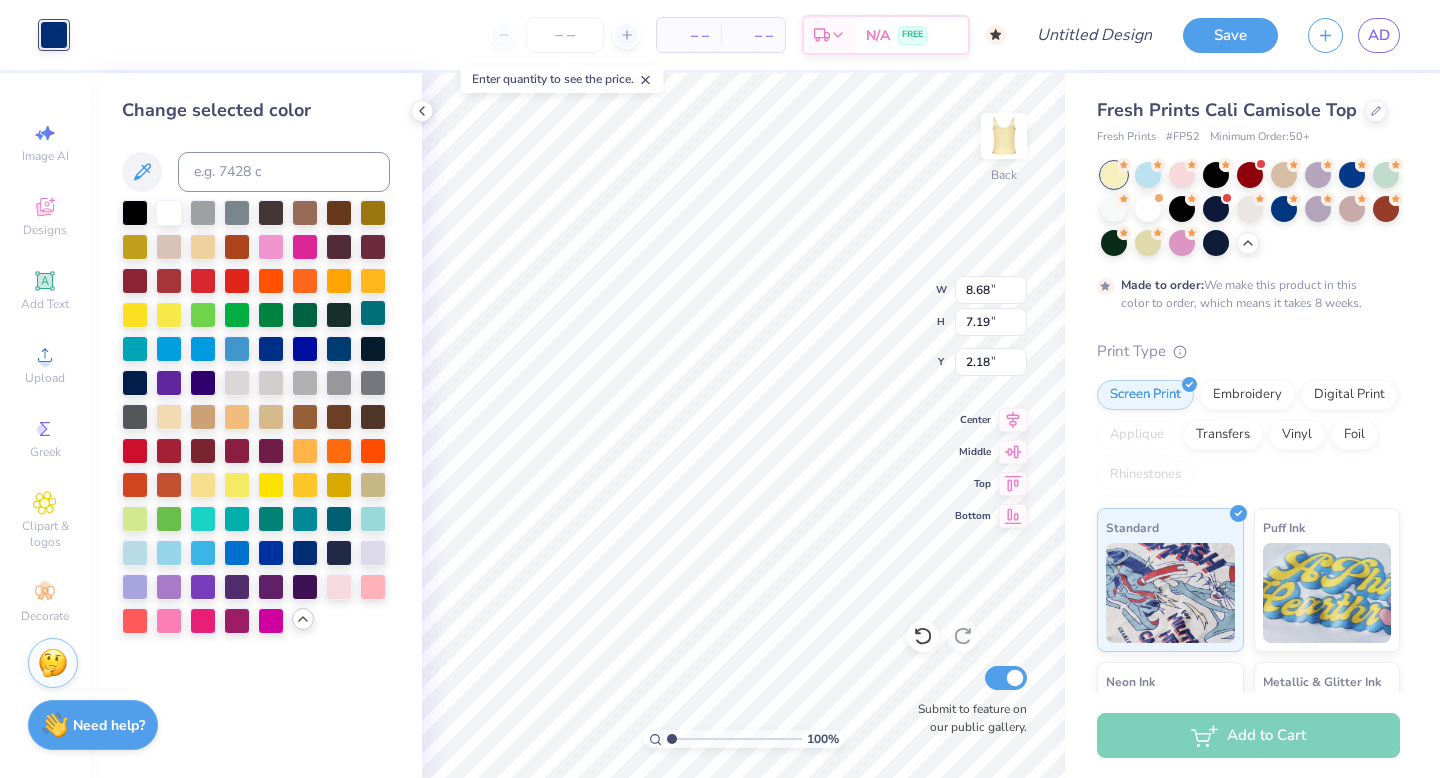 click at bounding box center (373, 313) 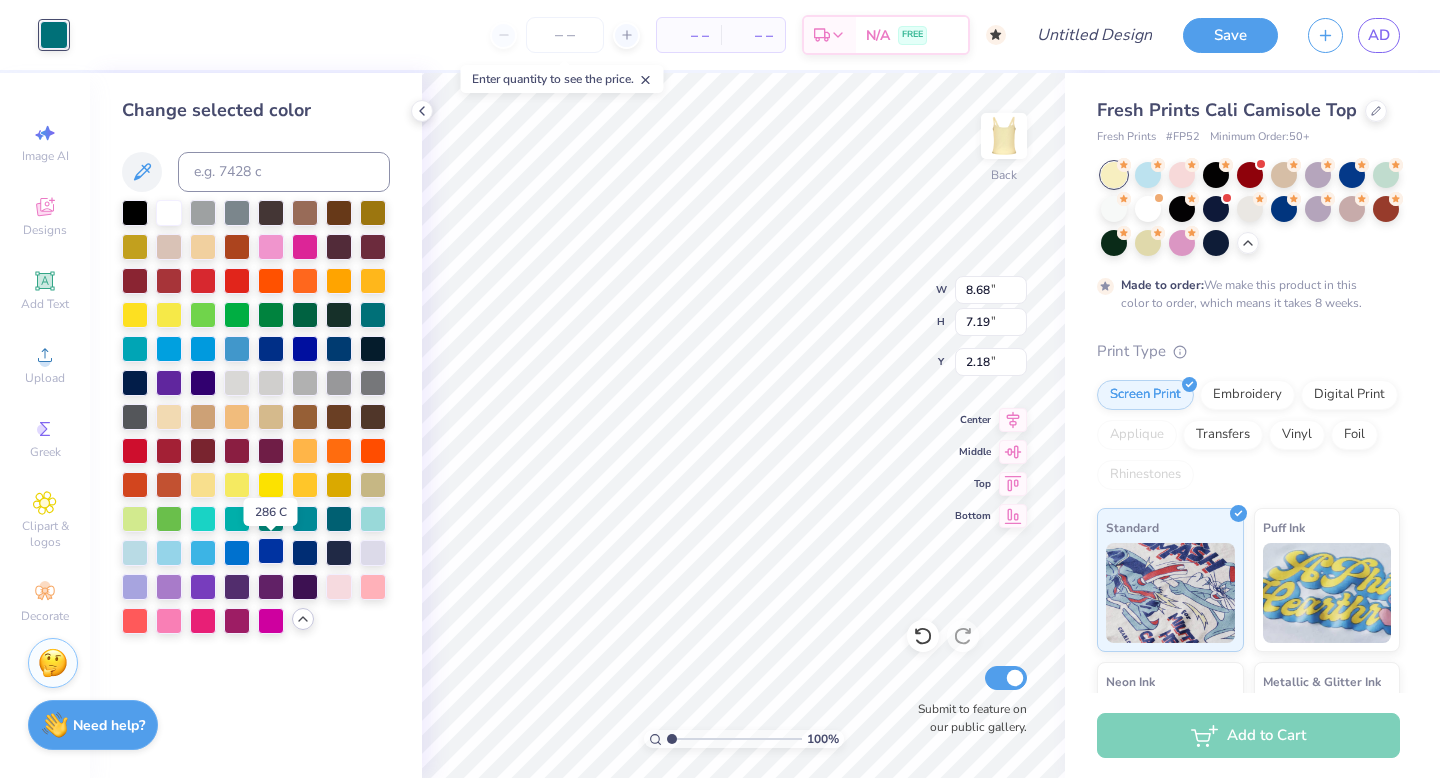 click at bounding box center (271, 551) 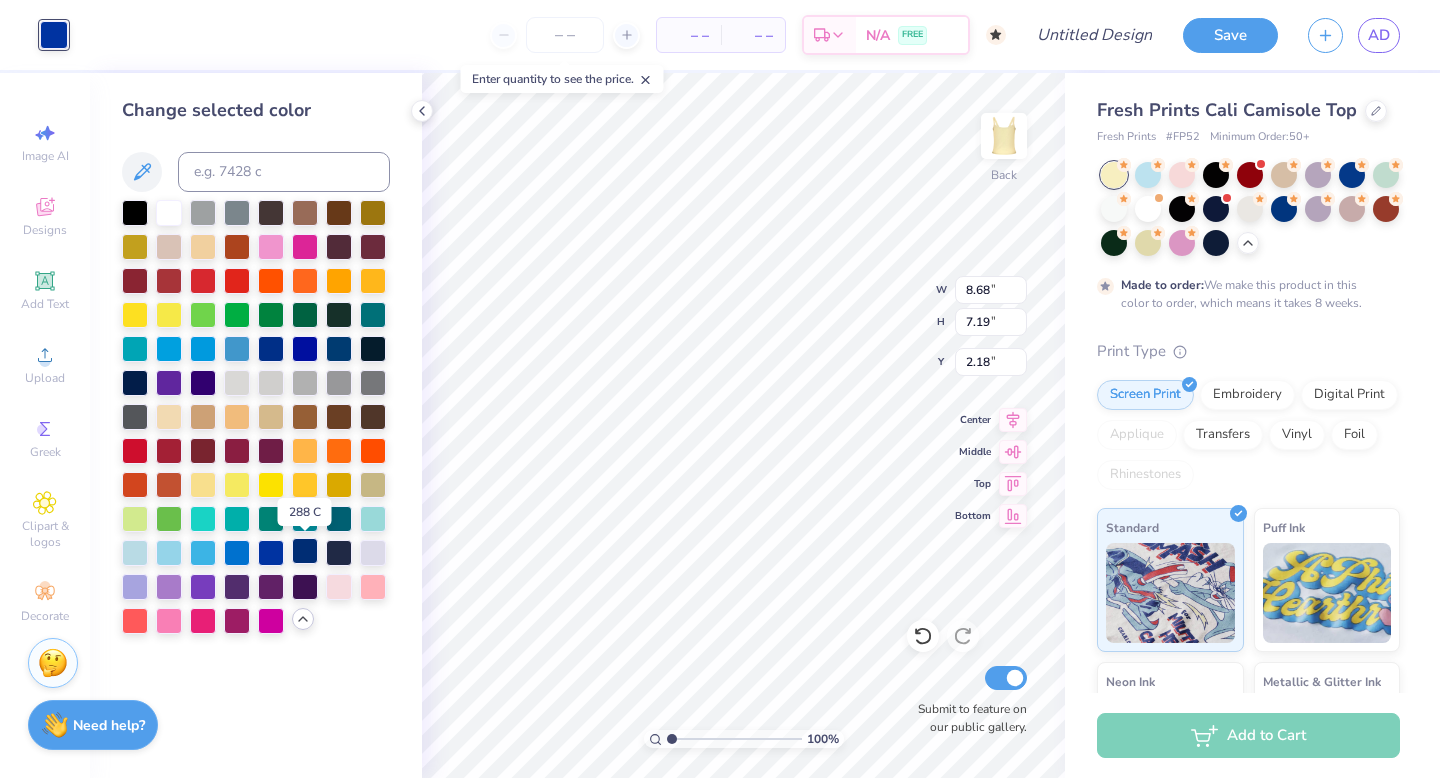 click at bounding box center [305, 551] 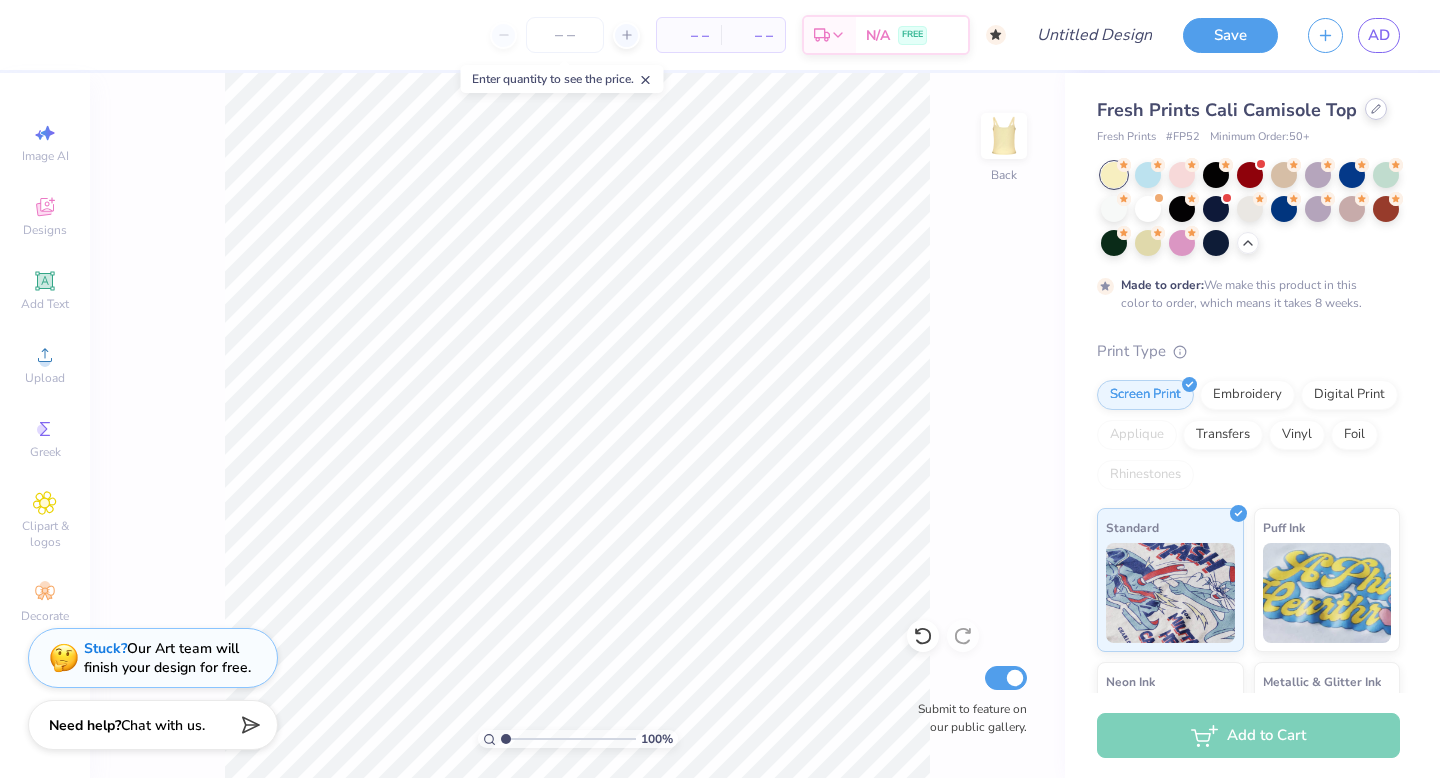 click at bounding box center (1376, 109) 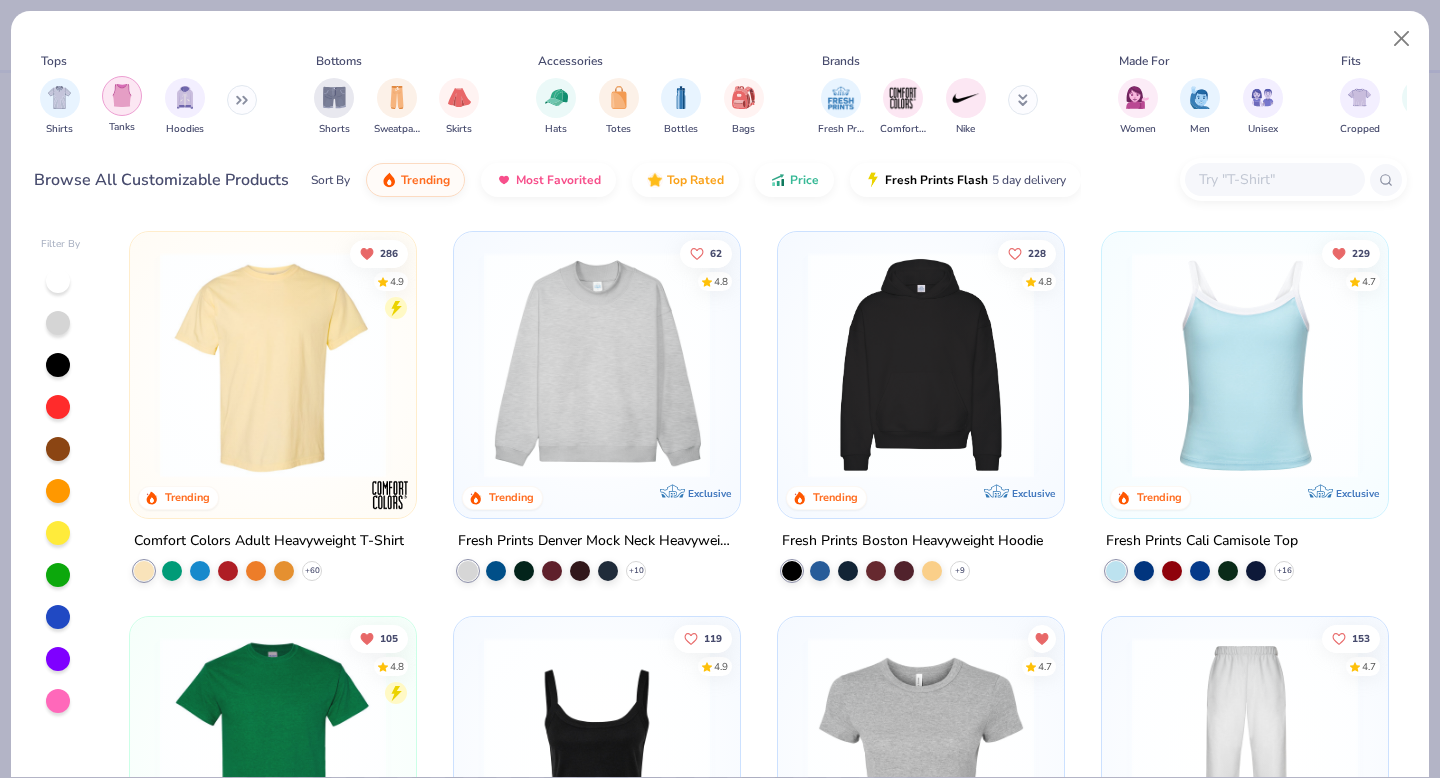 click at bounding box center (122, 96) 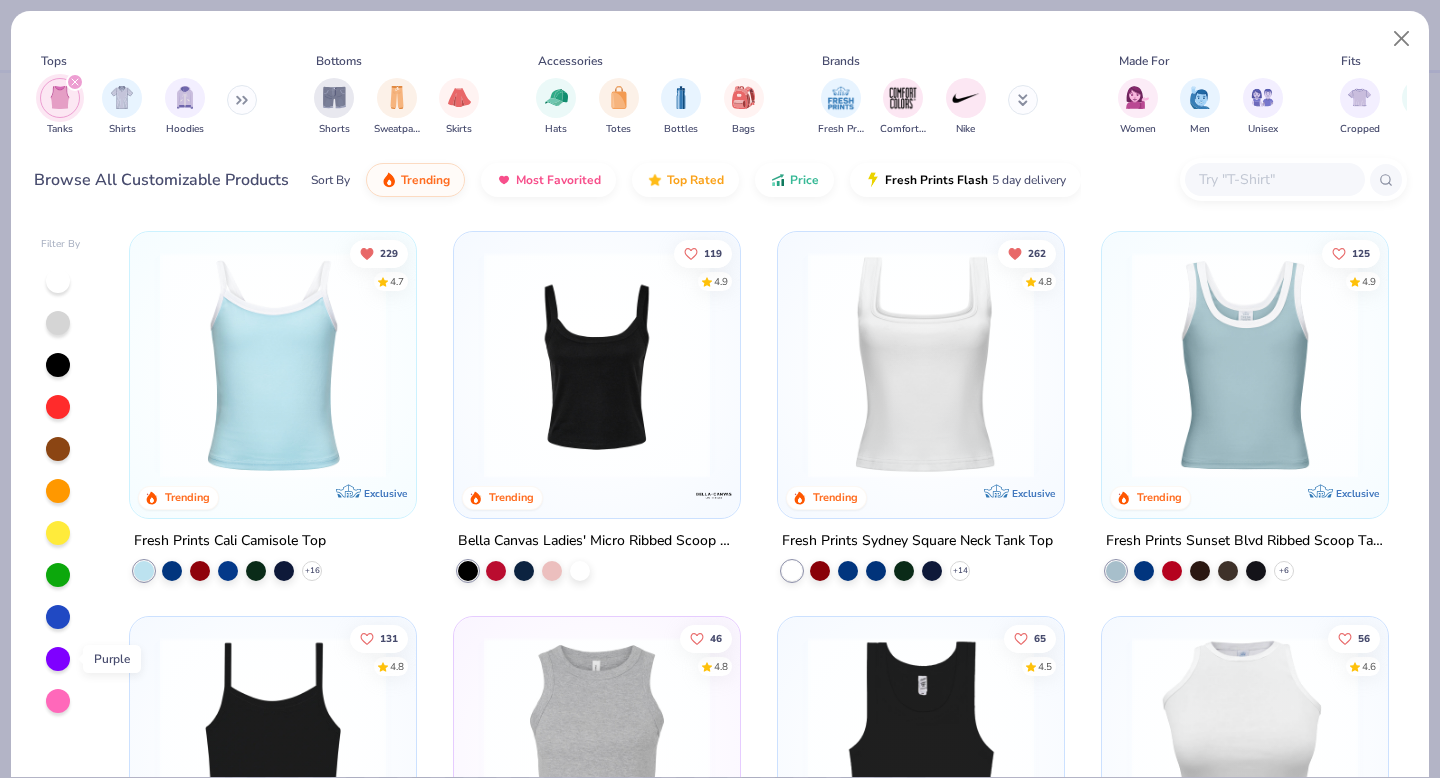 click at bounding box center [58, 659] 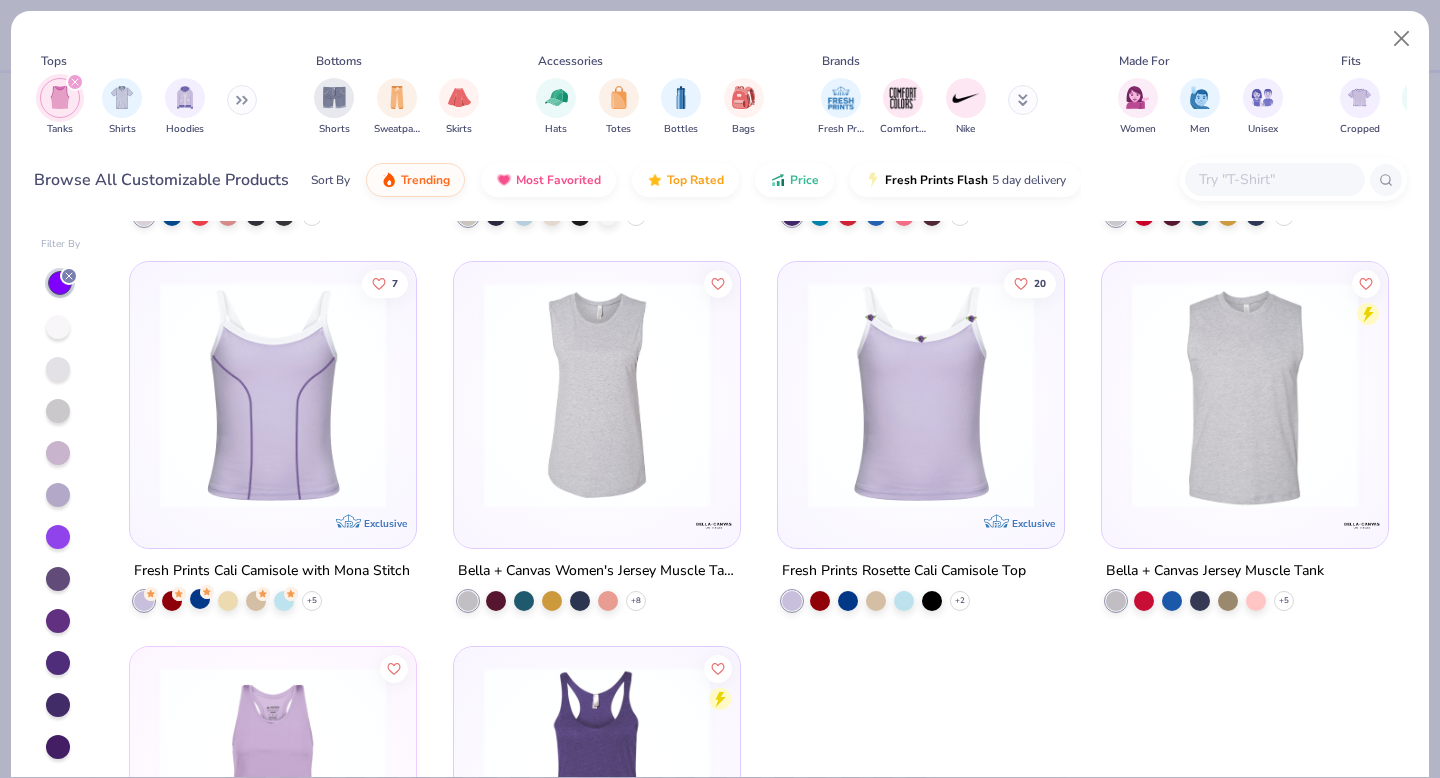 scroll, scrollTop: 1716, scrollLeft: 0, axis: vertical 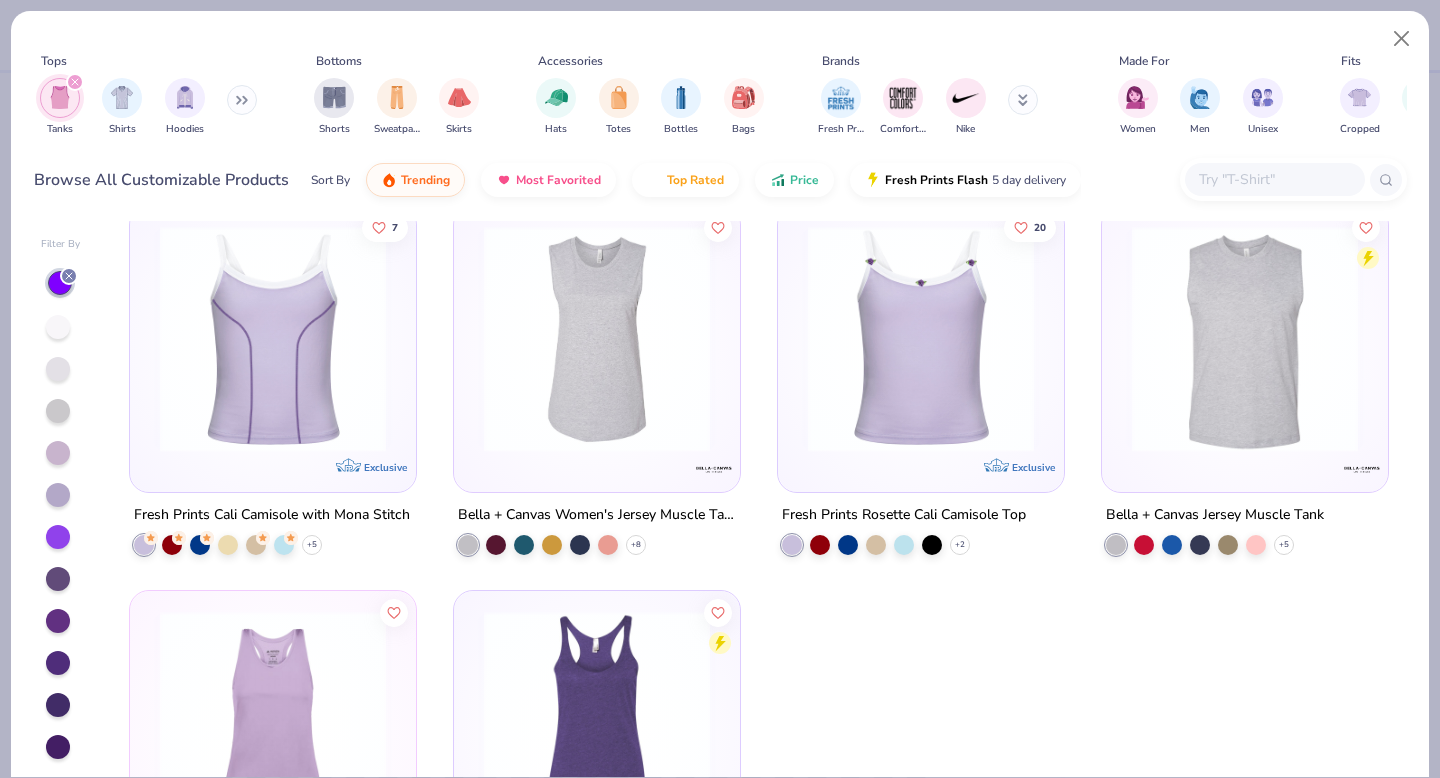 click 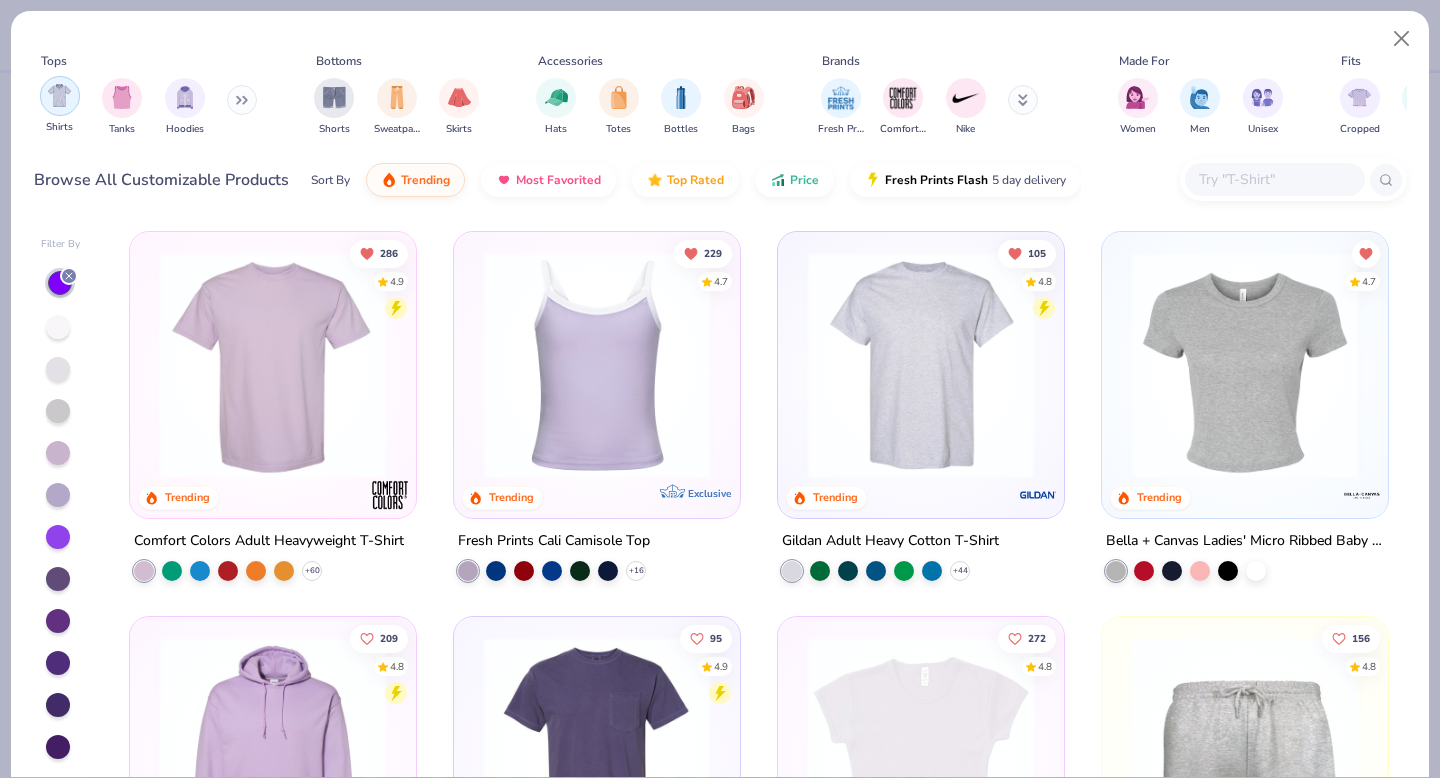 click at bounding box center [59, 95] 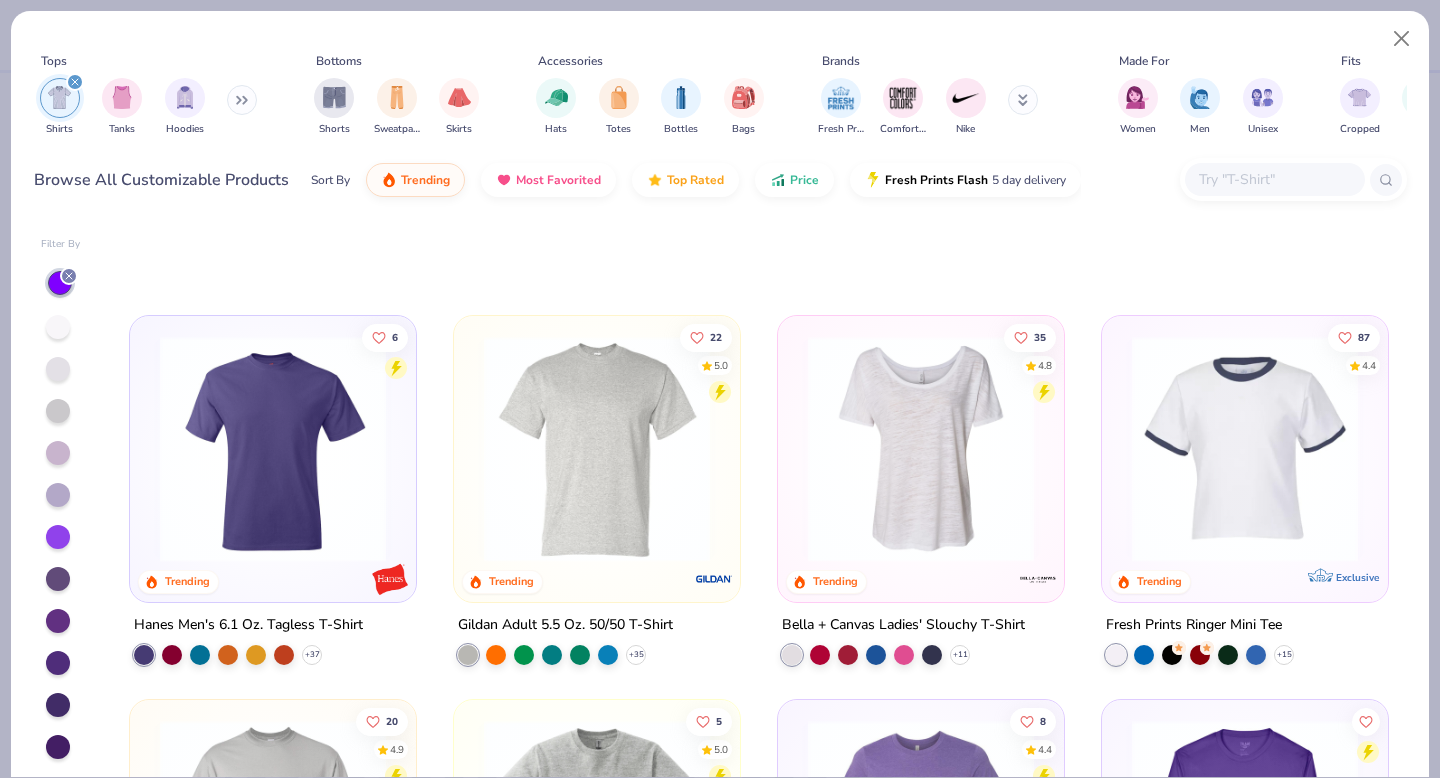 scroll, scrollTop: 0, scrollLeft: 0, axis: both 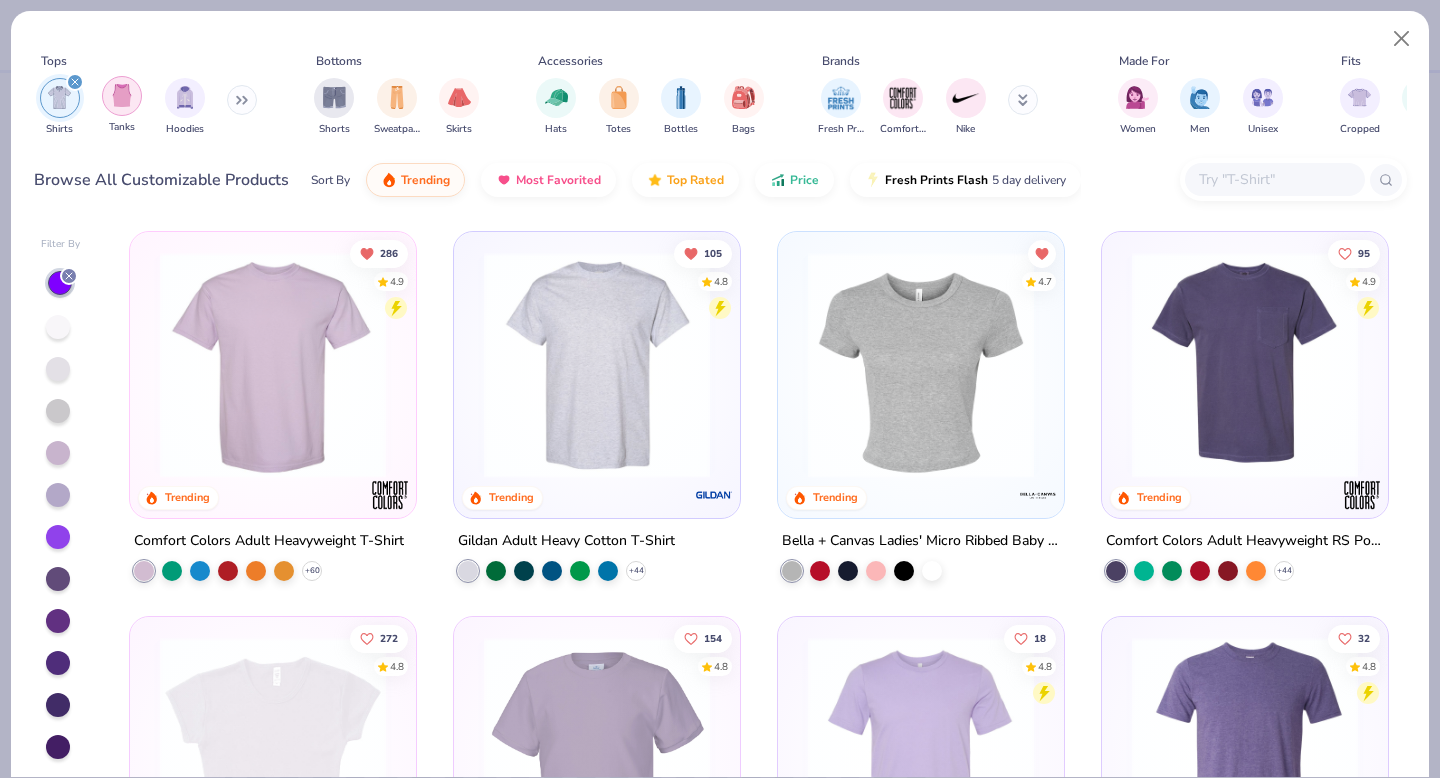 click at bounding box center (122, 95) 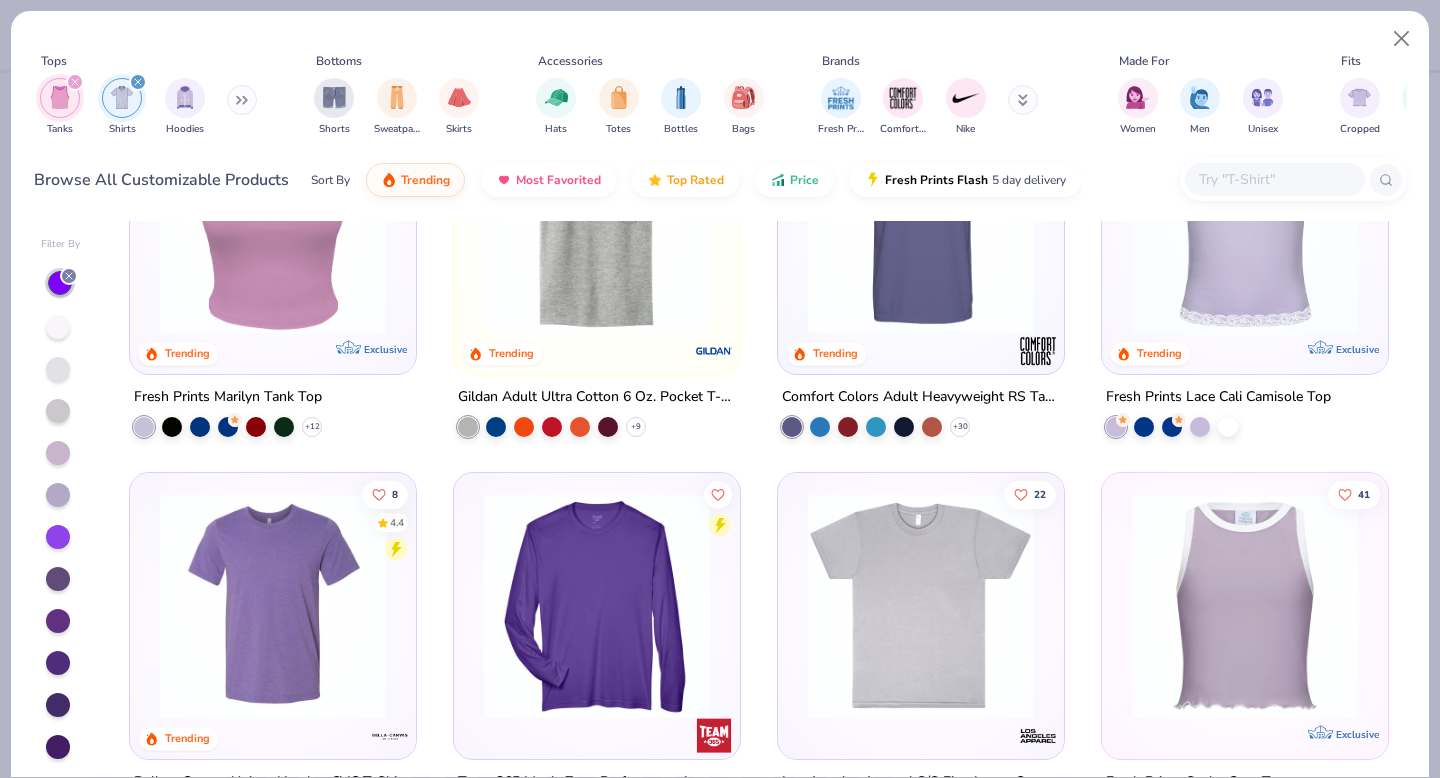 scroll, scrollTop: 1537, scrollLeft: 0, axis: vertical 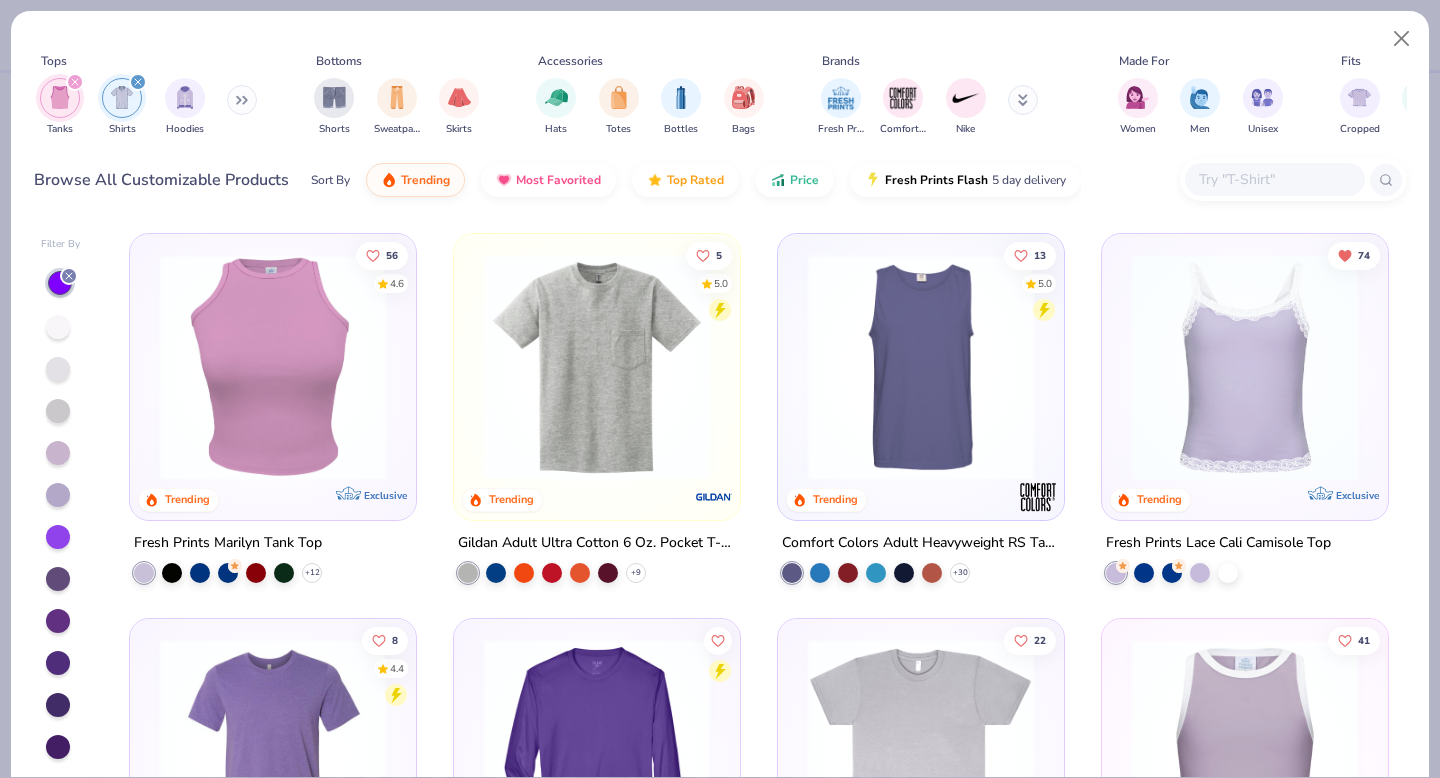 click at bounding box center (1245, 367) 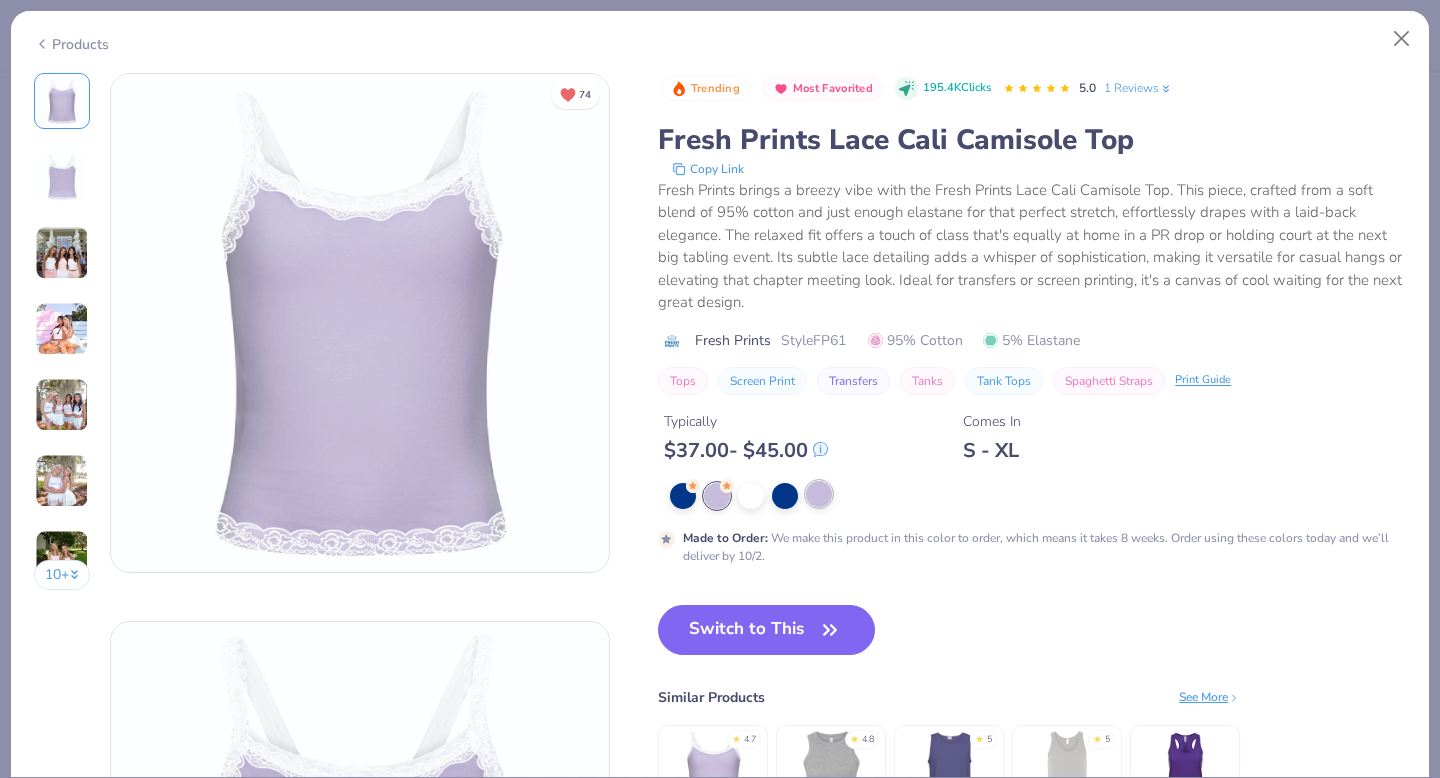 click at bounding box center (819, 494) 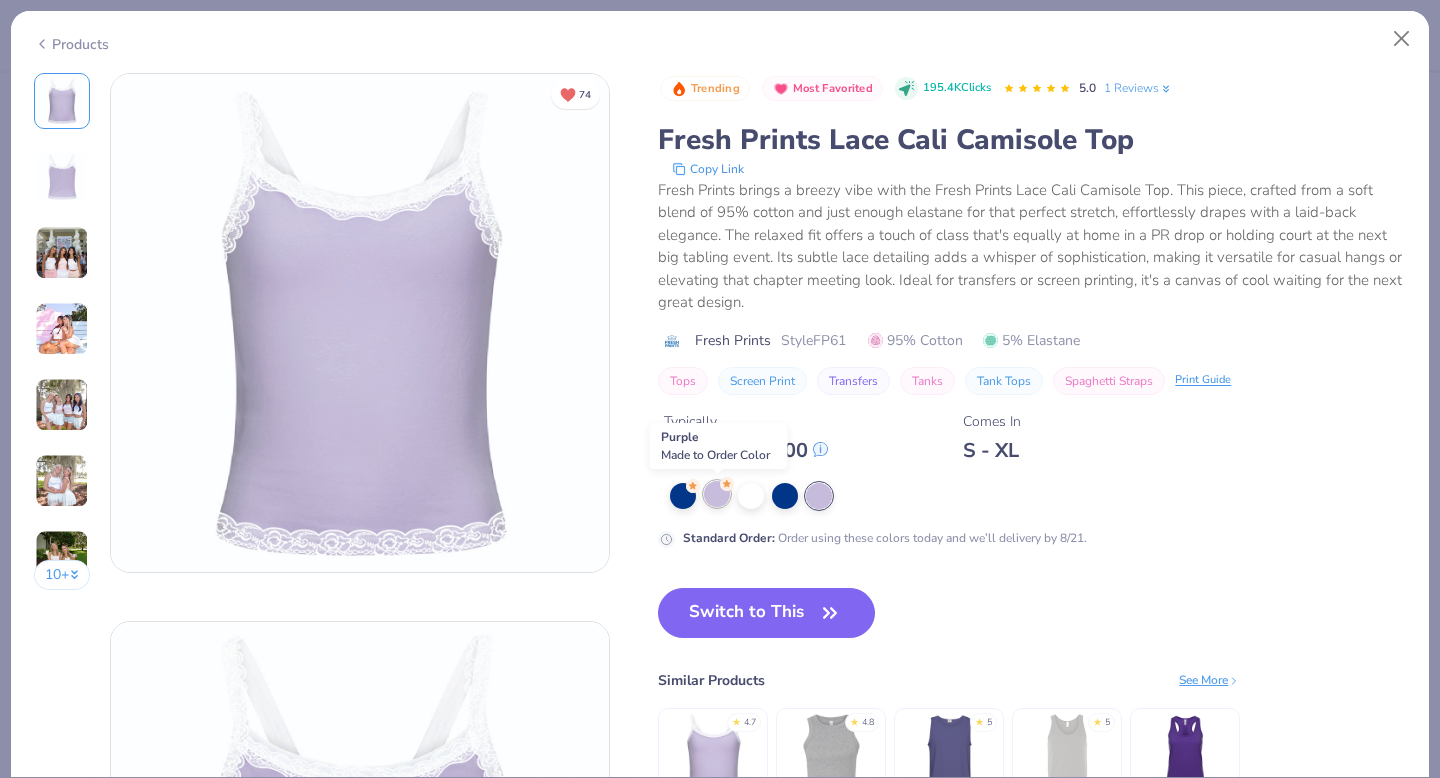 click at bounding box center [717, 494] 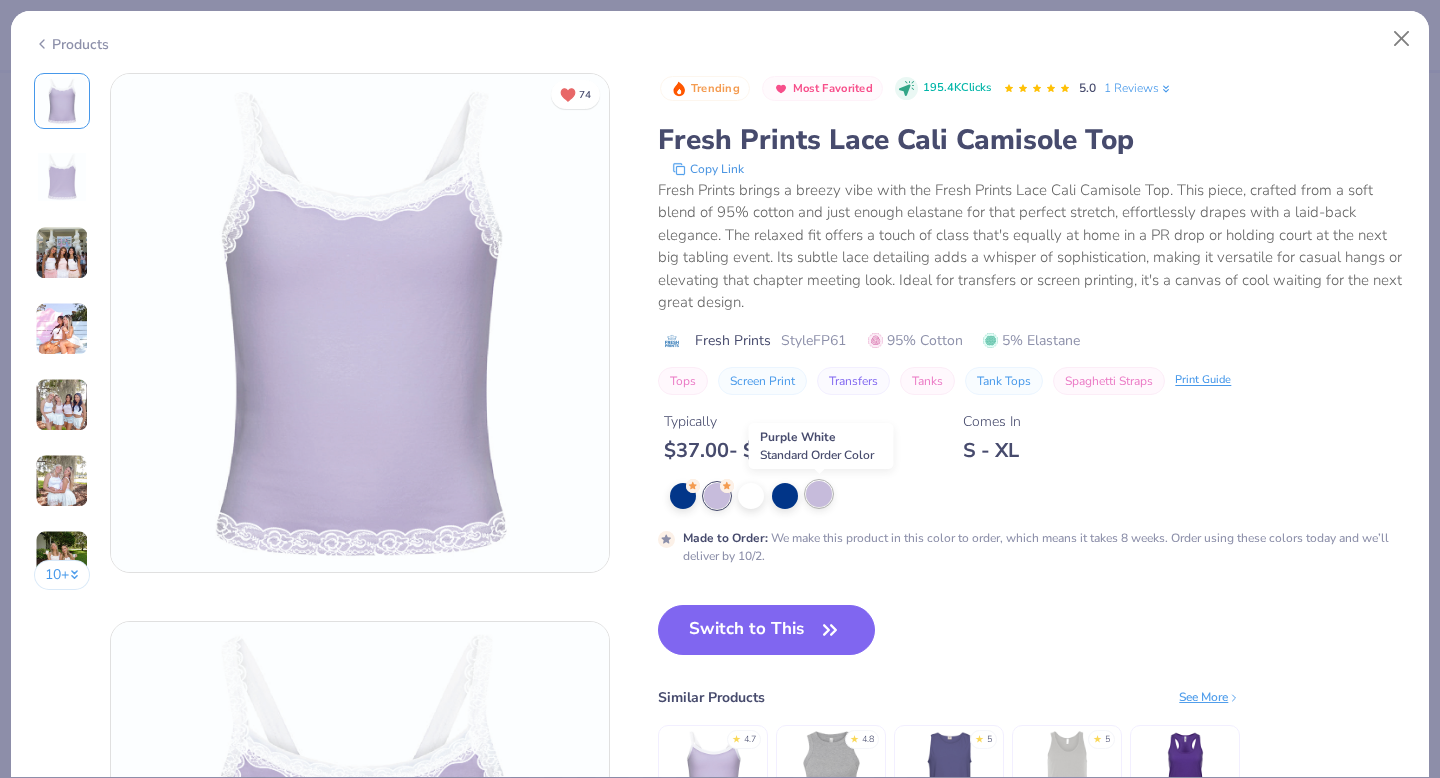 click at bounding box center [819, 494] 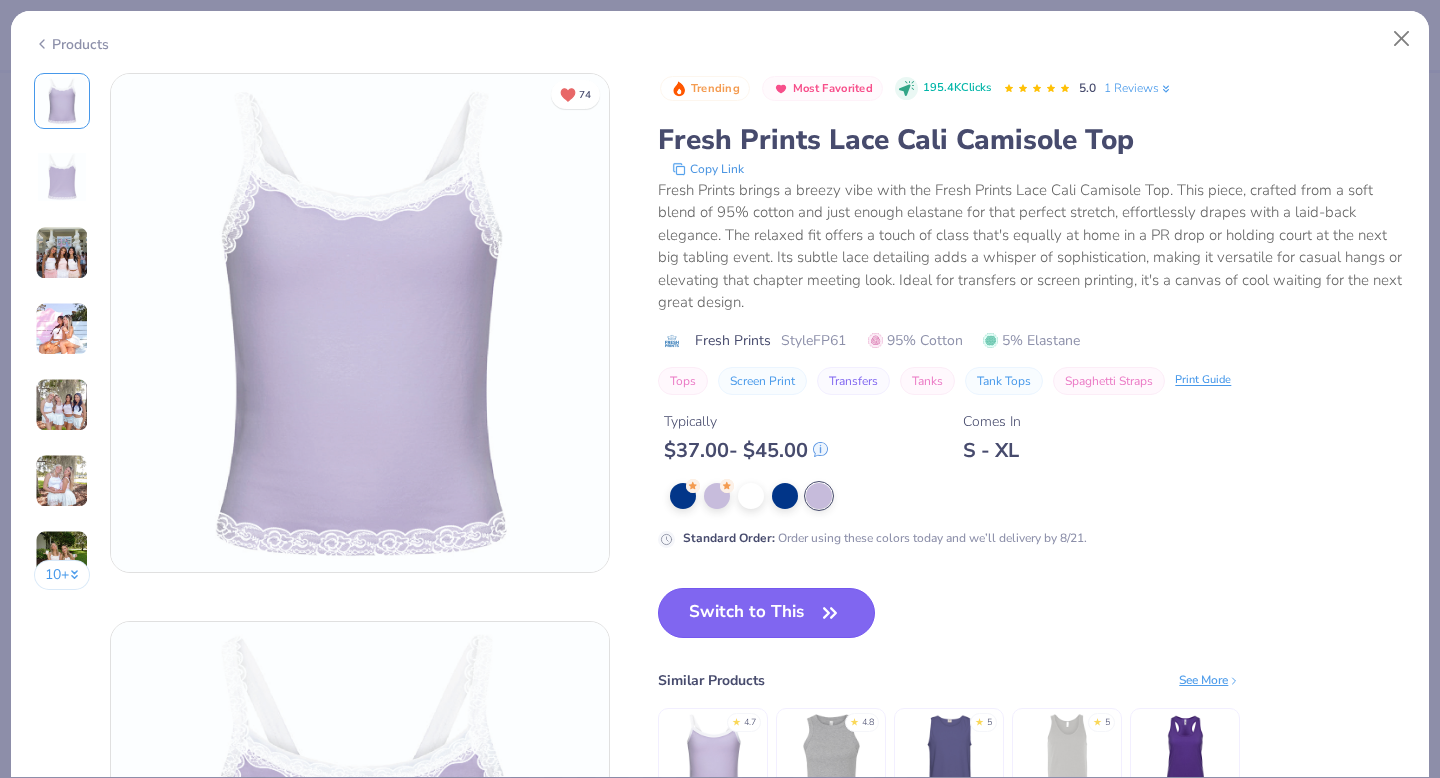 click on "Switch to This" at bounding box center (766, 613) 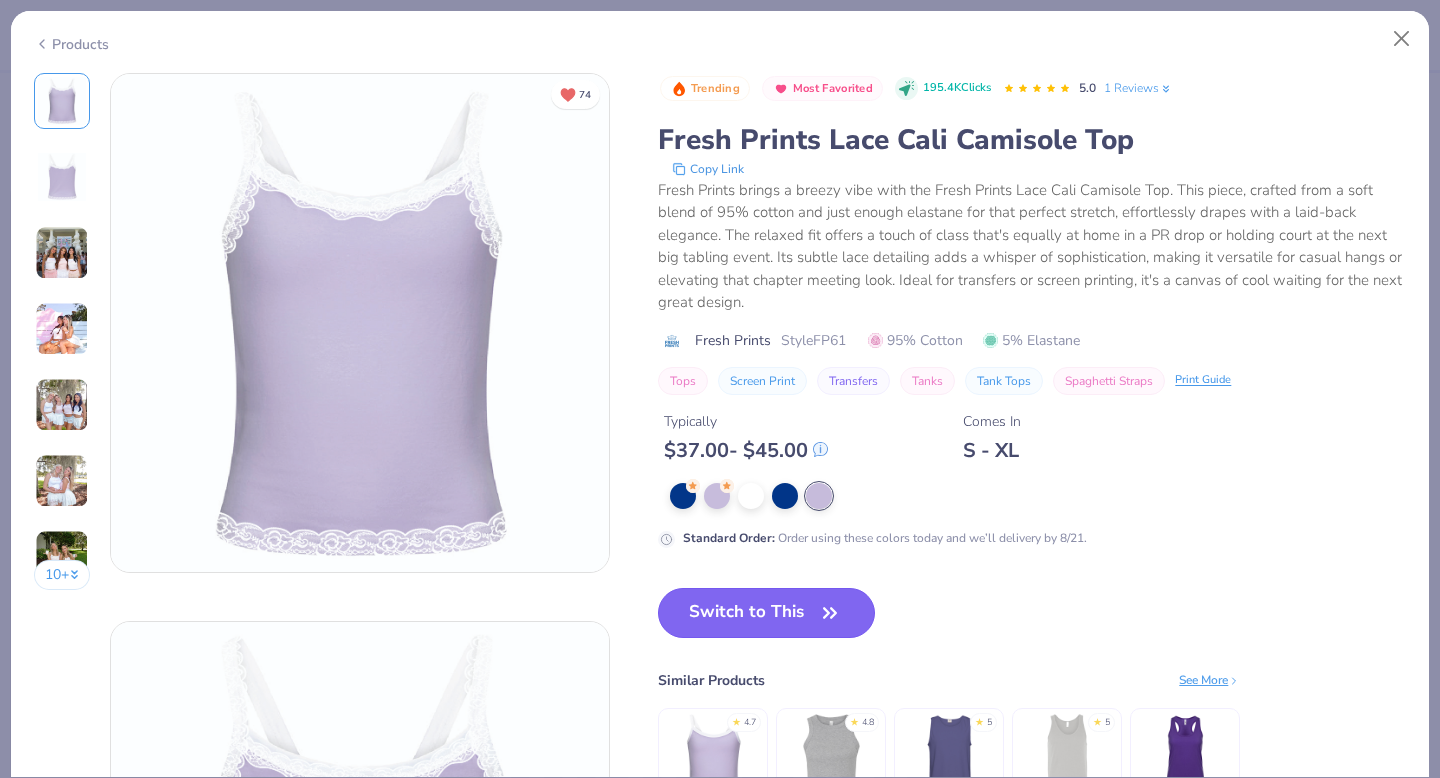 scroll, scrollTop: 1599, scrollLeft: 0, axis: vertical 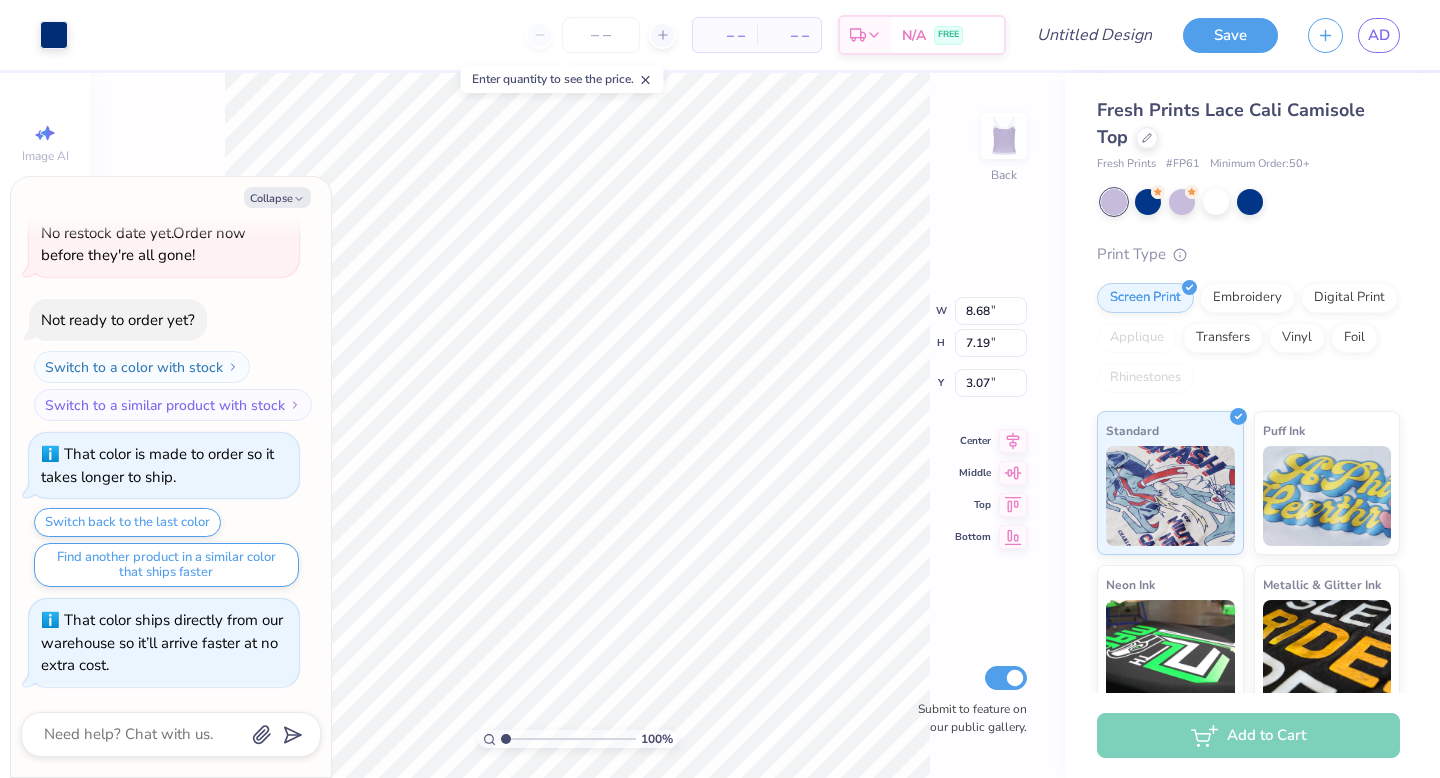 type on "x" 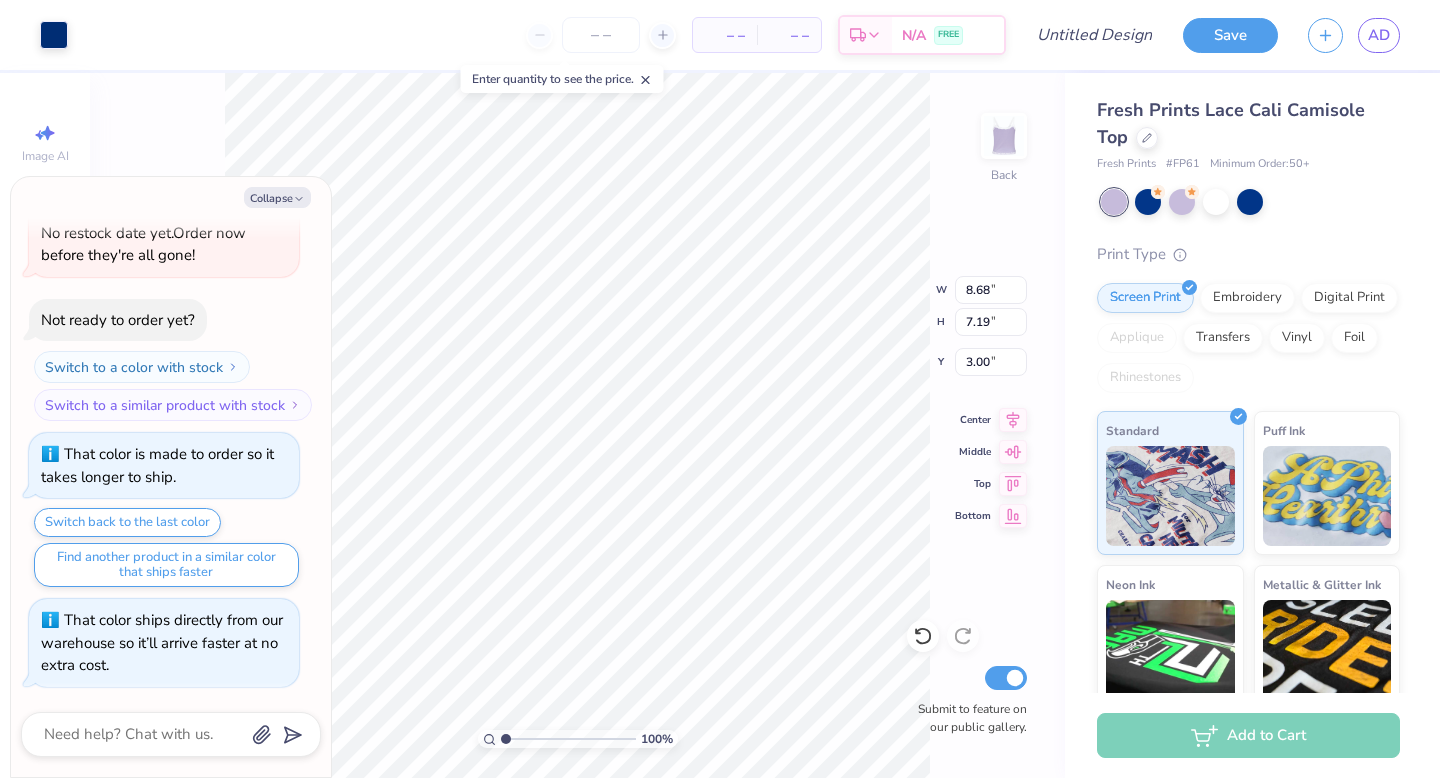 type on "x" 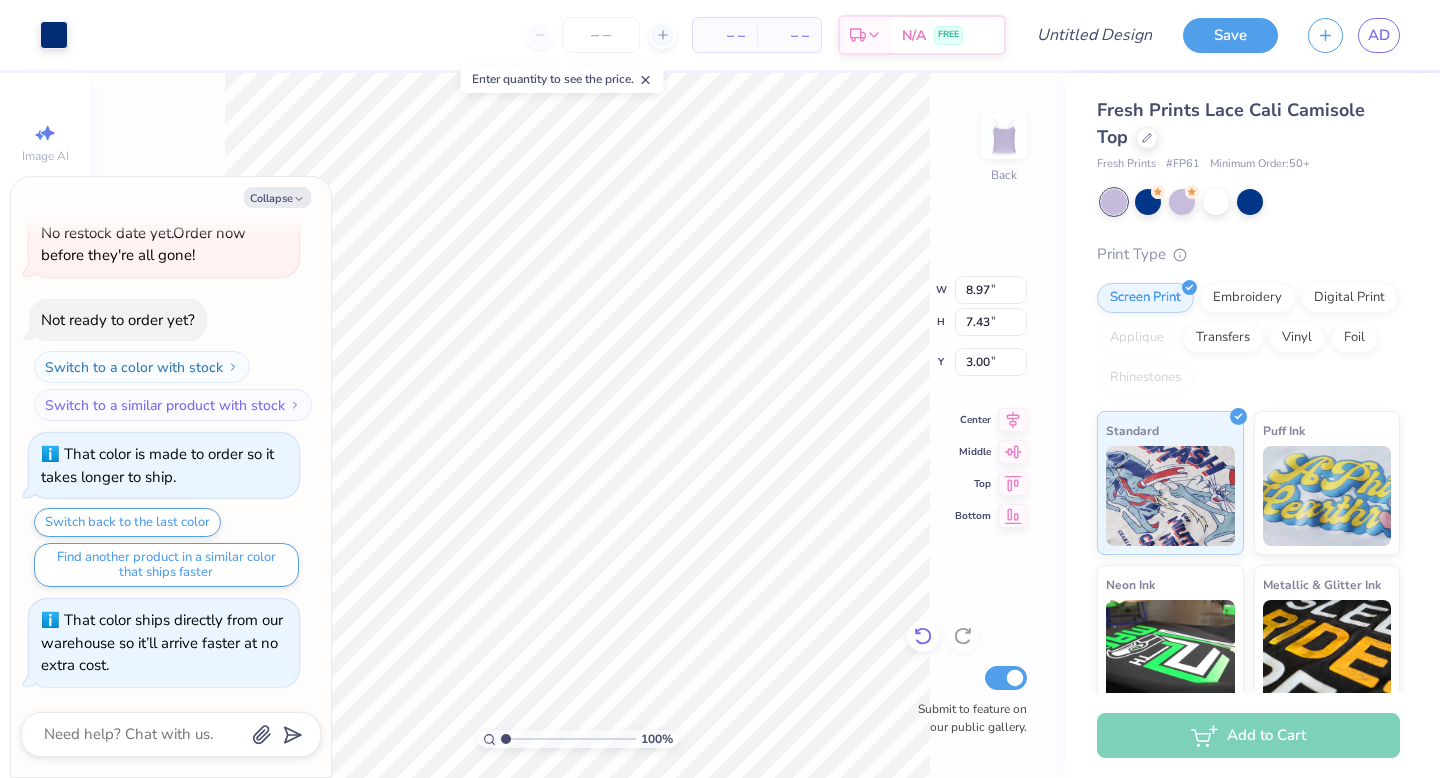 click 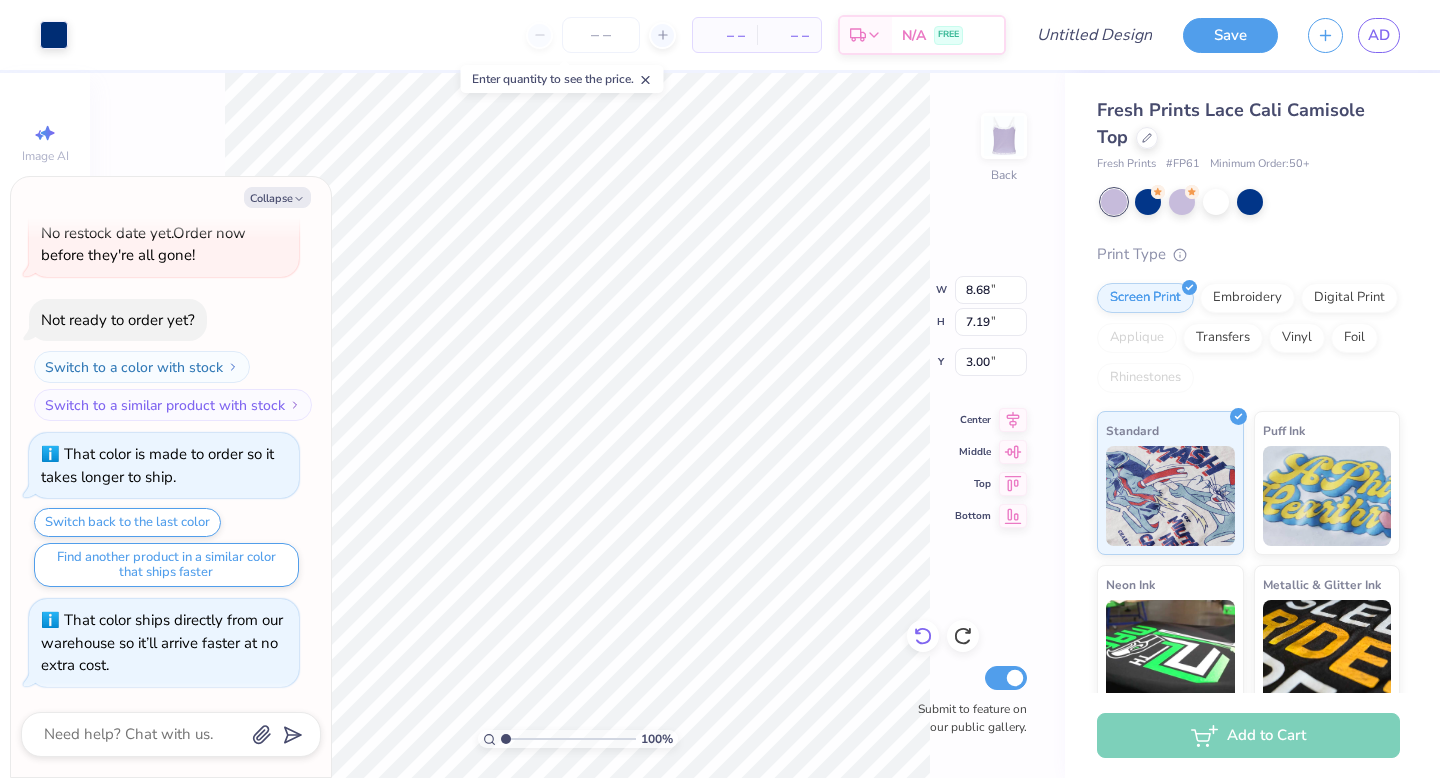 click 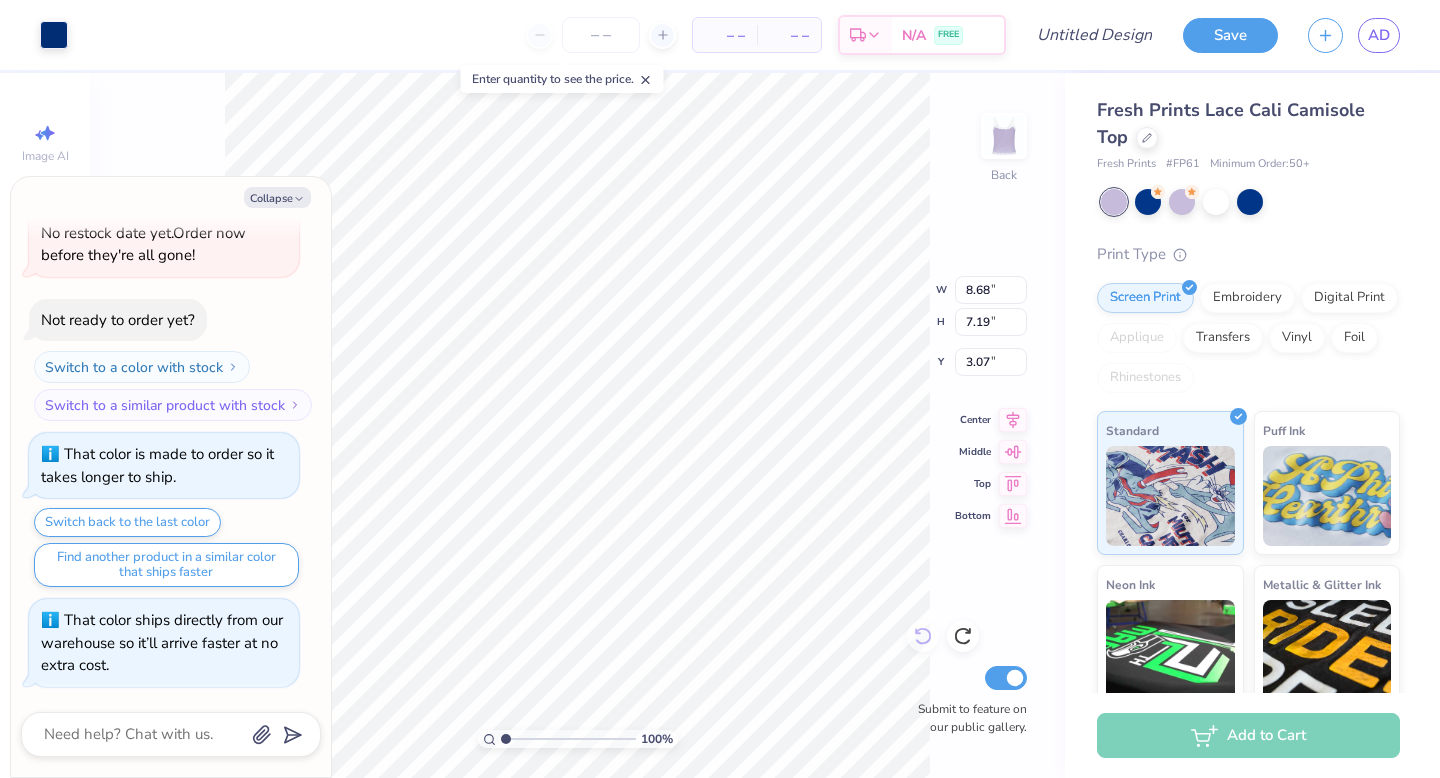 type on "x" 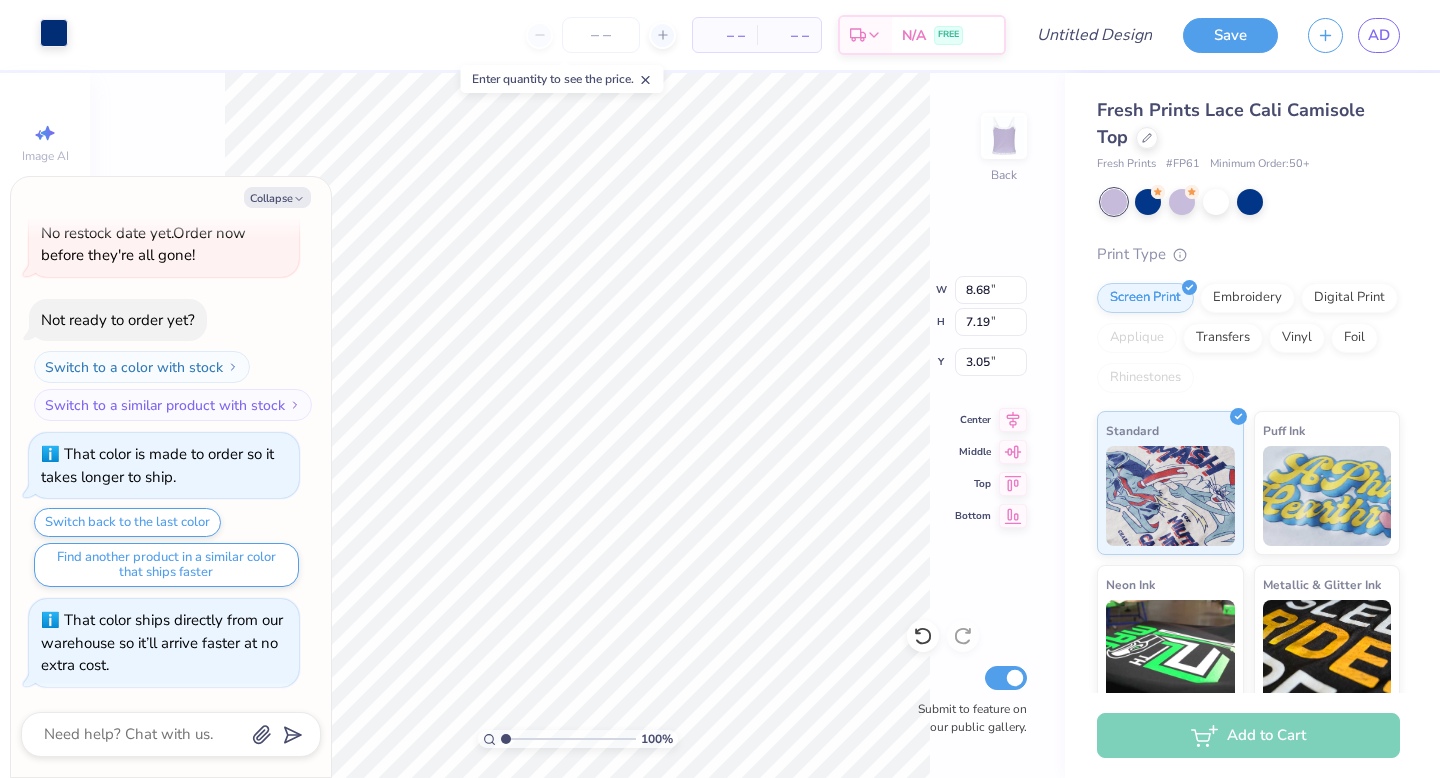 click at bounding box center [54, 33] 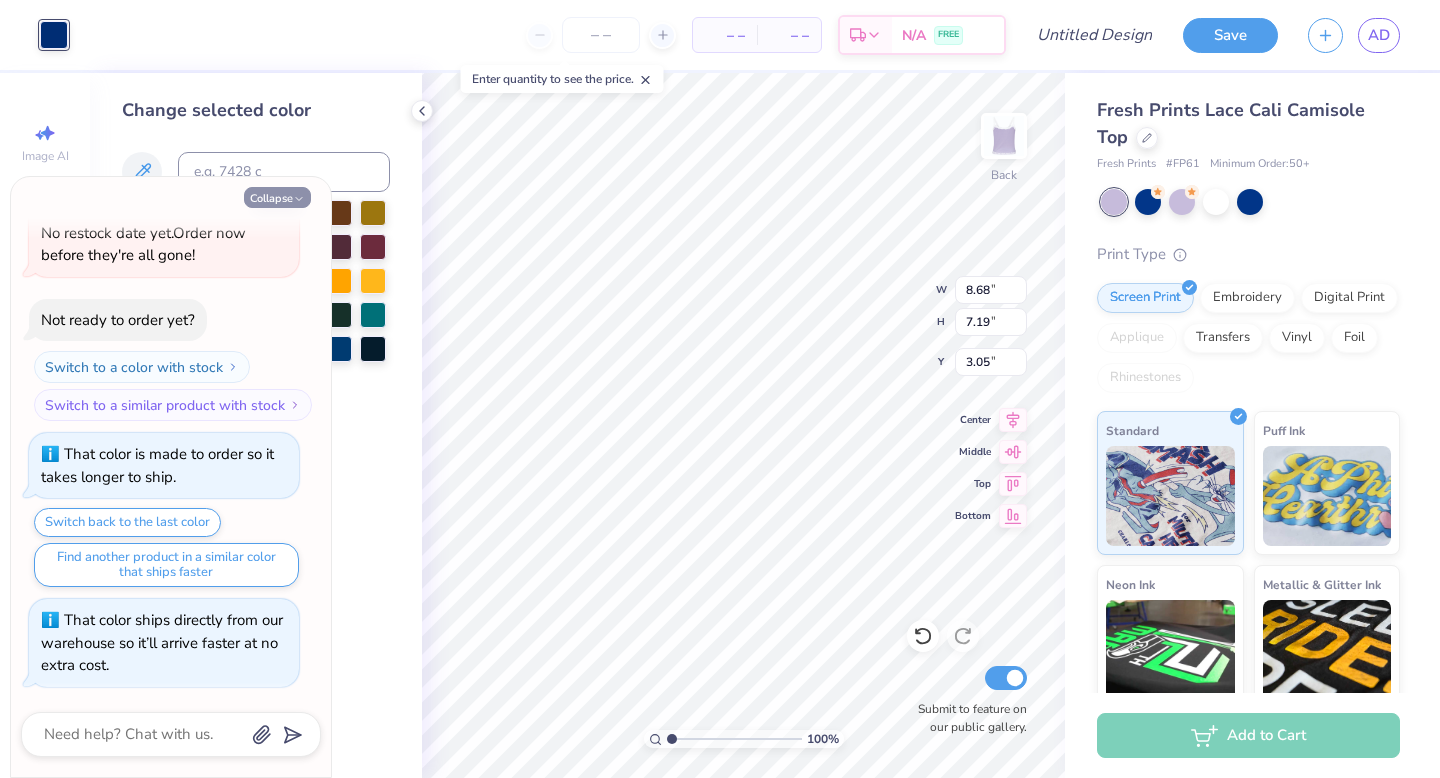 click 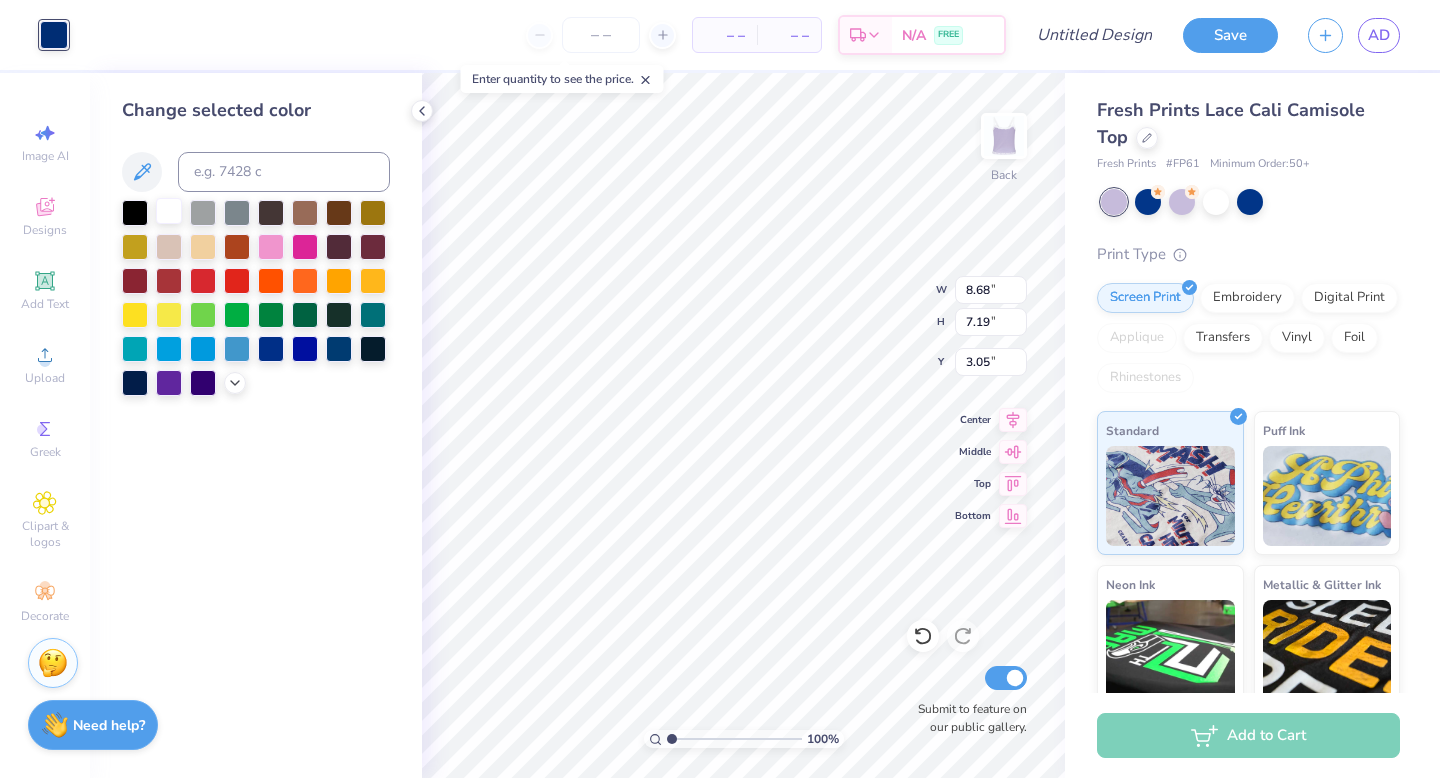click at bounding box center [169, 211] 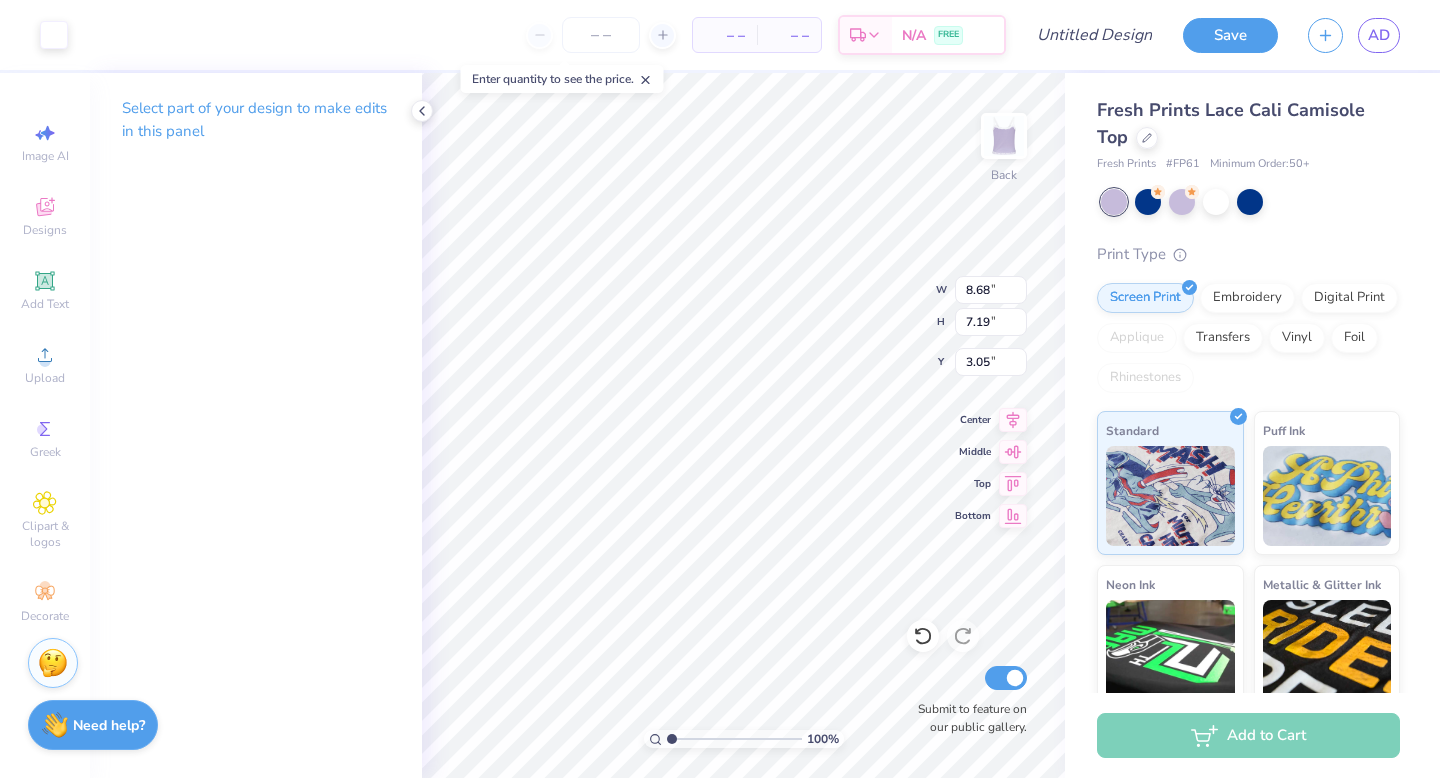 type on "8.91" 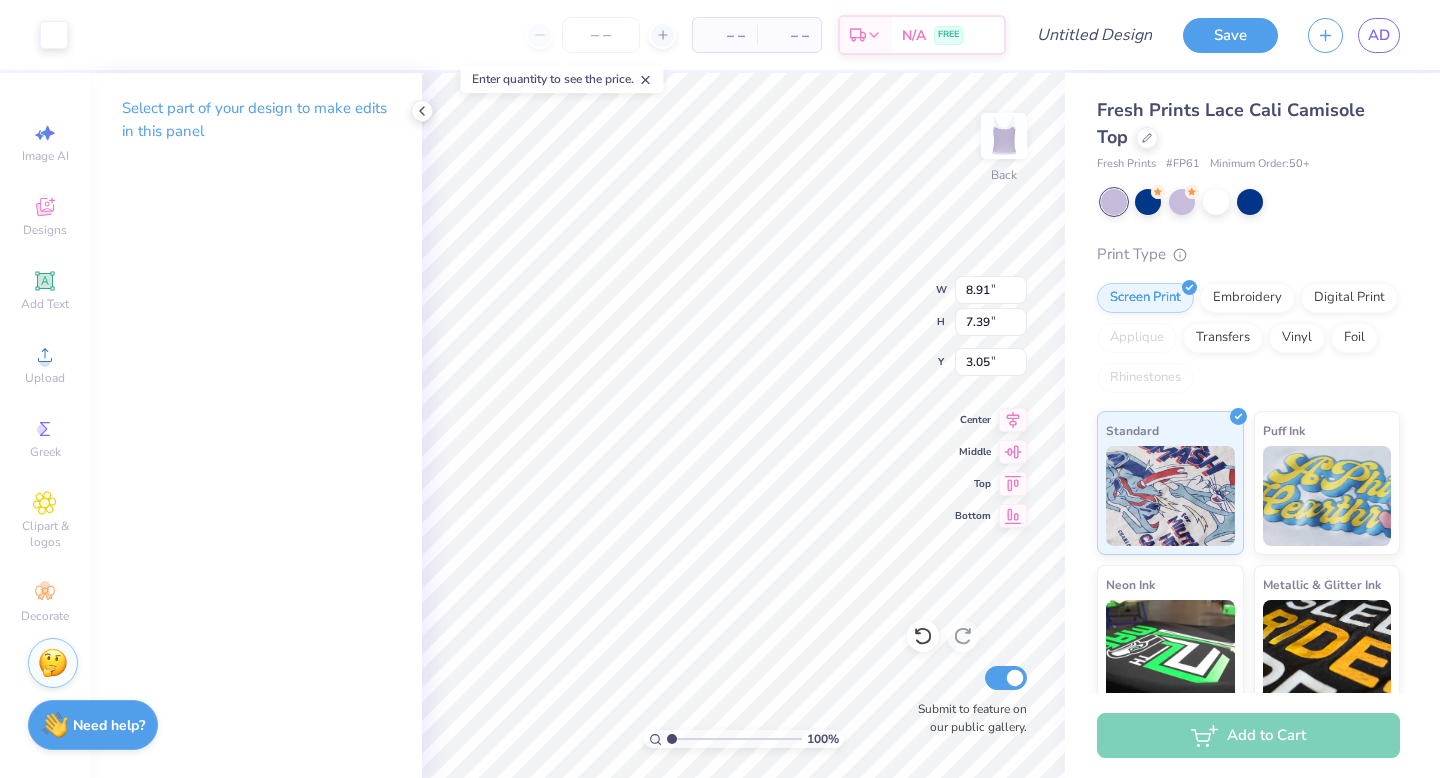type on "3.04" 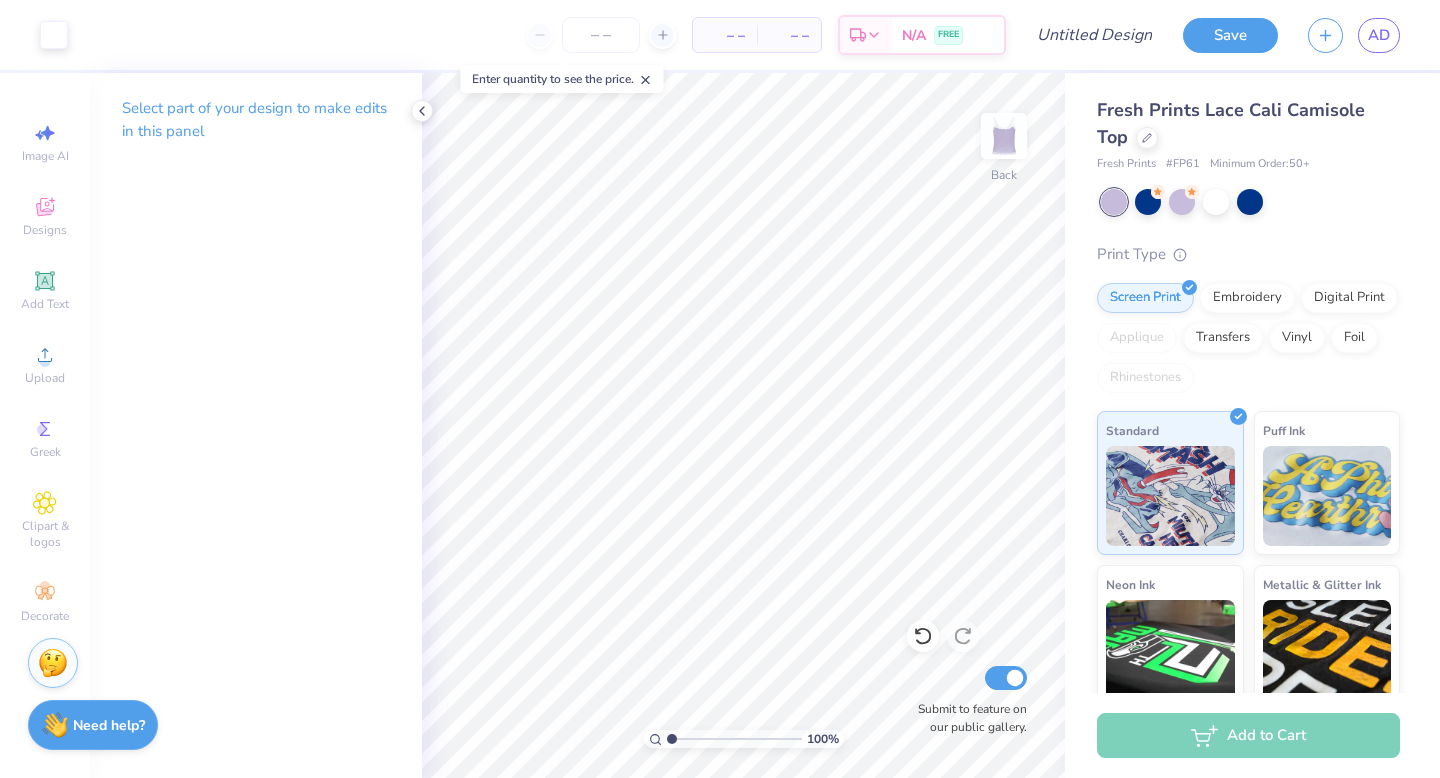 click on "– –" at bounding box center [725, 35] 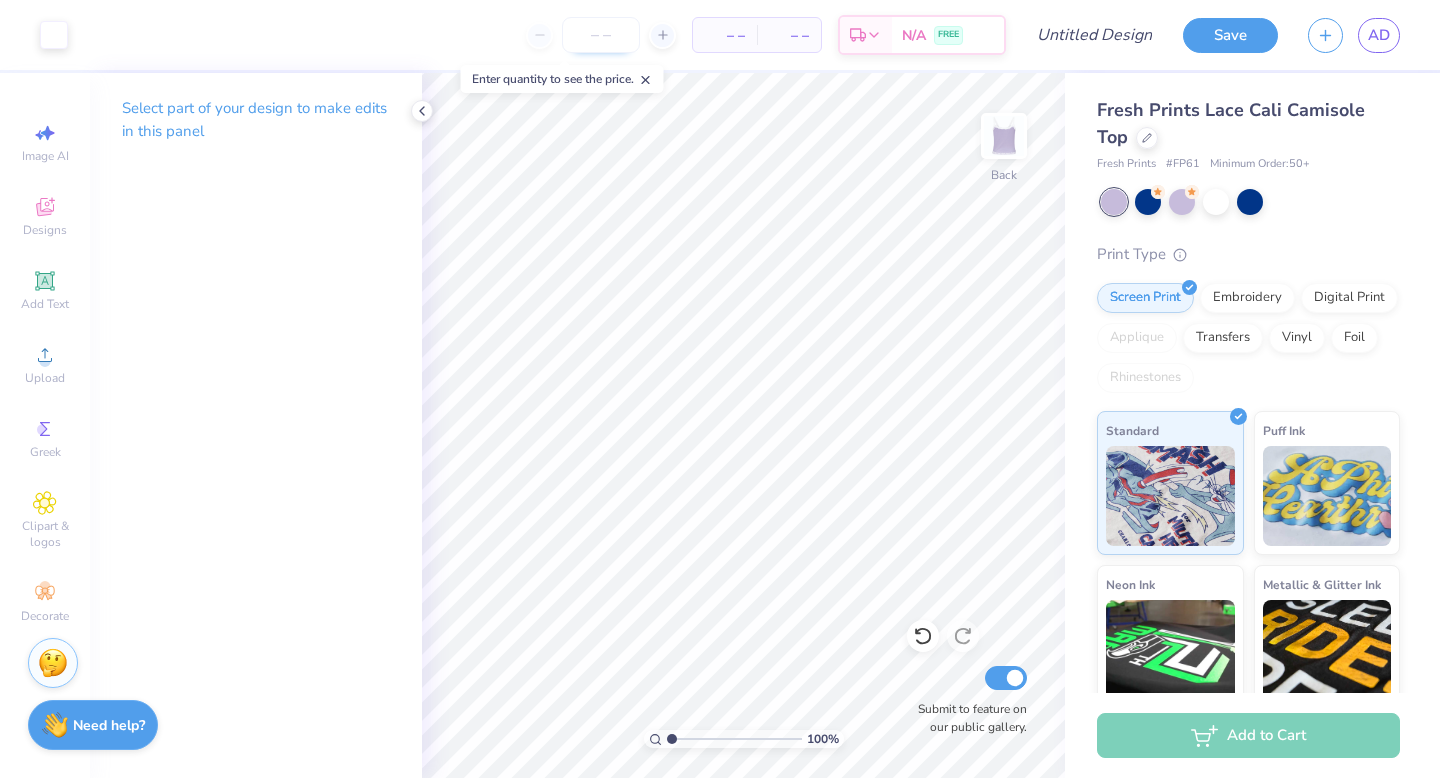 click at bounding box center [601, 35] 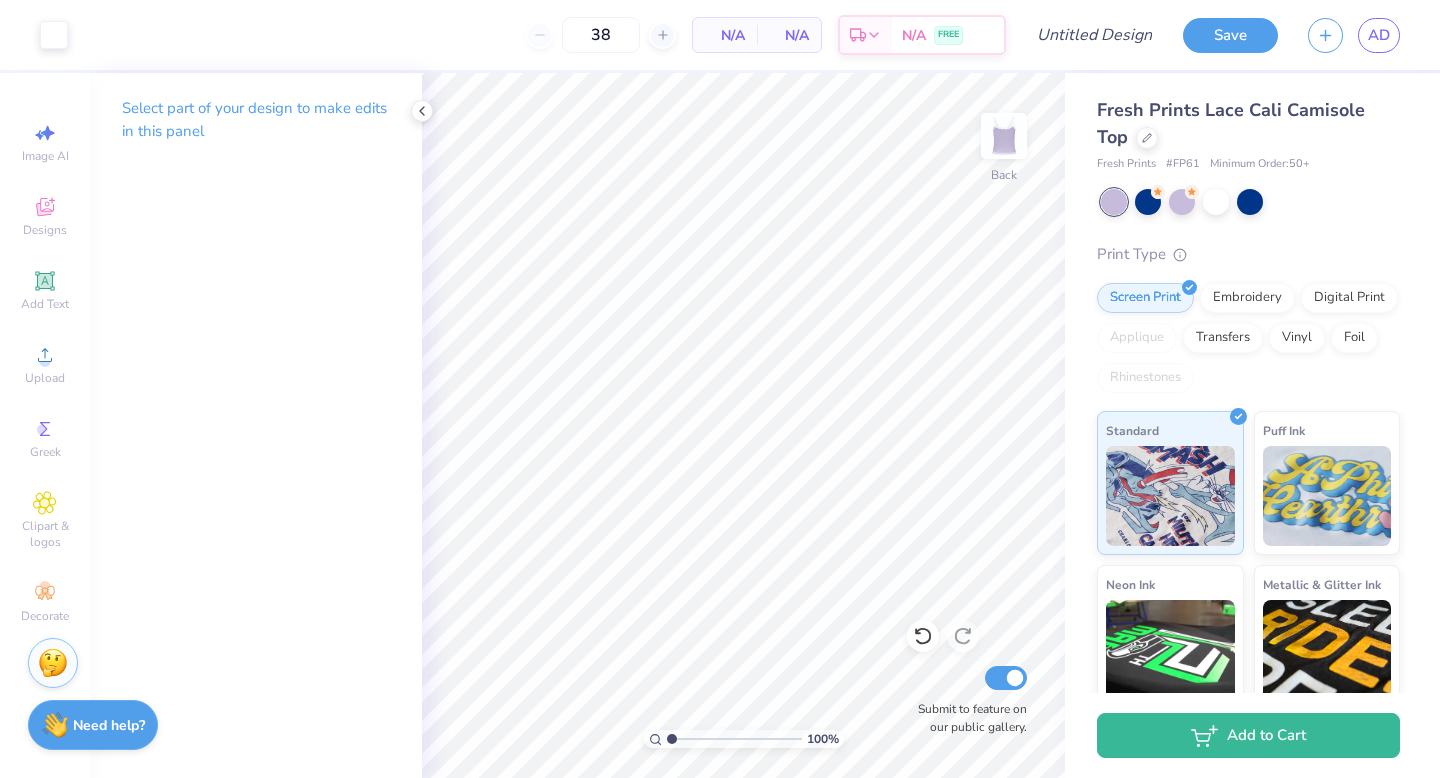 type on "50" 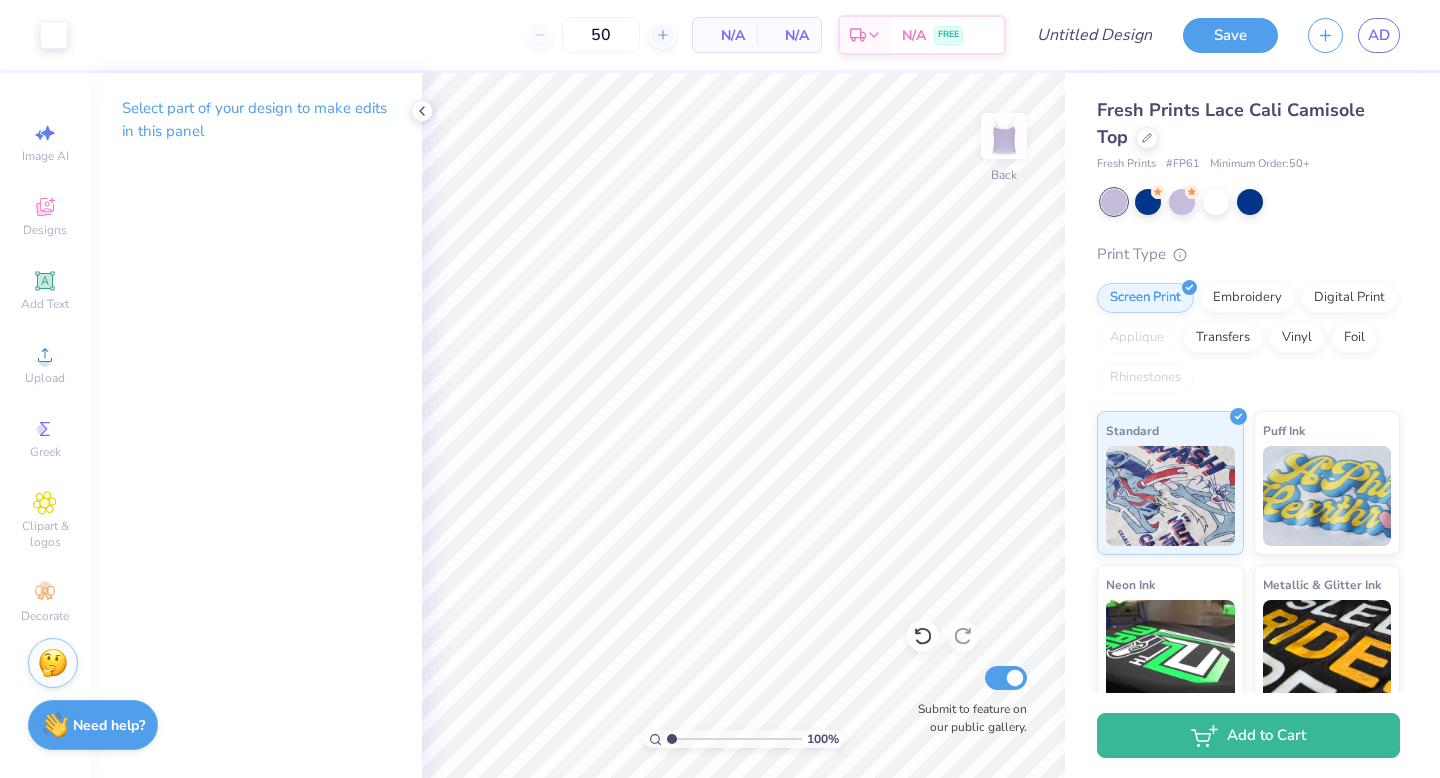 click on "N/A Per Item" at bounding box center (725, 35) 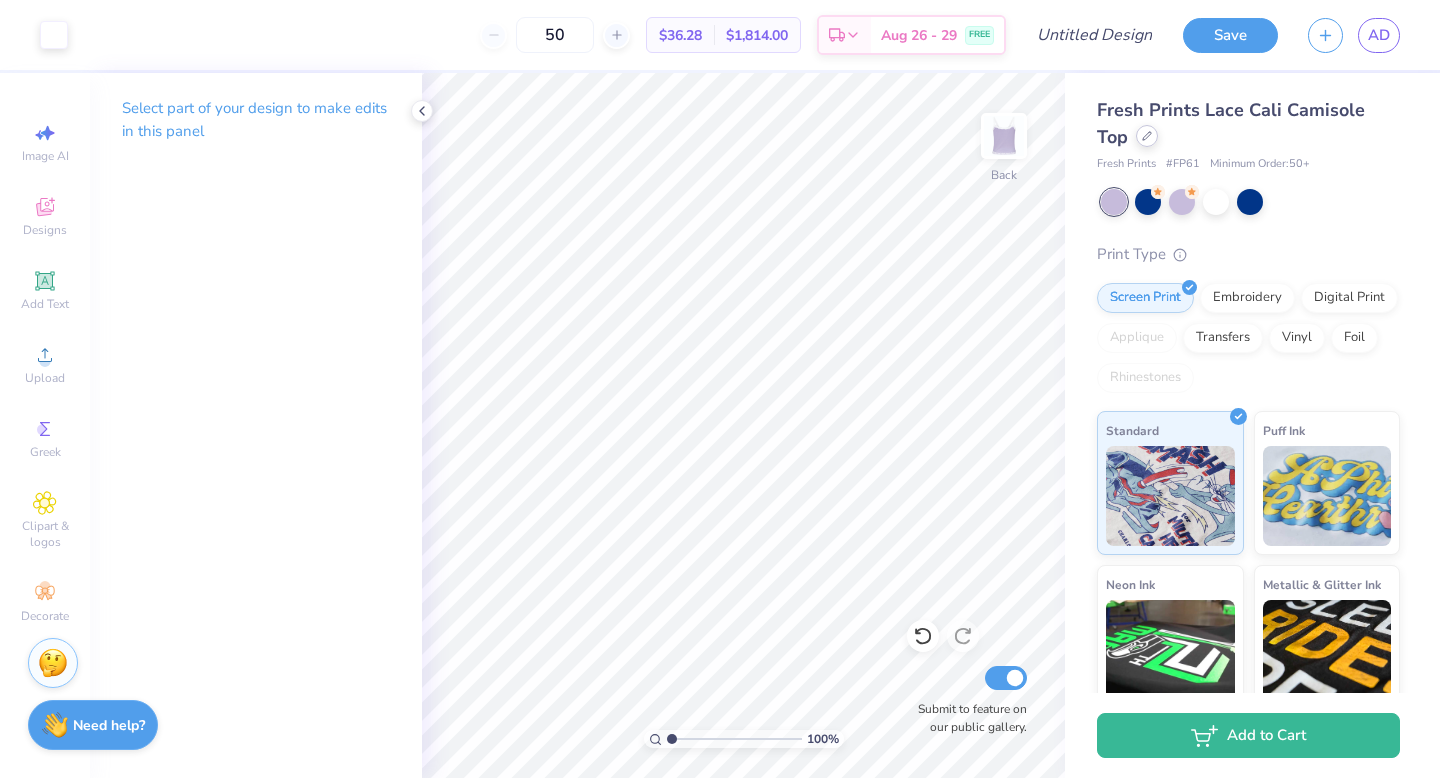 click at bounding box center (1147, 136) 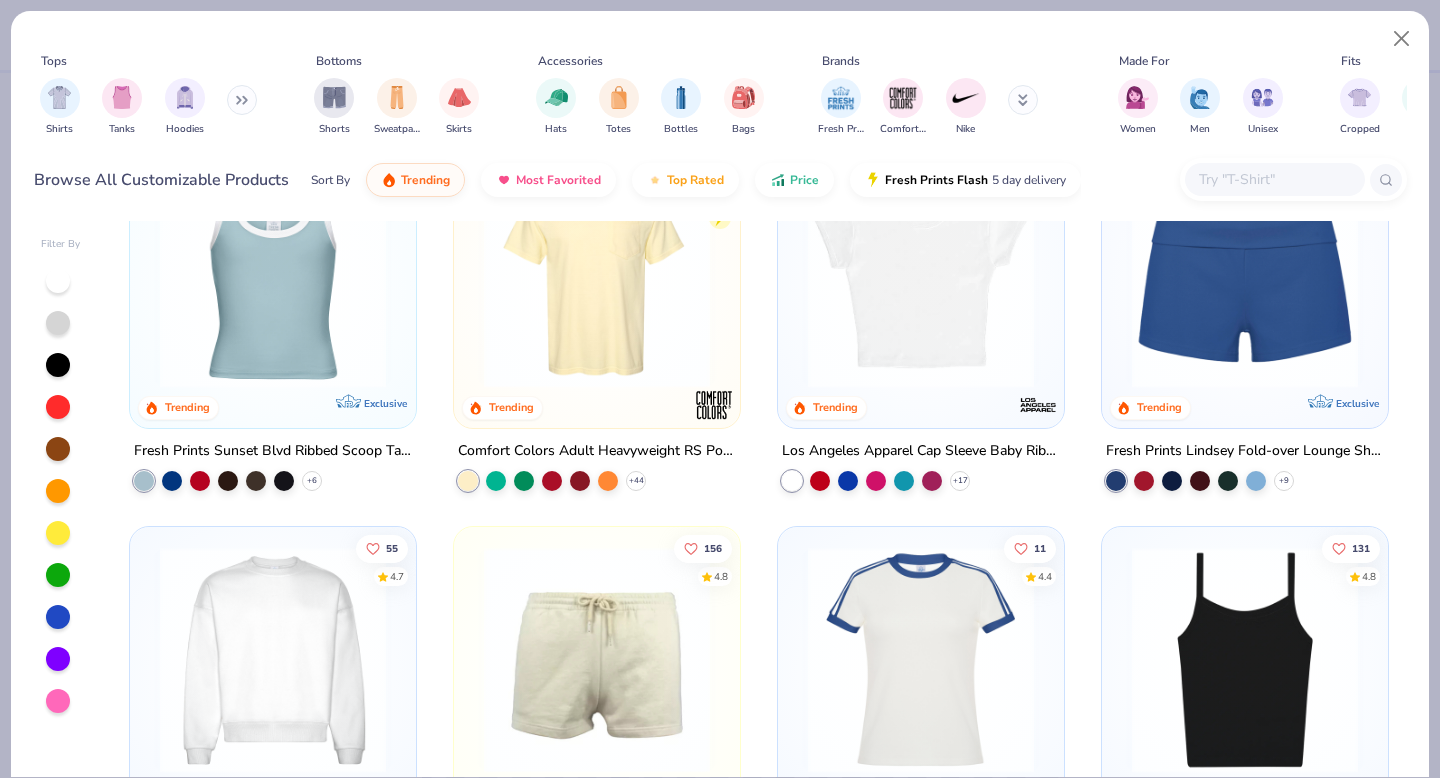 scroll, scrollTop: 1245, scrollLeft: 0, axis: vertical 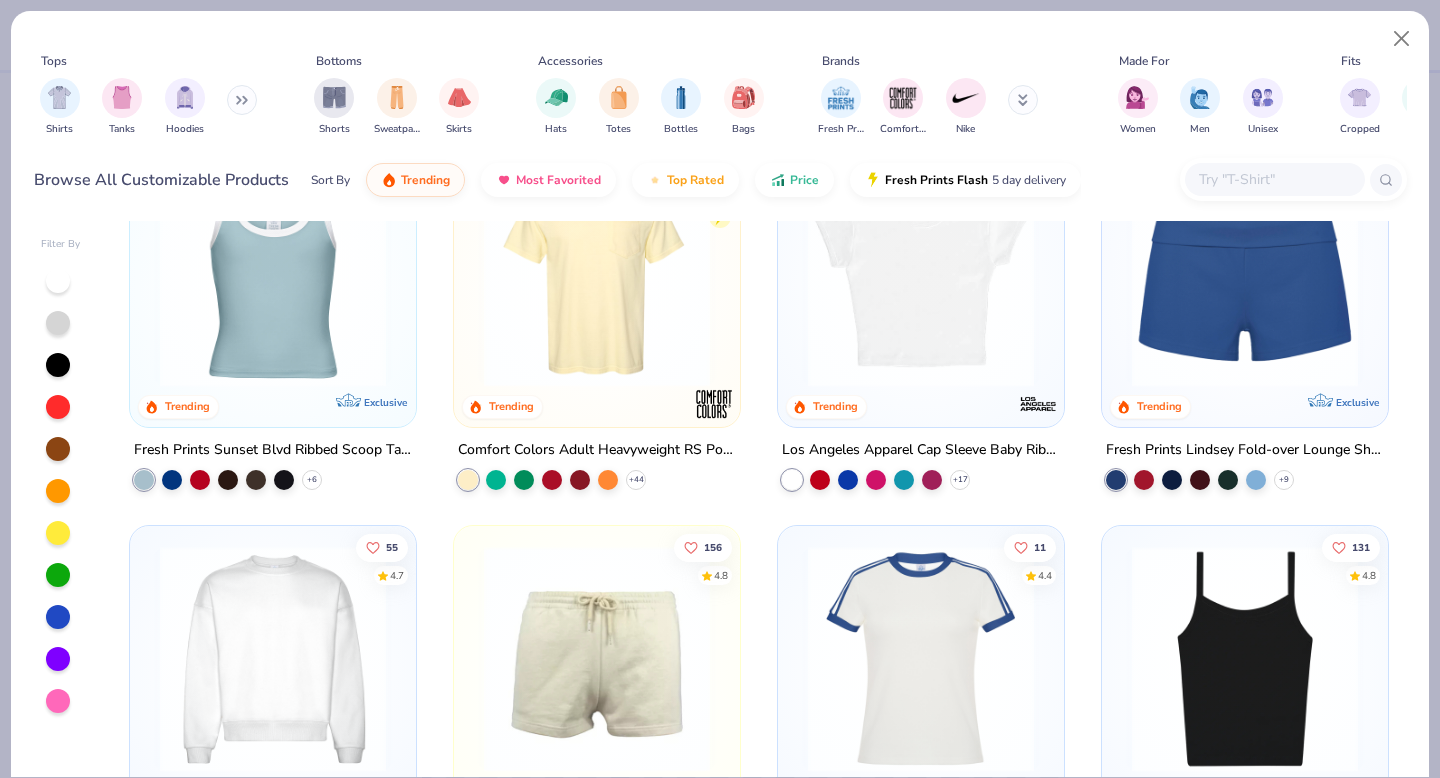 click at bounding box center (273, 279) 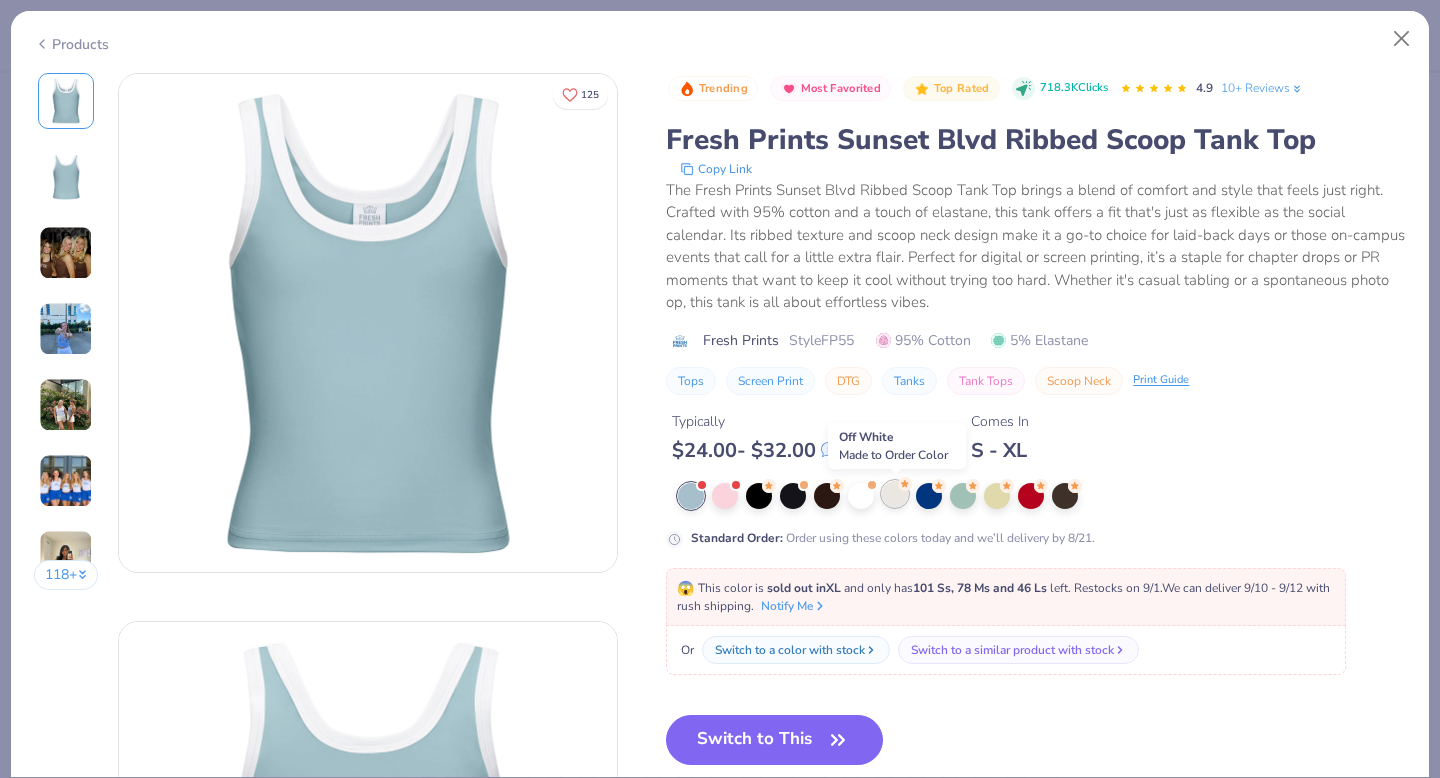 click at bounding box center [895, 494] 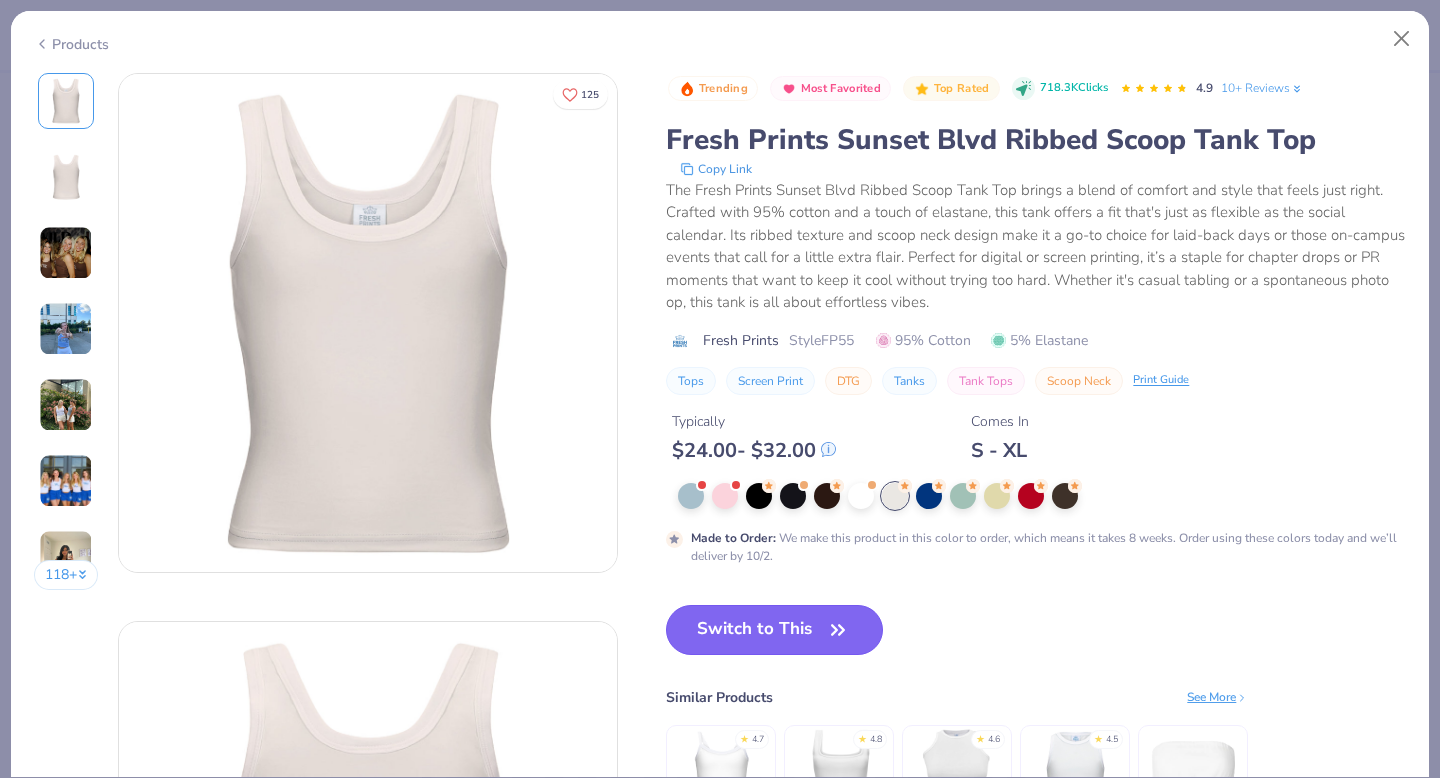click on "Switch to This" at bounding box center [774, 630] 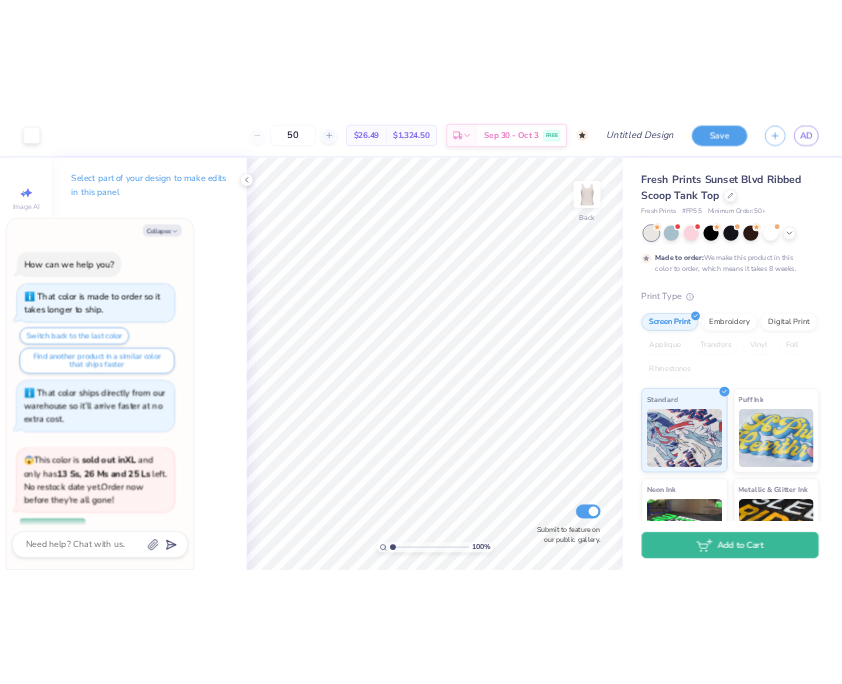 scroll, scrollTop: 1884, scrollLeft: 0, axis: vertical 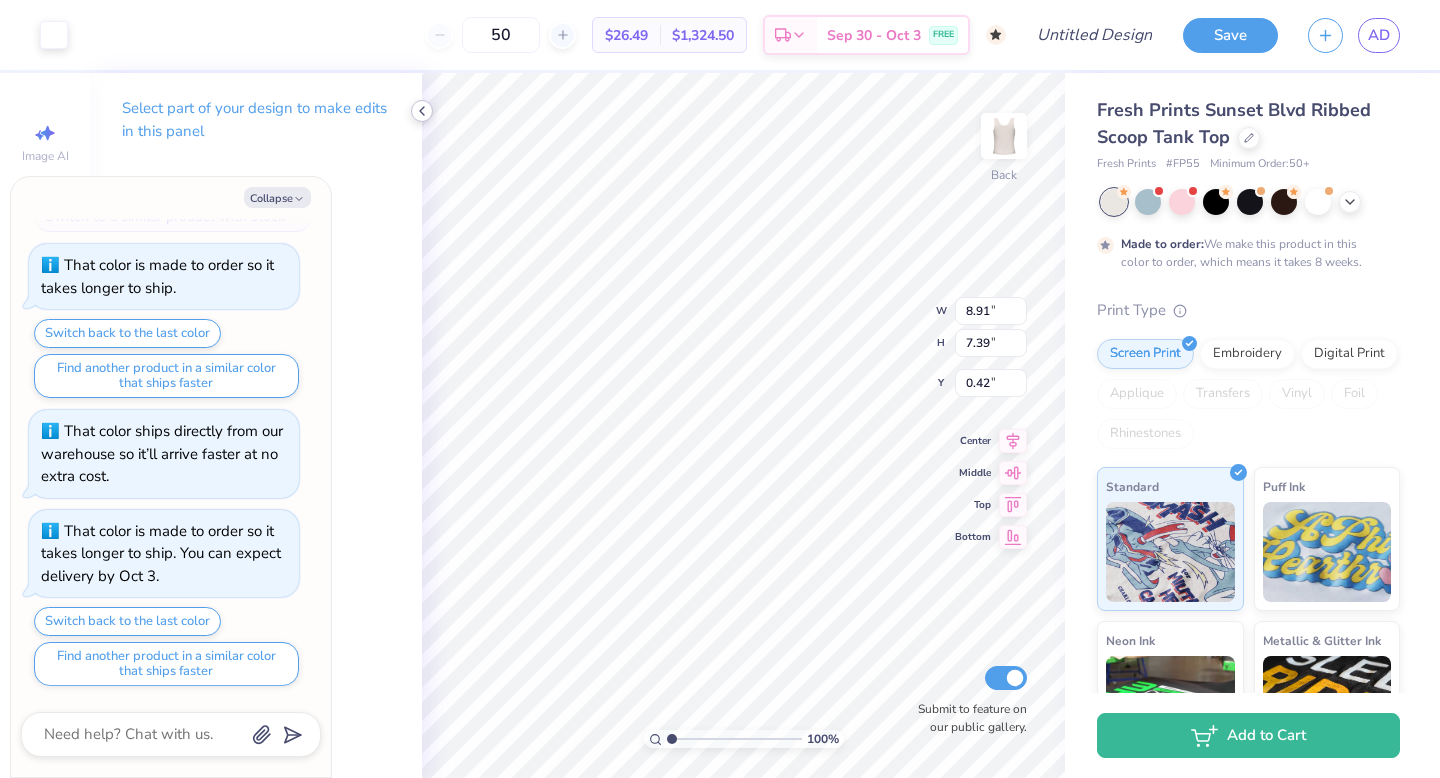 click 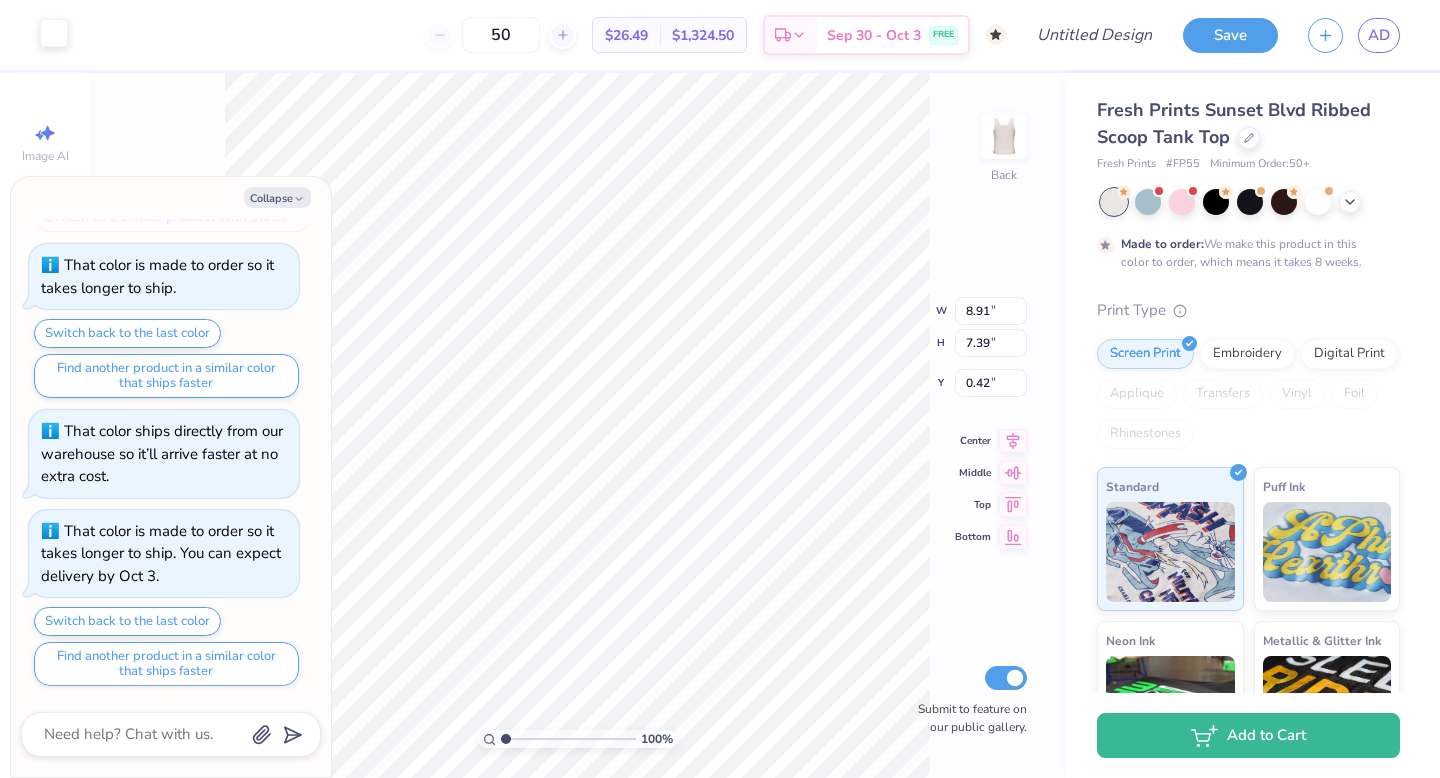 click at bounding box center [54, 33] 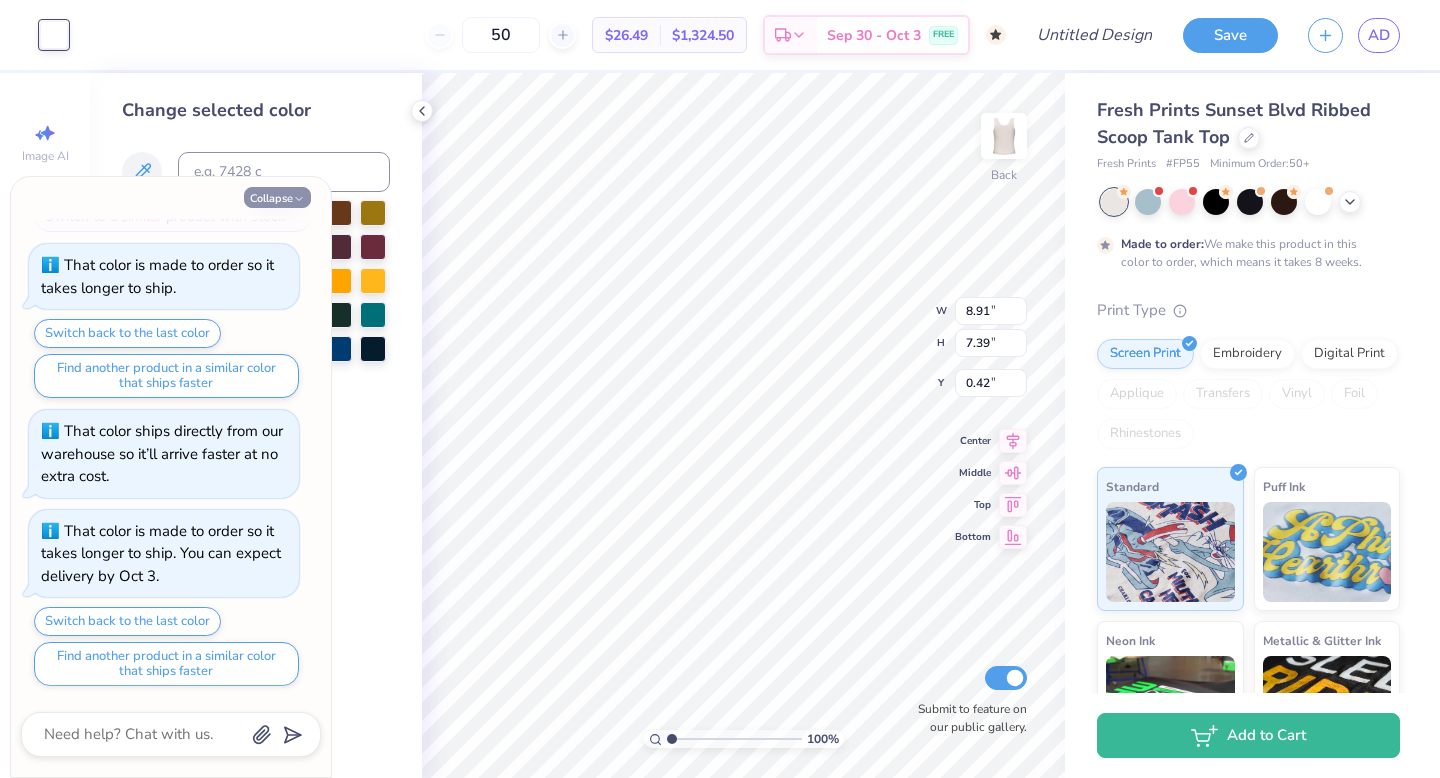 click on "Collapse" at bounding box center [277, 197] 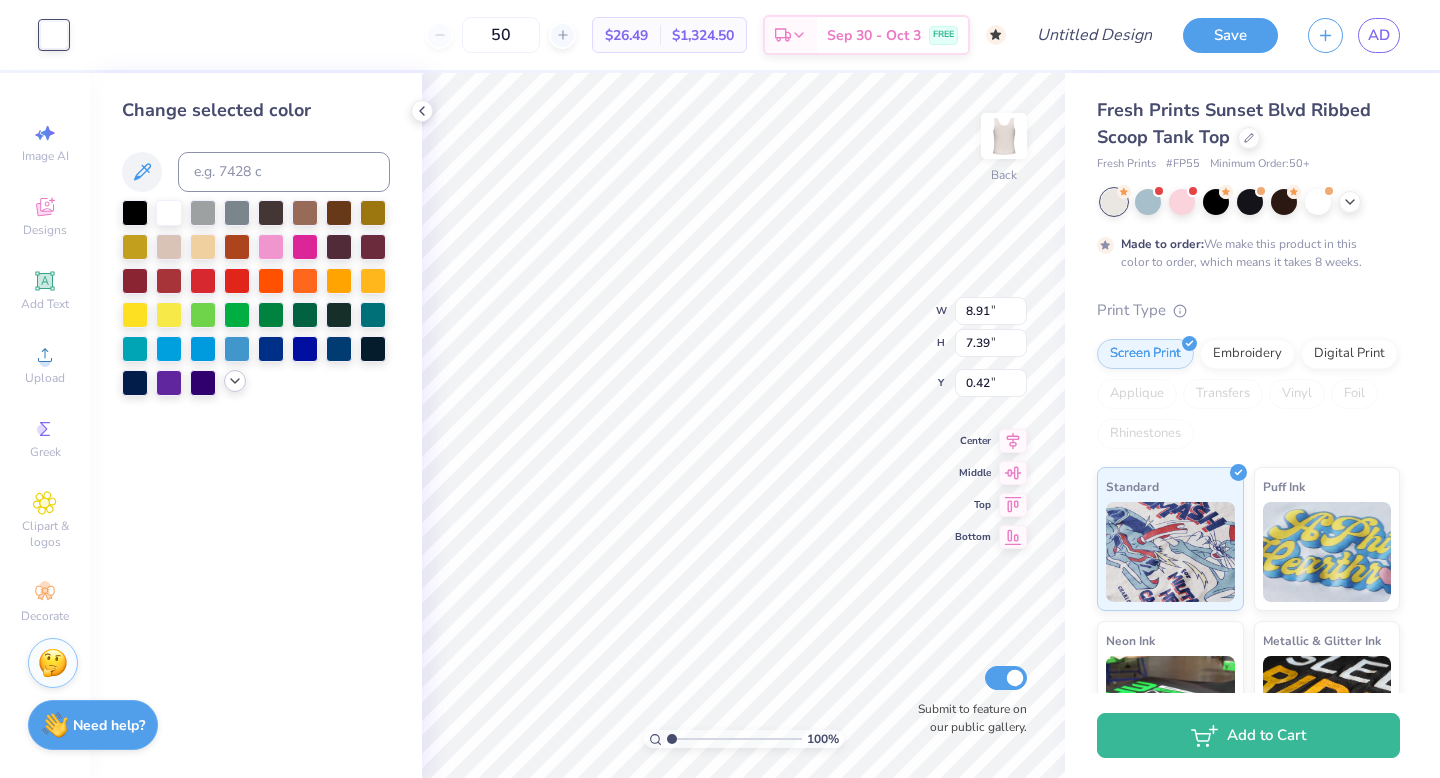 click 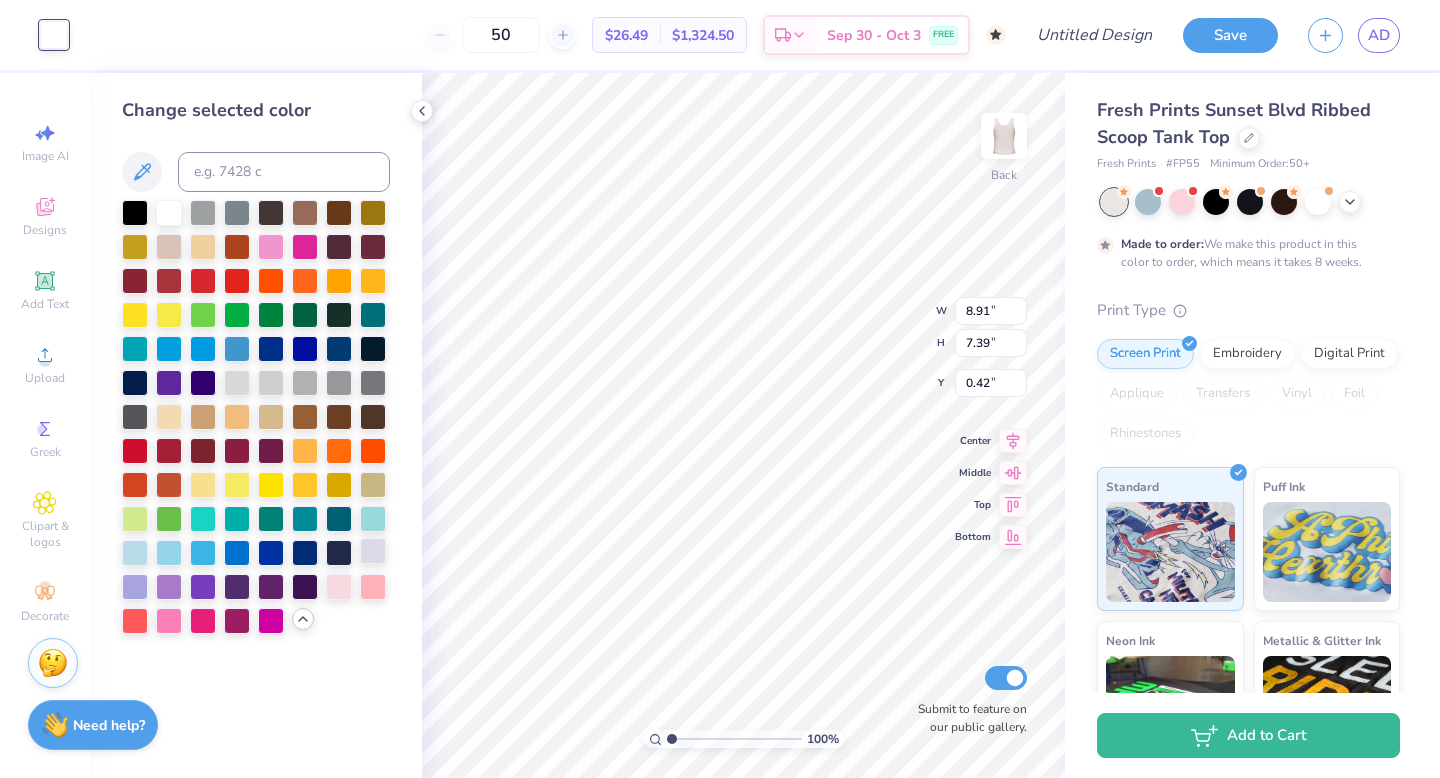 click at bounding box center (373, 551) 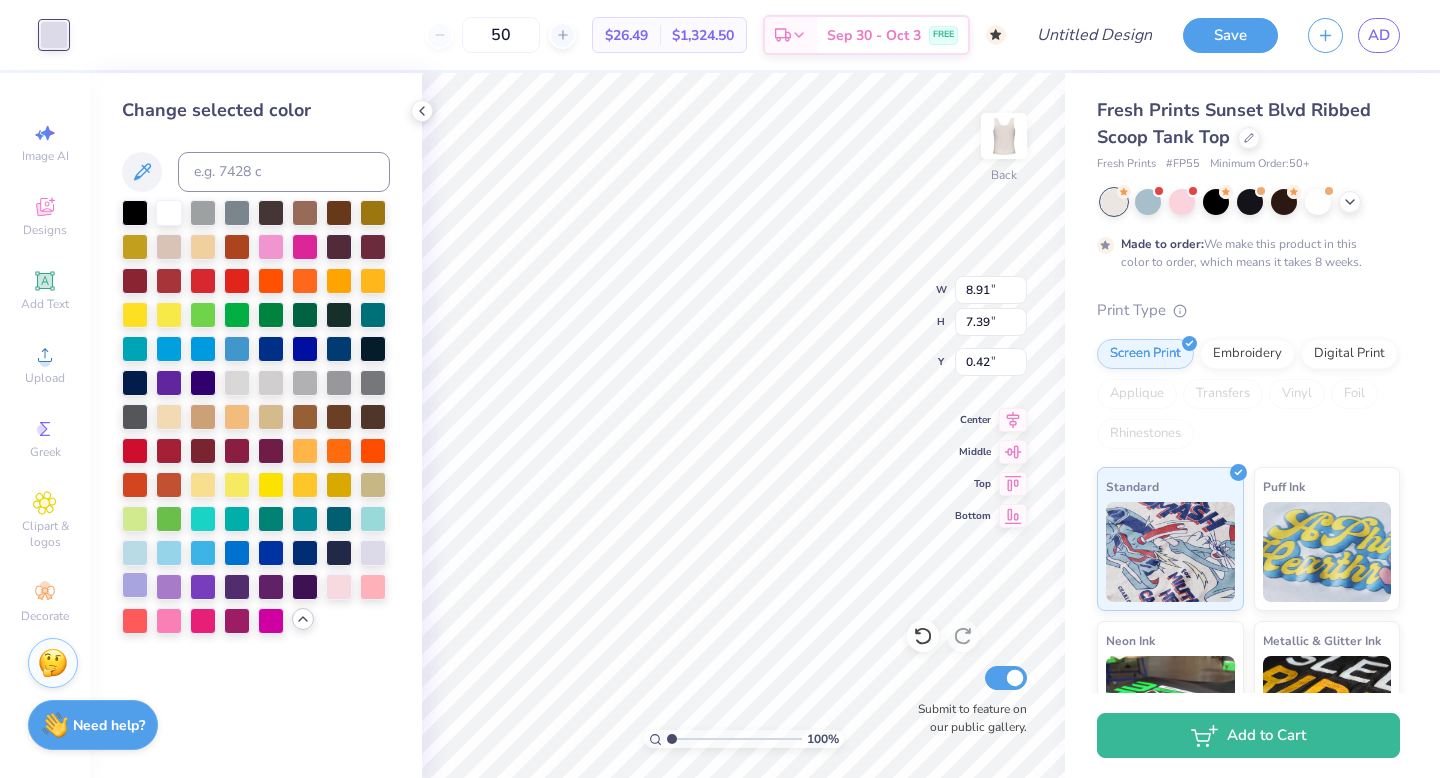 click at bounding box center (135, 585) 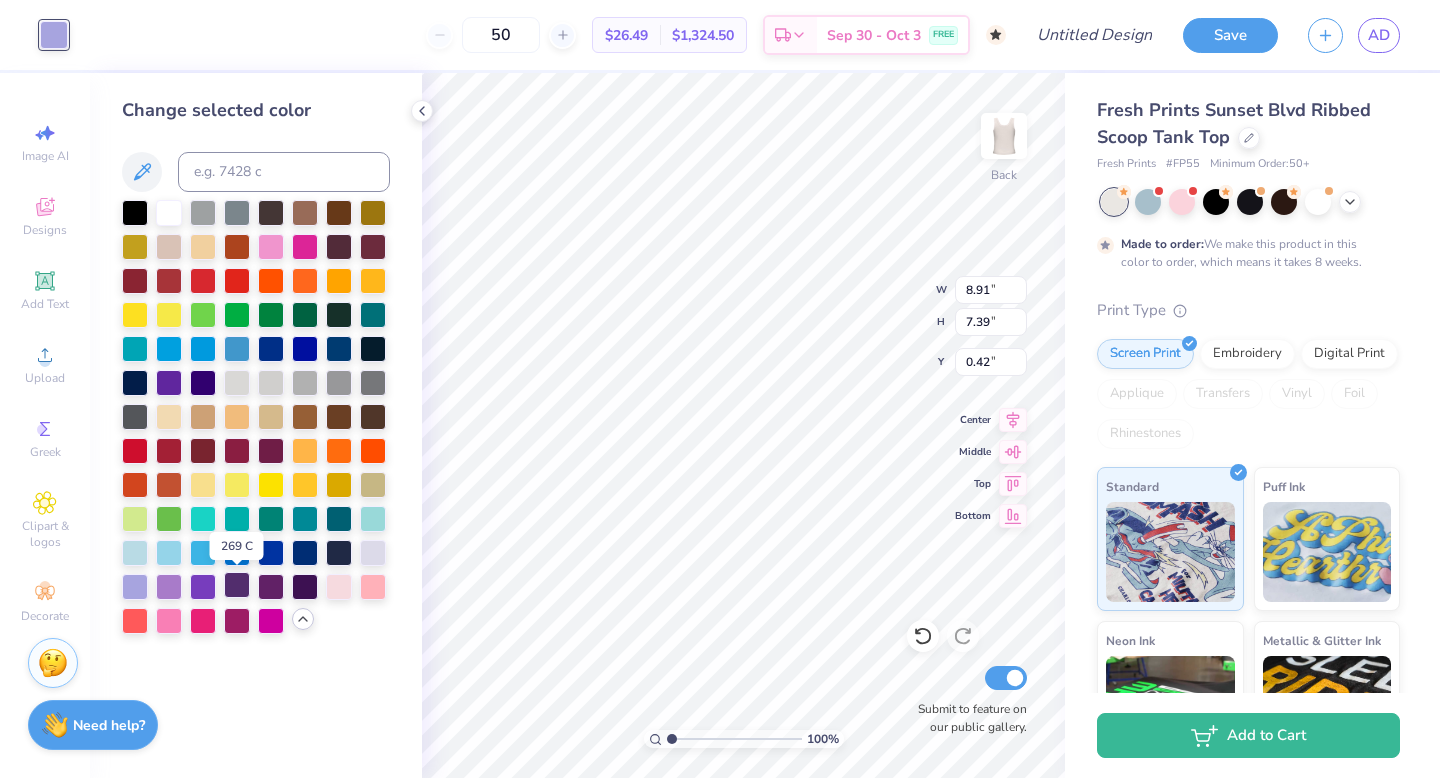 click at bounding box center [237, 585] 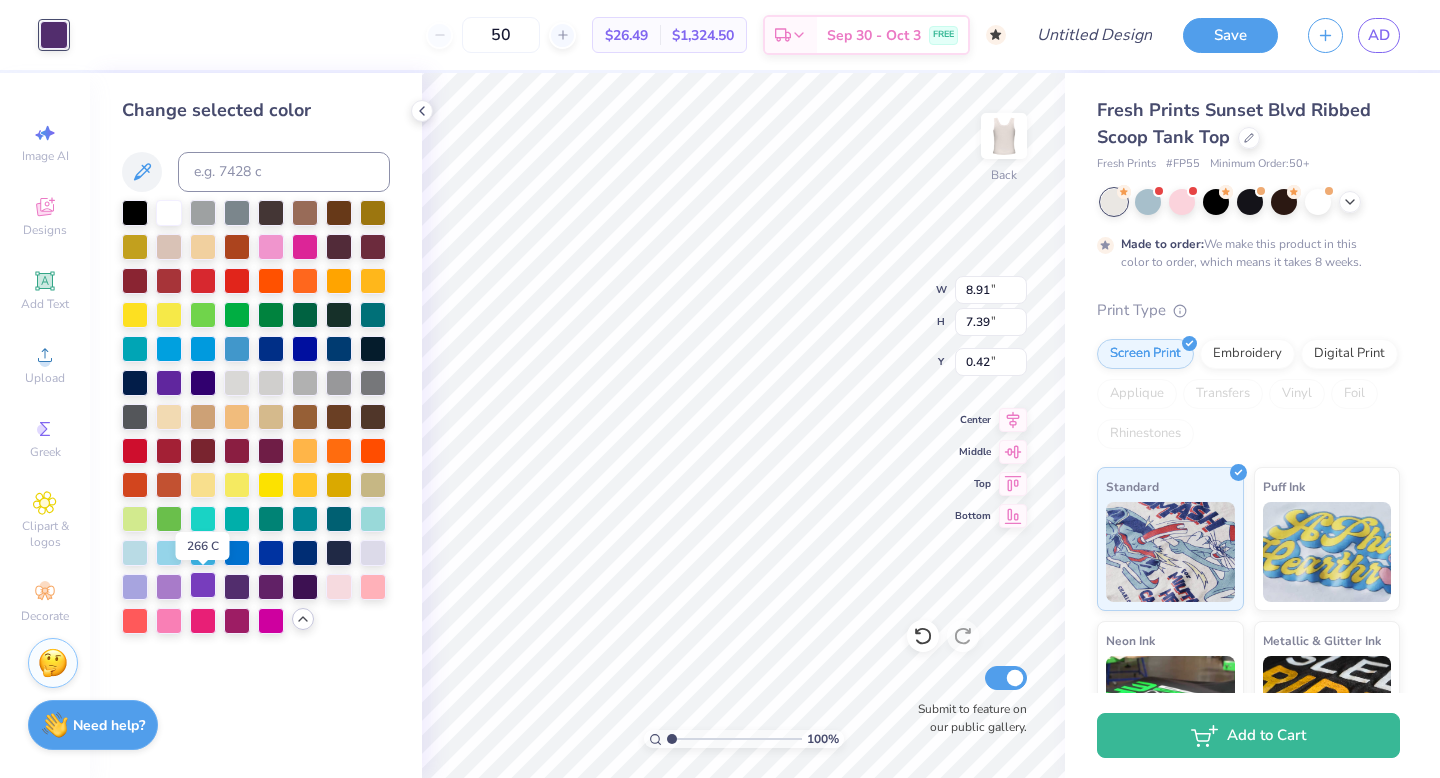 click at bounding box center (203, 585) 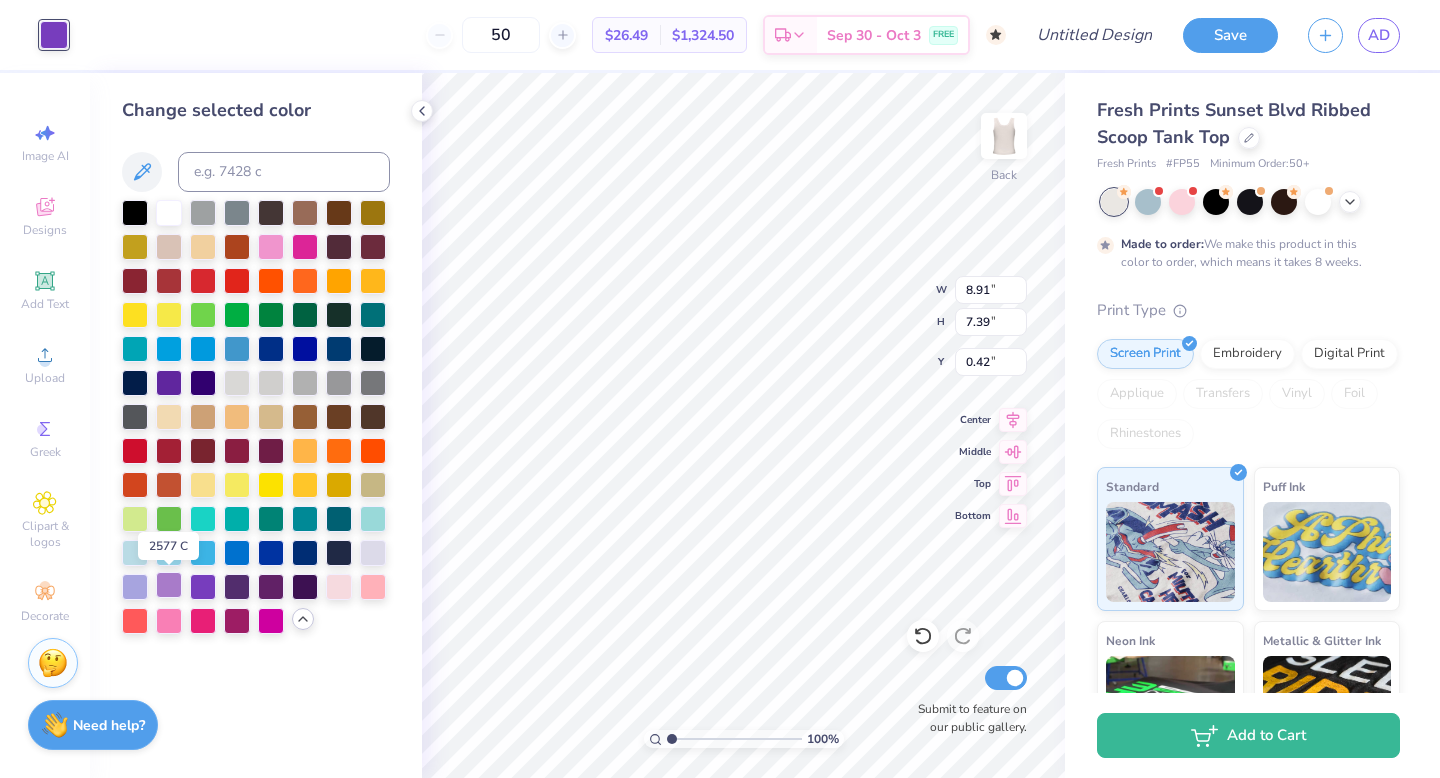 click at bounding box center [169, 585] 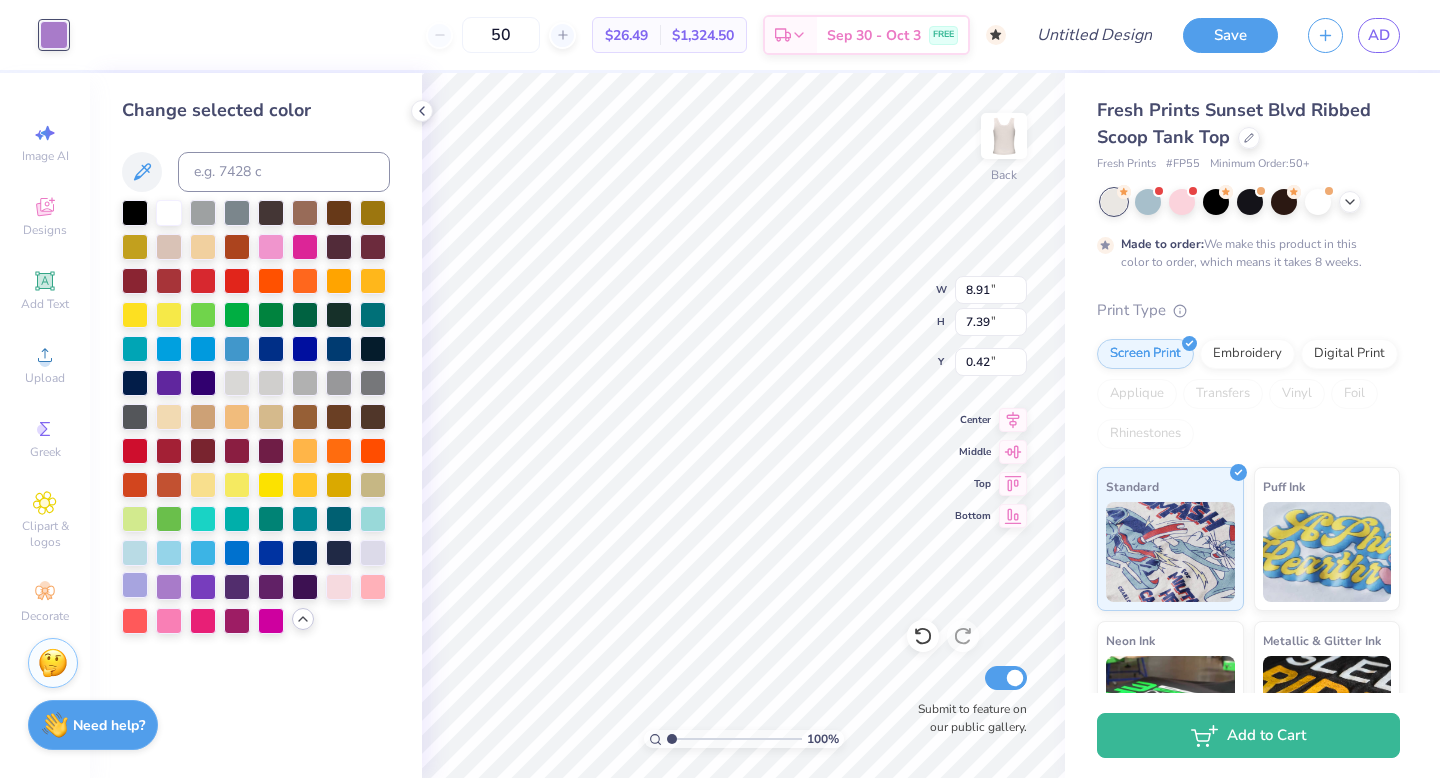 click at bounding box center (135, 585) 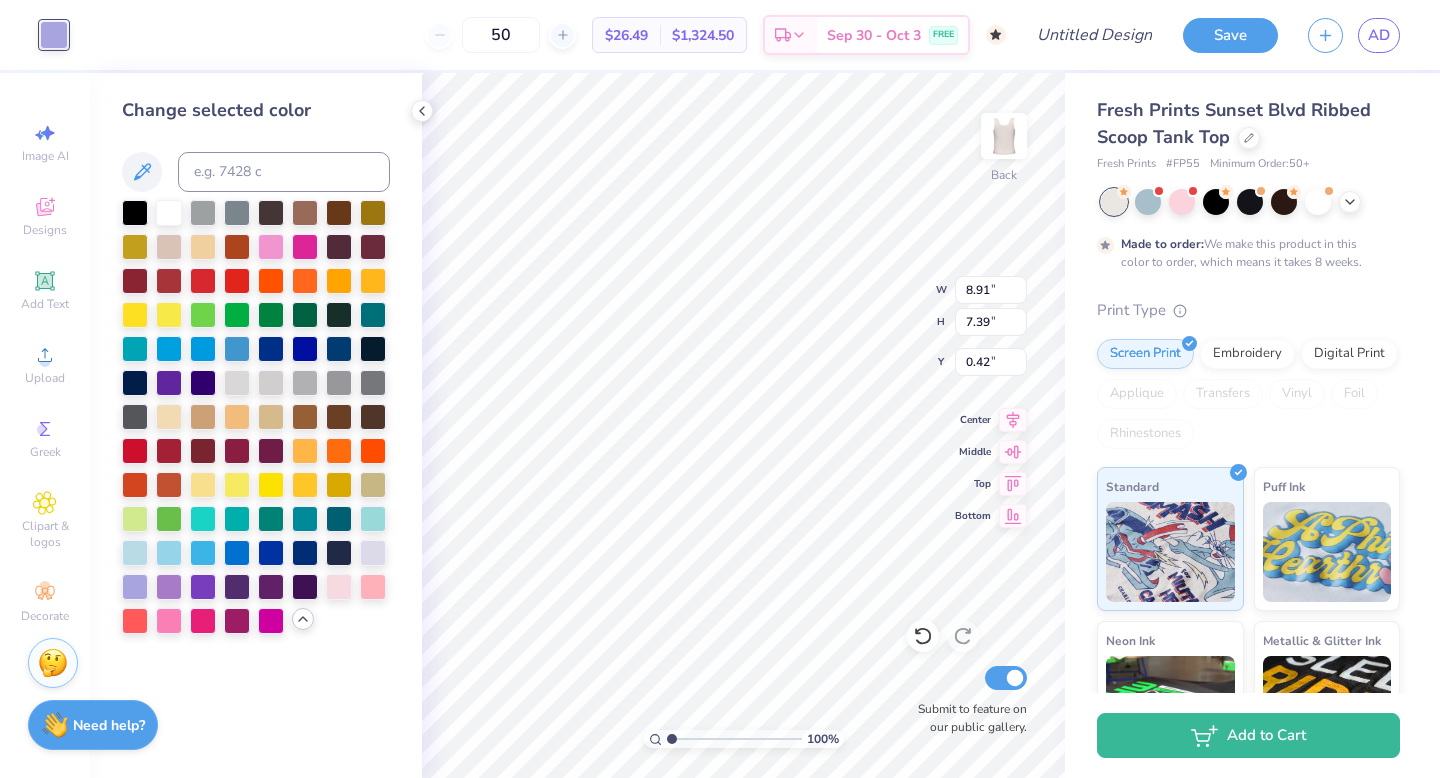 click at bounding box center [256, 417] 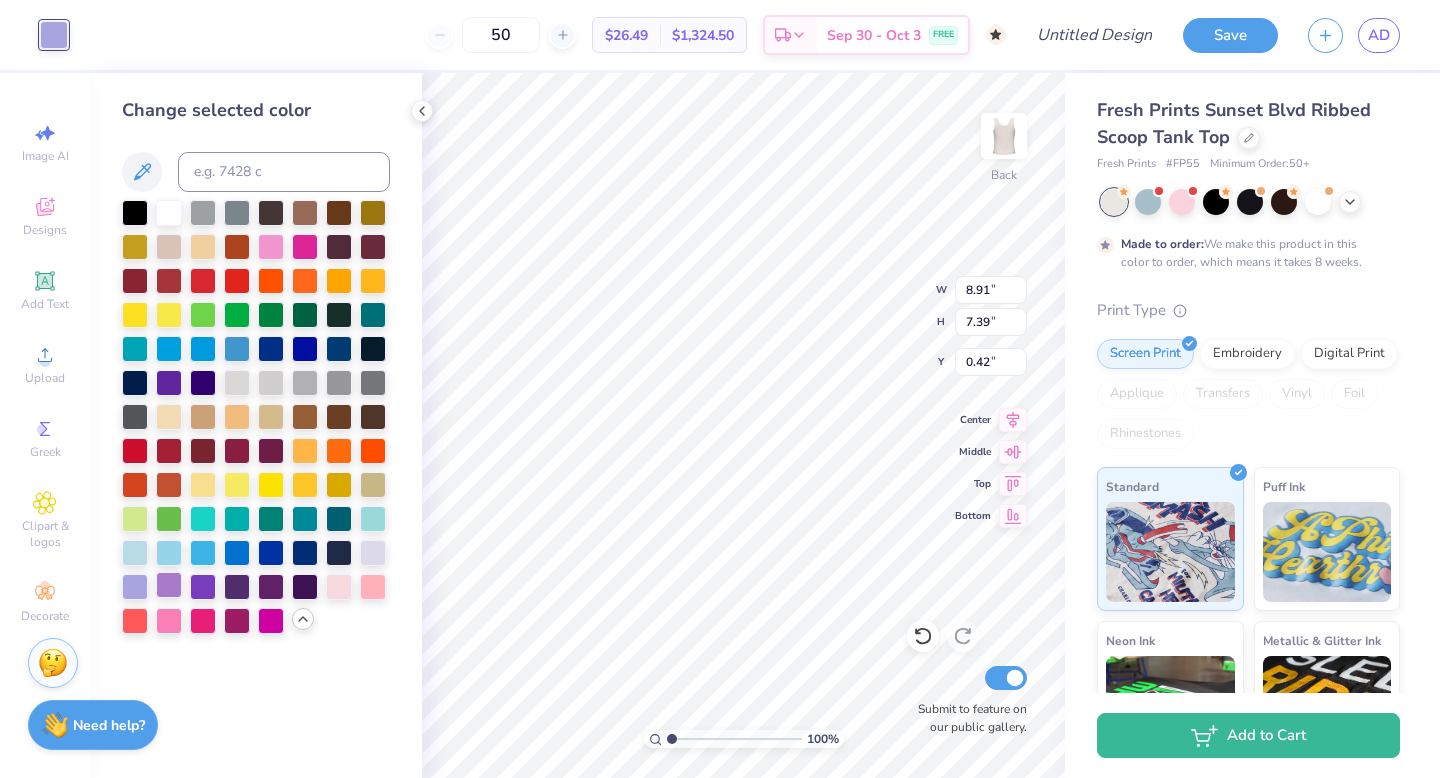 click at bounding box center [169, 585] 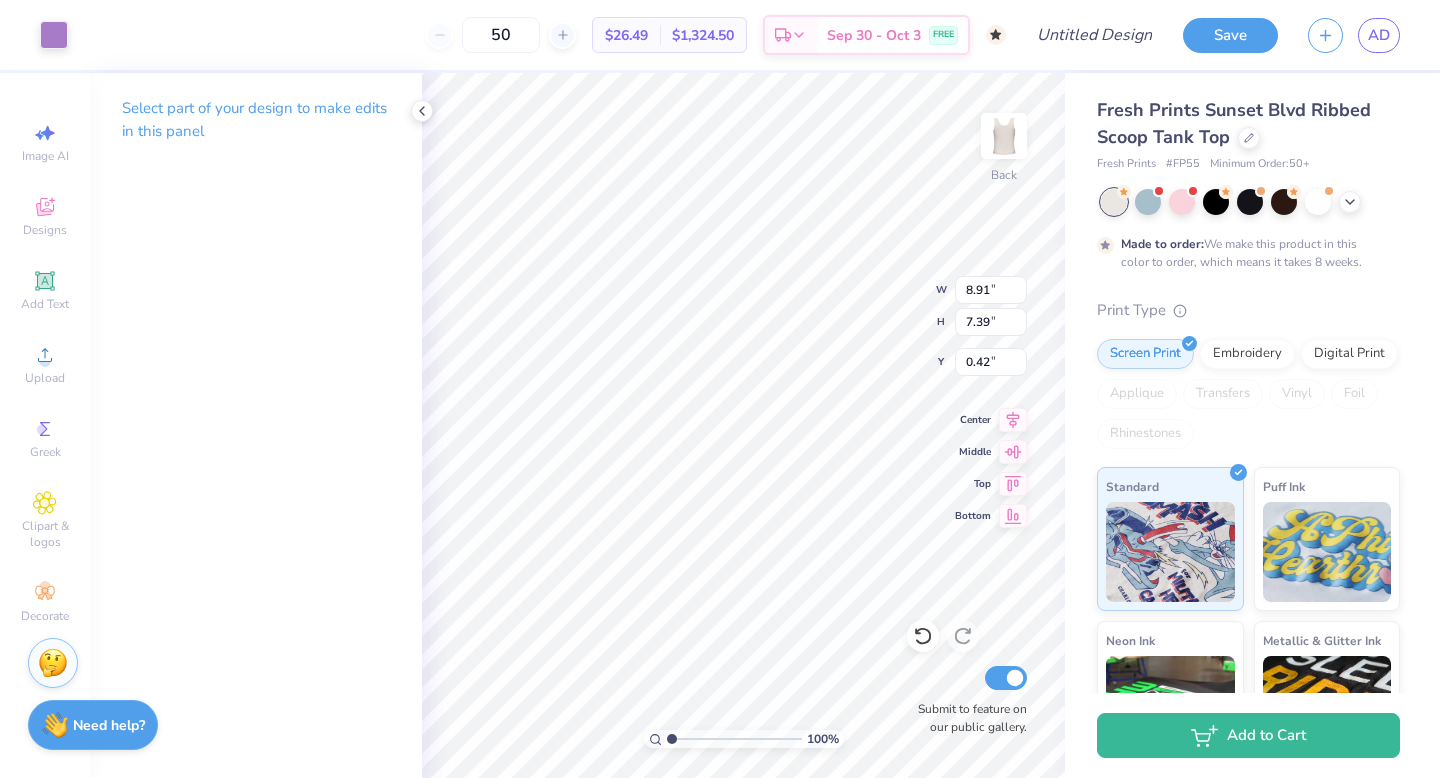 click on "Art colors 50 $26.49 Per Item $1,324.50 Total Est.  Delivery Sep 30 - Oct 3 FREE Design Title Save AD" at bounding box center [720, 35] 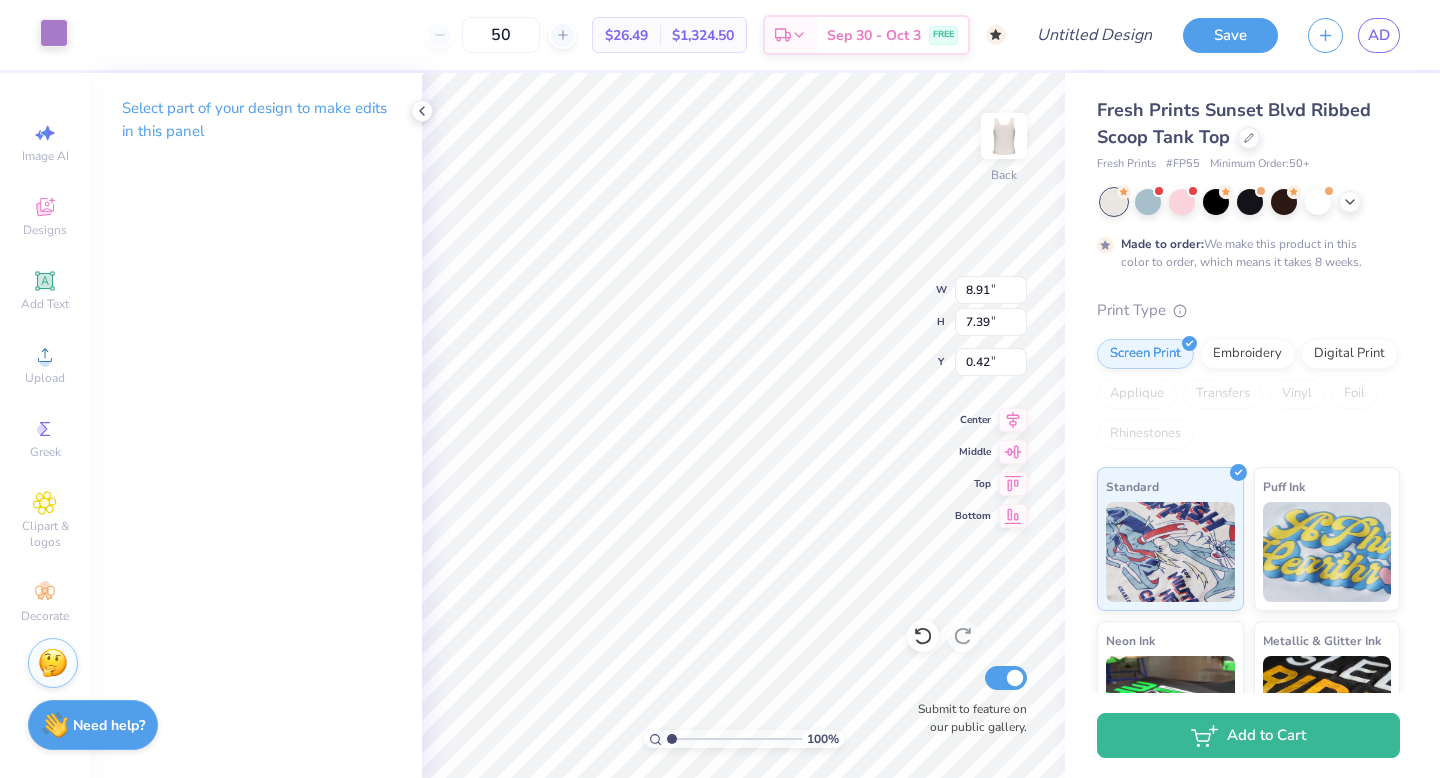 click at bounding box center [54, 33] 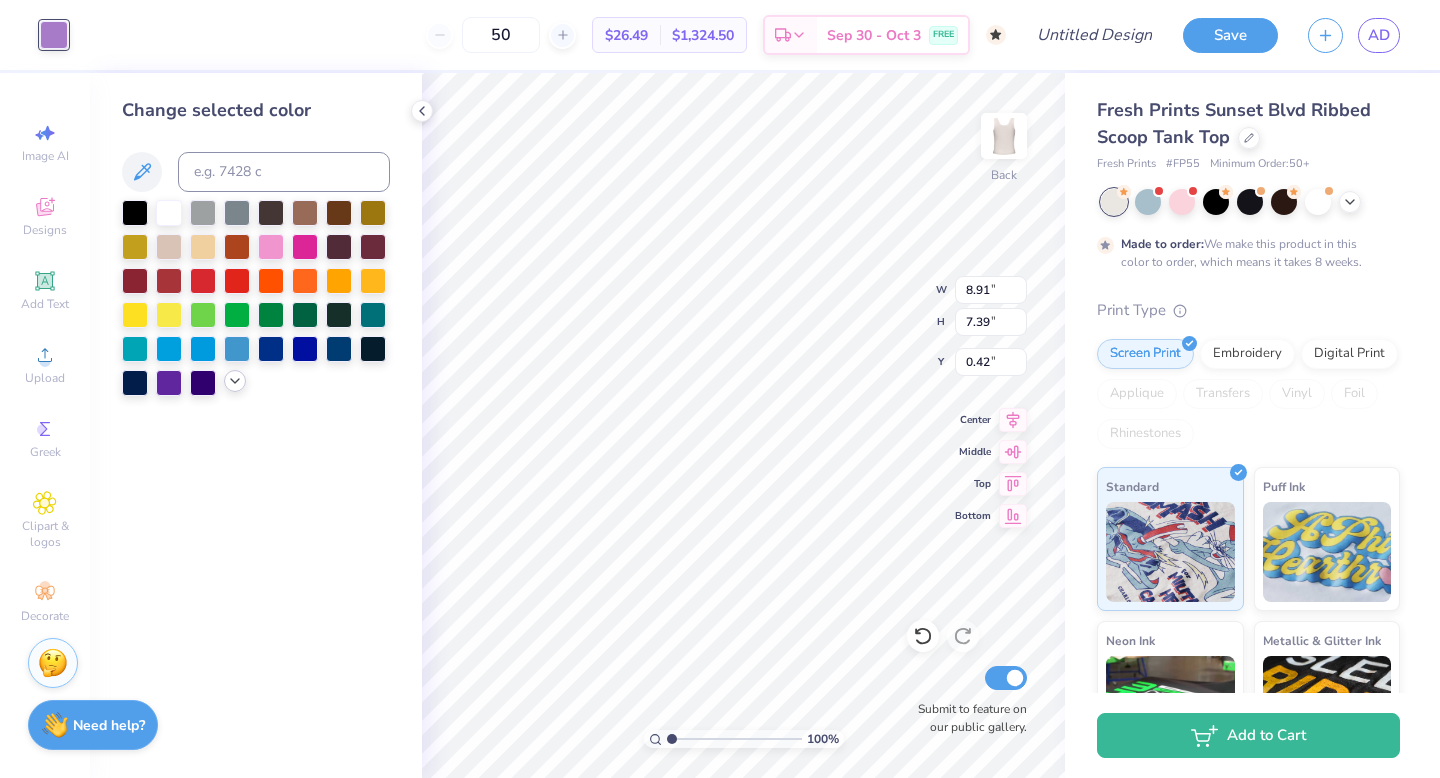 click at bounding box center (235, 381) 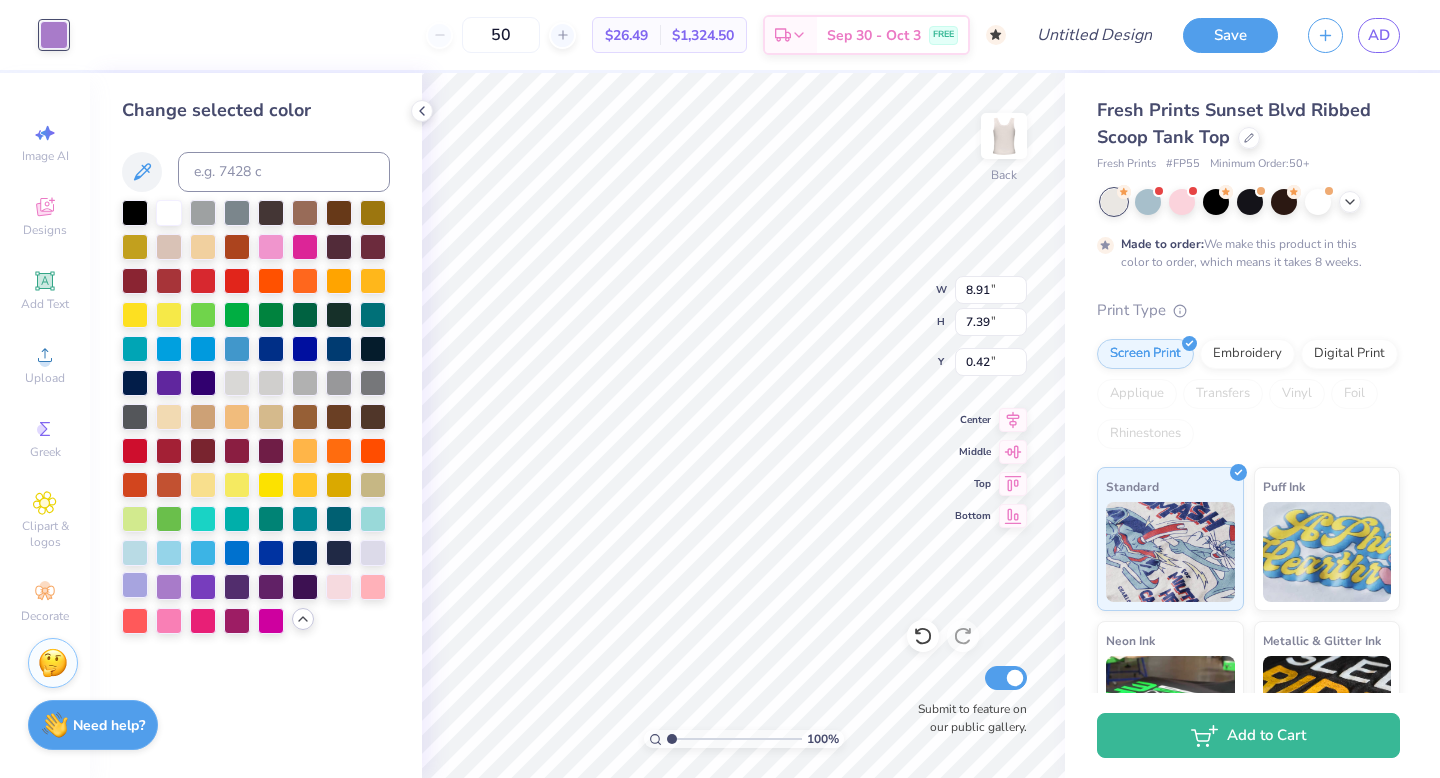 click at bounding box center (135, 585) 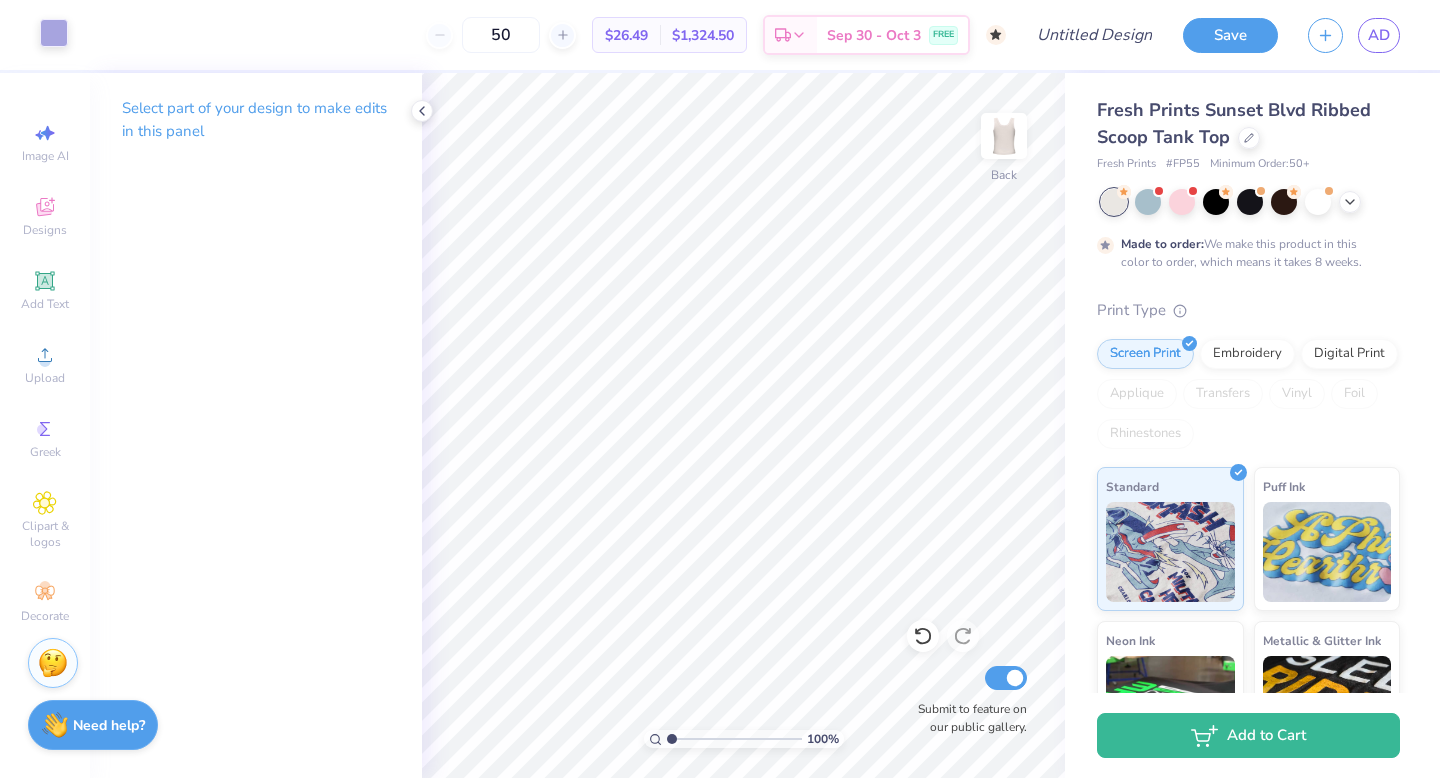 click at bounding box center (54, 33) 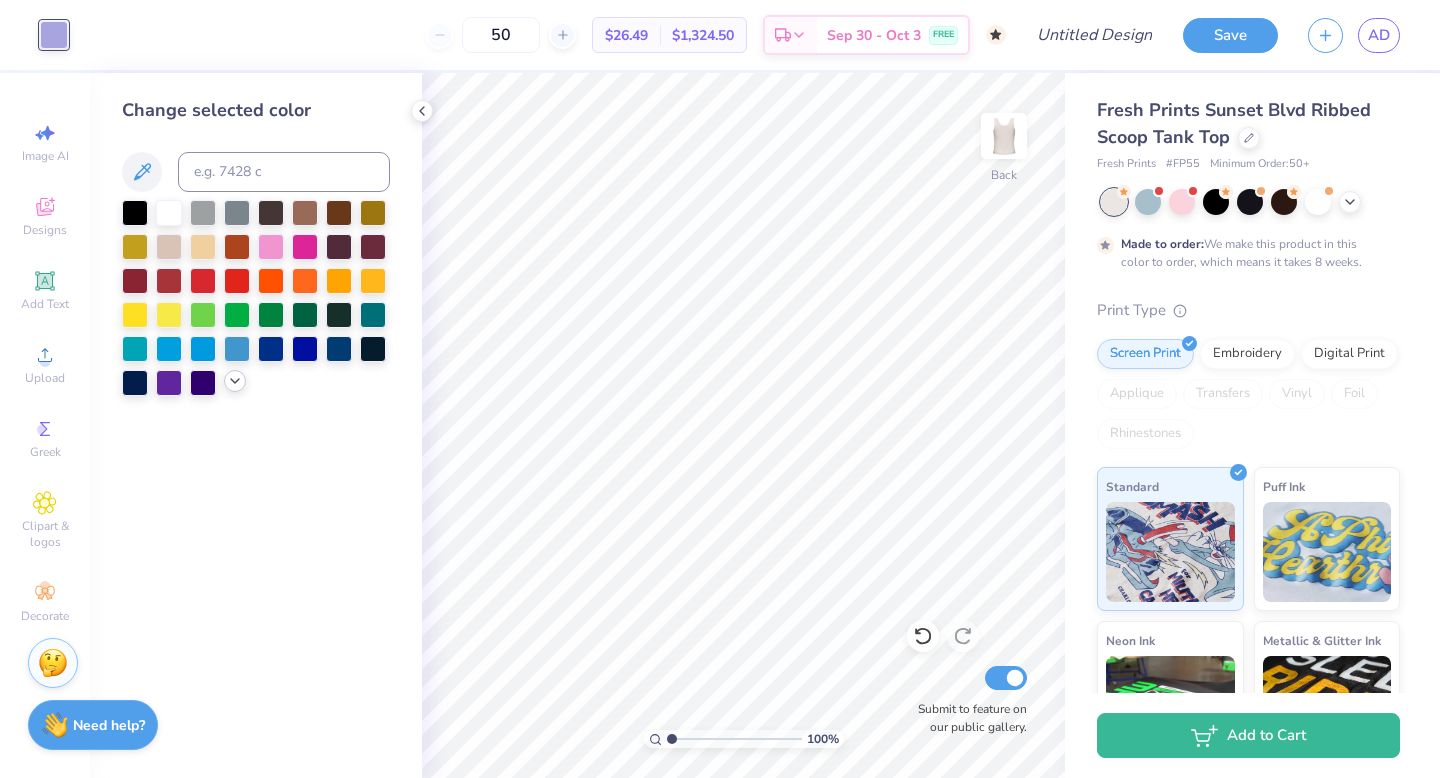 click 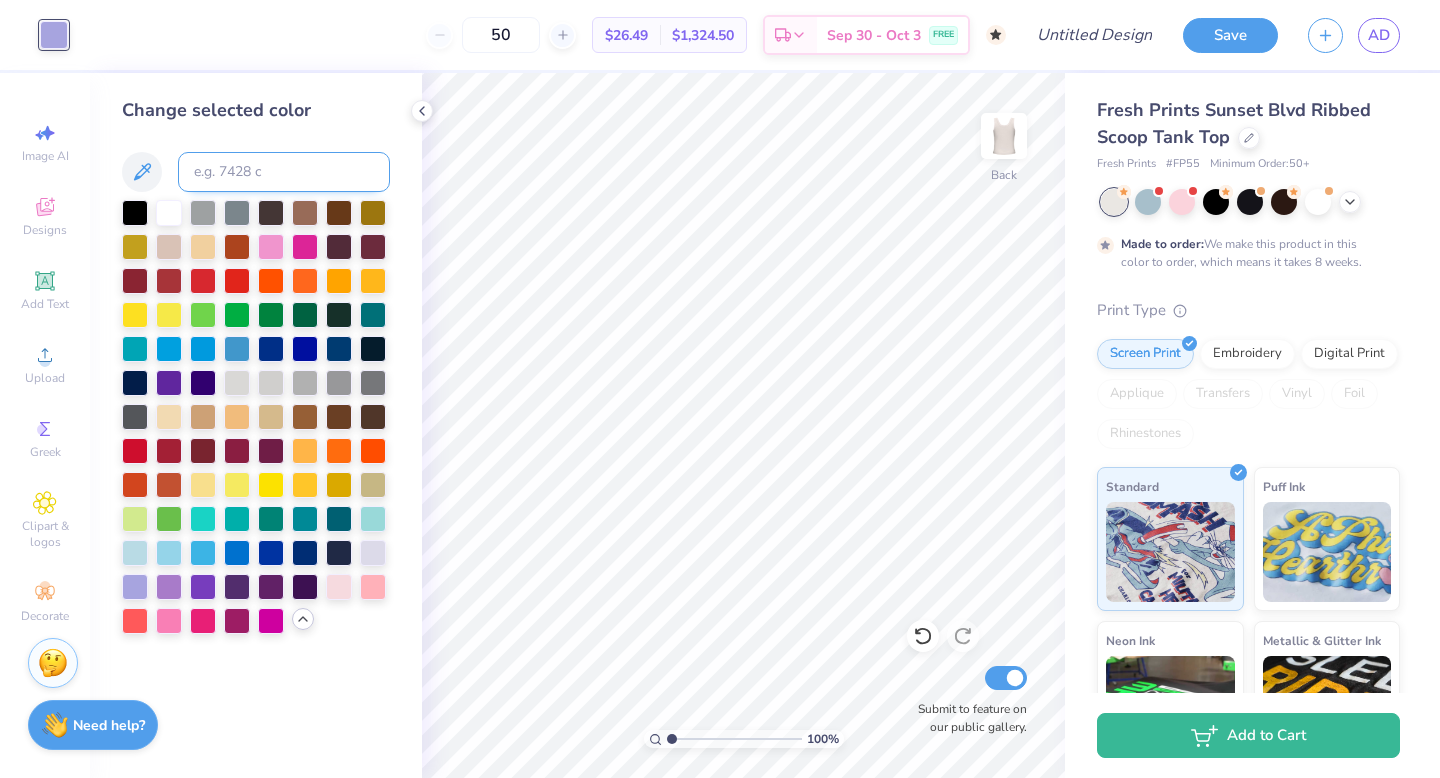 click at bounding box center [284, 172] 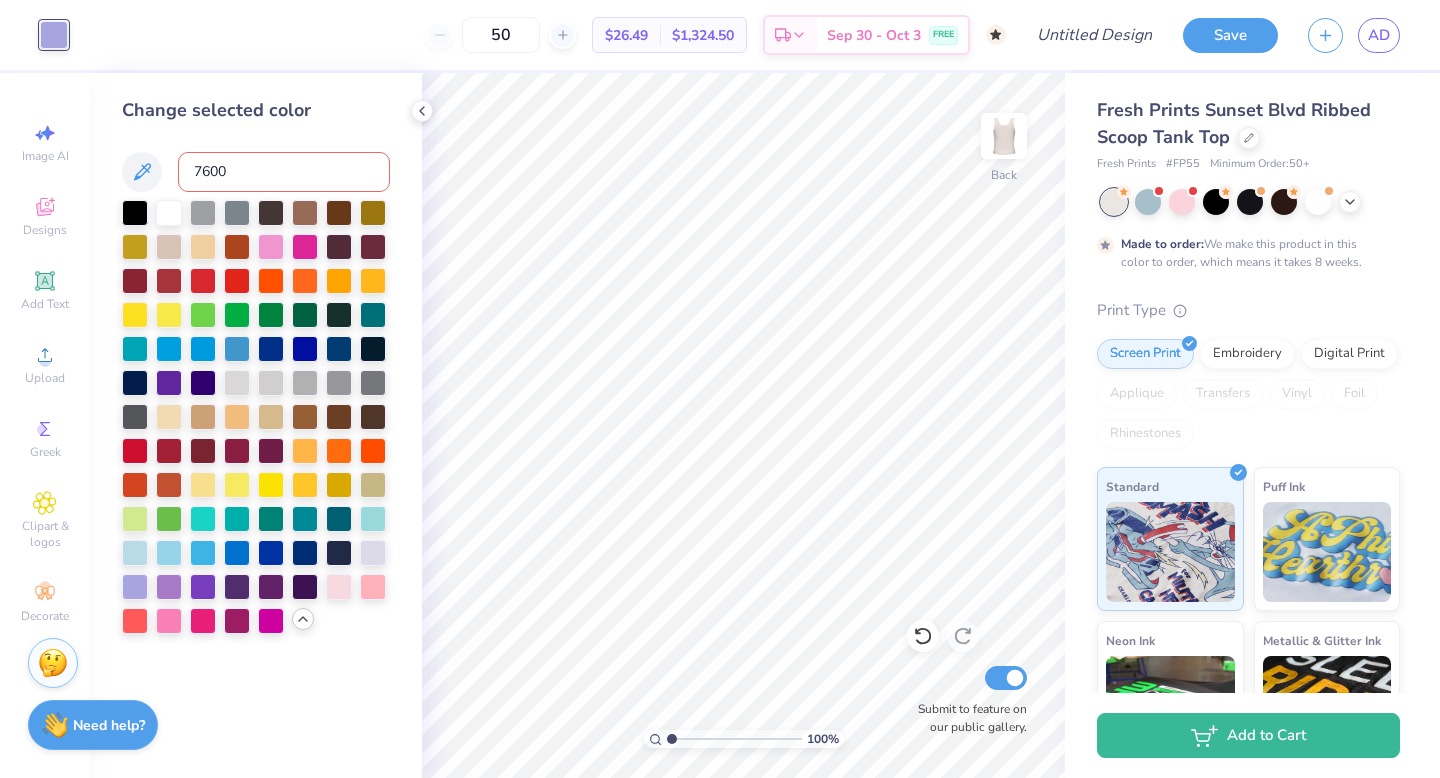 type on "7600" 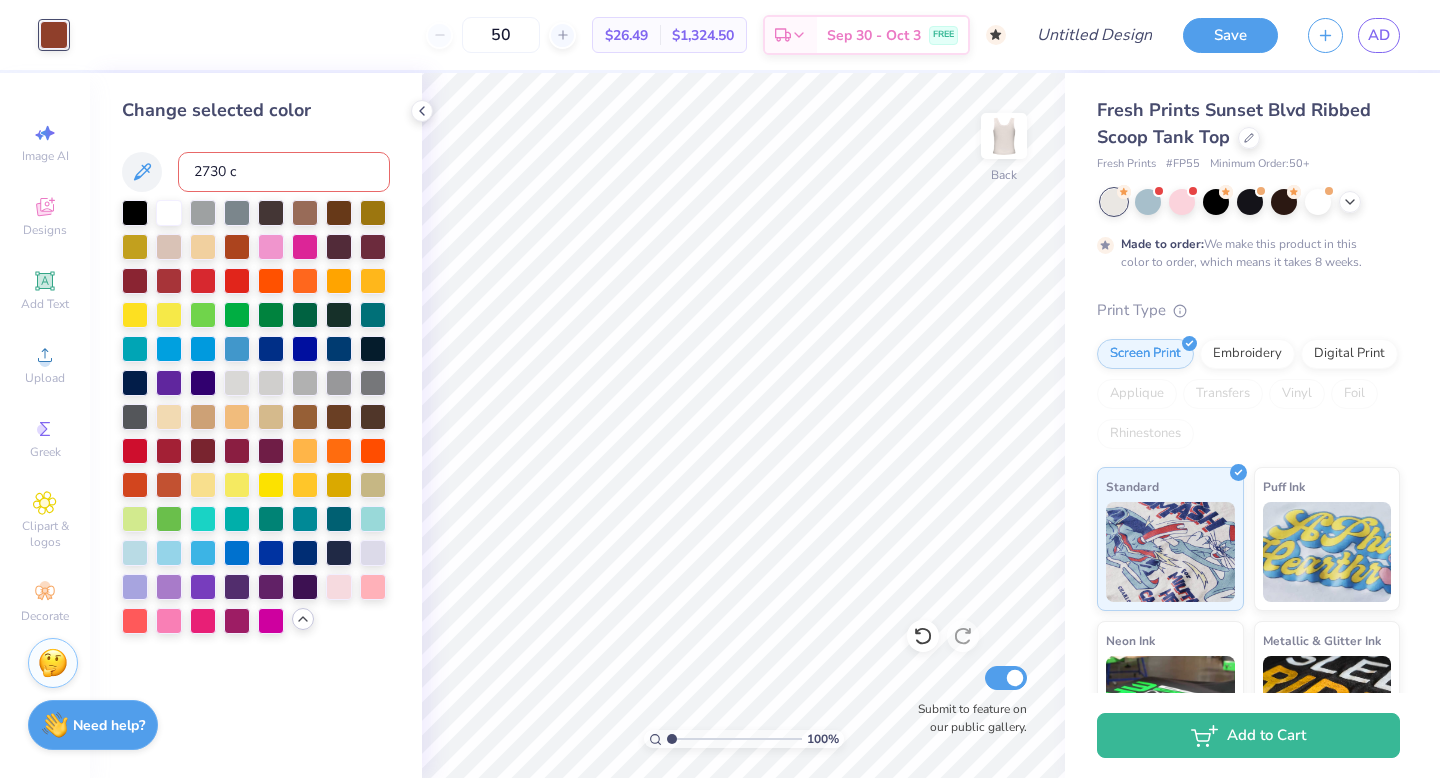 type on "2730 c" 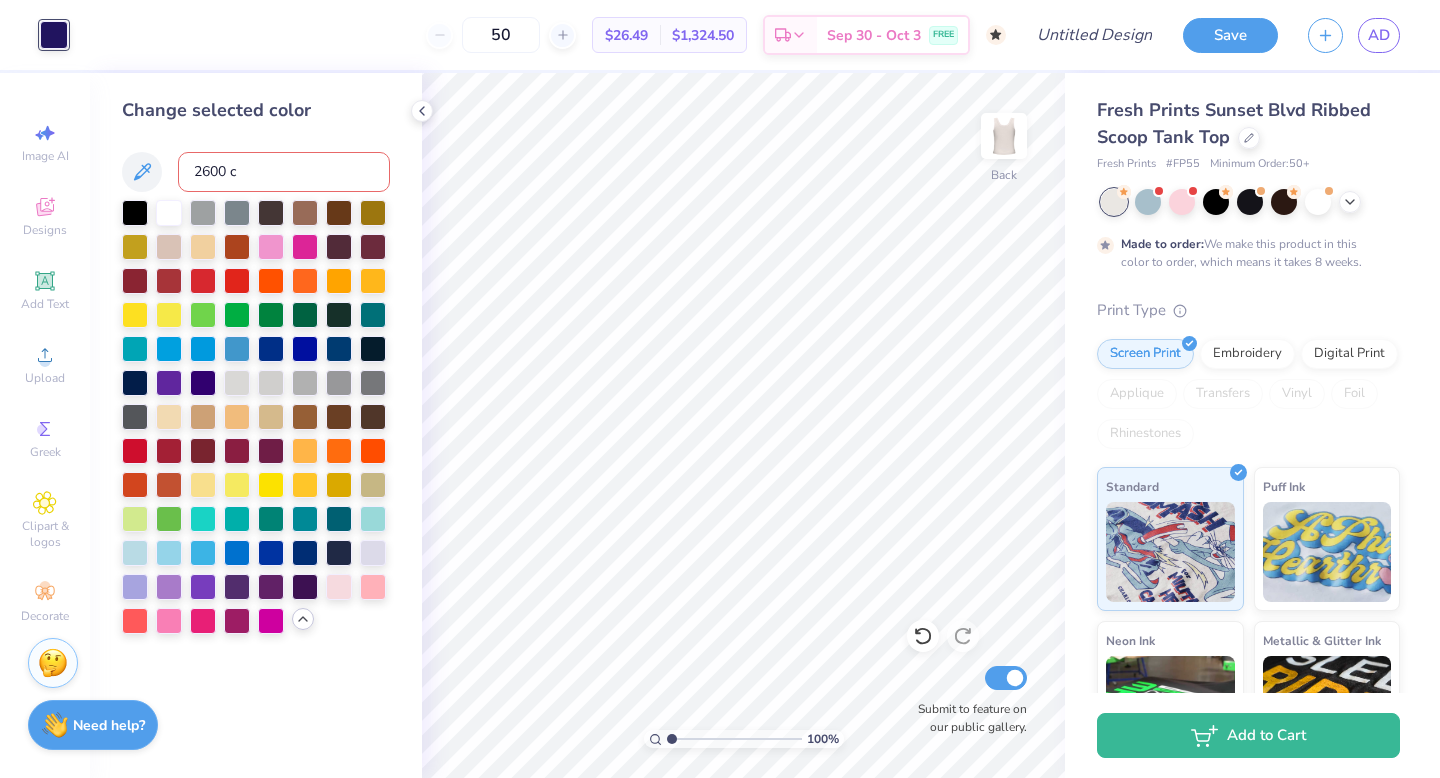 type on "2600 c" 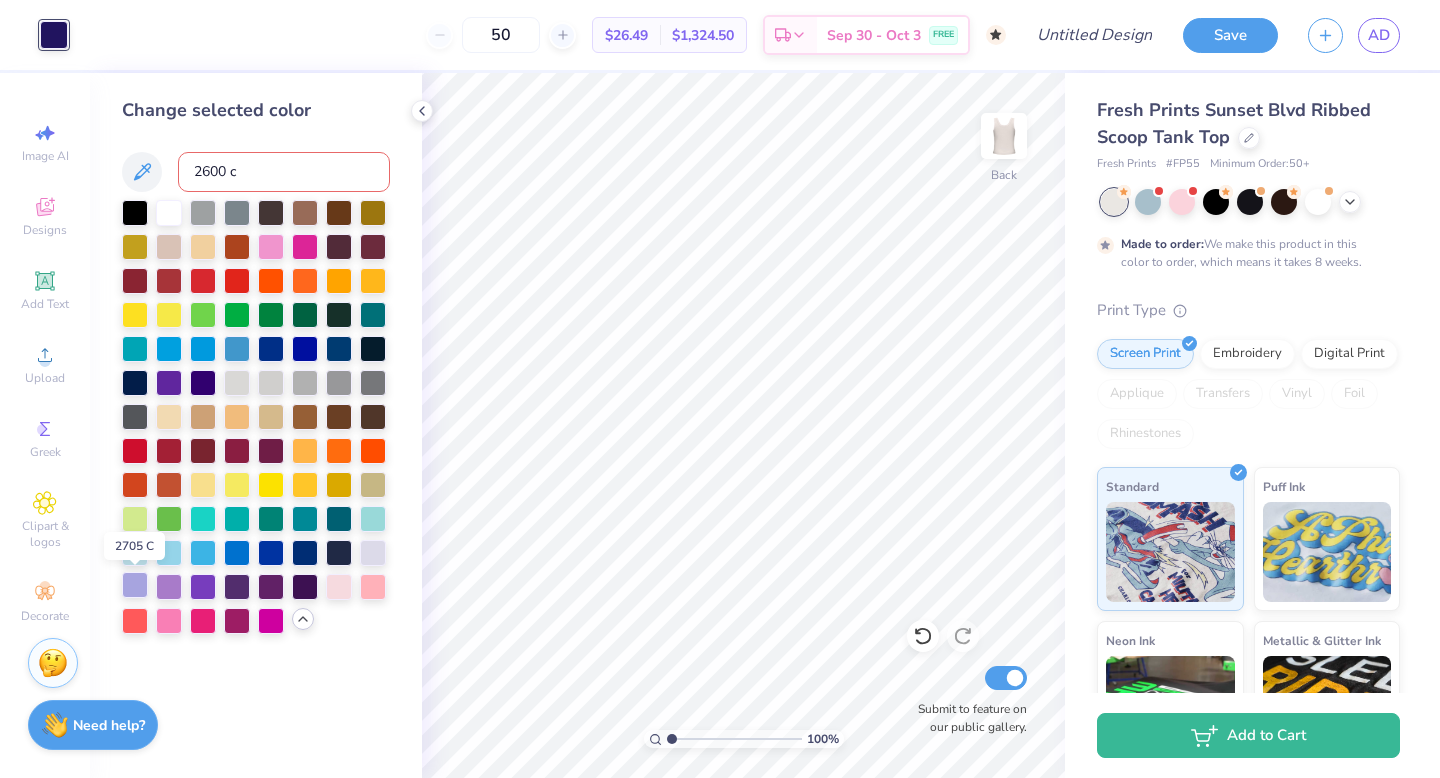 click at bounding box center [135, 585] 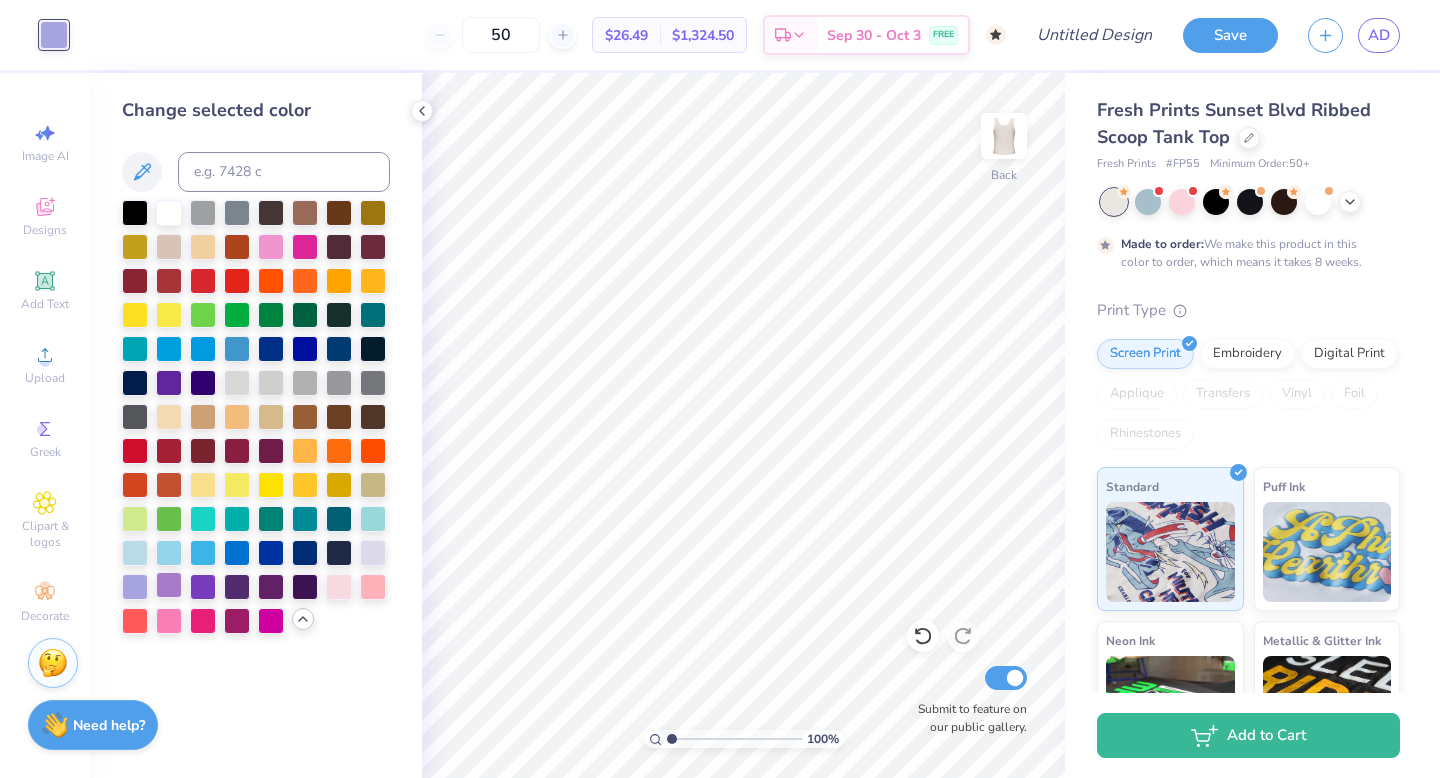 click at bounding box center [169, 585] 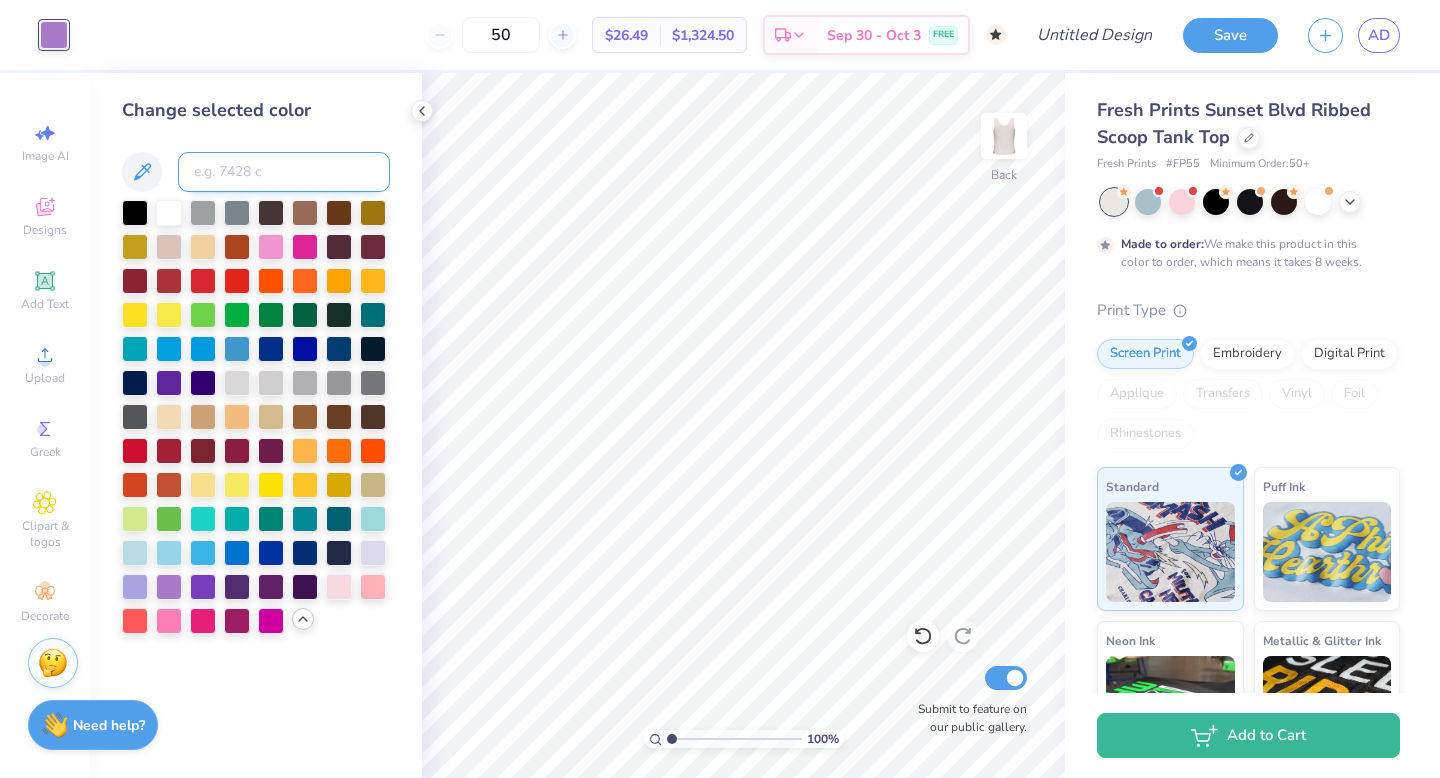 click at bounding box center [284, 172] 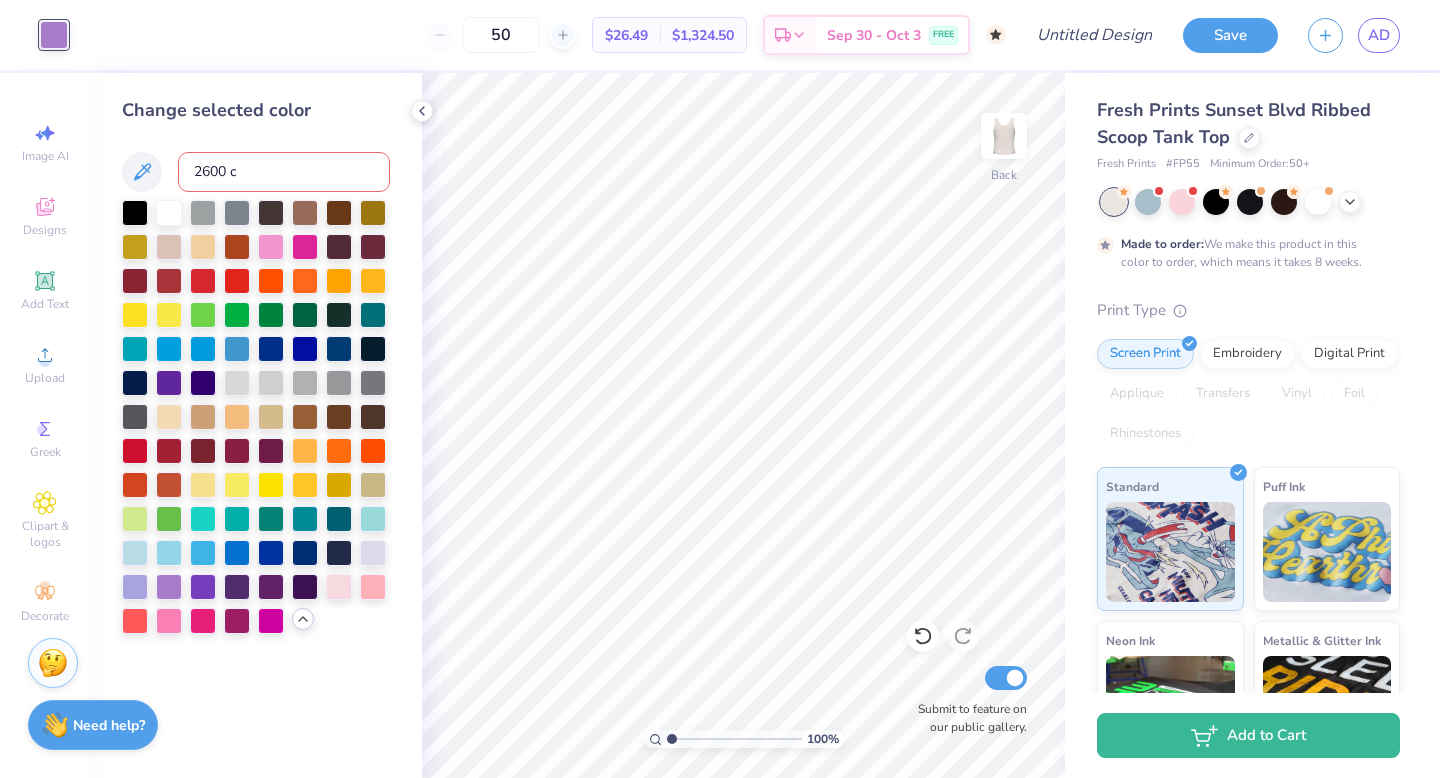 type on "2600 c" 